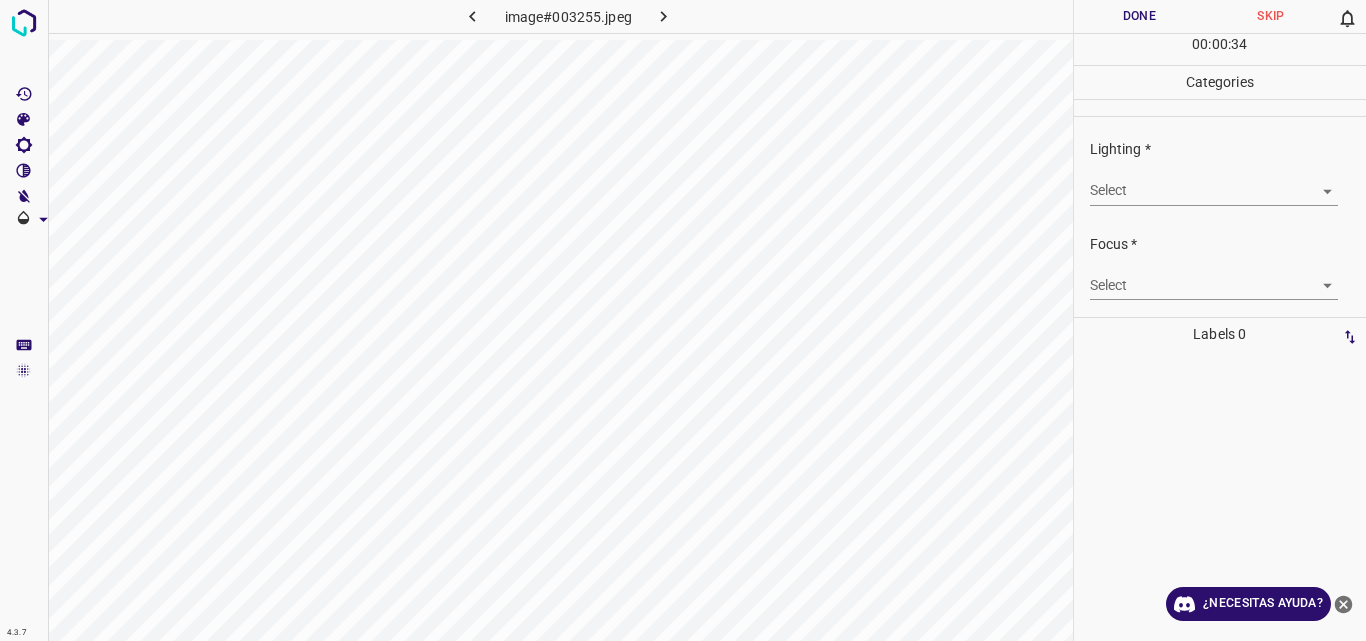 scroll, scrollTop: 0, scrollLeft: 0, axis: both 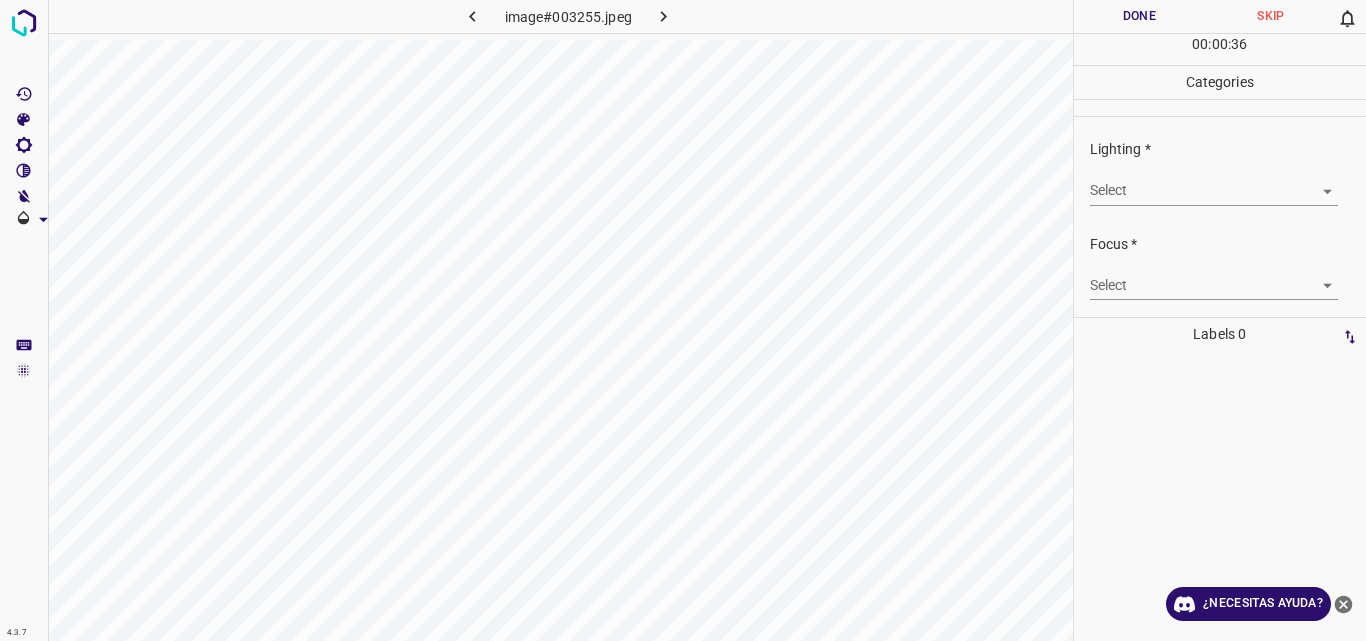 click on "4.3.7 image#003255.jpeg Done Skip 0 00   : 00   : 36   Categories Lighting *  Select ​ Focus *  Select ​ Overall *  Select ​ Labels   0 Categories 1 Lighting 2 Focus 3 Overall Tools Space Change between modes (Draw & Edit) I Auto labeling R Restore zoom M Zoom in N Zoom out Delete Delete selecte label Filters Z Restore filters X Saturation filter C Brightness filter V Contrast filter B Gray scale filter General O Download ¿Necesitas ayuda? Original text Rate this translation Your feedback will be used to help improve Google Translate - Texto - Esconder - Borrar" at bounding box center [683, 320] 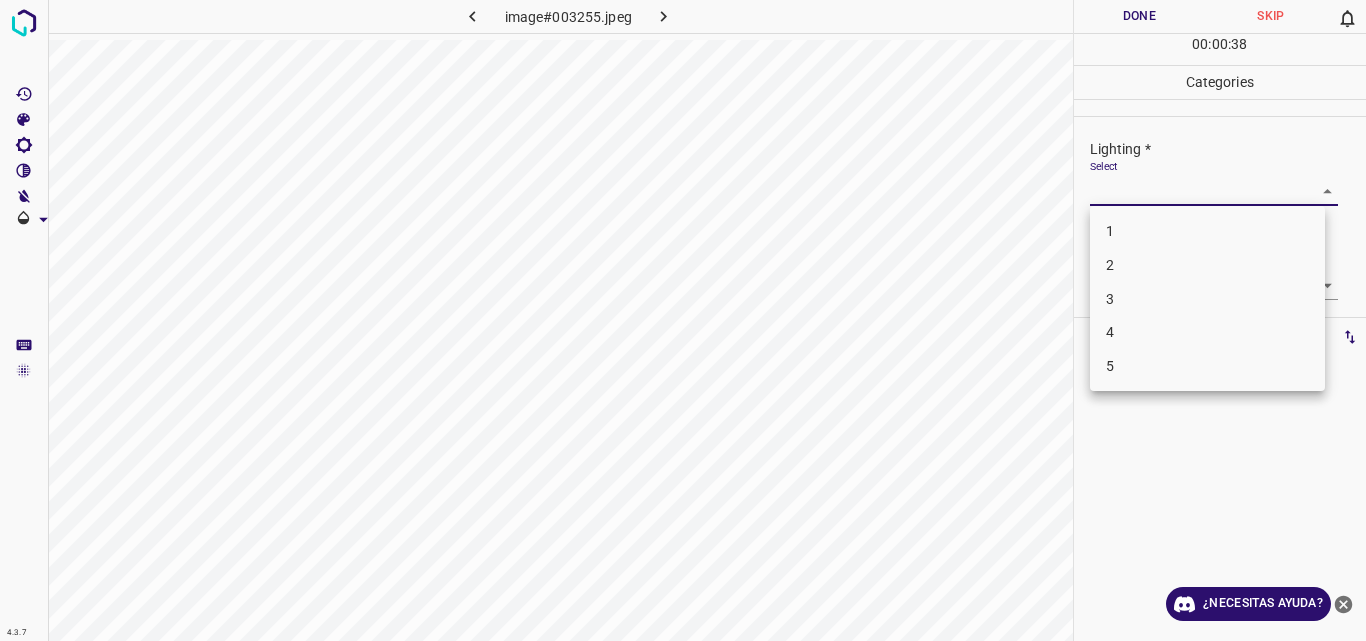 click on "3" at bounding box center [1207, 299] 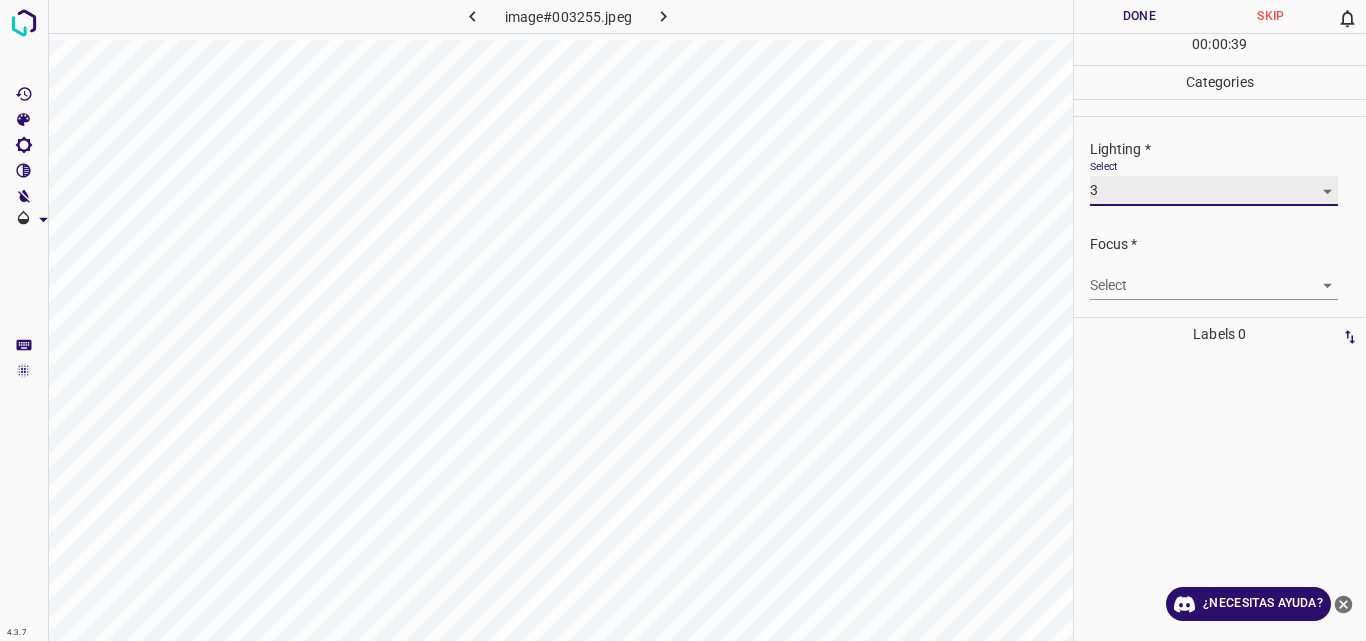type on "3" 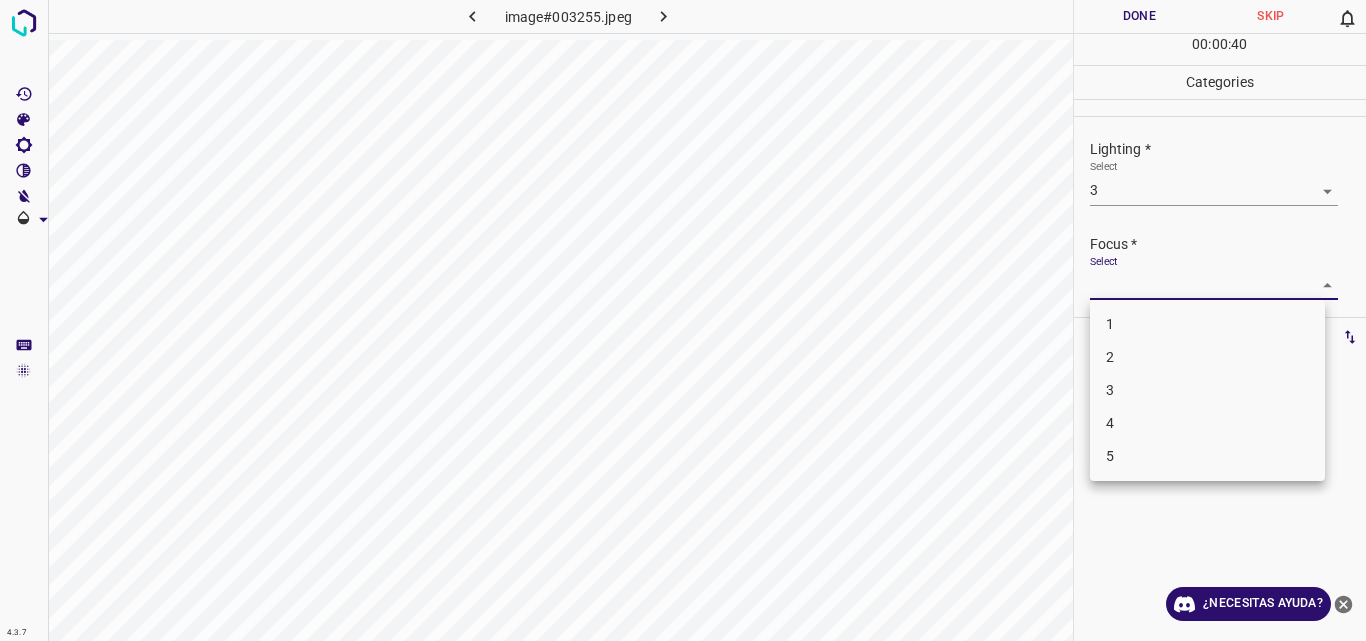 click on "4.3.7 image#003255.jpeg Done Skip 0 00   : 00   : 40   Categories Lighting *  Select 3 3 Focus *  Select ​ Overall *  Select ​ Labels   0 Categories 1 Lighting 2 Focus 3 Overall Tools Space Change between modes (Draw & Edit) I Auto labeling R Restore zoom M Zoom in N Zoom out Delete Delete selecte label Filters Z Restore filters X Saturation filter C Brightness filter V Contrast filter B Gray scale filter General O Download ¿Necesitas ayuda? Original text Rate this translation Your feedback will be used to help improve Google Translate - Texto - Esconder - Borrar 1 2 3 4 5" at bounding box center (683, 320) 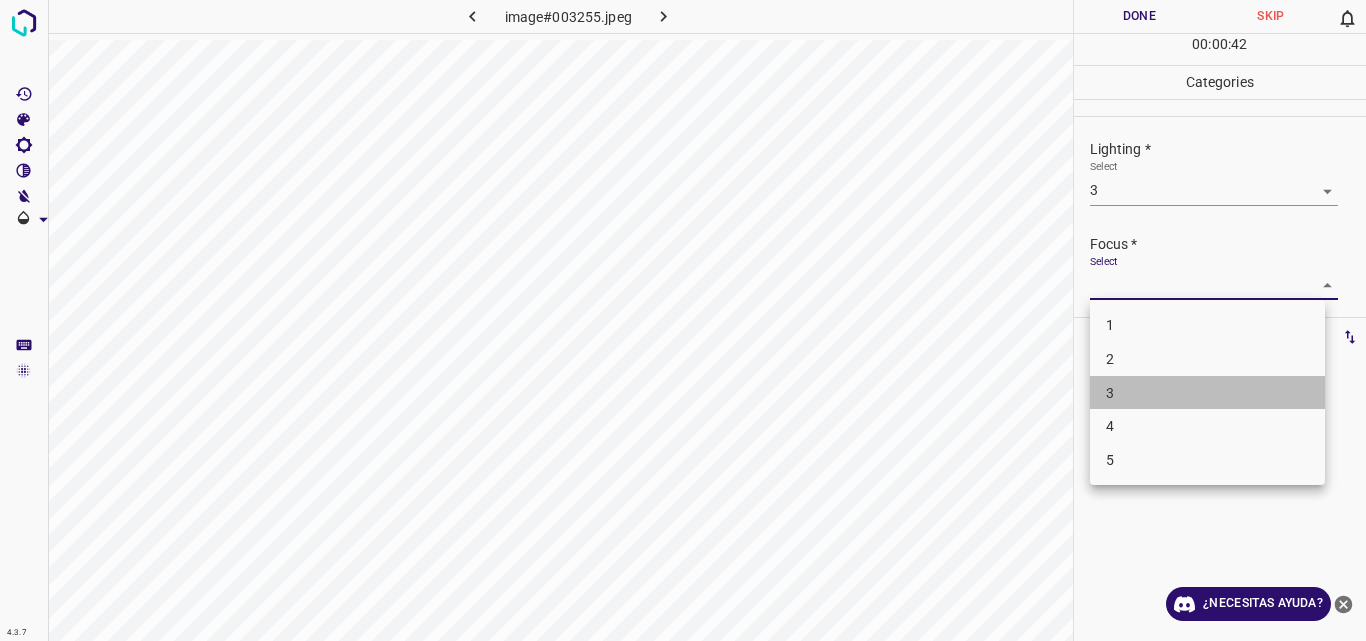 click on "3" at bounding box center (1207, 393) 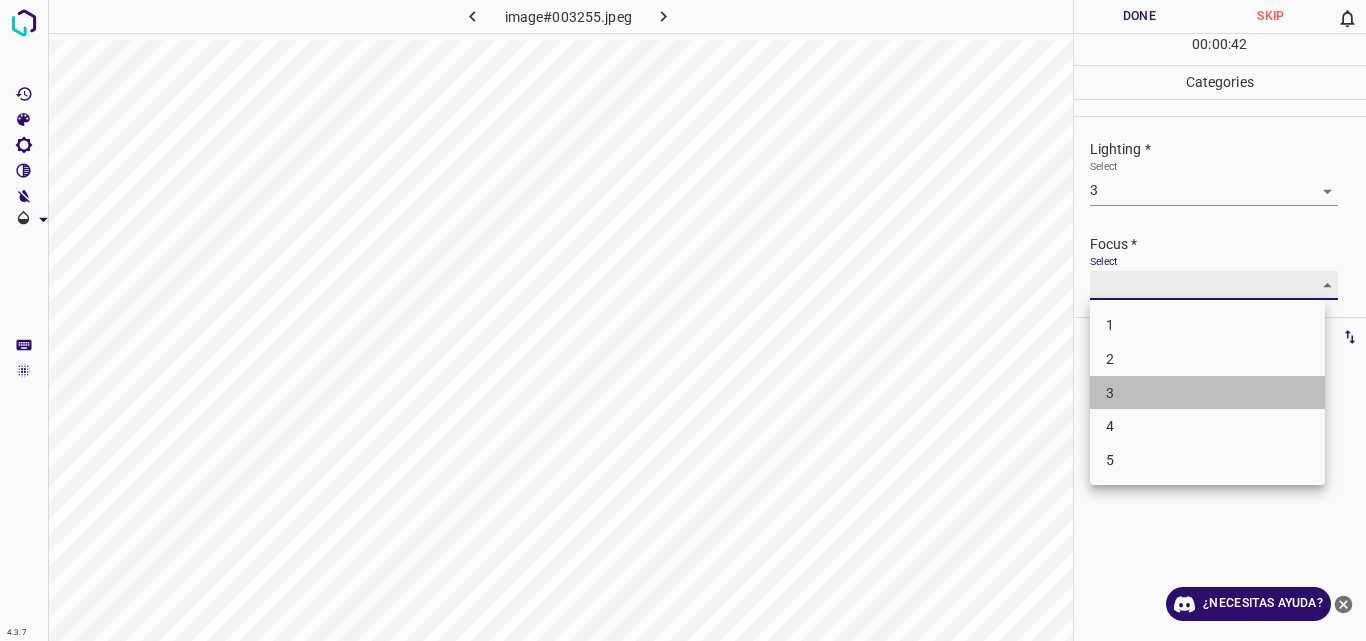 type on "3" 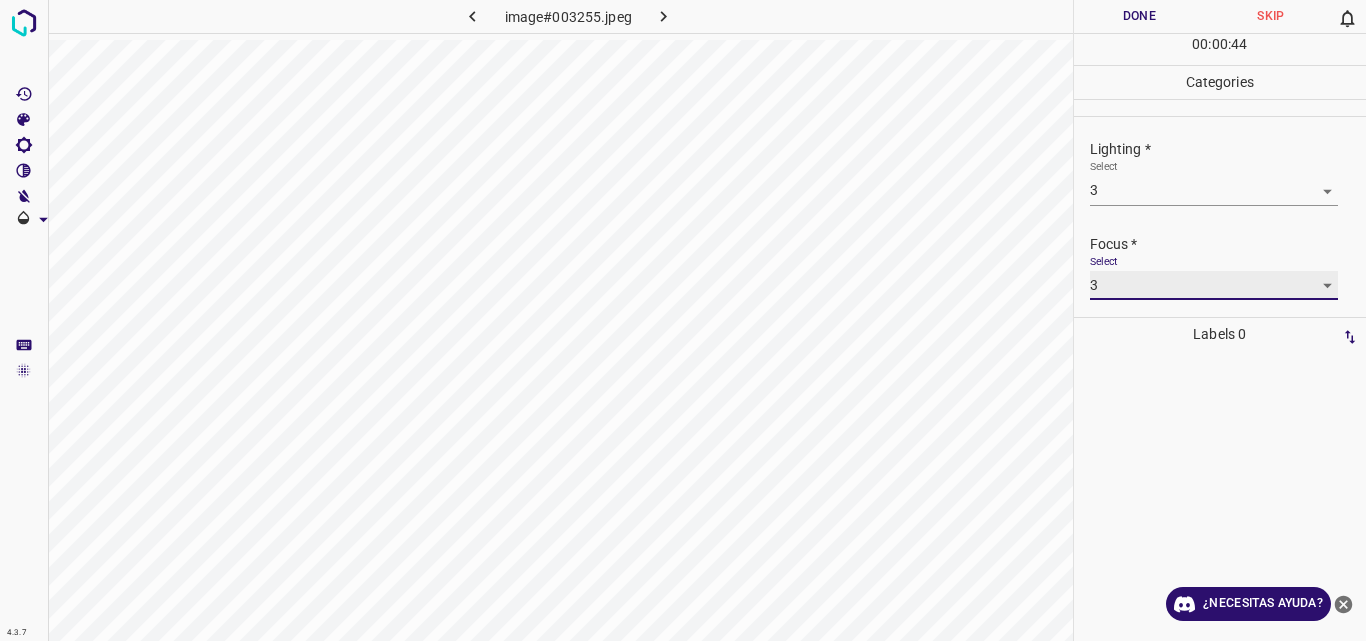 scroll, scrollTop: 98, scrollLeft: 0, axis: vertical 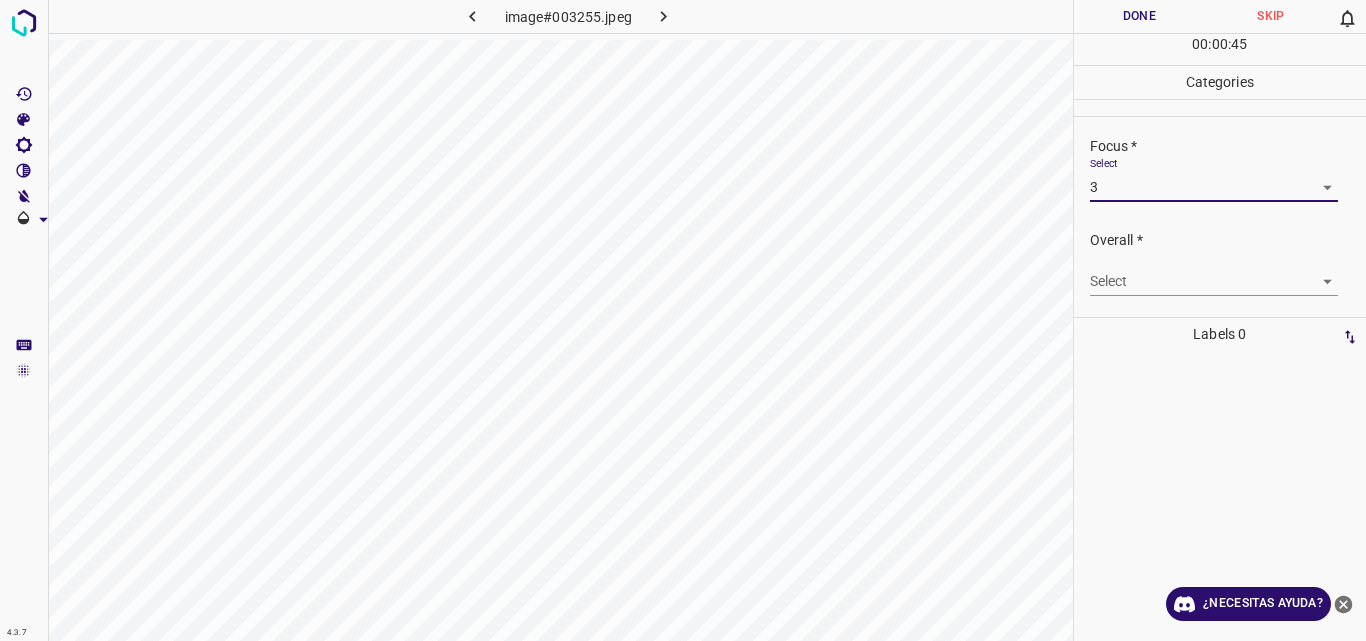 click on "4.3.7 image#003255.jpeg Done Skip 0 00   : 00   : 45   Categories Lighting *  Select 3 3 Focus *  Select 3 3 Overall *  Select ​ Labels   0 Categories 1 Lighting 2 Focus 3 Overall Tools Space Change between modes (Draw & Edit) I Auto labeling R Restore zoom M Zoom in N Zoom out Delete Delete selecte label Filters Z Restore filters X Saturation filter C Brightness filter V Contrast filter B Gray scale filter General O Download ¿Necesitas ayuda? Original text Rate this translation Your feedback will be used to help improve Google Translate - Texto - Esconder - Borrar" at bounding box center (683, 320) 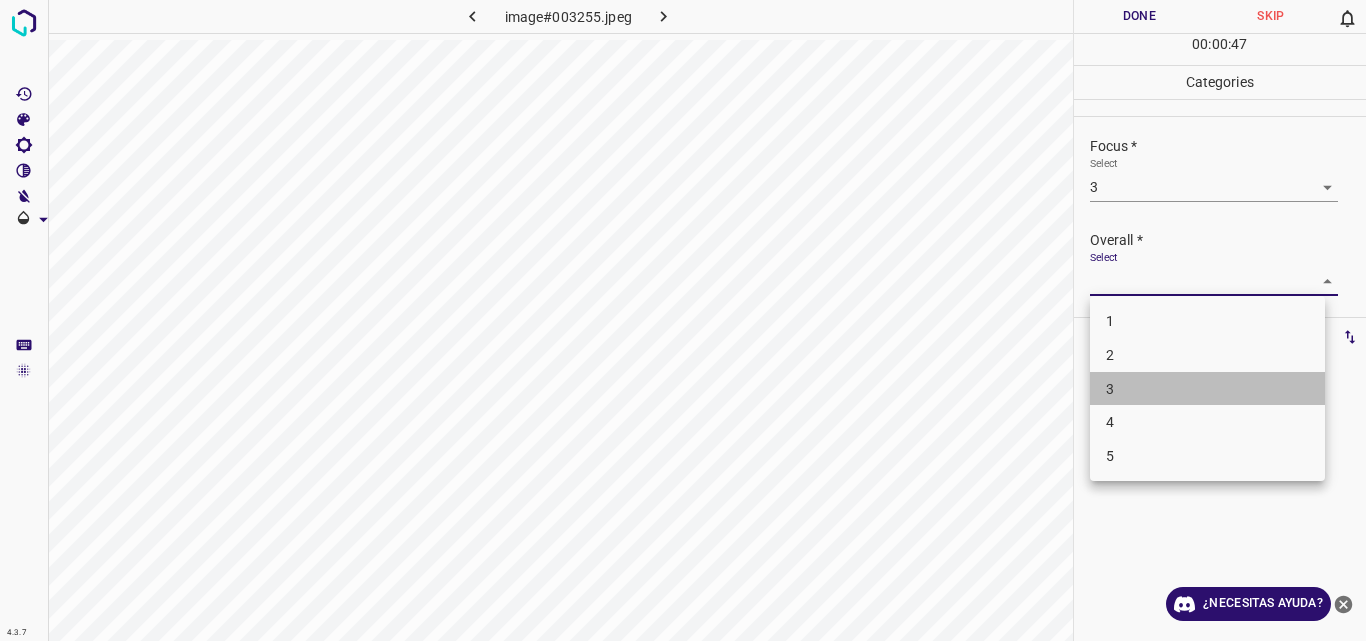 click on "3" at bounding box center [1207, 389] 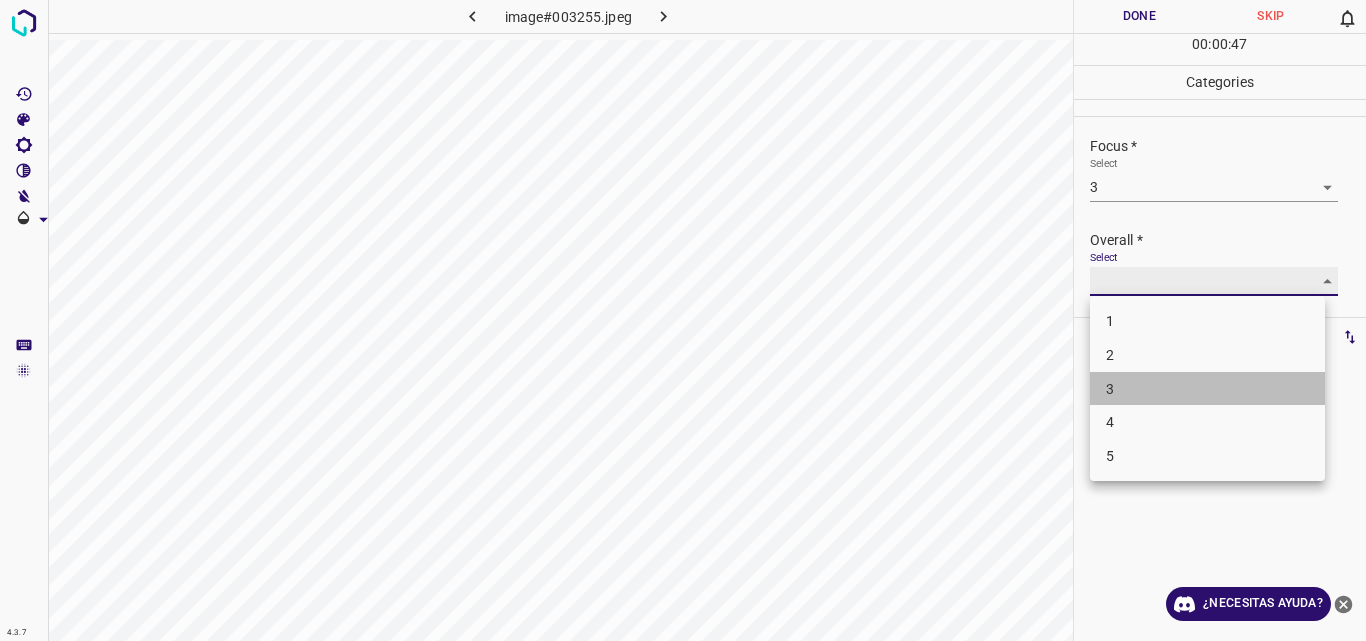 type on "3" 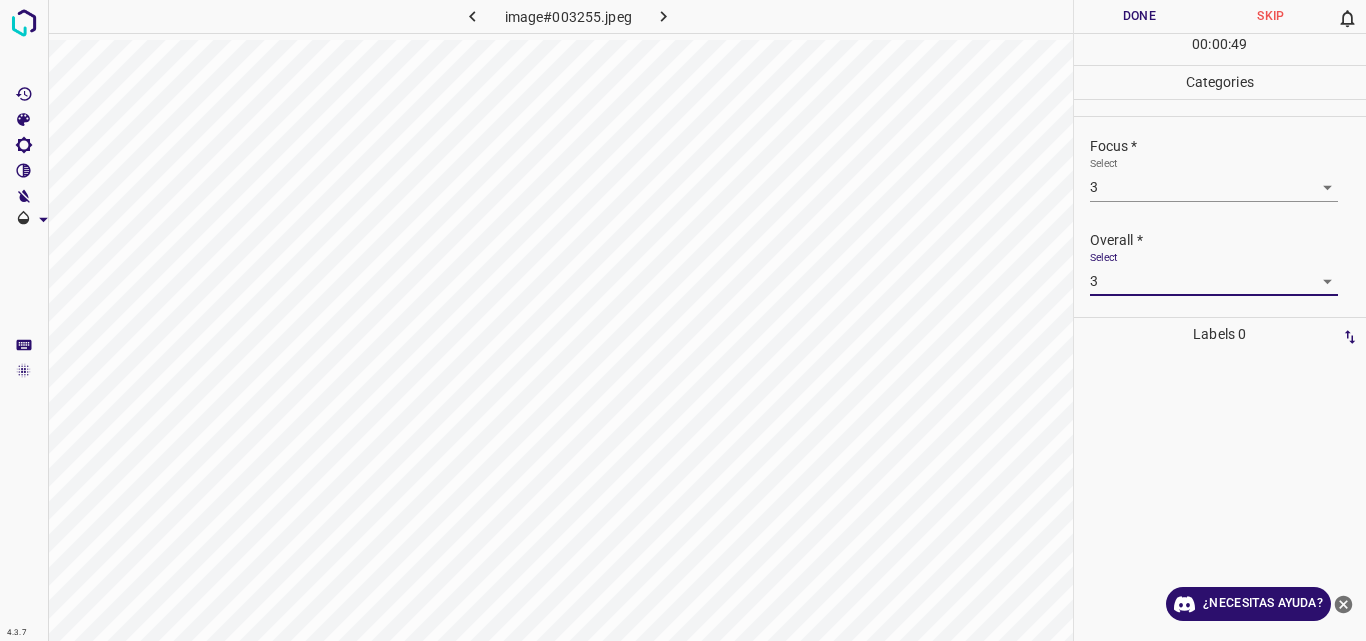 click on "Done" at bounding box center (1140, 16) 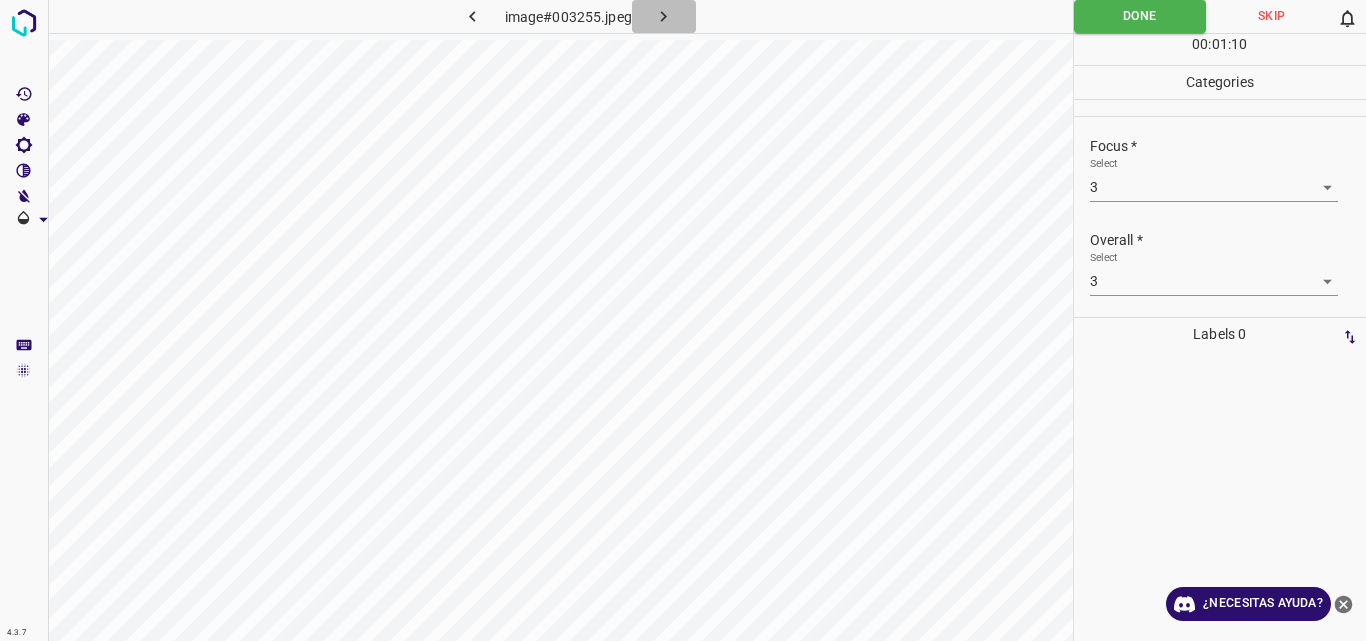 click 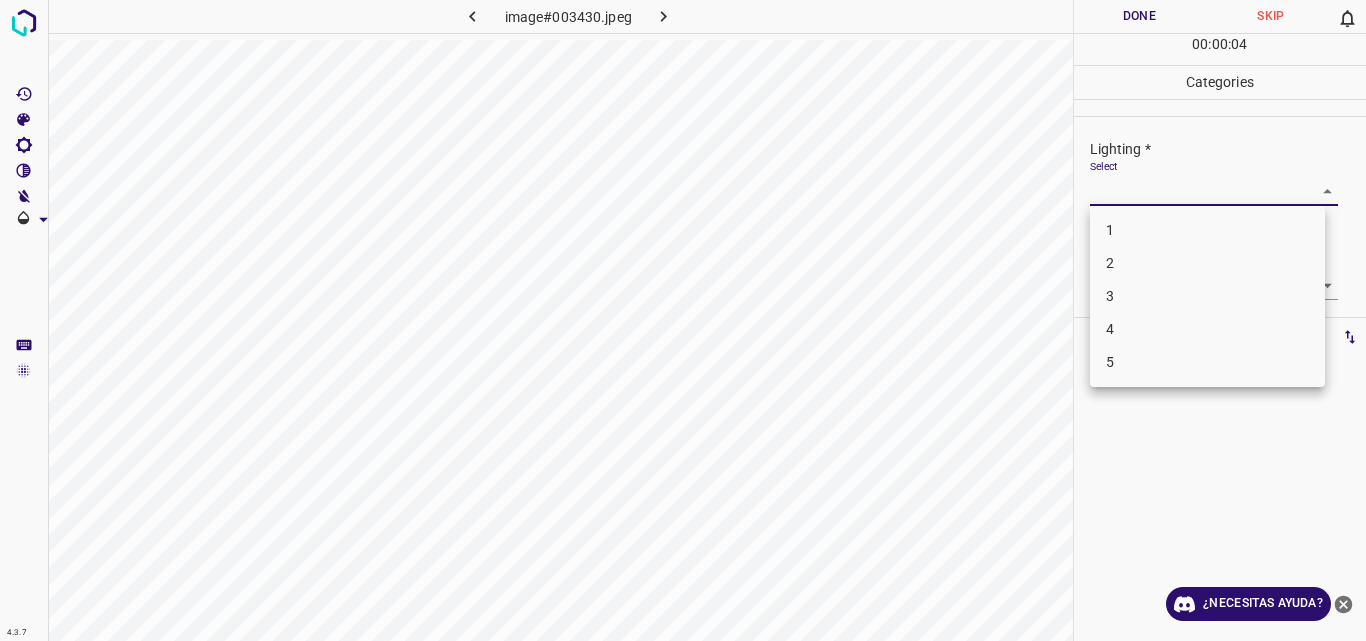 click on "4.3.7 image#003430.jpeg Done Skip 0 00   : 00   : 04   Categories Lighting *  Select ​ Focus *  Select ​ Overall *  Select ​ Labels   0 Categories 1 Lighting 2 Focus 3 Overall Tools Space Change between modes (Draw & Edit) I Auto labeling R Restore zoom M Zoom in N Zoom out Delete Delete selecte label Filters Z Restore filters X Saturation filter C Brightness filter V Contrast filter B Gray scale filter General O Download ¿Necesitas ayuda? Original text Rate this translation Your feedback will be used to help improve Google Translate - Texto - Esconder - Borrar 1 2 3 4 5" at bounding box center (683, 320) 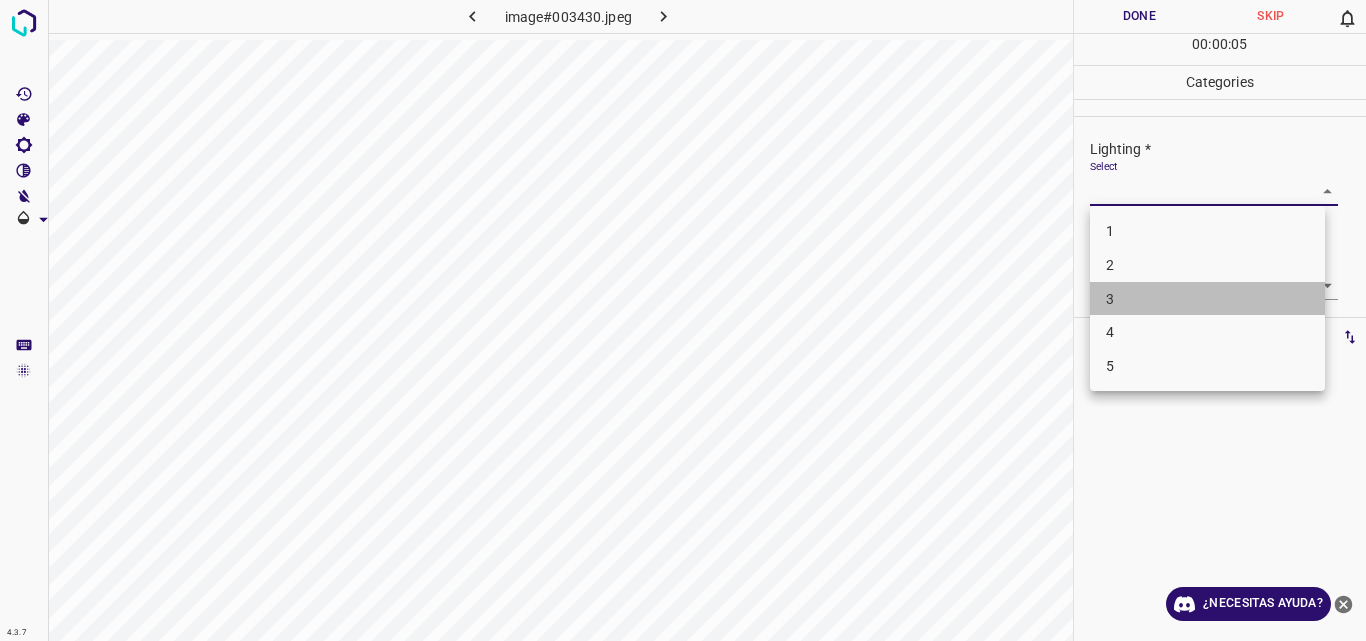 click on "3" at bounding box center (1207, 299) 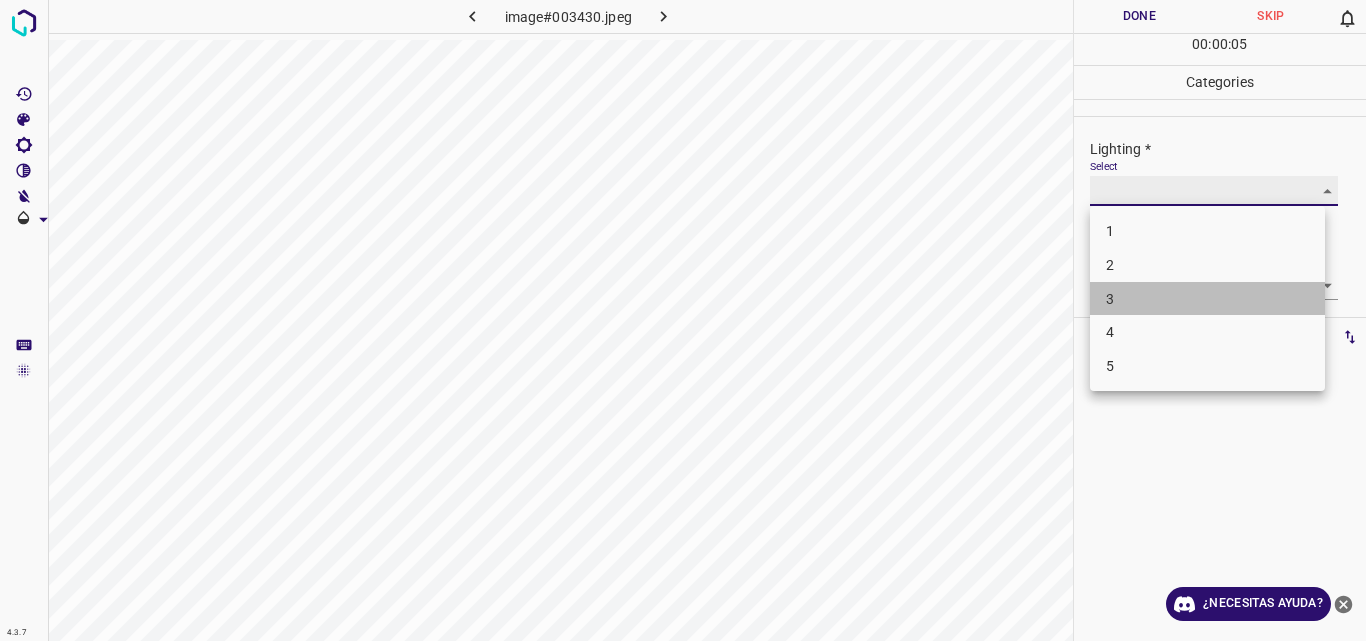 type on "3" 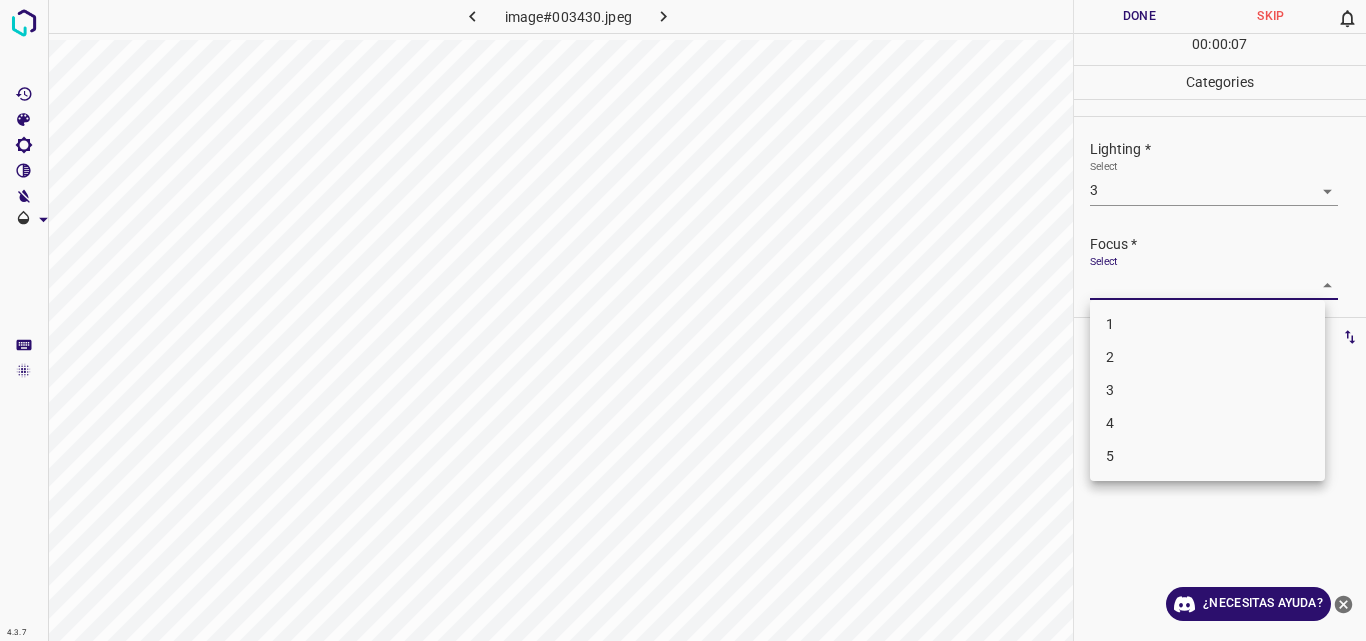 click on "4.3.7 image#003430.jpeg Done Skip 0 00   : 00   : 07   Categories Lighting *  Select 3 3 Focus *  Select ​ Overall *  Select ​ Labels   0 Categories 1 Lighting 2 Focus 3 Overall Tools Space Change between modes (Draw & Edit) I Auto labeling R Restore zoom M Zoom in N Zoom out Delete Delete selecte label Filters Z Restore filters X Saturation filter C Brightness filter V Contrast filter B Gray scale filter General O Download ¿Necesitas ayuda? Original text Rate this translation Your feedback will be used to help improve Google Translate - Texto - Esconder - Borrar 1 2 3 4 5" at bounding box center [683, 320] 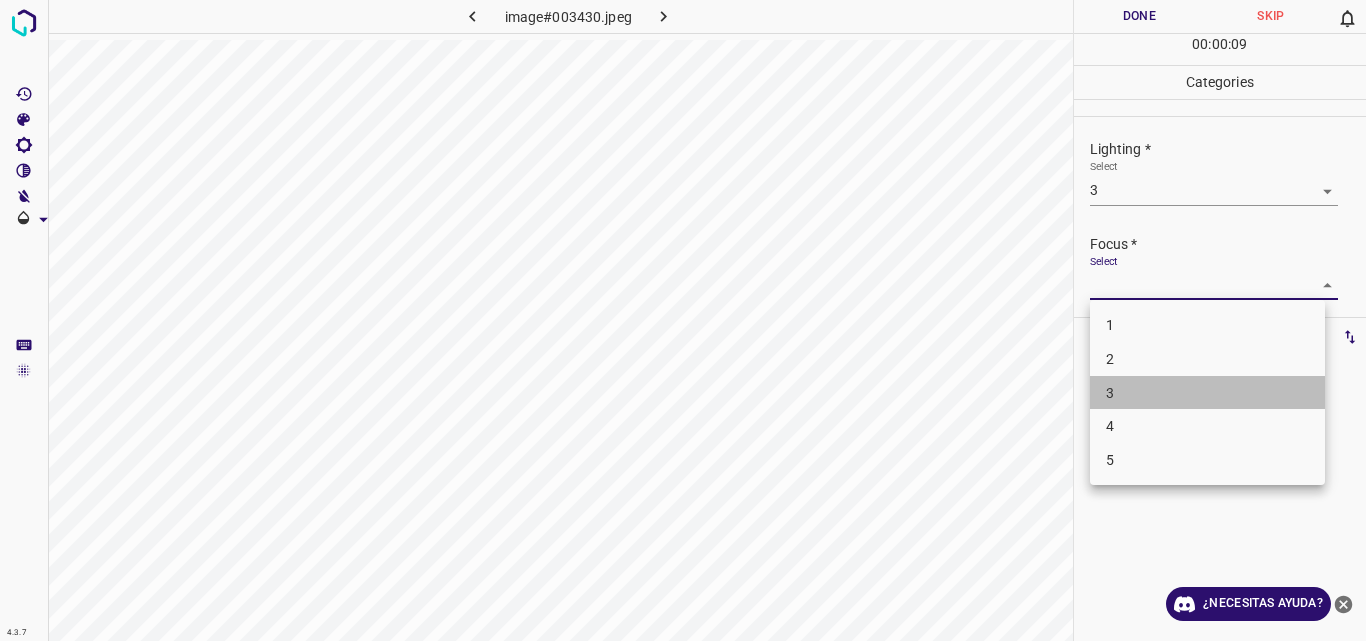 click on "3" at bounding box center (1207, 393) 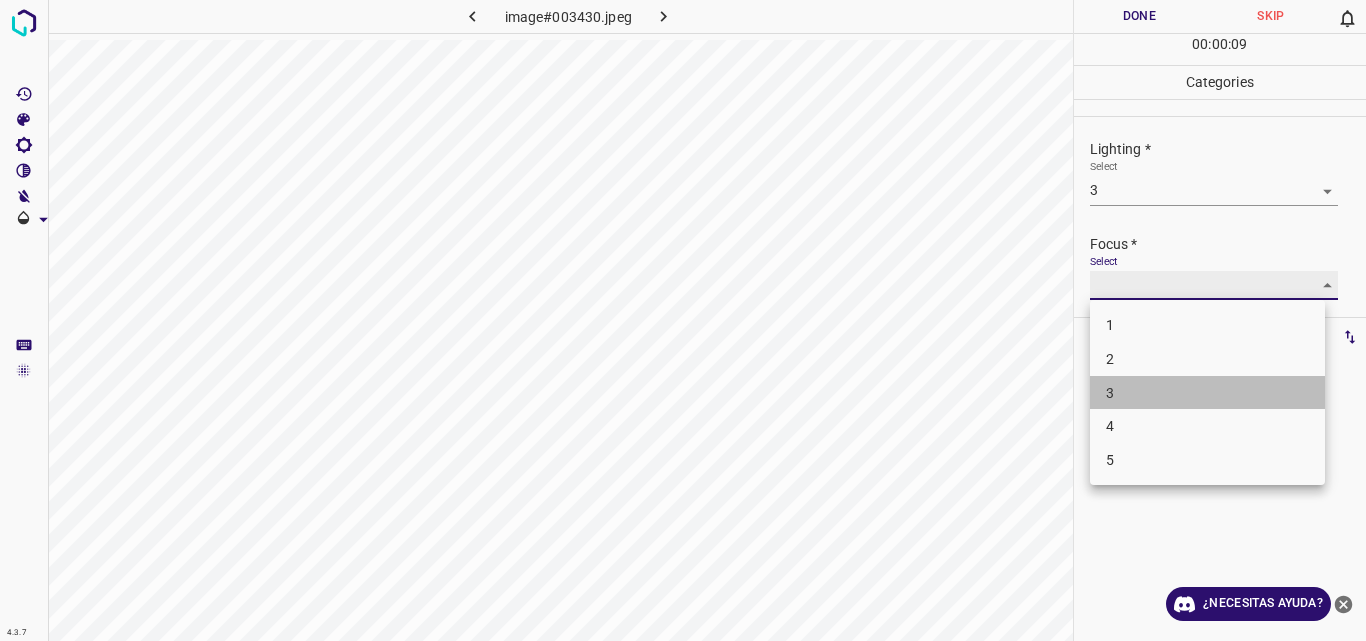 type on "3" 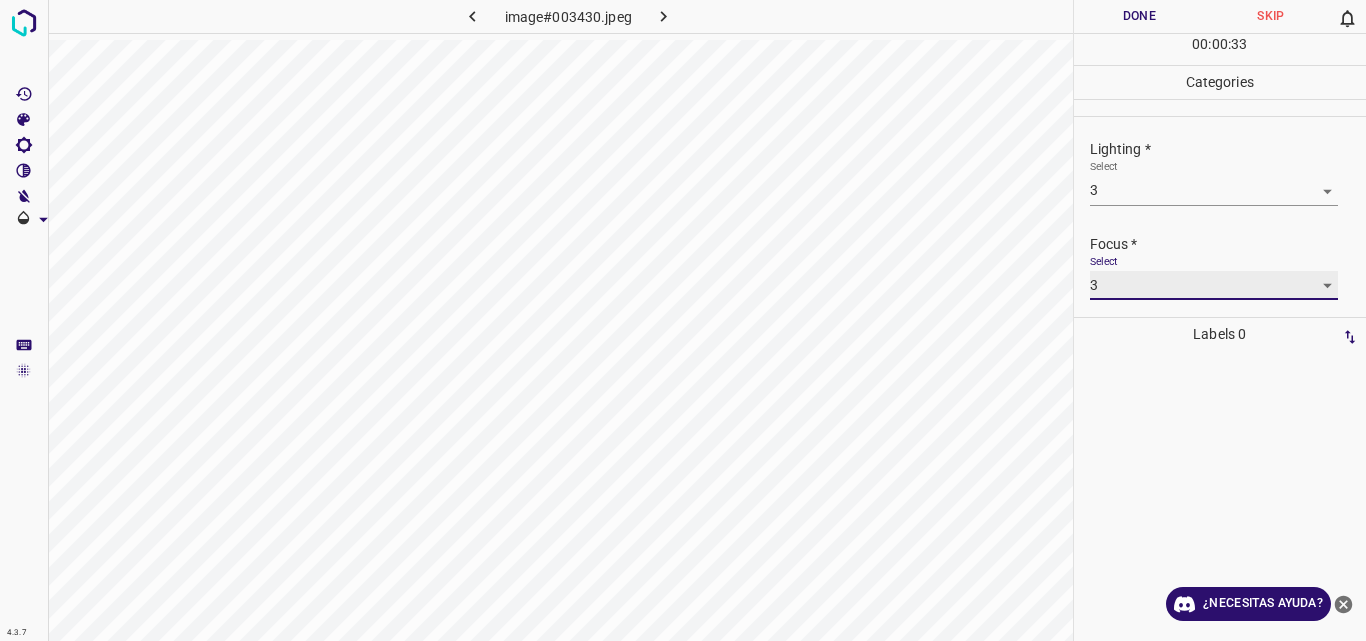 scroll, scrollTop: 98, scrollLeft: 0, axis: vertical 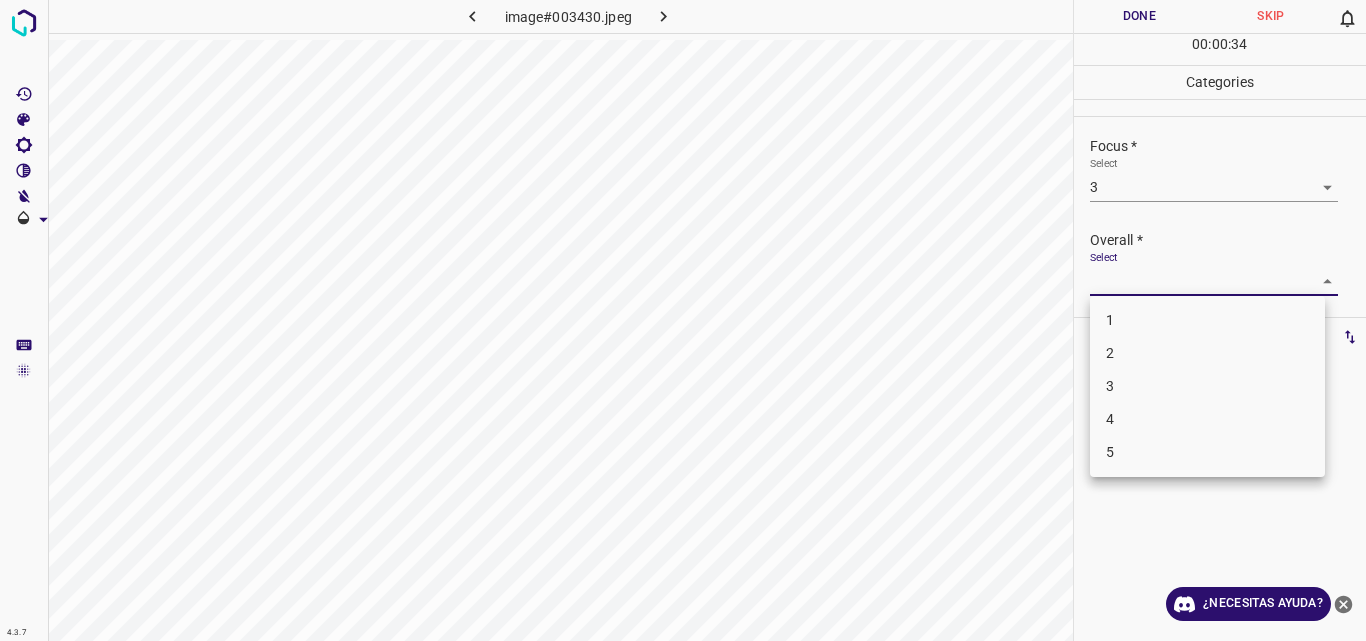 click on "4.3.7 image#003430.jpeg Done Skip 0 00   : 00   : 34   Categories Lighting *  Select 3 3 Focus *  Select 3 3 Overall *  Select ​ Labels   0 Categories 1 Lighting 2 Focus 3 Overall Tools Space Change between modes (Draw & Edit) I Auto labeling R Restore zoom M Zoom in N Zoom out Delete Delete selecte label Filters Z Restore filters X Saturation filter C Brightness filter V Contrast filter B Gray scale filter General O Download ¿Necesitas ayuda? Original text Rate this translation Your feedback will be used to help improve Google Translate - Texto - Esconder - Borrar 1 2 3 4 5" at bounding box center [683, 320] 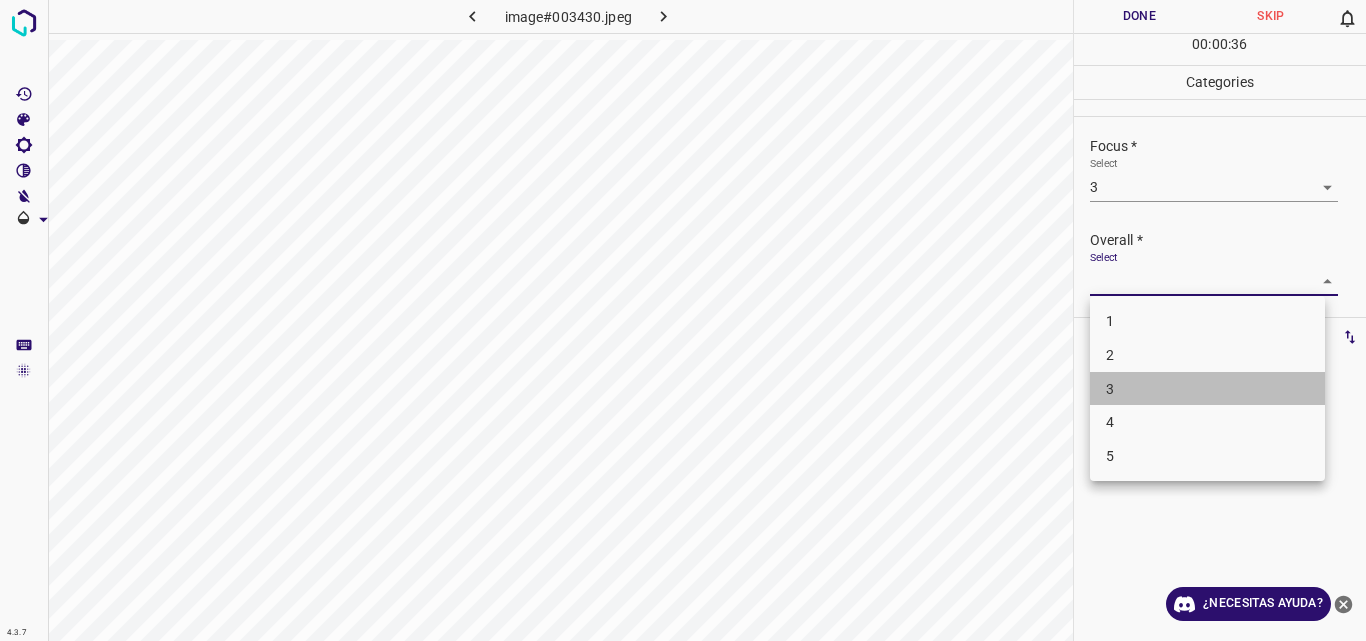 click on "3" at bounding box center [1207, 389] 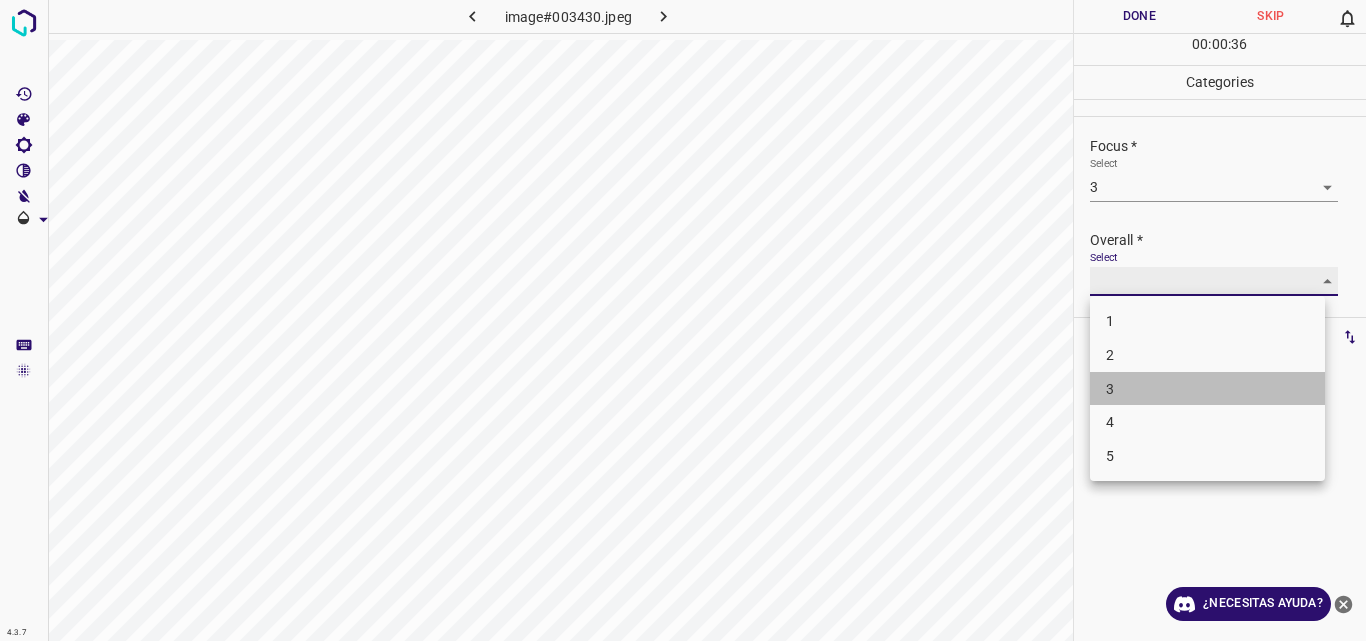type on "3" 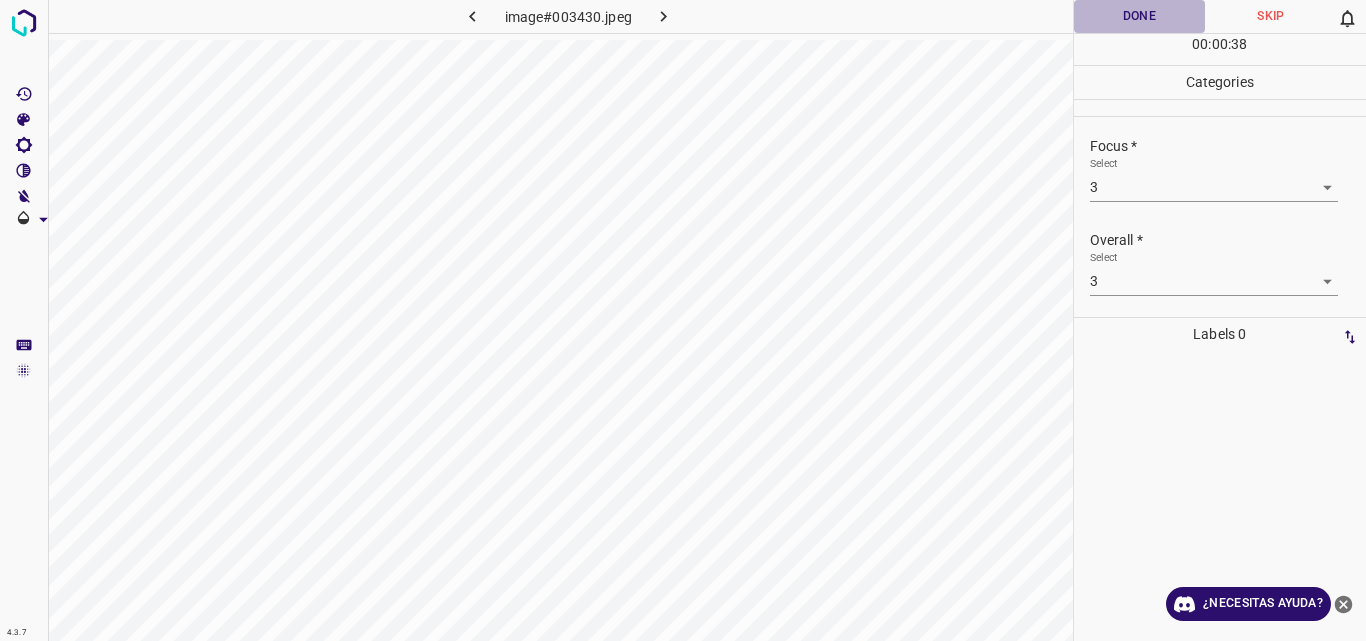 click on "Done" at bounding box center [1140, 16] 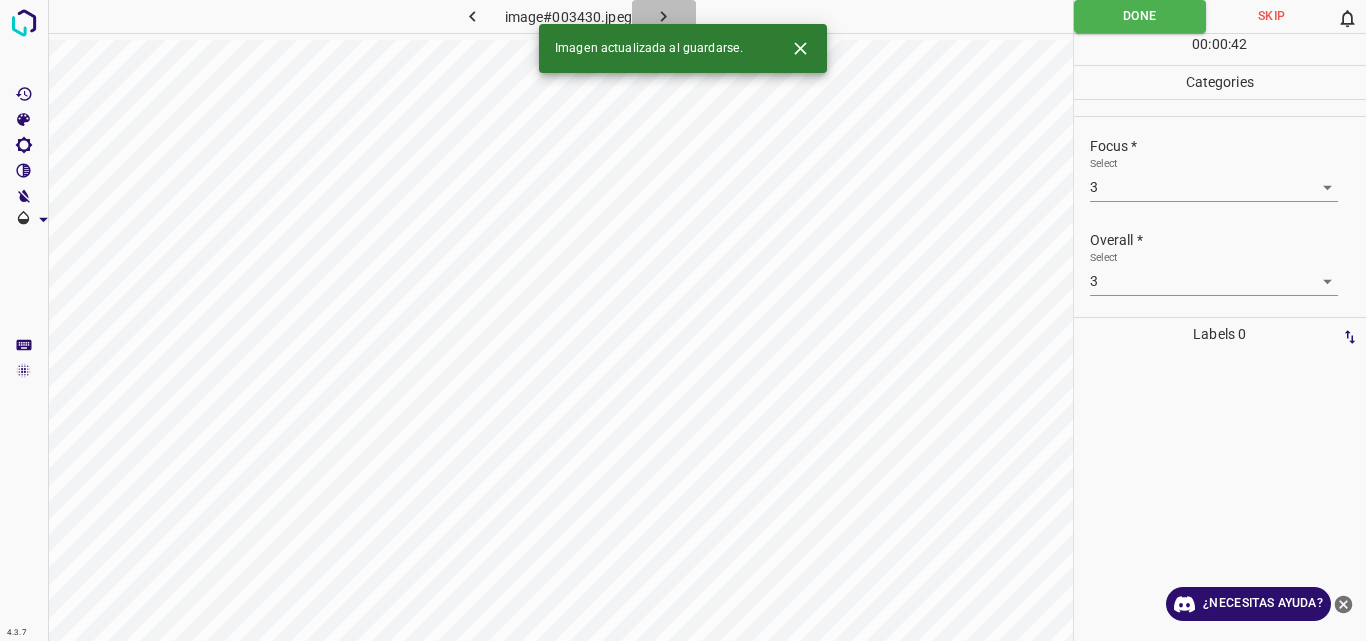 click 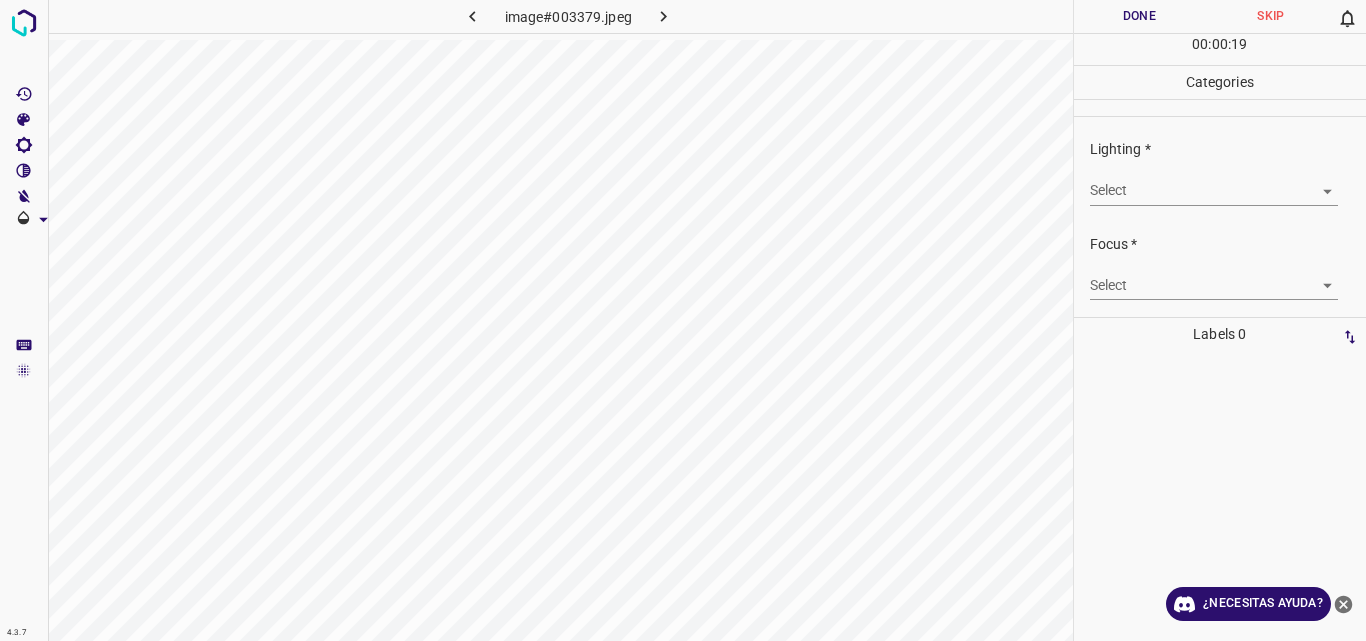 click on "4.3.7 image#003379.jpeg Done Skip 0 00   : 00   : 19   Categories Lighting *  Select ​ Focus *  Select ​ Overall *  Select ​ Labels   0 Categories 1 Lighting 2 Focus 3 Overall Tools Space Change between modes (Draw & Edit) I Auto labeling R Restore zoom M Zoom in N Zoom out Delete Delete selecte label Filters Z Restore filters X Saturation filter C Brightness filter V Contrast filter B Gray scale filter General O Download ¿Necesitas ayuda? Original text Rate this translation Your feedback will be used to help improve Google Translate - Texto - Esconder - Borrar" at bounding box center [683, 320] 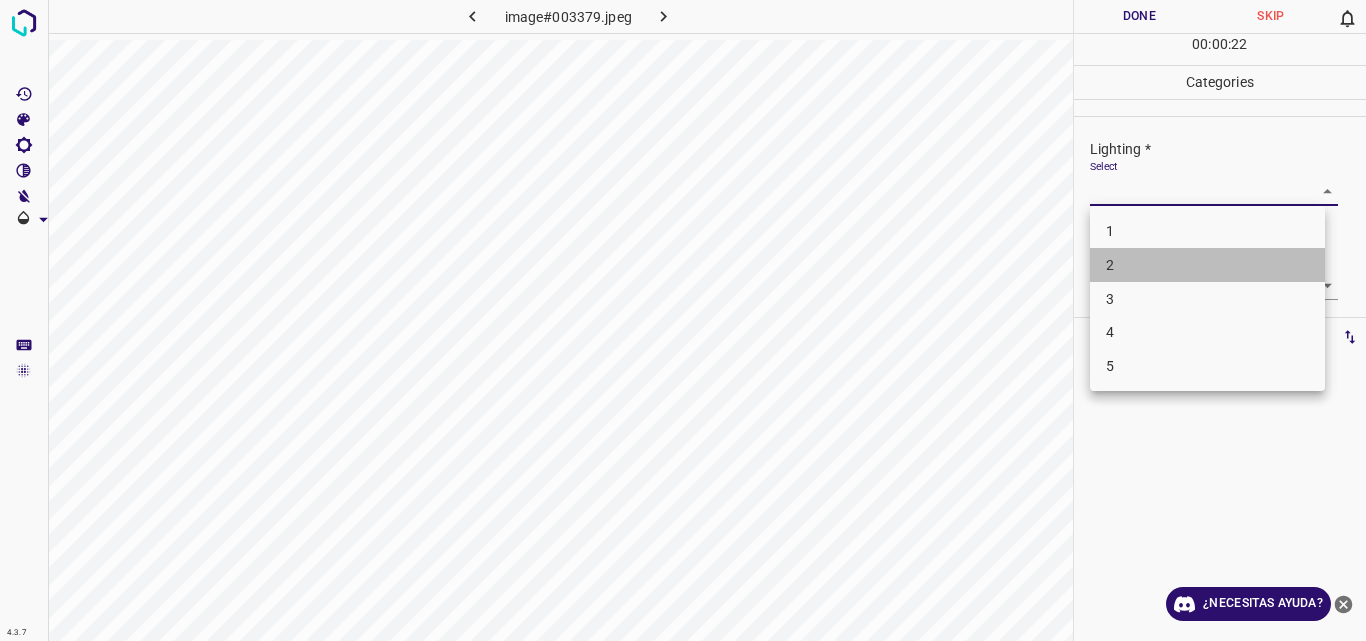 click on "2" at bounding box center (1207, 265) 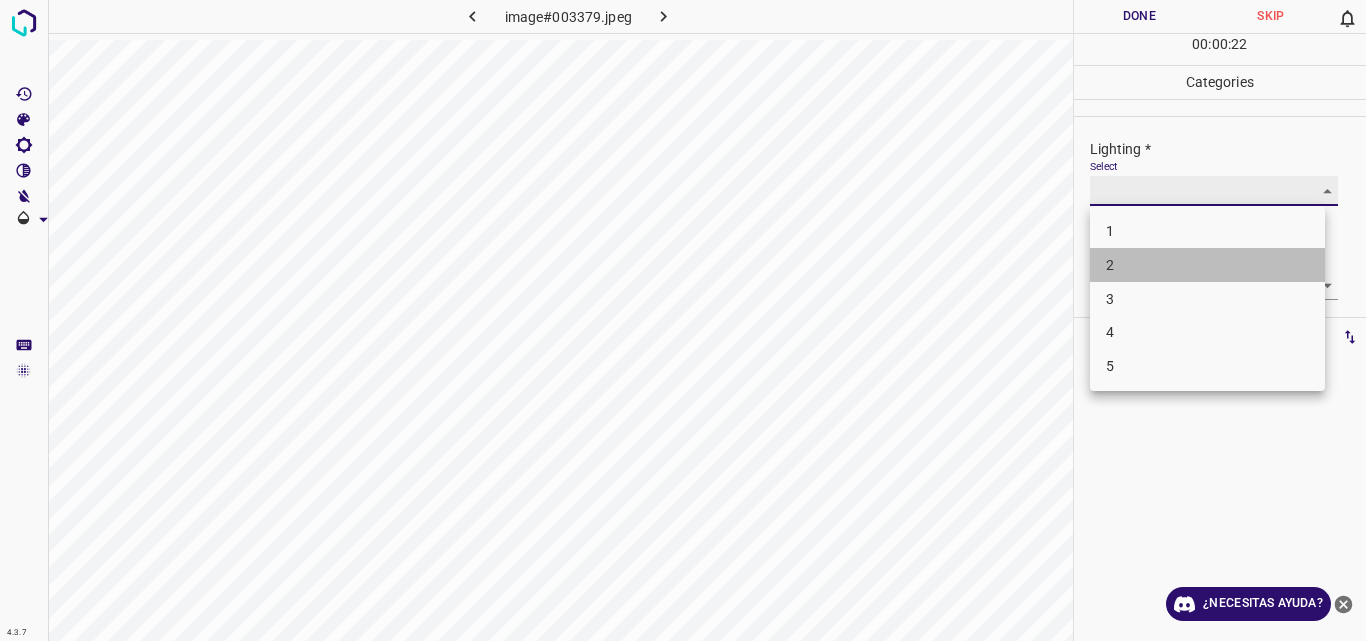 type on "2" 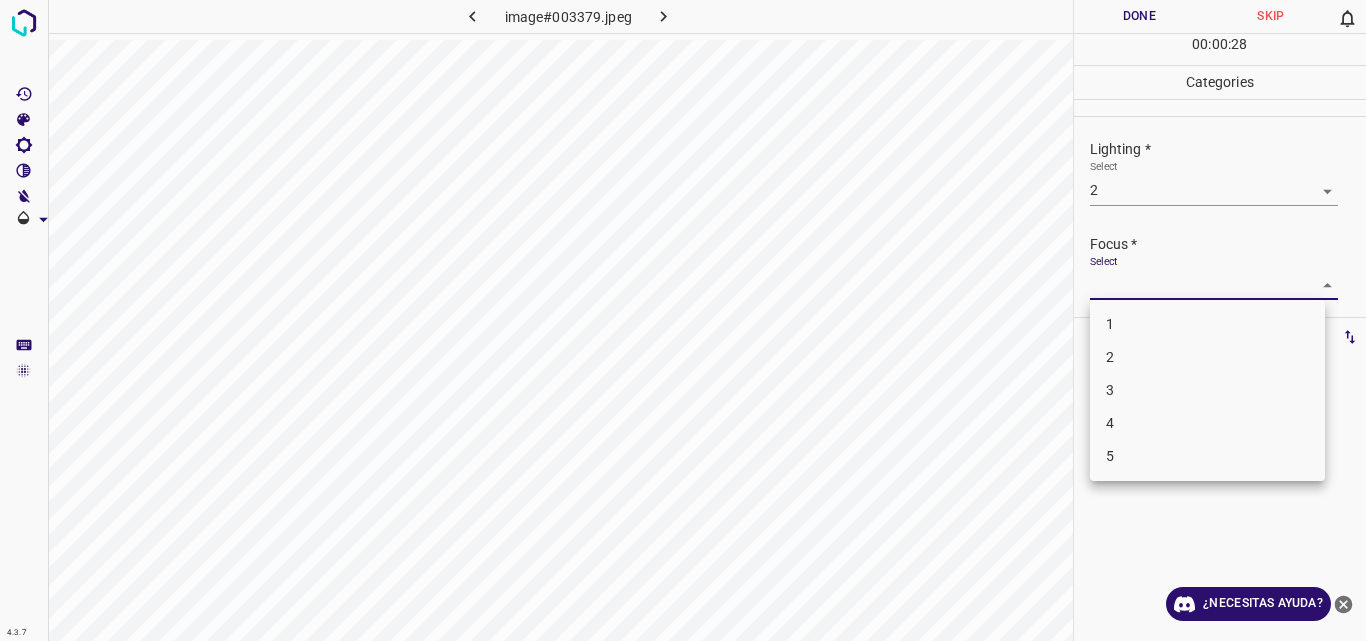 click on "4.3.7 image#003379.jpeg Done Skip 0 00   : 00   : 28   Categories Lighting *  Select 2 2 Focus *  Select ​ Overall *  Select ​ Labels   0 Categories 1 Lighting 2 Focus 3 Overall Tools Space Change between modes (Draw & Edit) I Auto labeling R Restore zoom M Zoom in N Zoom out Delete Delete selecte label Filters Z Restore filters X Saturation filter C Brightness filter V Contrast filter B Gray scale filter General O Download ¿Necesitas ayuda? Original text Rate this translation Your feedback will be used to help improve Google Translate - Texto - Esconder - Borrar 1 2 3 4 5" at bounding box center [683, 320] 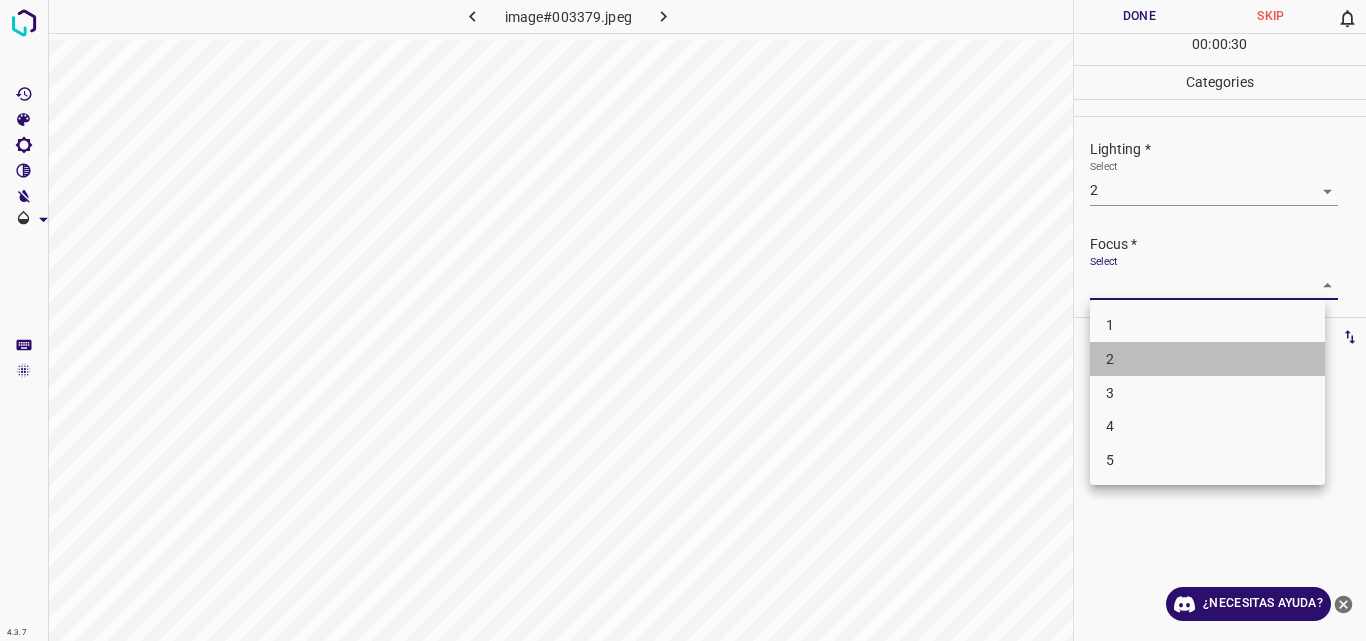 click on "2" at bounding box center (1207, 359) 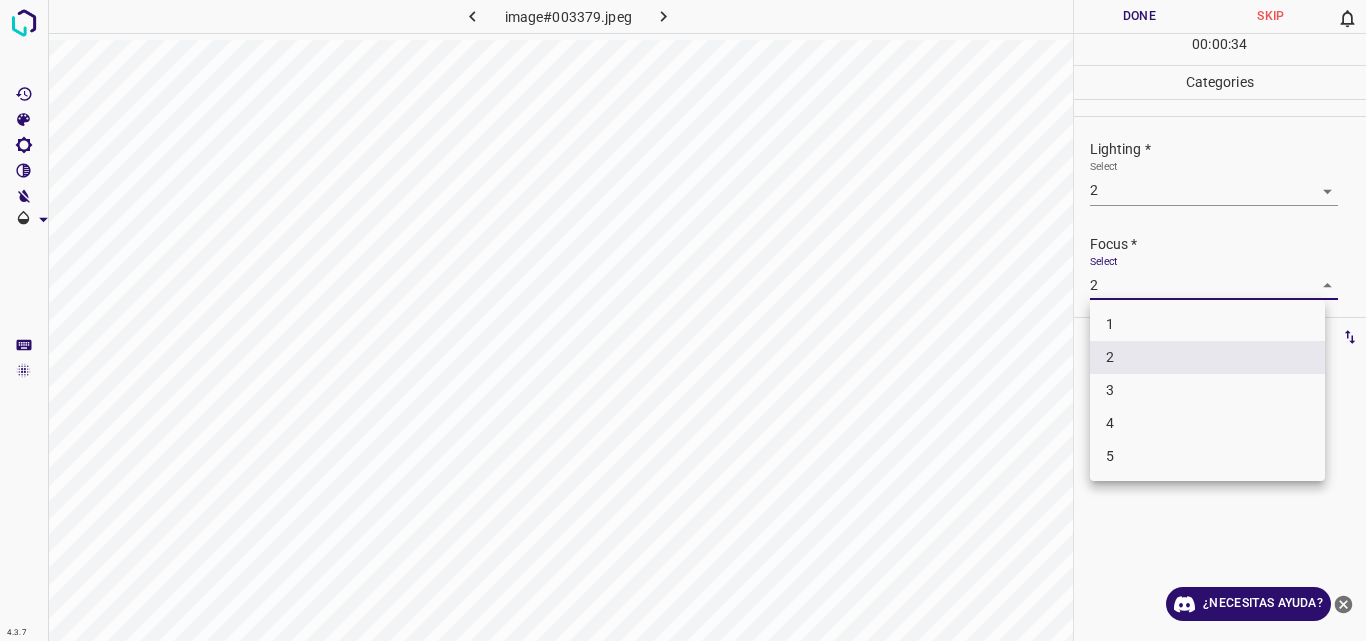 click on "4.3.7 image#003379.jpeg Done Skip 0 00   : 00   : 34   Categories Lighting *  Select 2 2 Focus *  Select 2 2 Overall *  Select ​ Labels   0 Categories 1 Lighting 2 Focus 3 Overall Tools Space Change between modes (Draw & Edit) I Auto labeling R Restore zoom M Zoom in N Zoom out Delete Delete selecte label Filters Z Restore filters X Saturation filter C Brightness filter V Contrast filter B Gray scale filter General O Download ¿Necesitas ayuda? Original text Rate this translation Your feedback will be used to help improve Google Translate - Texto - Esconder - Borrar 1 2 3 4 5" at bounding box center (683, 320) 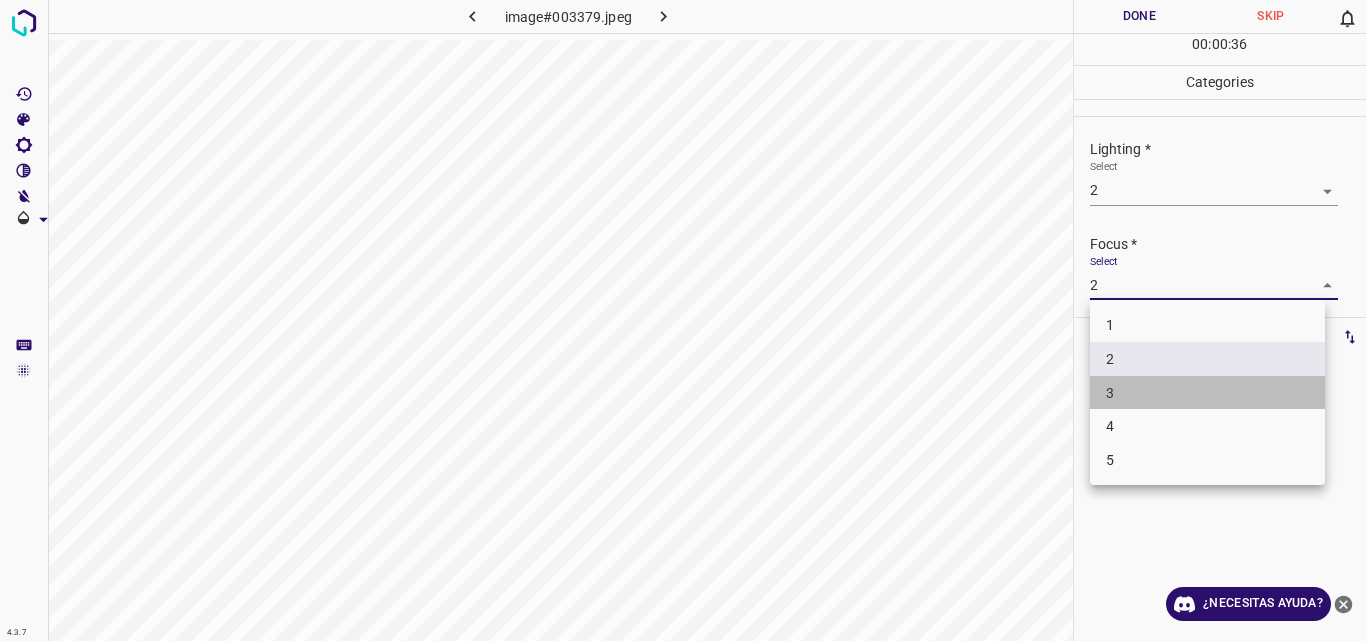 click on "3" at bounding box center (1207, 393) 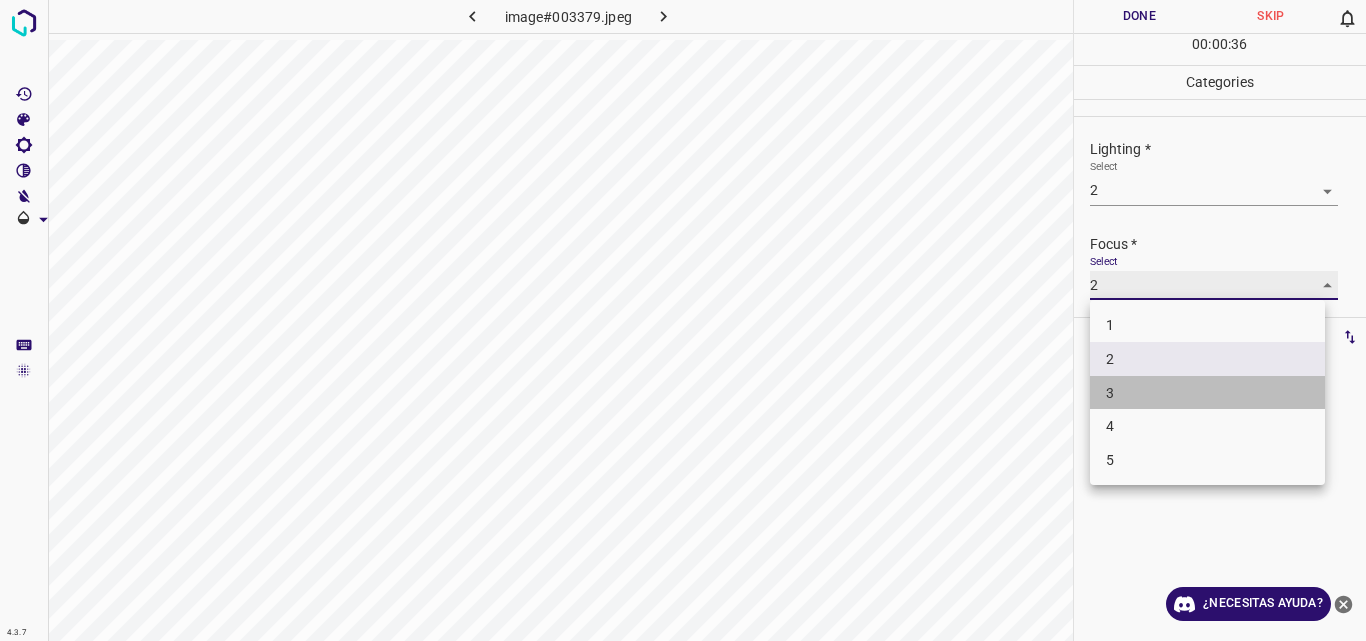 type on "3" 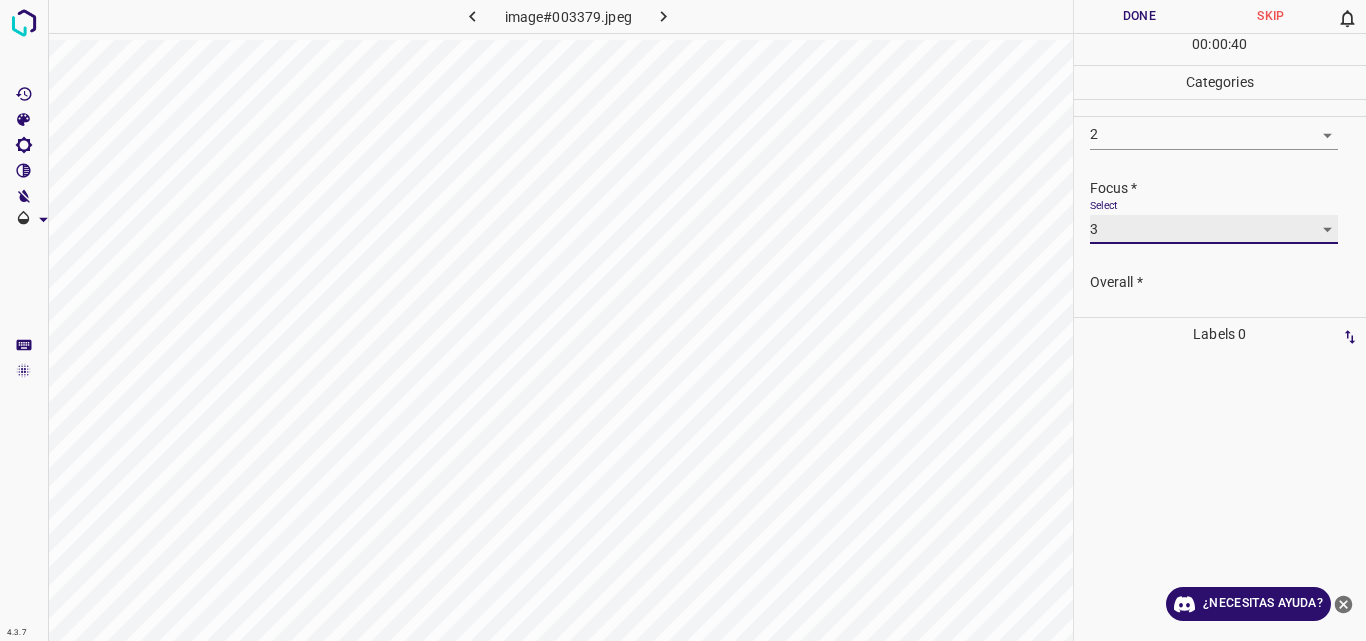 scroll, scrollTop: 58, scrollLeft: 0, axis: vertical 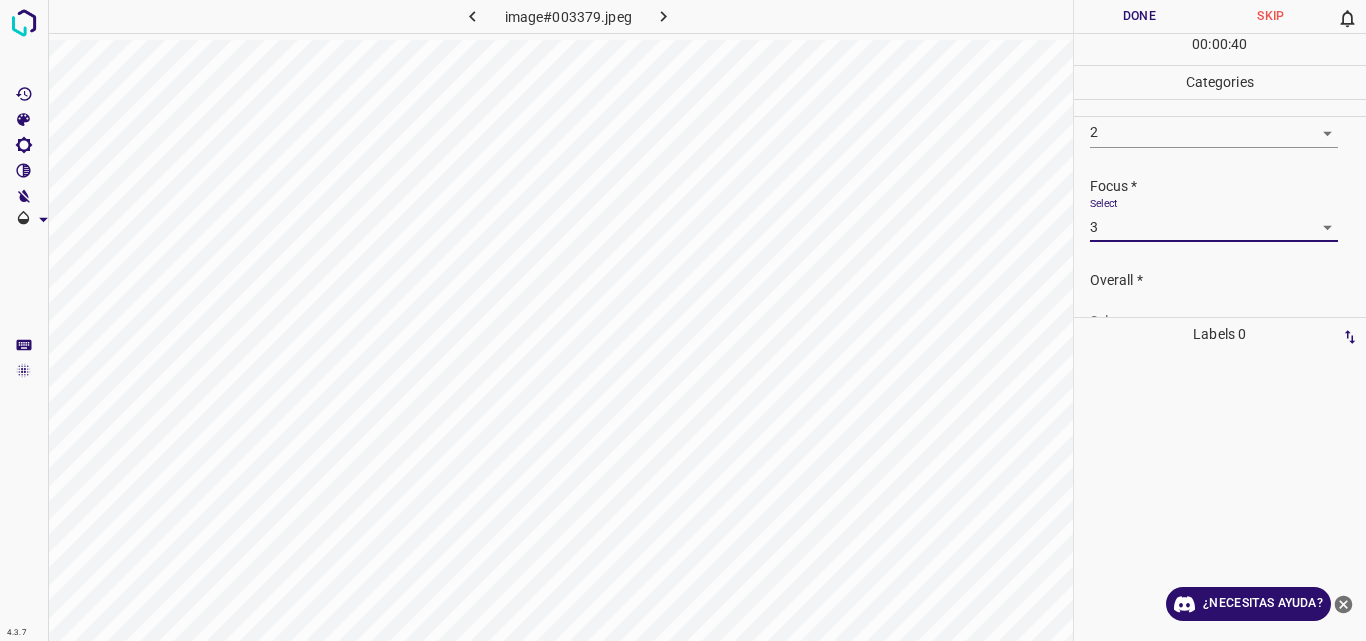 click on "Overall *  Select ​" at bounding box center [1220, 303] 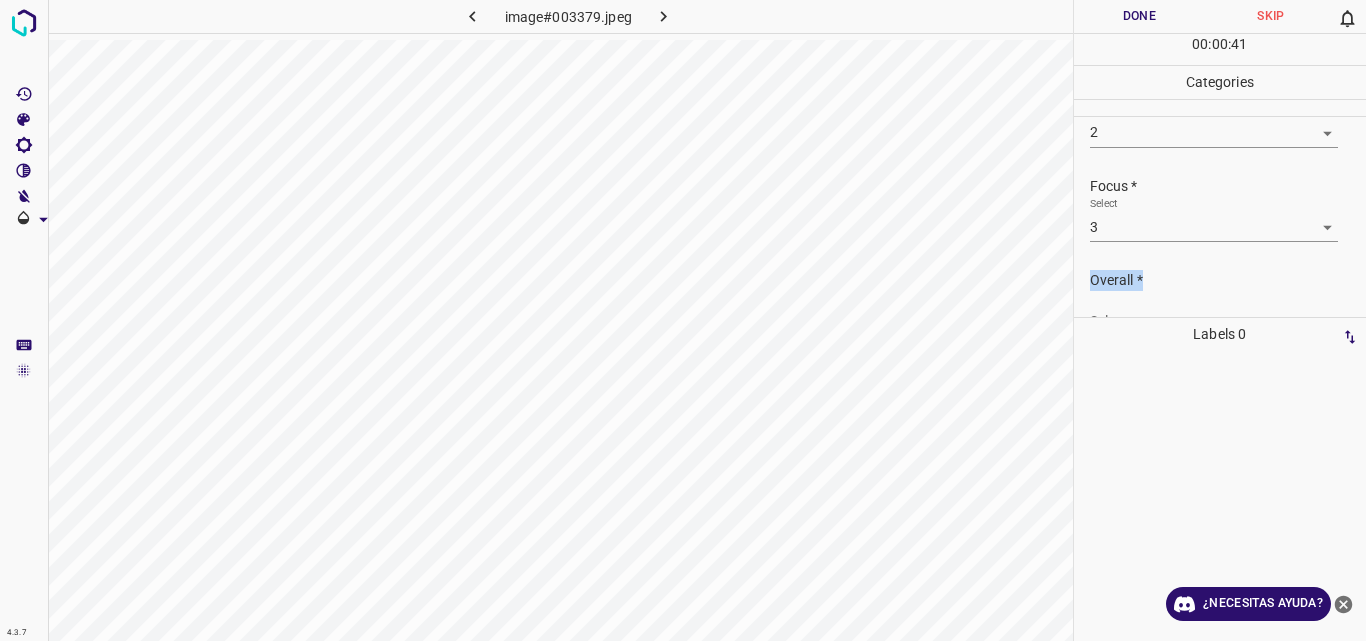 drag, startPoint x: 1349, startPoint y: 268, endPoint x: 1348, endPoint y: 282, distance: 14.035668 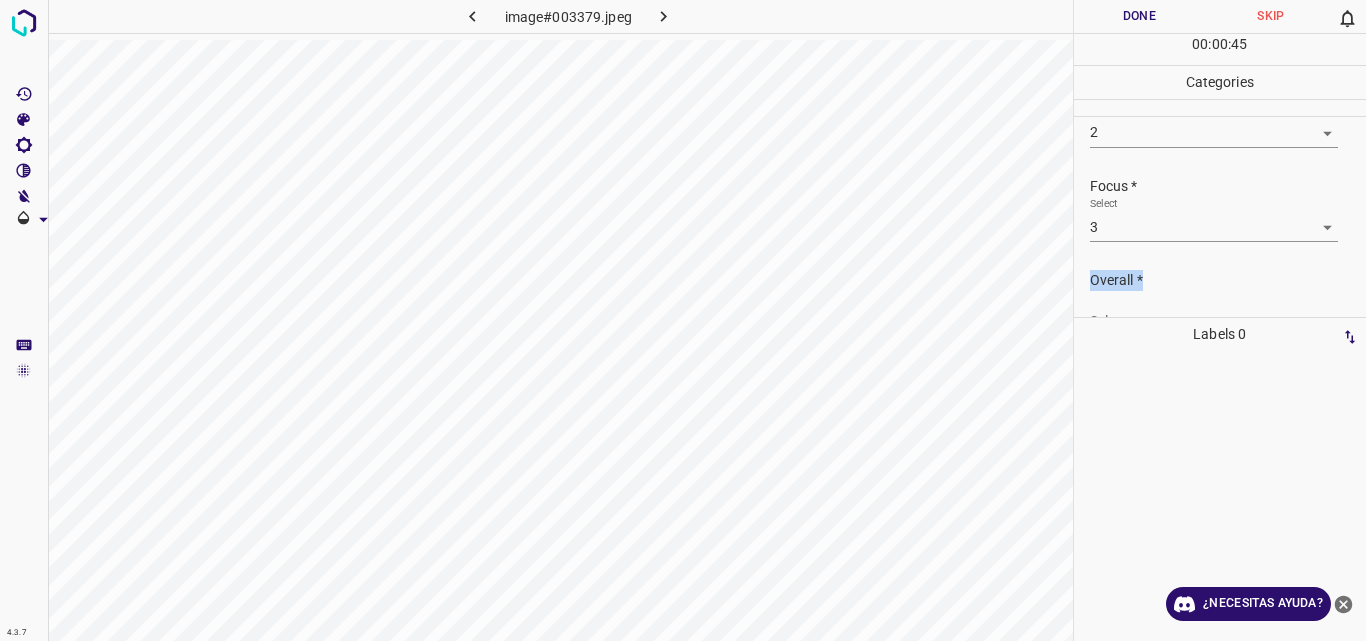scroll, scrollTop: 94, scrollLeft: 0, axis: vertical 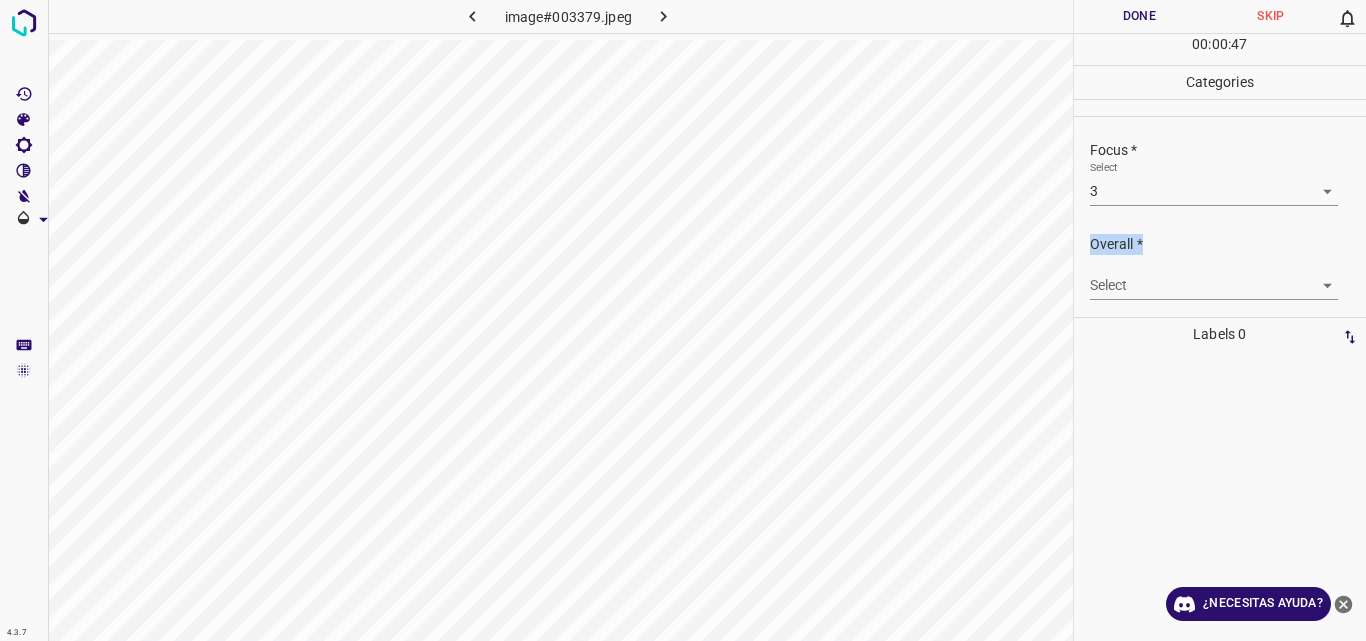 click on "4.3.7 image#003379.jpeg Done Skip 0 00   : 00   : 47   Categories Lighting *  Select 2 2 Focus *  Select 3 3 Overall *  Select ​ Labels   0 Categories 1 Lighting 2 Focus 3 Overall Tools Space Change between modes (Draw & Edit) I Auto labeling R Restore zoom M Zoom in N Zoom out Delete Delete selecte label Filters Z Restore filters X Saturation filter C Brightness filter V Contrast filter B Gray scale filter General O Download ¿Necesitas ayuda? Original text Rate this translation Your feedback will be used to help improve Google Translate - Texto - Esconder - Borrar" at bounding box center (683, 320) 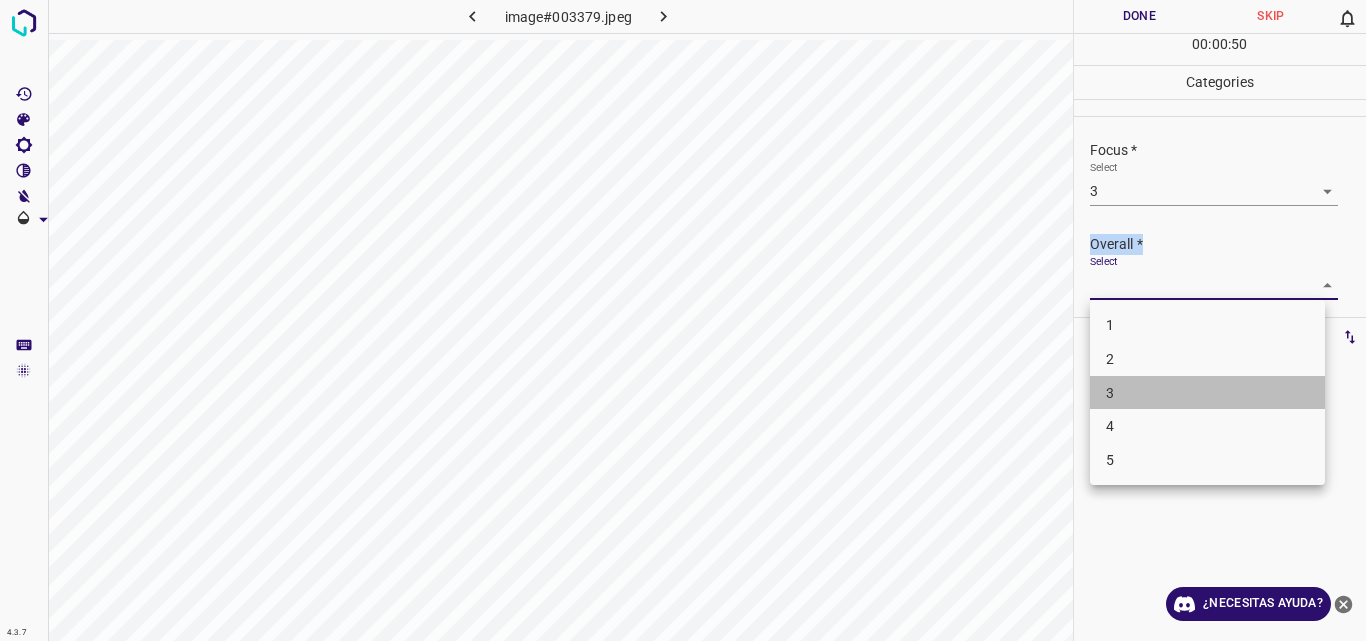 click on "3" at bounding box center [1207, 393] 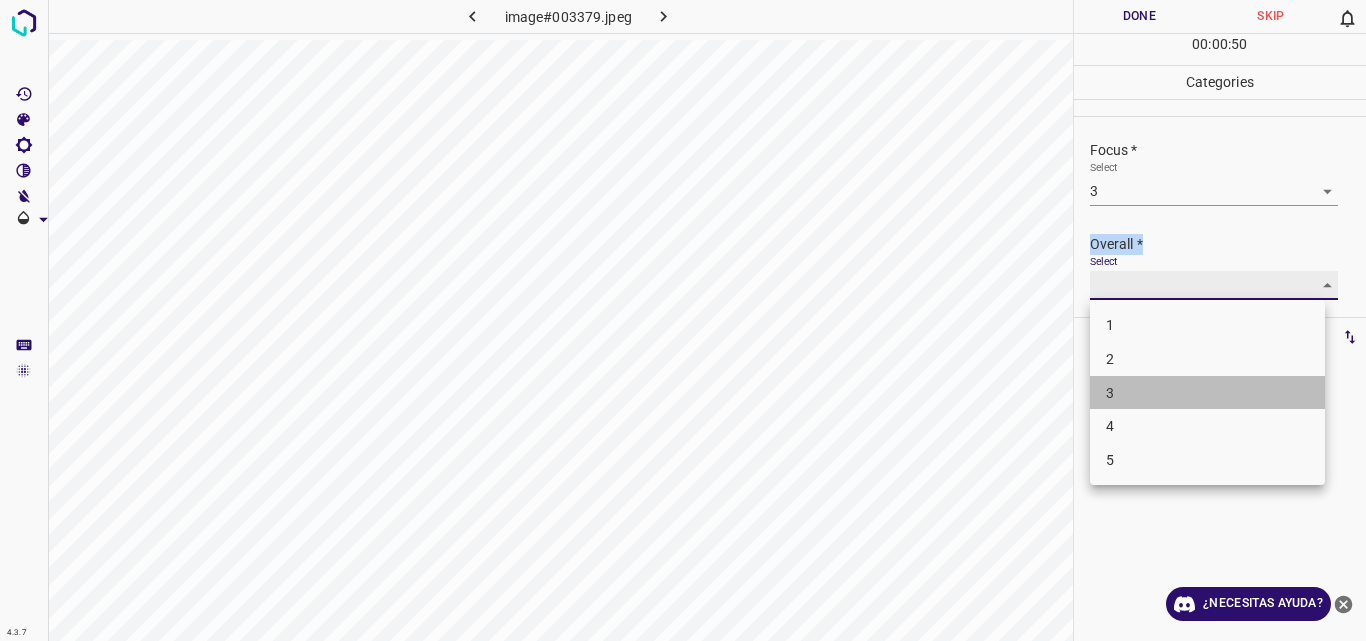 type on "3" 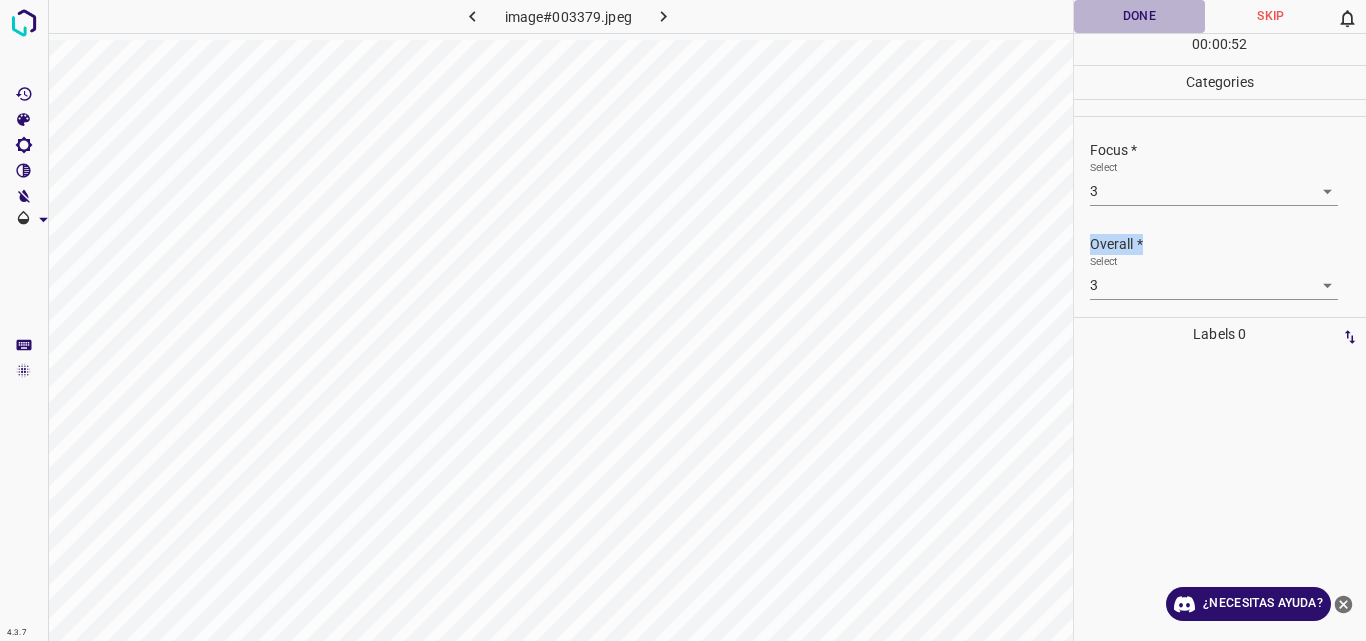 click on "Done" at bounding box center [1140, 16] 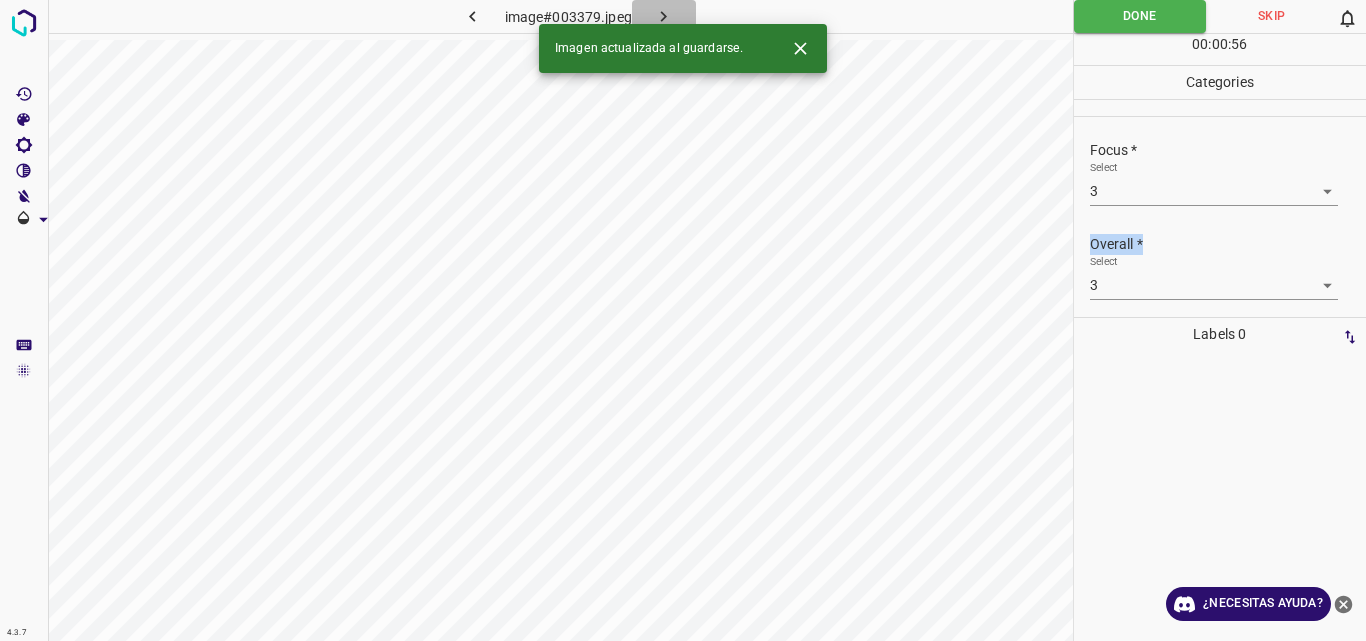 click 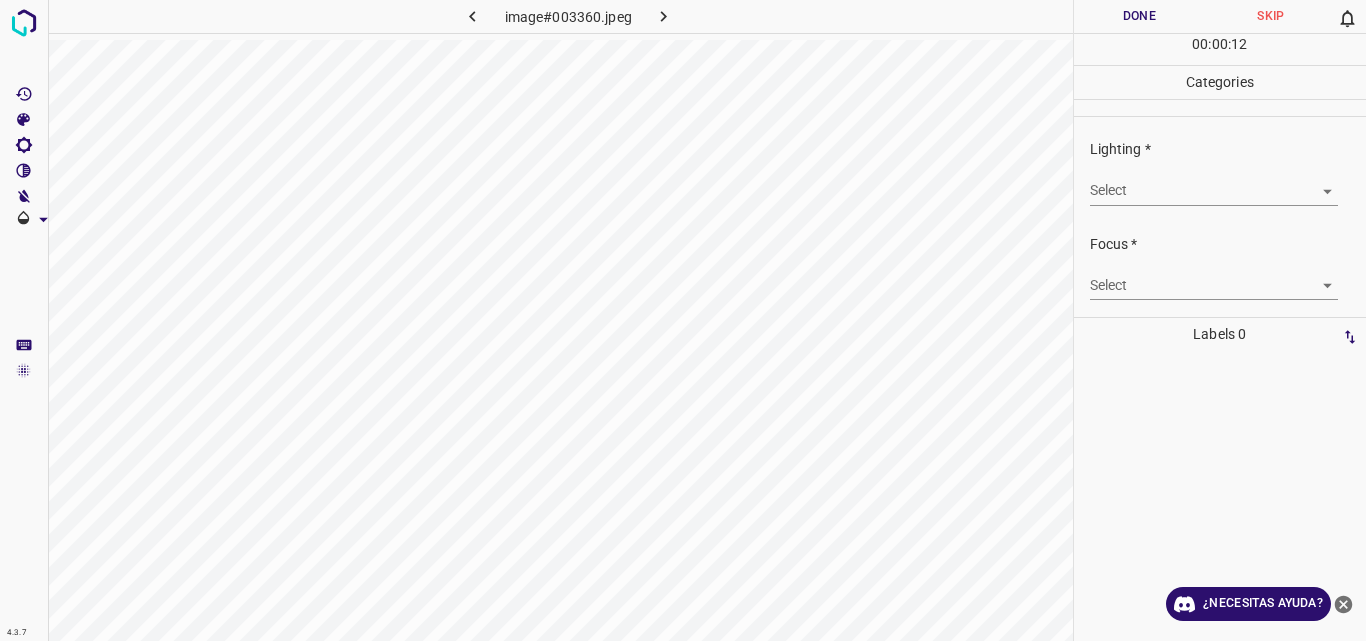 click on "4.3.7 image#003360.jpeg Done Skip 0 00   : 00   : 12   Categories Lighting *  Select ​ Focus *  Select ​ Overall *  Select ​ Labels   0 Categories 1 Lighting 2 Focus 3 Overall Tools Space Change between modes (Draw & Edit) I Auto labeling R Restore zoom M Zoom in N Zoom out Delete Delete selecte label Filters Z Restore filters X Saturation filter C Brightness filter V Contrast filter B Gray scale filter General O Download ¿Necesitas ayuda? Original text Rate this translation Your feedback will be used to help improve Google Translate - Texto - Esconder - Borrar" at bounding box center [683, 320] 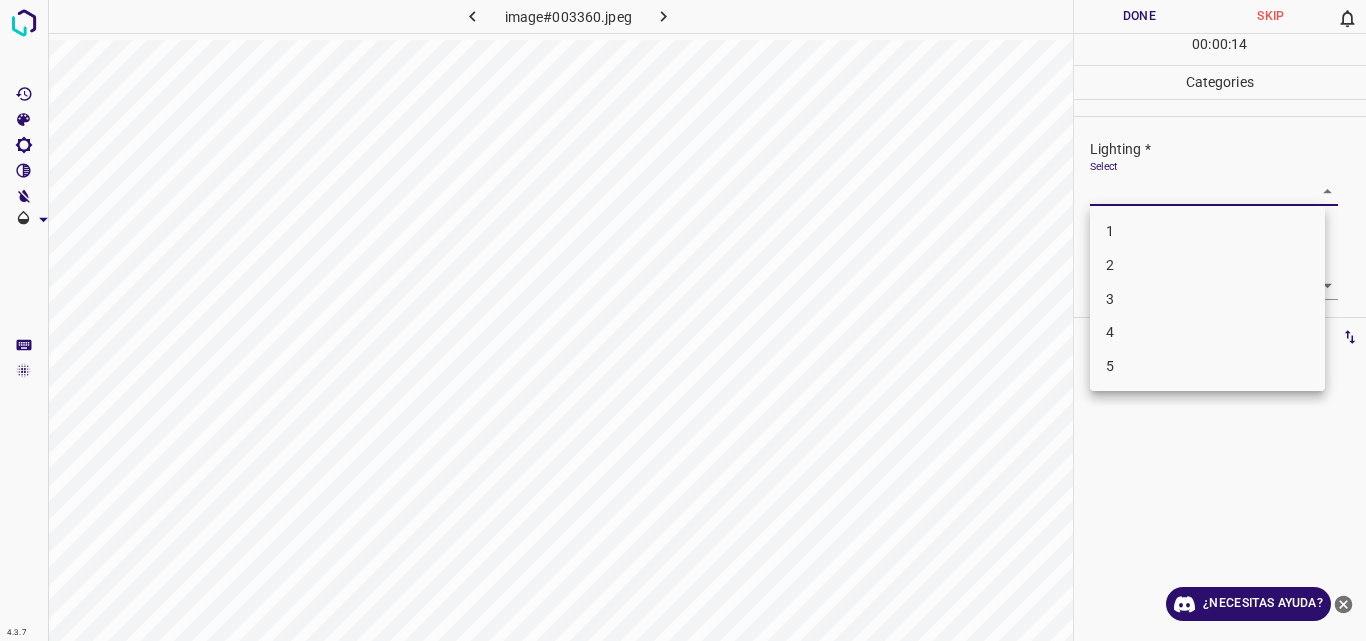 click on "3" at bounding box center [1207, 299] 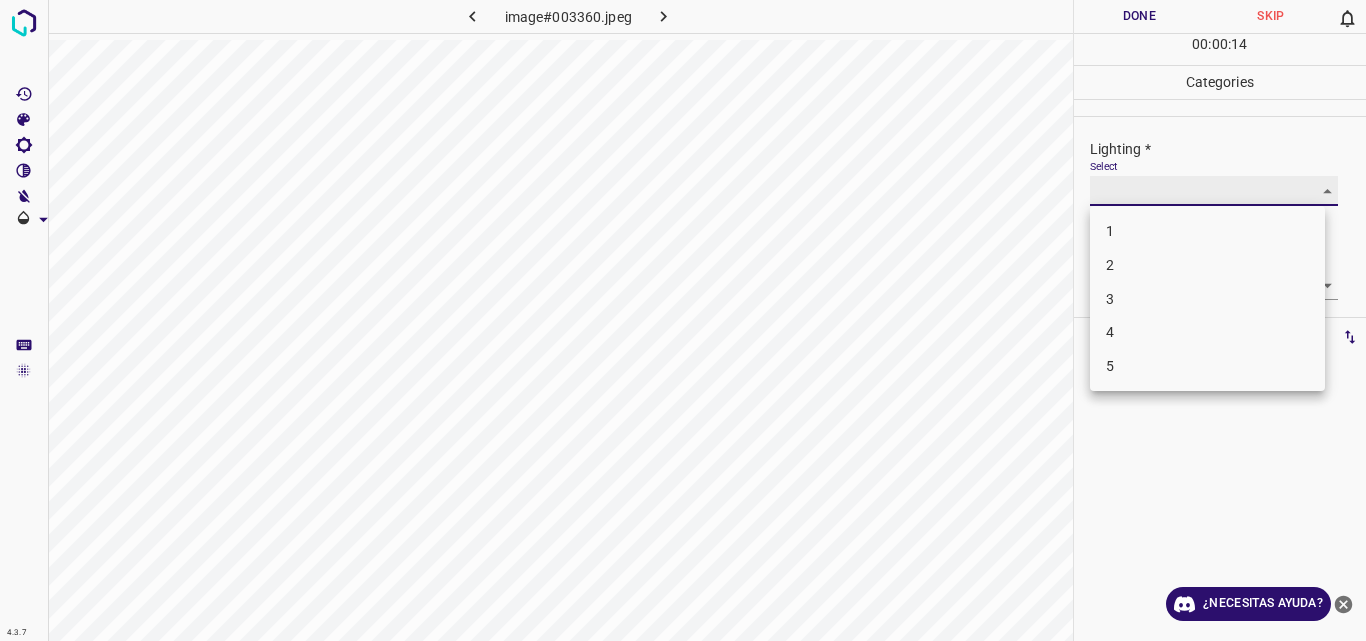 type on "3" 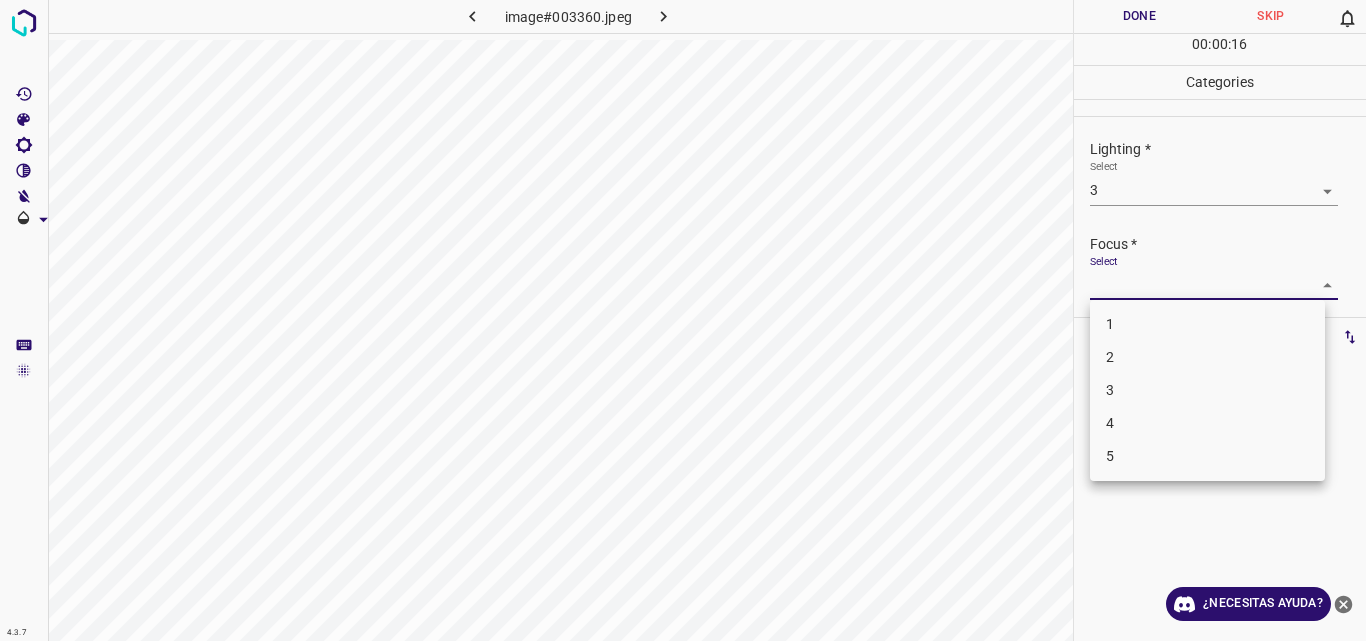 click on "4.3.7 image#003360.jpeg Done Skip 0 00   : 00   : 16   Categories Lighting *  Select 3 3 Focus *  Select ​ Overall *  Select ​ Labels   0 Categories 1 Lighting 2 Focus 3 Overall Tools Space Change between modes (Draw & Edit) I Auto labeling R Restore zoom M Zoom in N Zoom out Delete Delete selecte label Filters Z Restore filters X Saturation filter C Brightness filter V Contrast filter B Gray scale filter General O Download ¿Necesitas ayuda? Original text Rate this translation Your feedback will be used to help improve Google Translate - Texto - Esconder - Borrar 1 2 3 4 5" at bounding box center (683, 320) 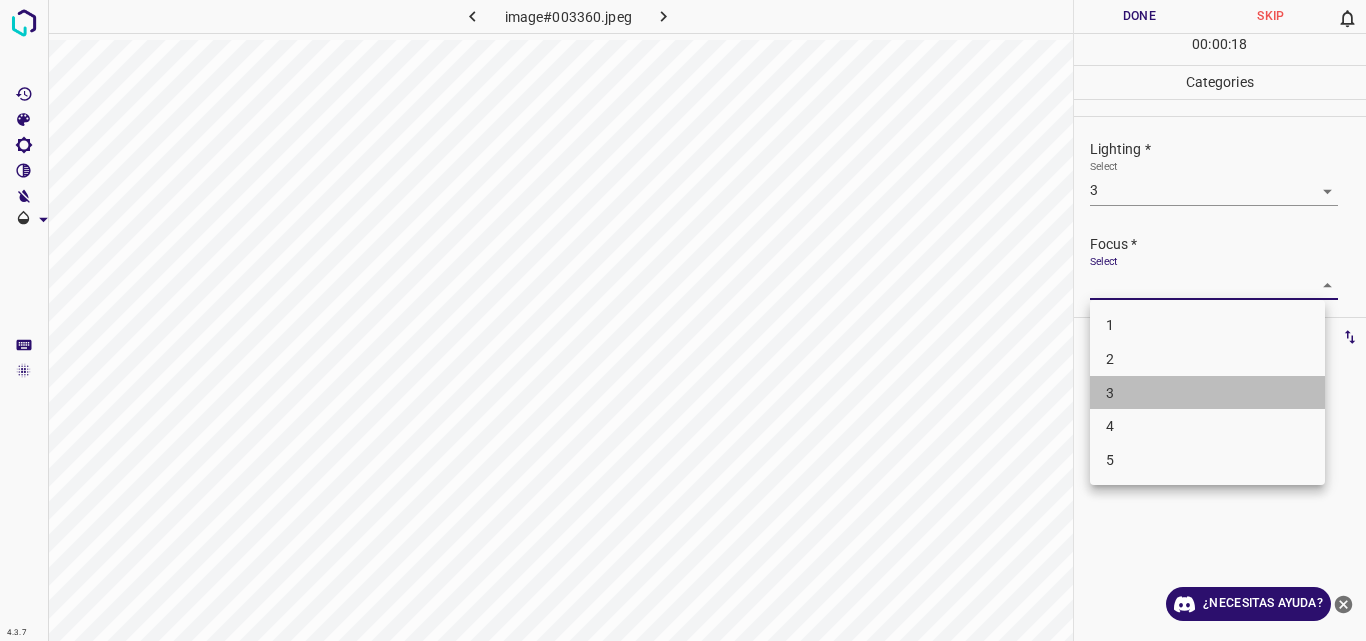 click on "3" at bounding box center [1207, 393] 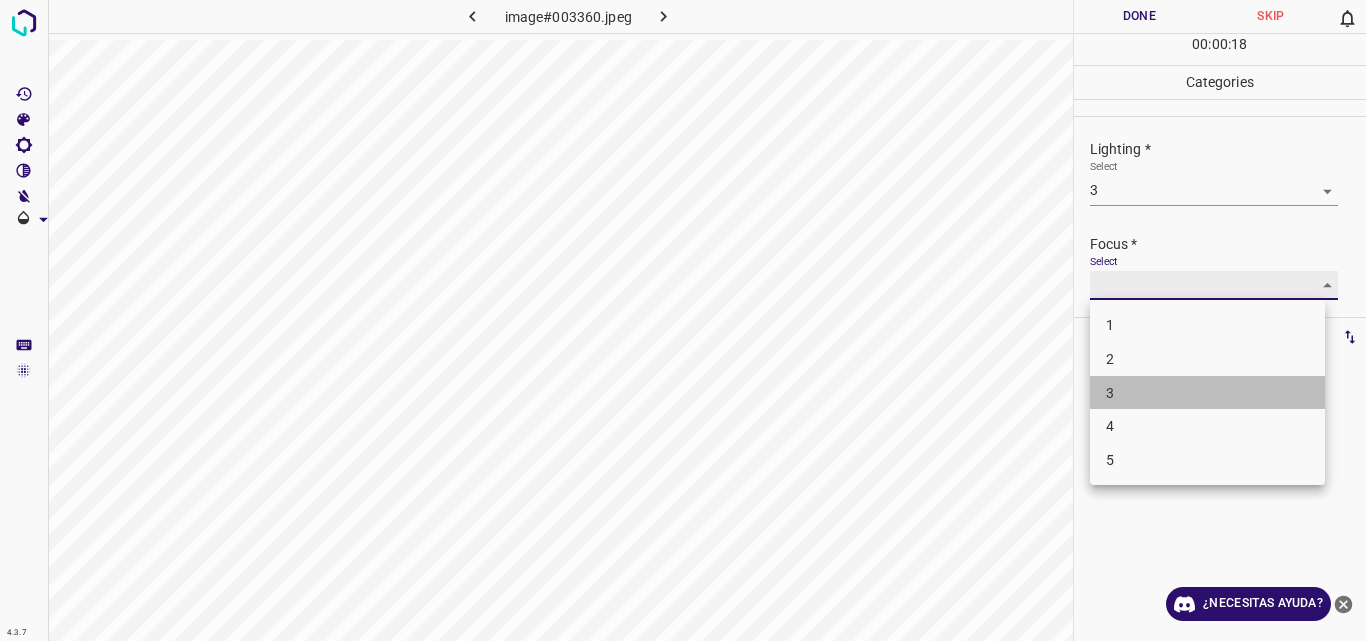 type on "3" 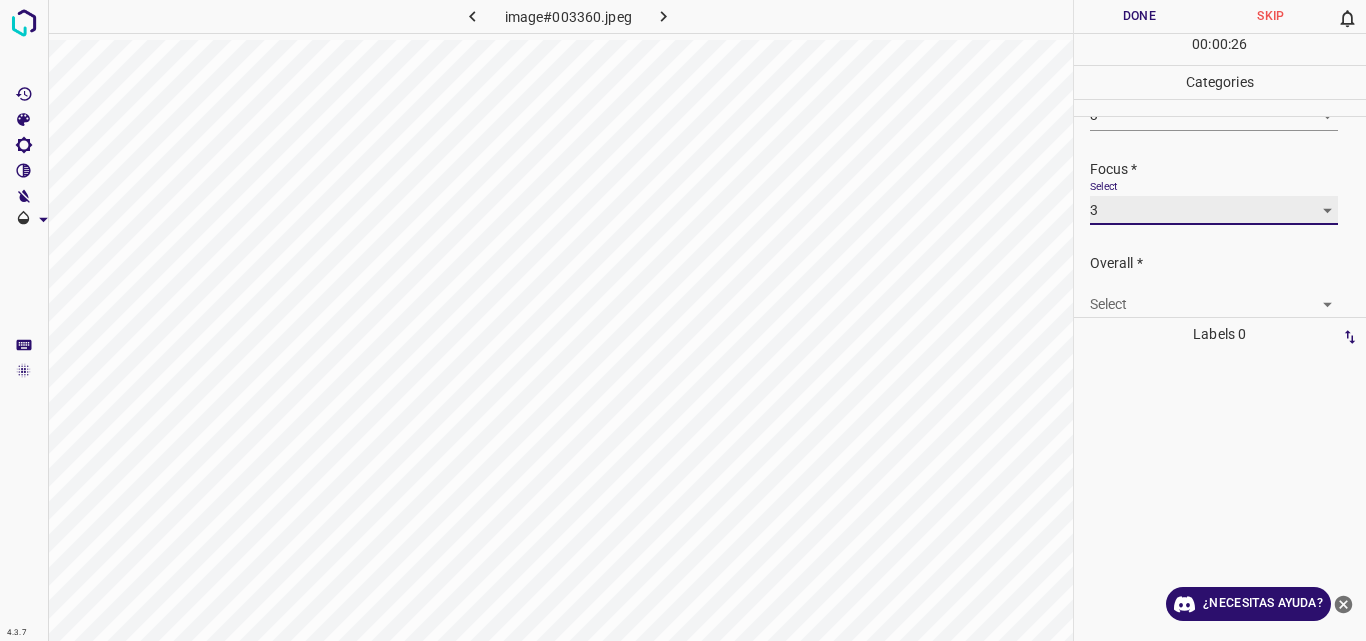 scroll, scrollTop: 98, scrollLeft: 0, axis: vertical 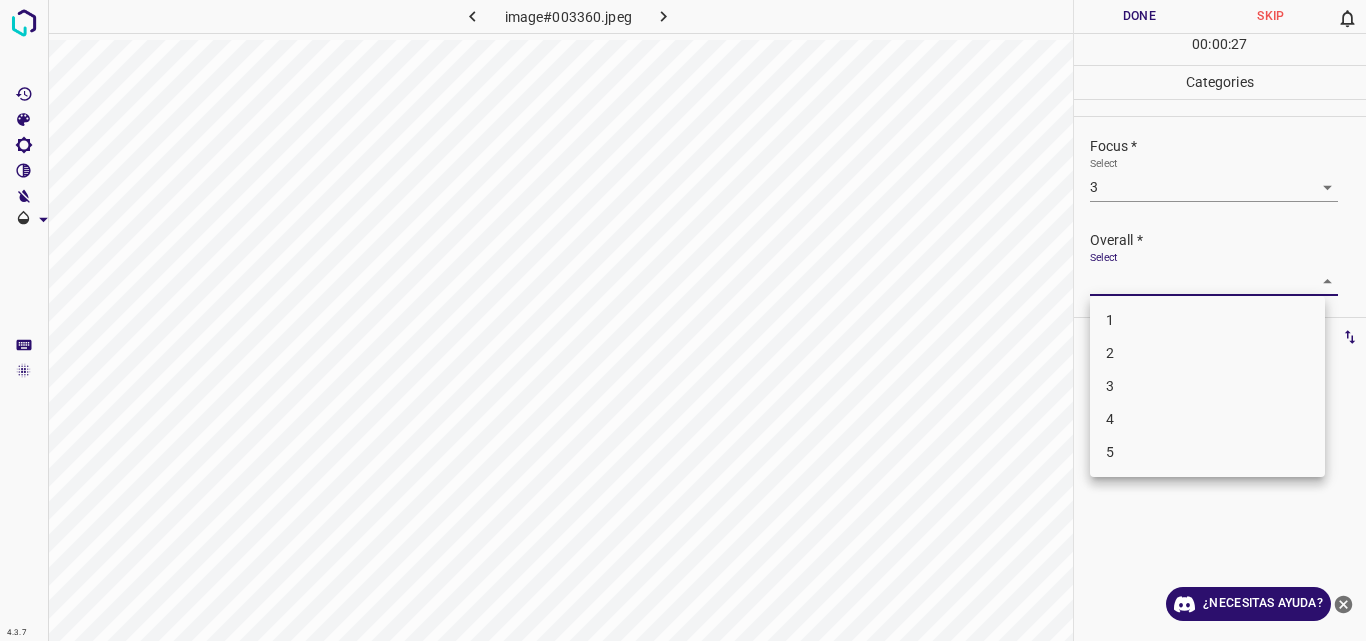 click on "4.3.7 image#003360.jpeg Done Skip 0 00   : 00   : 27   Categories Lighting *  Select 3 3 Focus *  Select 3 3 Overall *  Select ​ Labels   0 Categories 1 Lighting 2 Focus 3 Overall Tools Space Change between modes (Draw & Edit) I Auto labeling R Restore zoom M Zoom in N Zoom out Delete Delete selecte label Filters Z Restore filters X Saturation filter C Brightness filter V Contrast filter B Gray scale filter General O Download ¿Necesitas ayuda? Original text Rate this translation Your feedback will be used to help improve Google Translate - Texto - Esconder - Borrar 1 2 3 4 5" at bounding box center (683, 320) 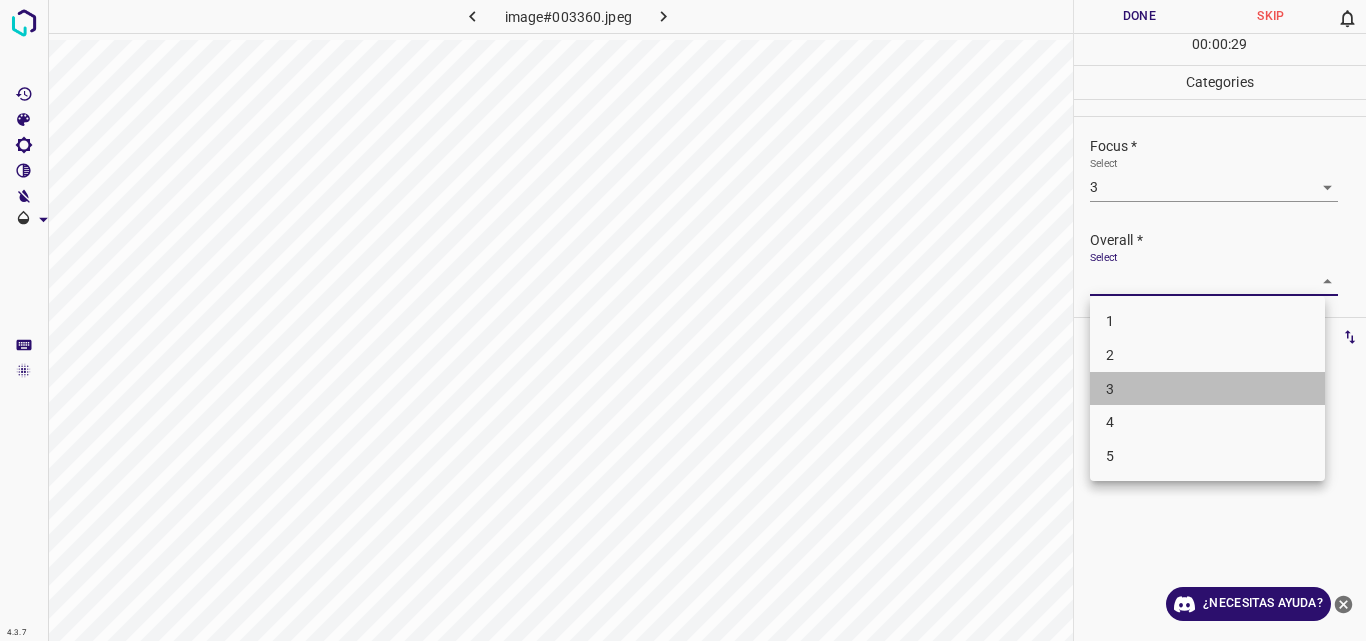 click on "3" at bounding box center (1207, 389) 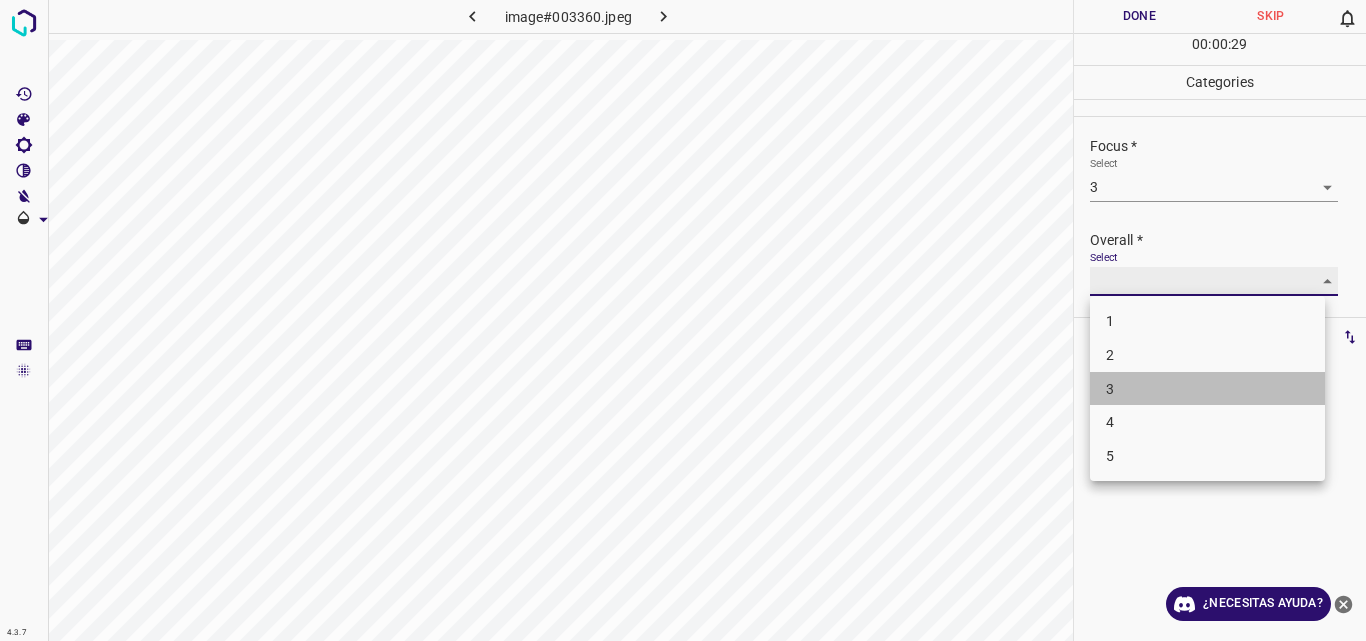 type on "3" 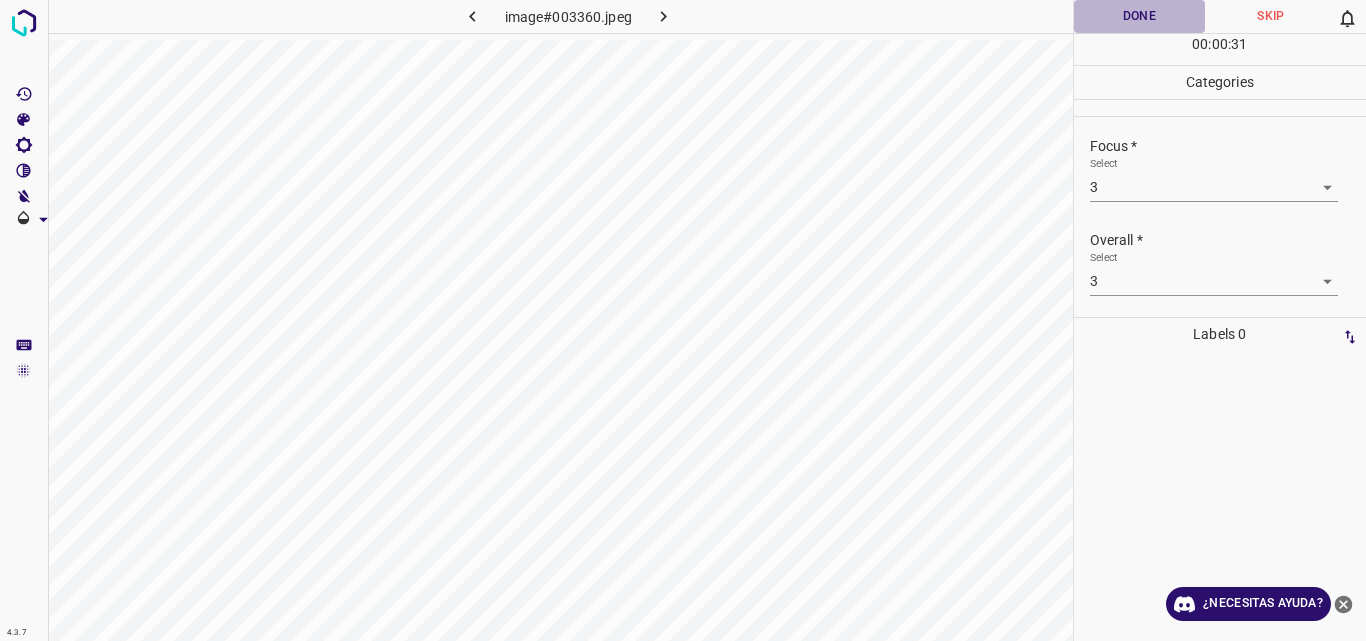 click on "Done" at bounding box center (1140, 16) 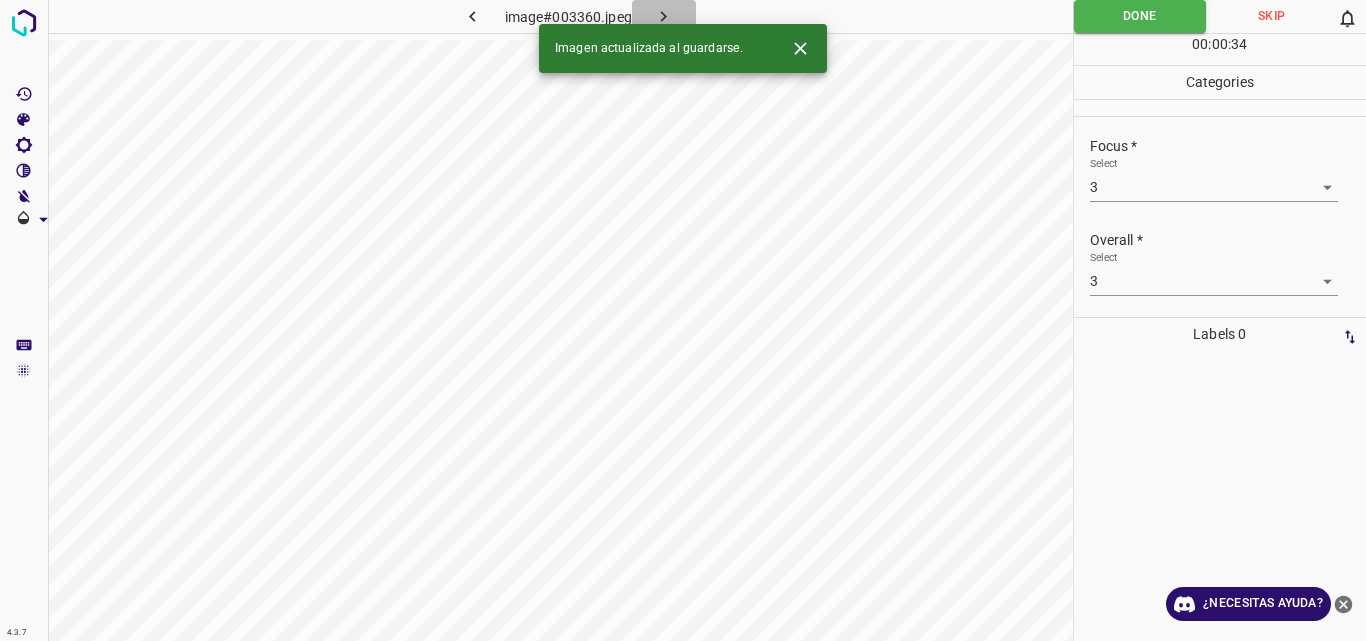 click 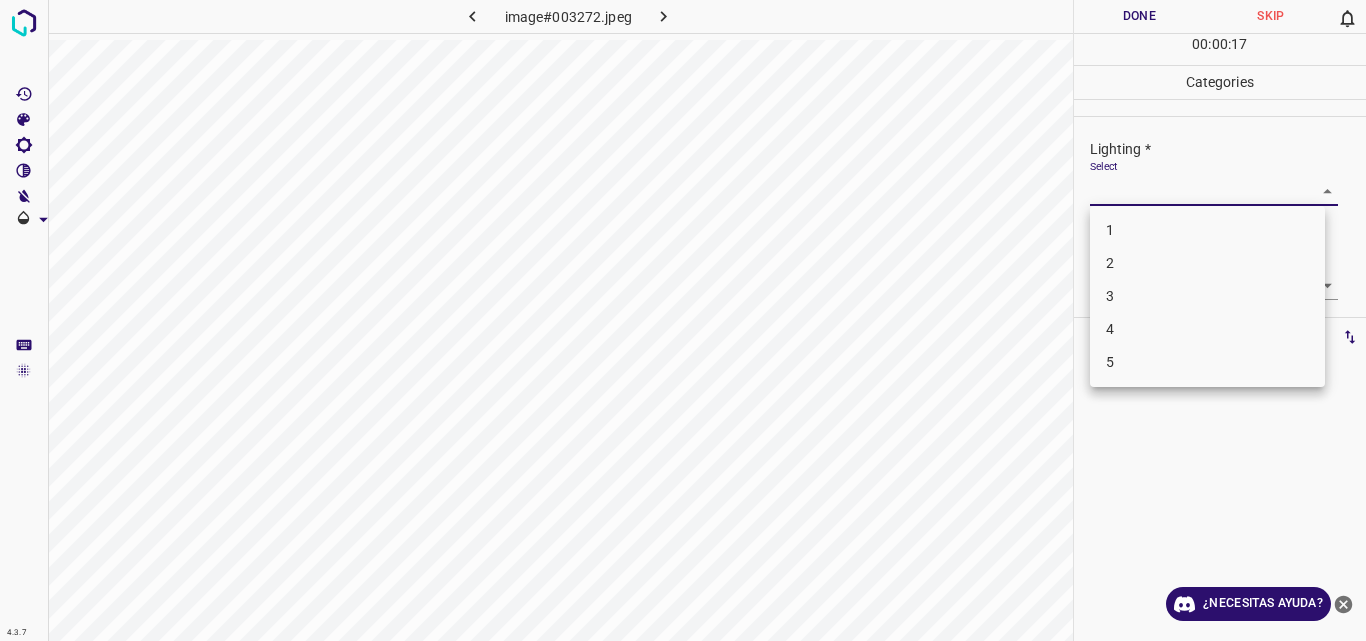click on "4.3.7 image#003272.jpeg Done Skip 0 00   : 00   : 17   Categories Lighting *  Select ​ Focus *  Select ​ Overall *  Select ​ Labels   0 Categories 1 Lighting 2 Focus 3 Overall Tools Space Change between modes (Draw & Edit) I Auto labeling R Restore zoom M Zoom in N Zoom out Delete Delete selecte label Filters Z Restore filters X Saturation filter C Brightness filter V Contrast filter B Gray scale filter General O Download ¿Necesitas ayuda? Original text Rate this translation Your feedback will be used to help improve Google Translate - Texto - Esconder - Borrar 1 2 3 4 5" at bounding box center [683, 320] 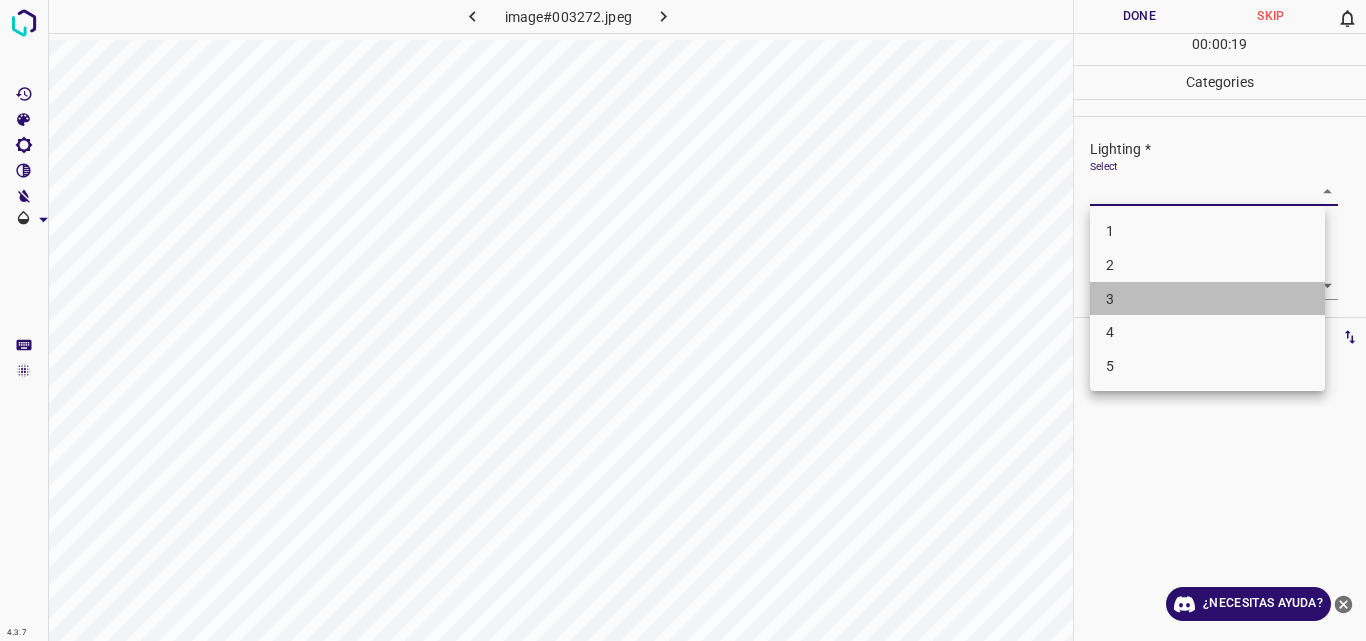 click on "3" at bounding box center (1207, 299) 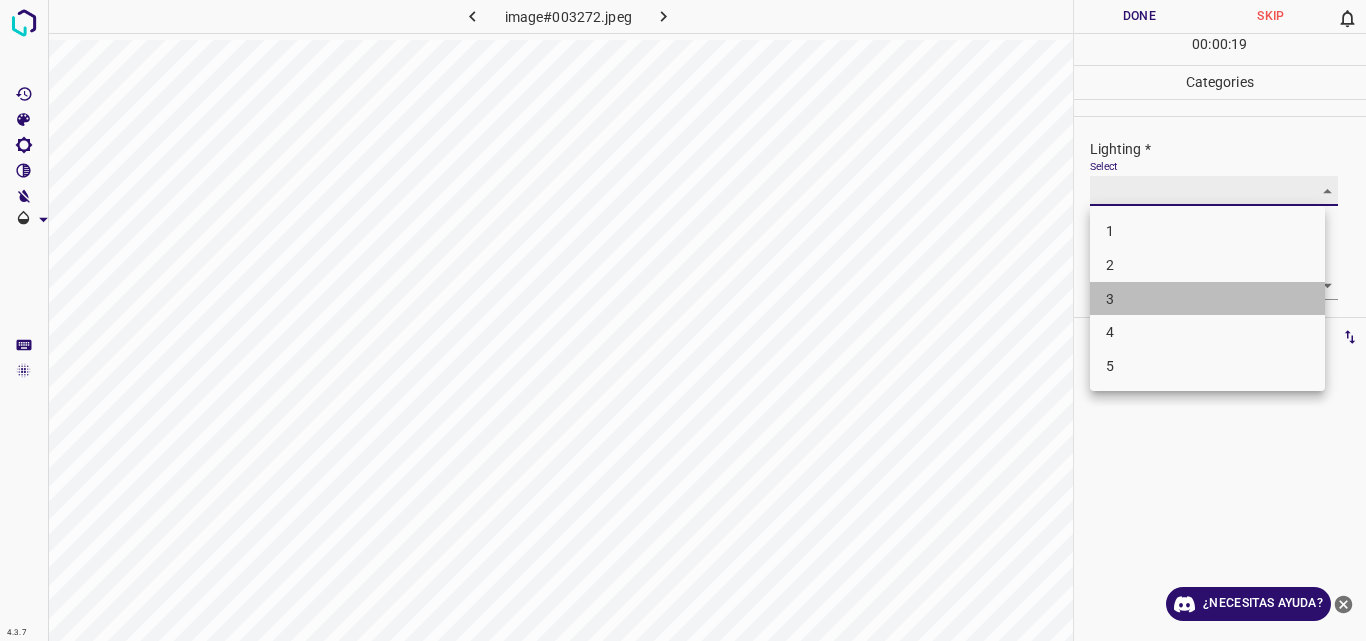 type on "3" 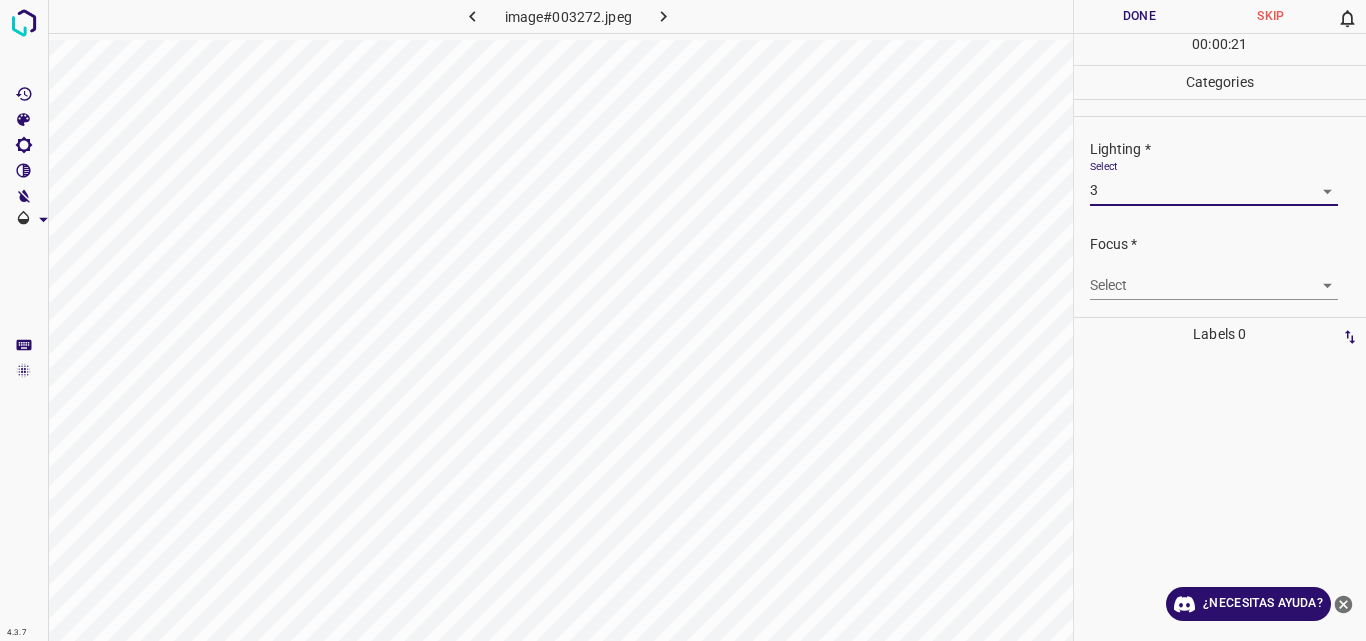 click on "4.3.7 image#003272.jpeg Done Skip 0 00   : 00   : 21   Categories Lighting *  Select 3 3 Focus *  Select ​ Overall *  Select ​ Labels   0 Categories 1 Lighting 2 Focus 3 Overall Tools Space Change between modes (Draw & Edit) I Auto labeling R Restore zoom M Zoom in N Zoom out Delete Delete selecte label Filters Z Restore filters X Saturation filter C Brightness filter V Contrast filter B Gray scale filter General O Download ¿Necesitas ayuda? Original text Rate this translation Your feedback will be used to help improve Google Translate - Texto - Esconder - Borrar" at bounding box center [683, 320] 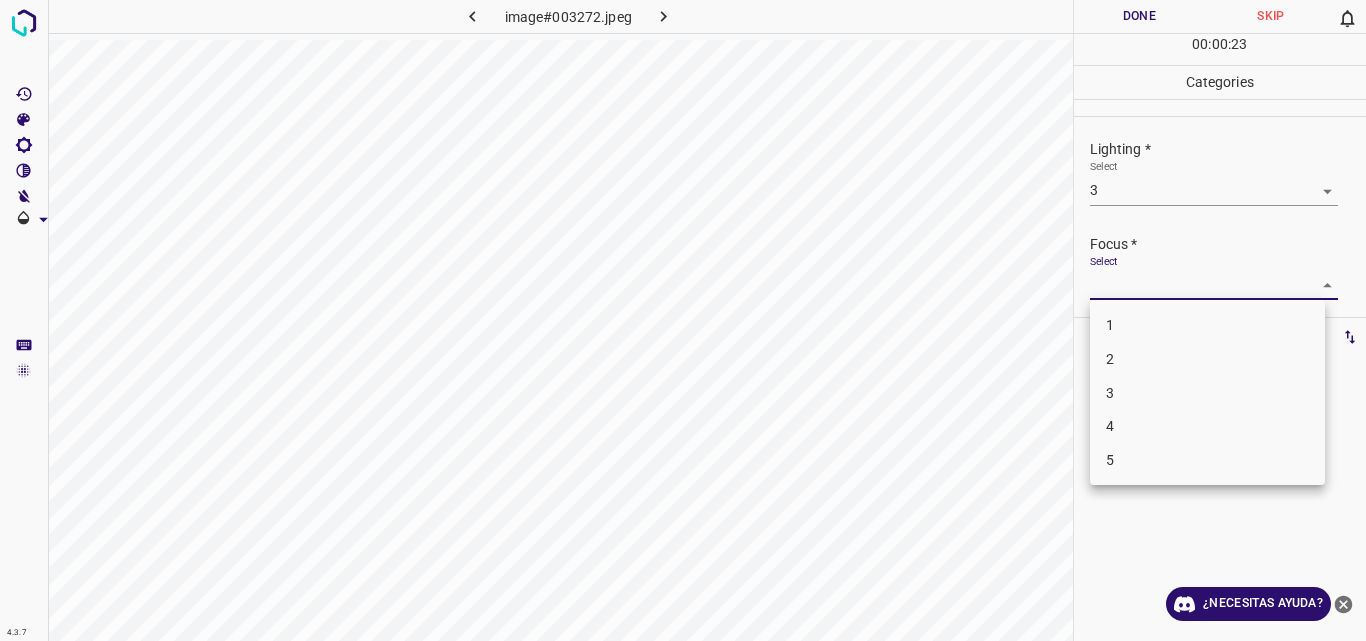 click on "3" at bounding box center (1207, 393) 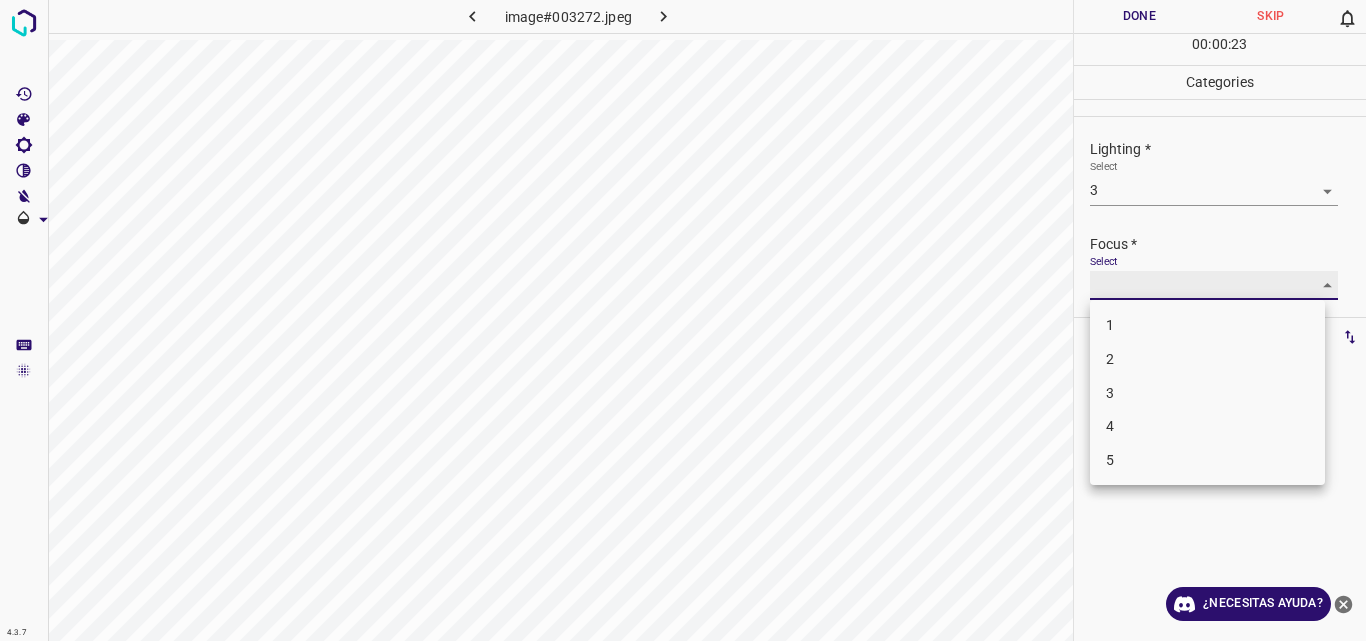 type on "3" 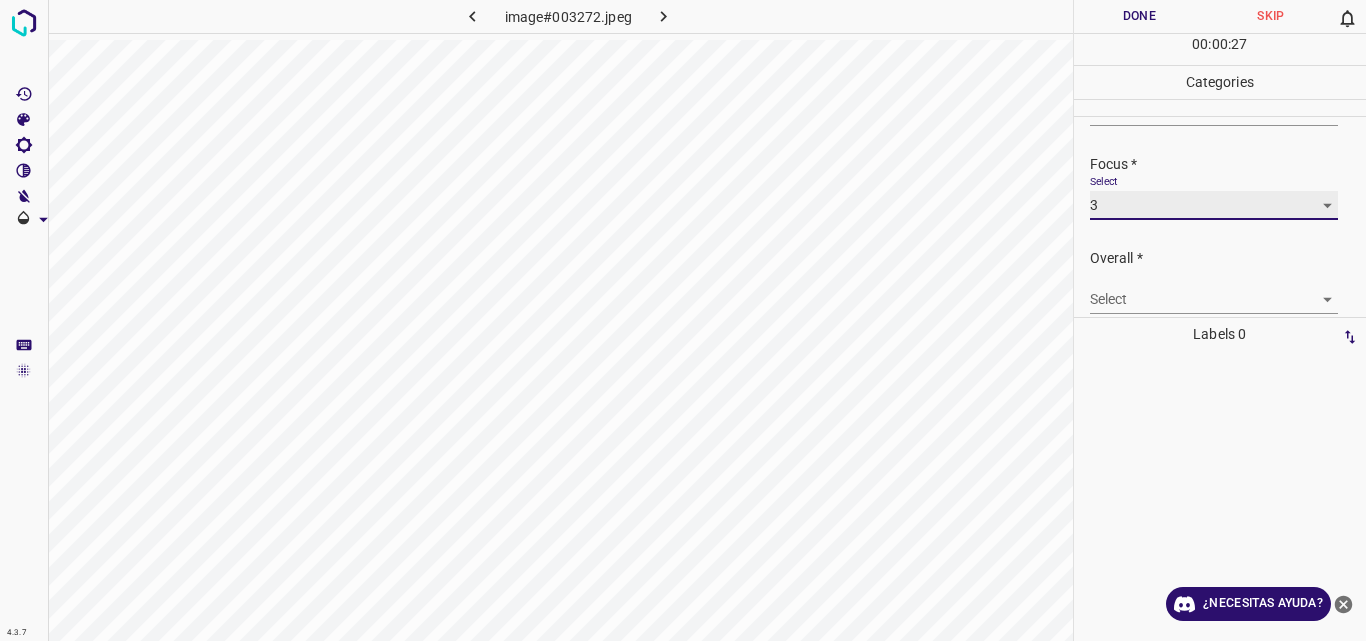 scroll, scrollTop: 98, scrollLeft: 0, axis: vertical 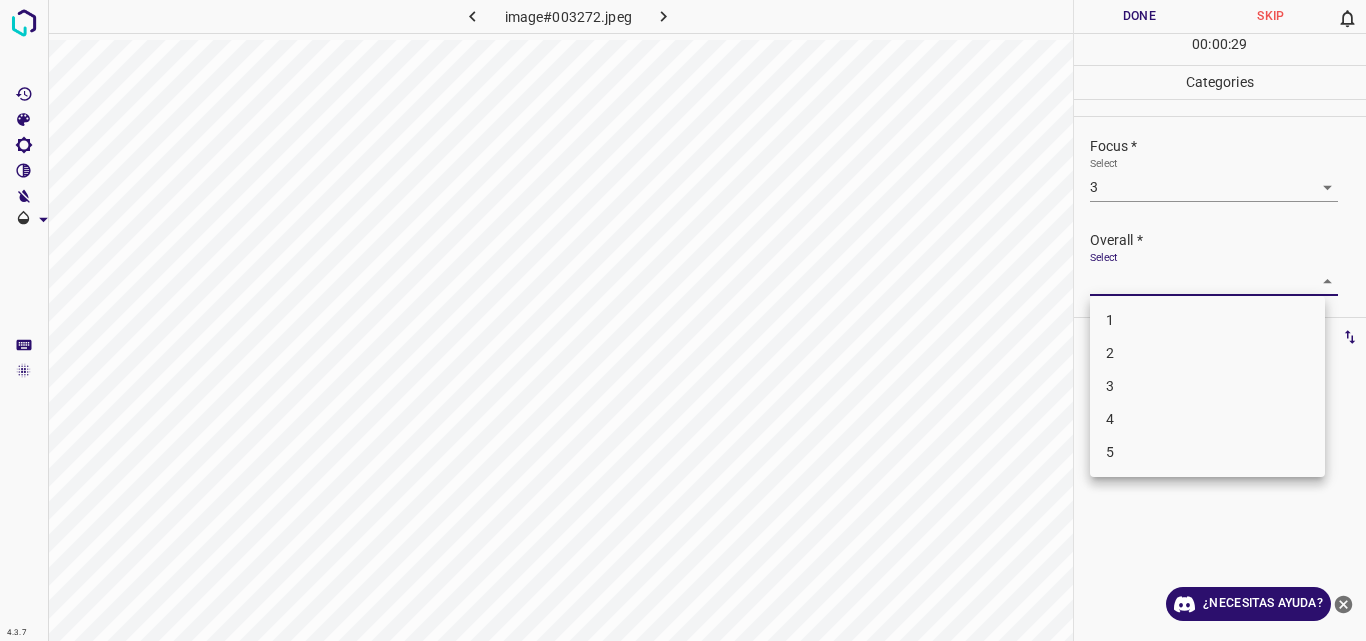 click on "4.3.7 image#003272.jpeg Done Skip 0 00   : 00   : 29   Categories Lighting *  Select 3 3 Focus *  Select 3 3 Overall *  Select ​ Labels   0 Categories 1 Lighting 2 Focus 3 Overall Tools Space Change between modes (Draw & Edit) I Auto labeling R Restore zoom M Zoom in N Zoom out Delete Delete selecte label Filters Z Restore filters X Saturation filter C Brightness filter V Contrast filter B Gray scale filter General O Download ¿Necesitas ayuda? Original text Rate this translation Your feedback will be used to help improve Google Translate - Texto - Esconder - Borrar 1 2 3 4 5" at bounding box center [683, 320] 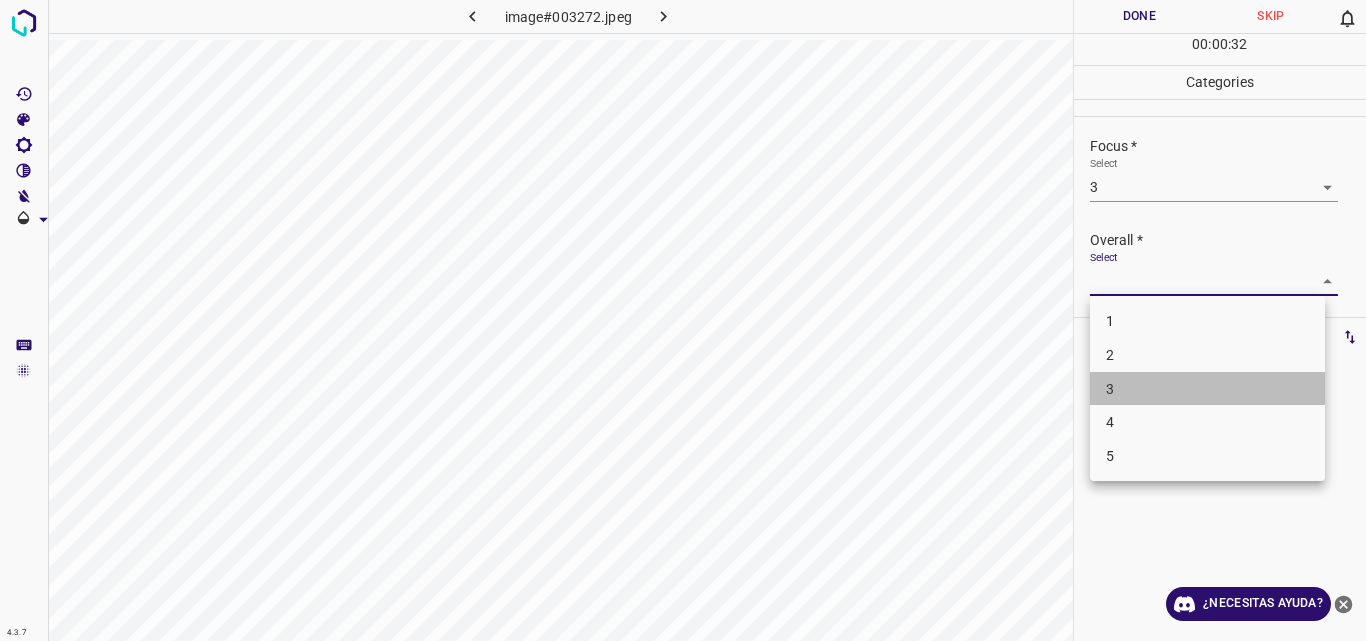 click on "3" at bounding box center [1207, 389] 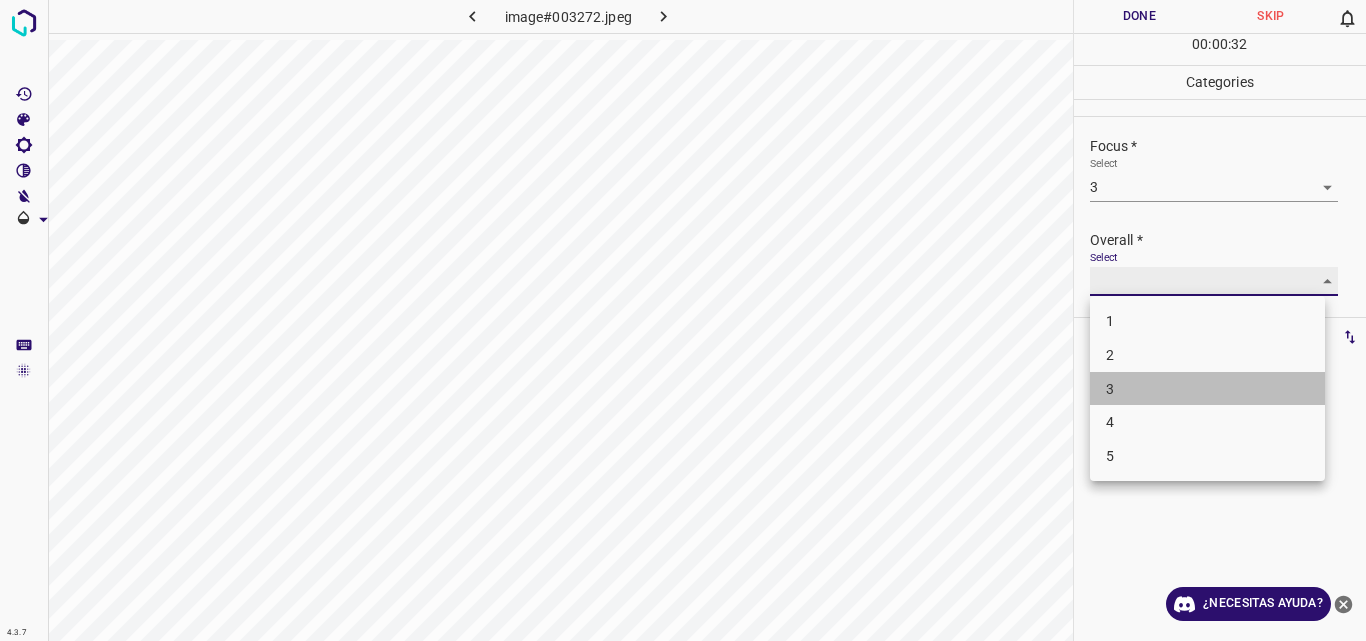 type on "3" 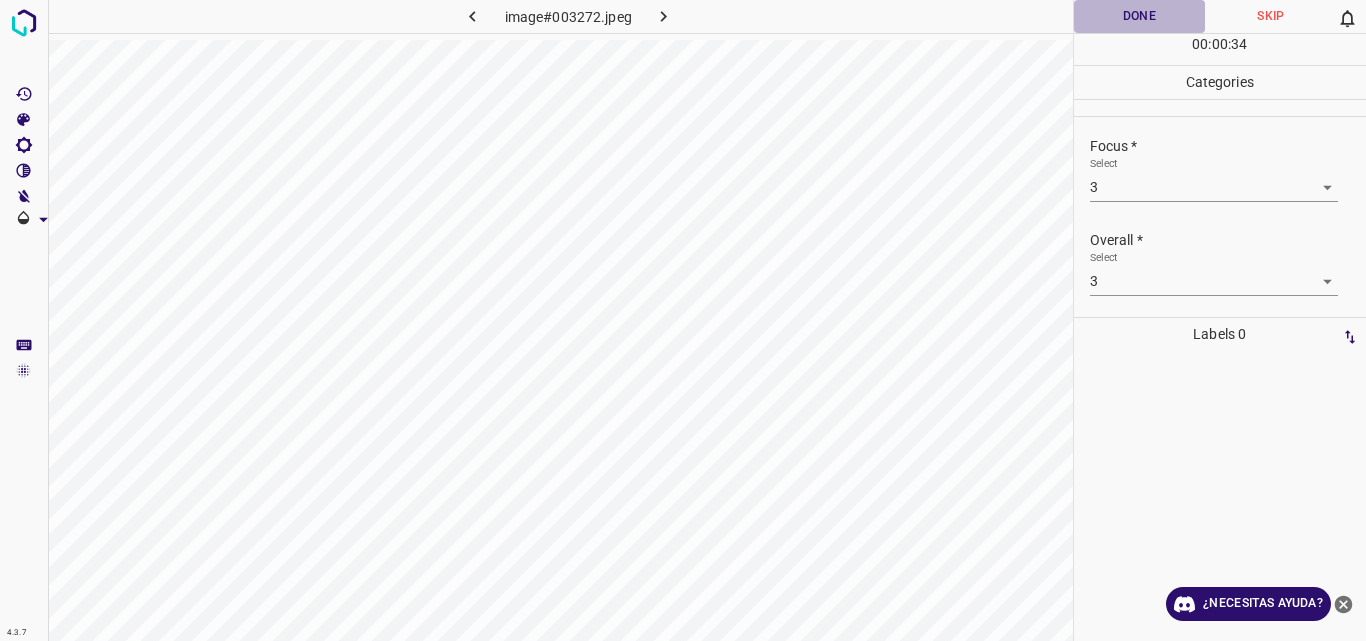 click on "Done" at bounding box center [1140, 16] 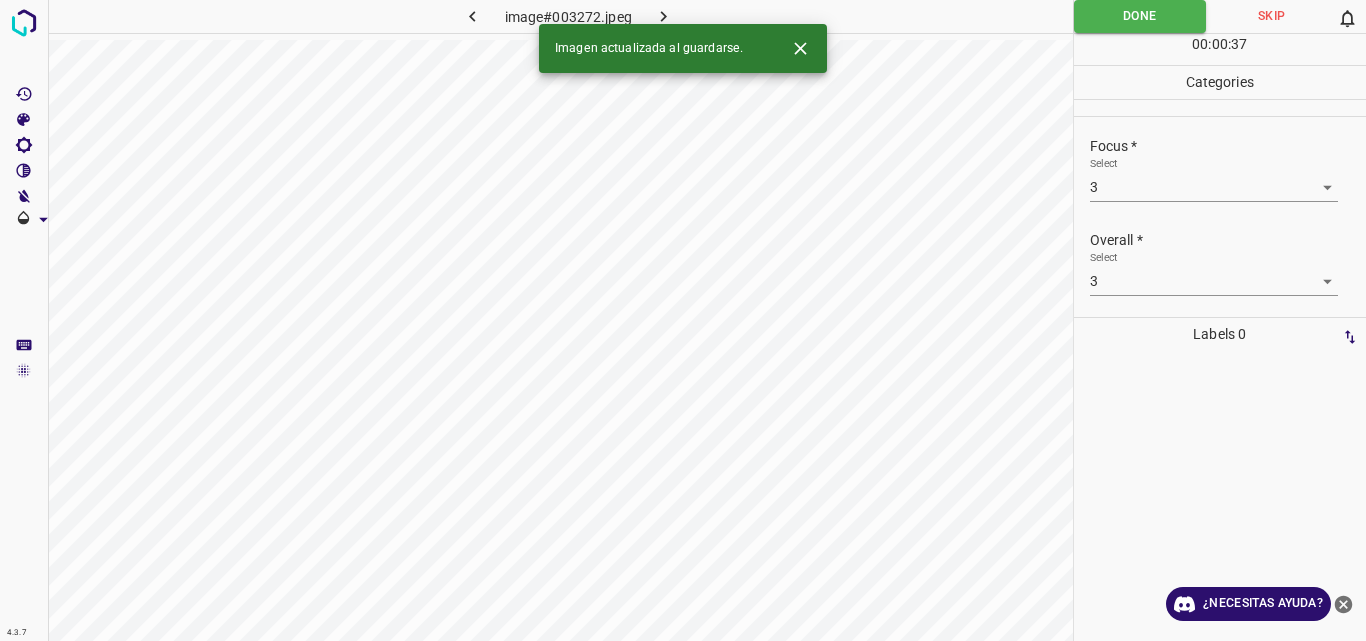 click 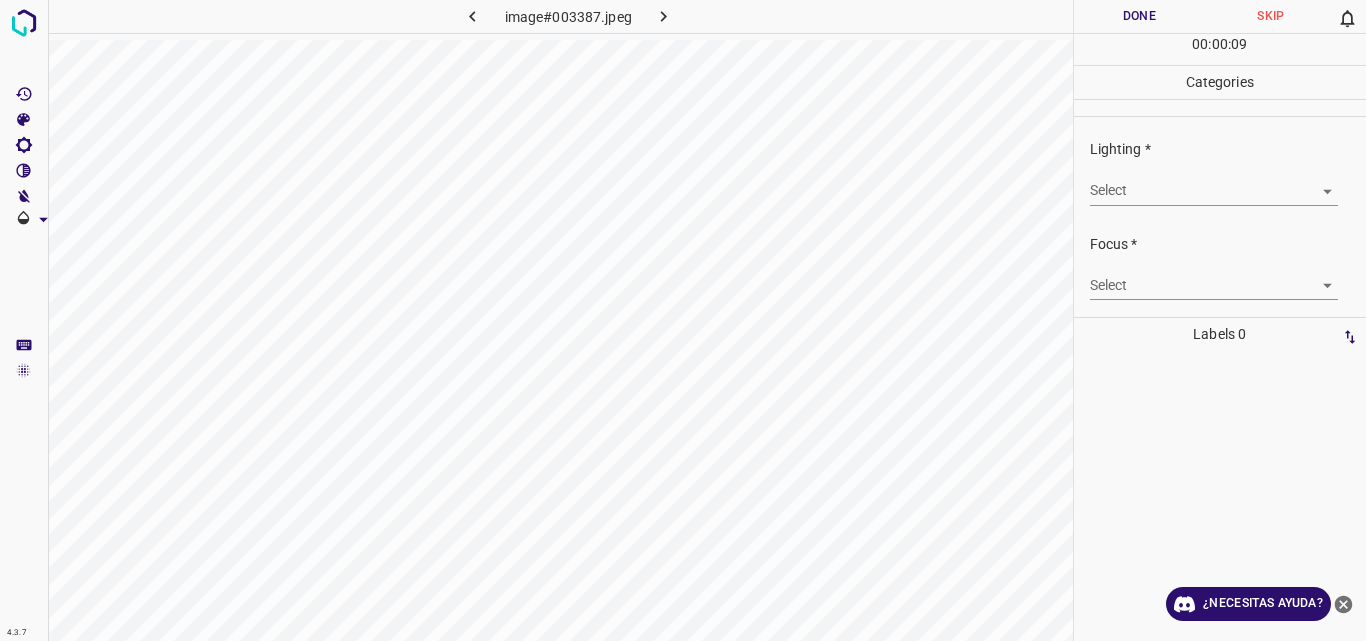 click on "4.3.7 image#003387.jpeg Done Skip 0 00   : 00   : 09   Categories Lighting *  Select ​ Focus *  Select ​ Overall *  Select ​ Labels   0 Categories 1 Lighting 2 Focus 3 Overall Tools Space Change between modes (Draw & Edit) I Auto labeling R Restore zoom M Zoom in N Zoom out Delete Delete selecte label Filters Z Restore filters X Saturation filter C Brightness filter V Contrast filter B Gray scale filter General O Download ¿Necesitas ayuda? Original text Rate this translation Your feedback will be used to help improve Google Translate - Texto - Esconder - Borrar" at bounding box center [683, 320] 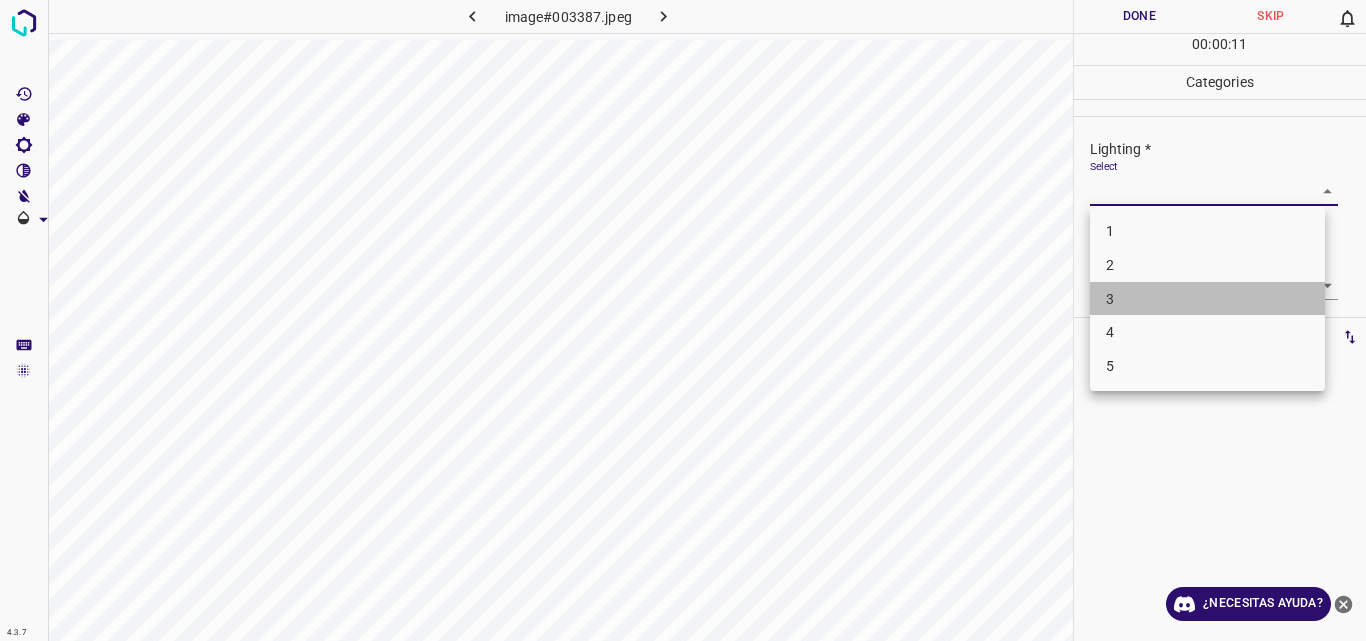 click on "3" at bounding box center [1207, 299] 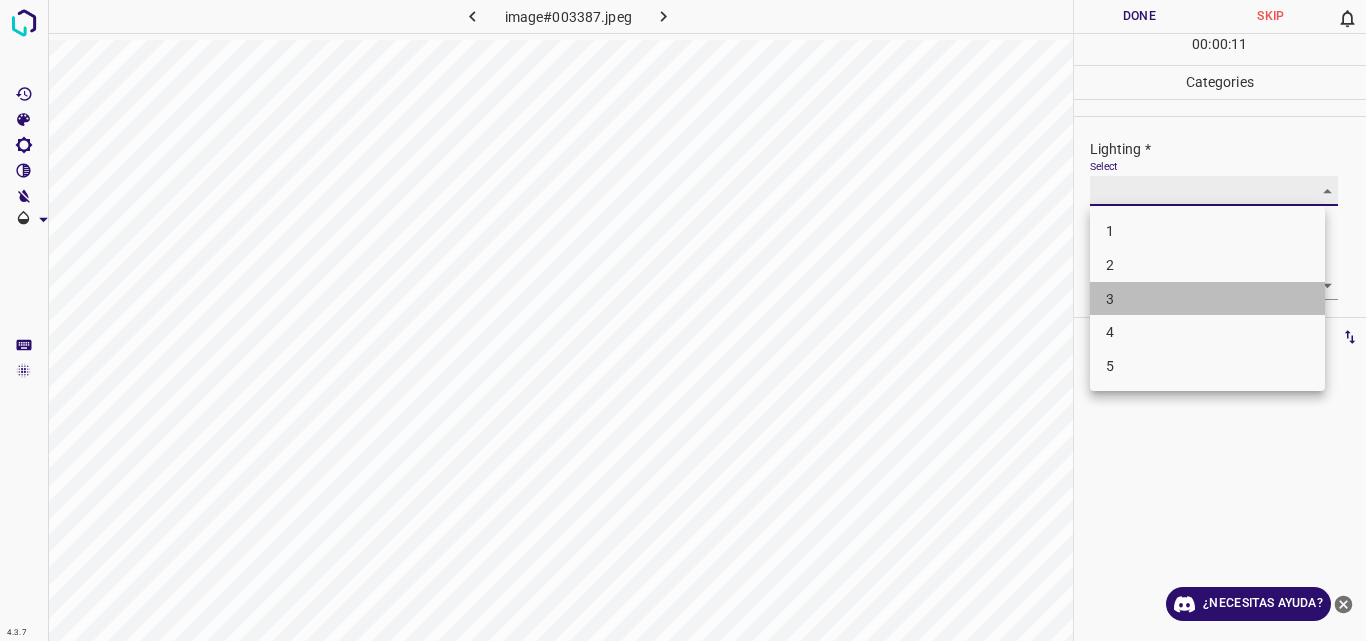 type on "3" 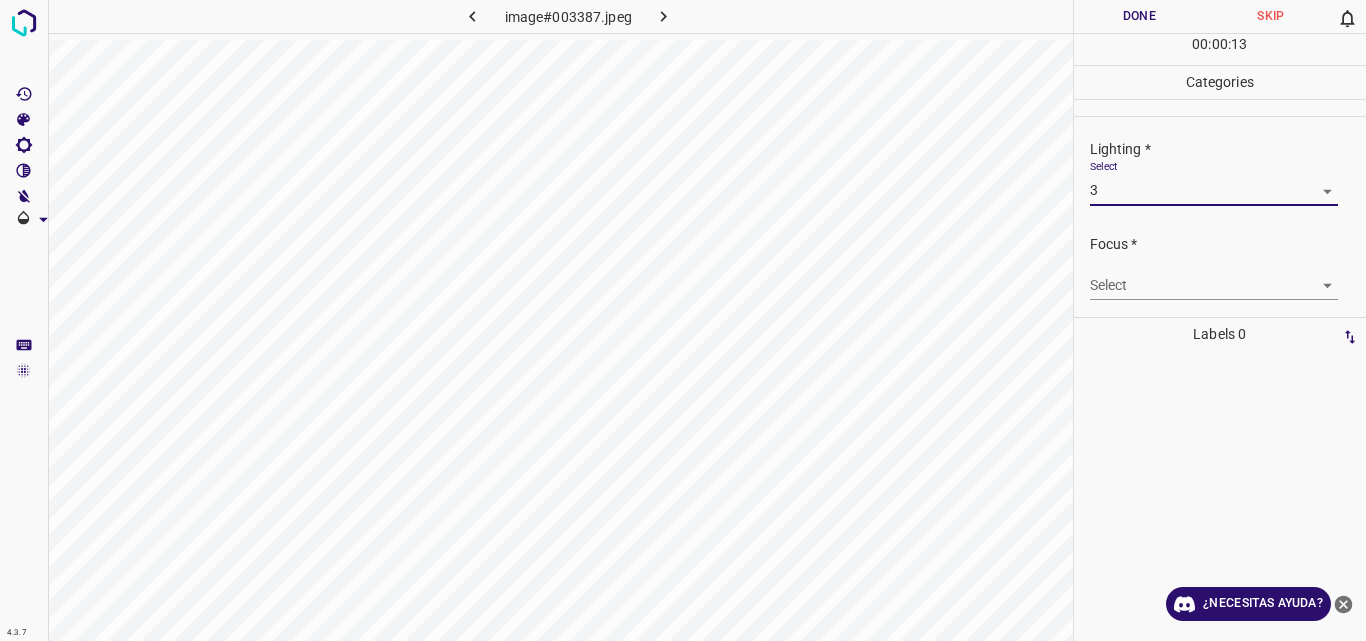 click on "4.3.7 image#003387.jpeg Done Skip 0 00   : 00   : 13   Categories Lighting *  Select 3 3 Focus *  Select ​ Overall *  Select ​ Labels   0 Categories 1 Lighting 2 Focus 3 Overall Tools Space Change between modes (Draw & Edit) I Auto labeling R Restore zoom M Zoom in N Zoom out Delete Delete selecte label Filters Z Restore filters X Saturation filter C Brightness filter V Contrast filter B Gray scale filter General O Download ¿Necesitas ayuda? Original text Rate this translation Your feedback will be used to help improve Google Translate - Texto - Esconder - Borrar" at bounding box center [683, 320] 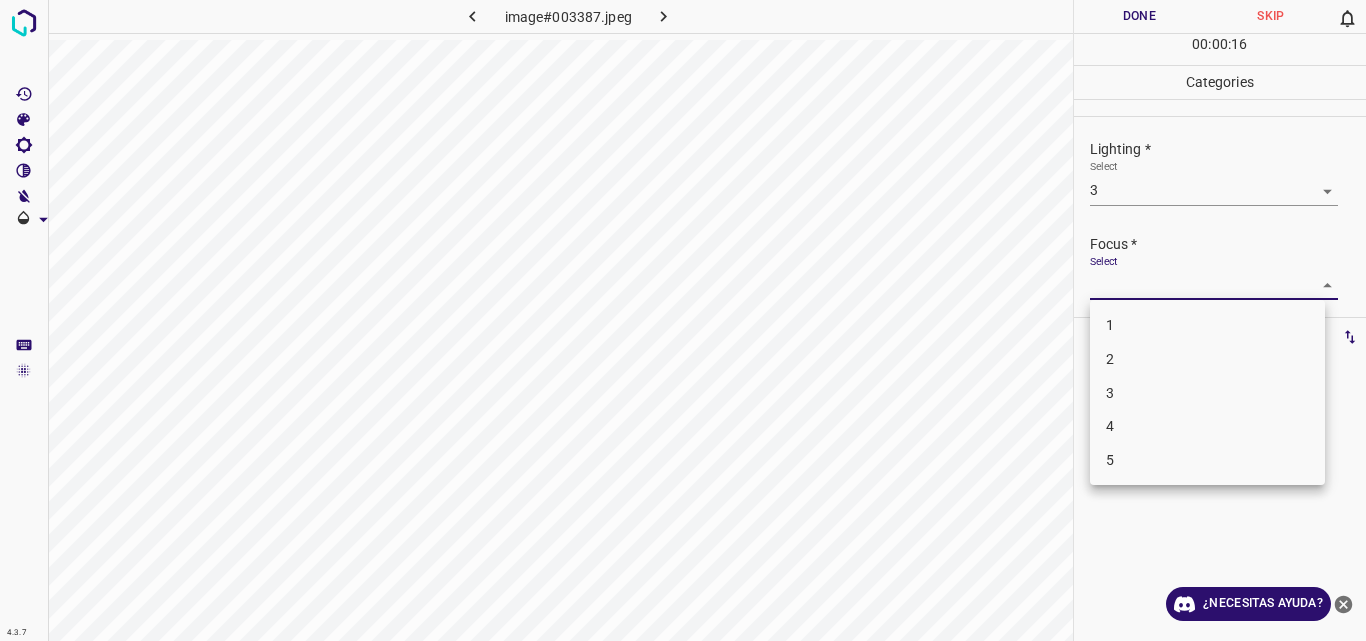 click on "3" at bounding box center (1207, 393) 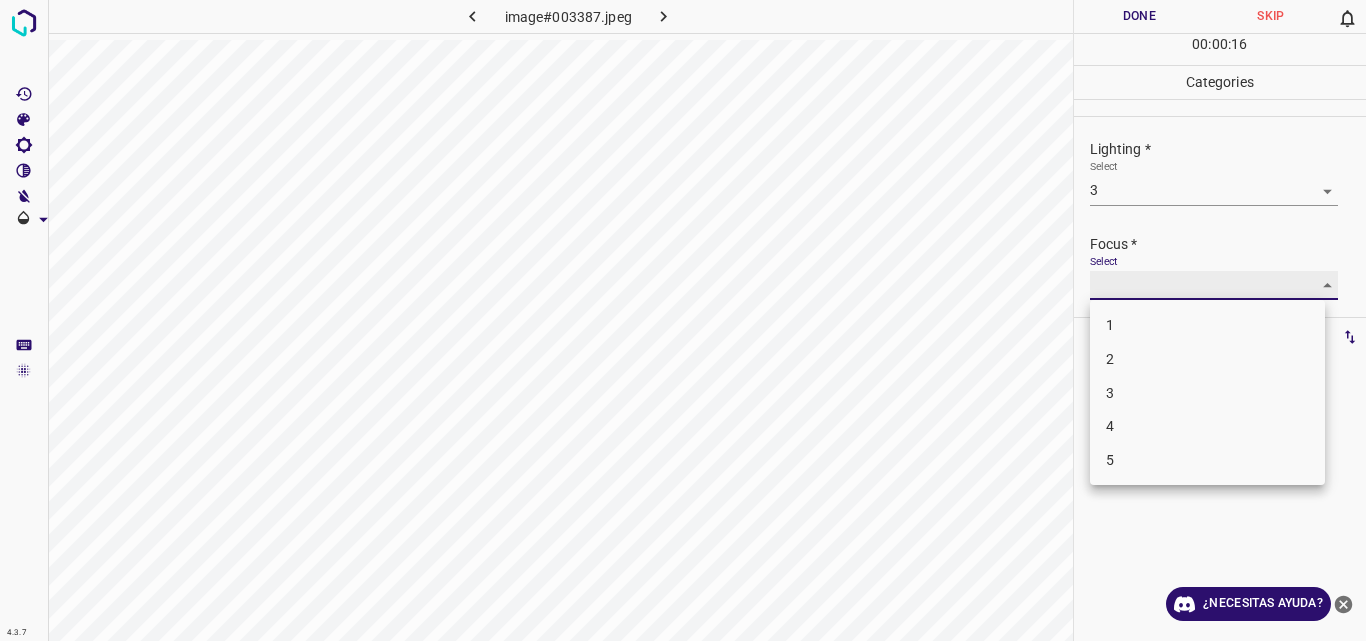 type on "3" 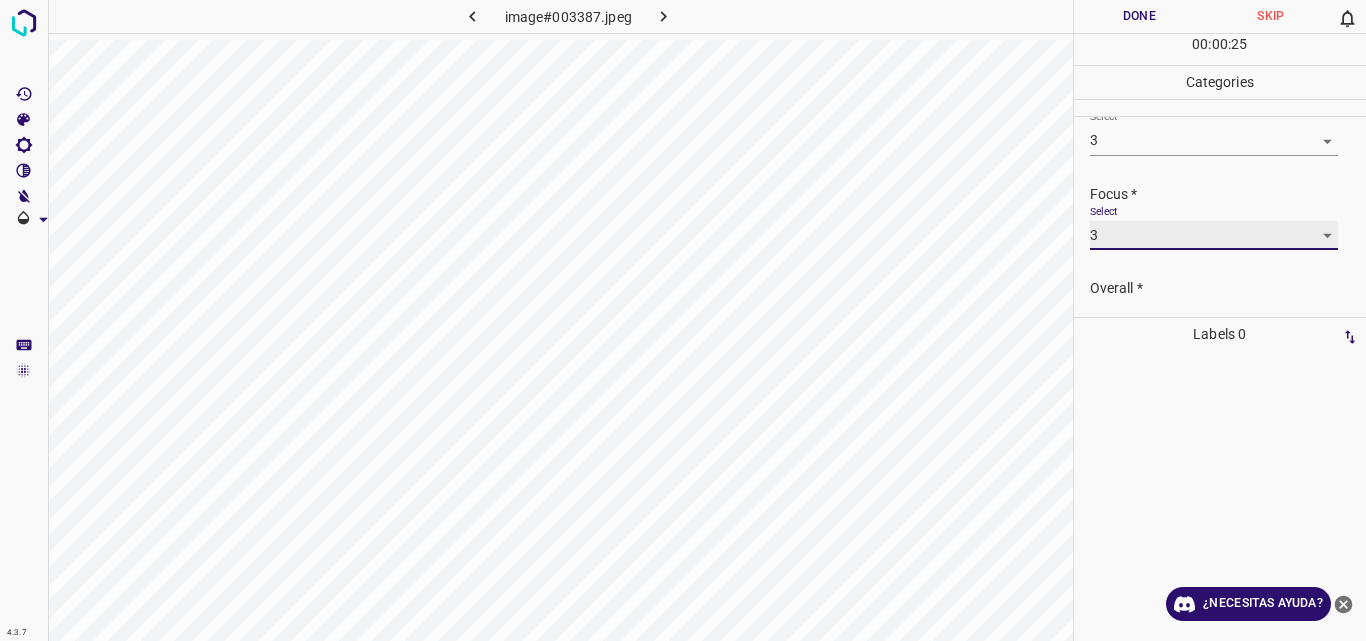 scroll, scrollTop: 60, scrollLeft: 0, axis: vertical 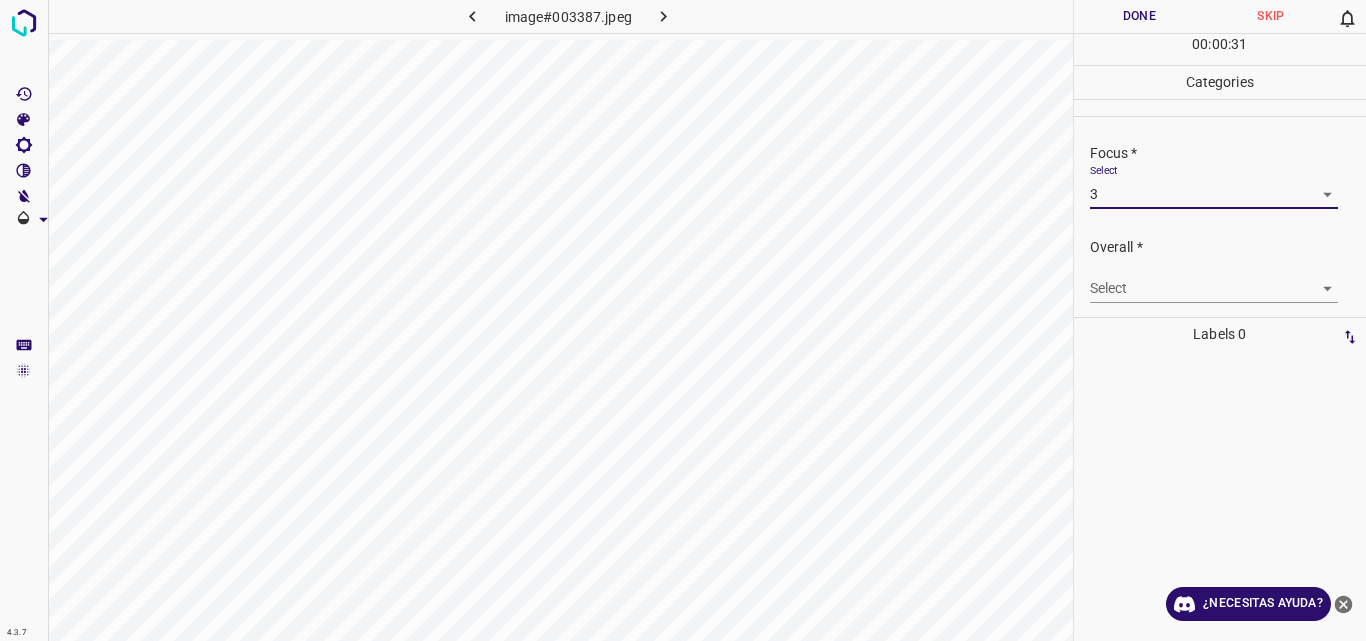 click on "4.3.7 image#003387.jpeg Done Skip 0 00   : 00   : 31   Categories Lighting *  Select 3 3 Focus *  Select 3 3 Overall *  Select ​ Labels   0 Categories 1 Lighting 2 Focus 3 Overall Tools Space Change between modes (Draw & Edit) I Auto labeling R Restore zoom M Zoom in N Zoom out Delete Delete selecte label Filters Z Restore filters X Saturation filter C Brightness filter V Contrast filter B Gray scale filter General O Download ¿Necesitas ayuda? Original text Rate this translation Your feedback will be used to help improve Google Translate - Texto - Esconder - Borrar" at bounding box center [683, 320] 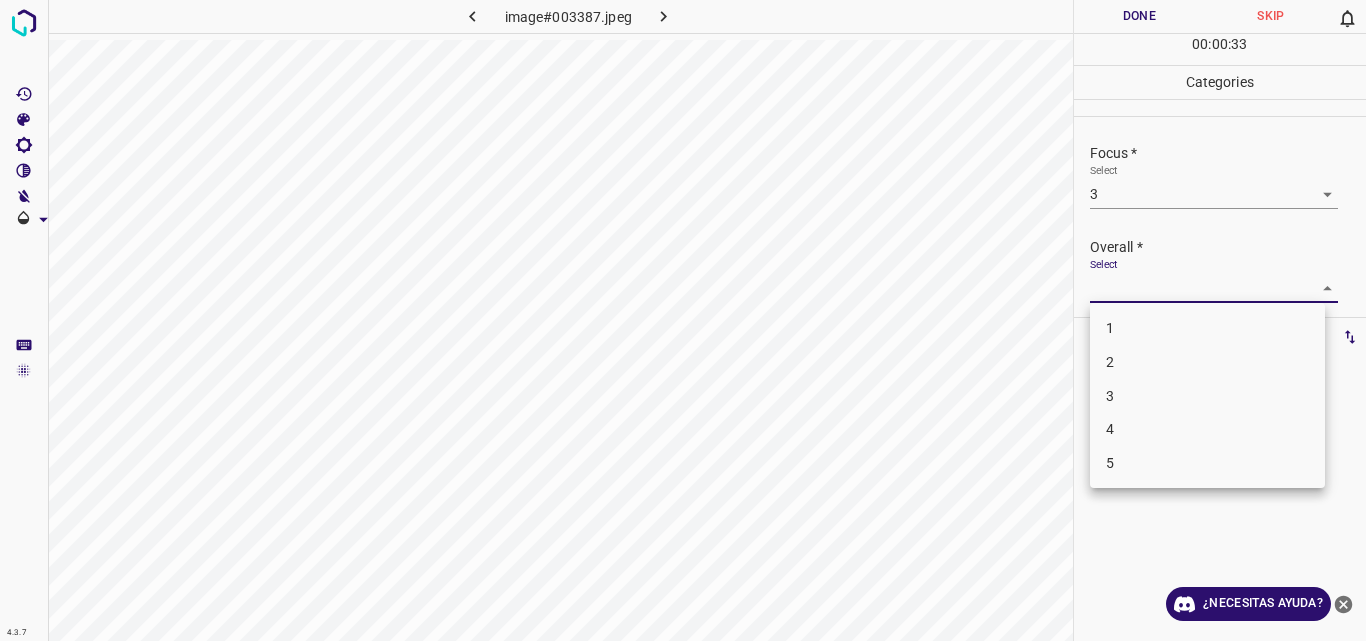 click on "3" at bounding box center [1207, 396] 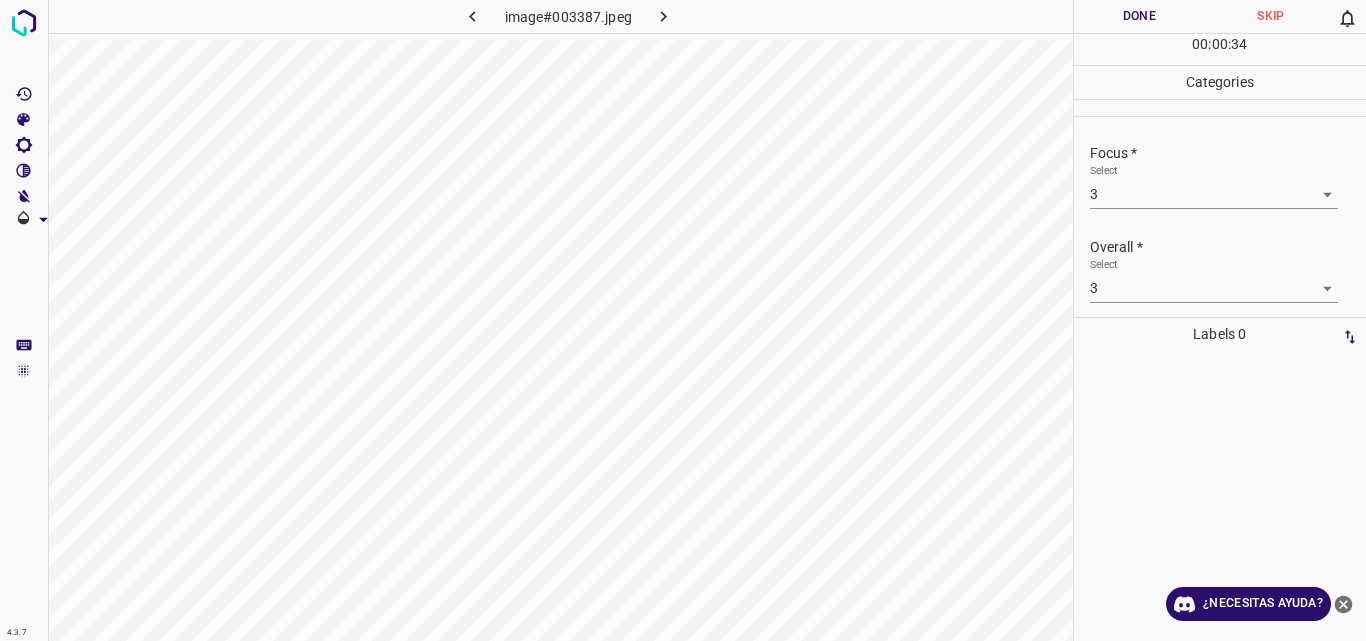 type on "3" 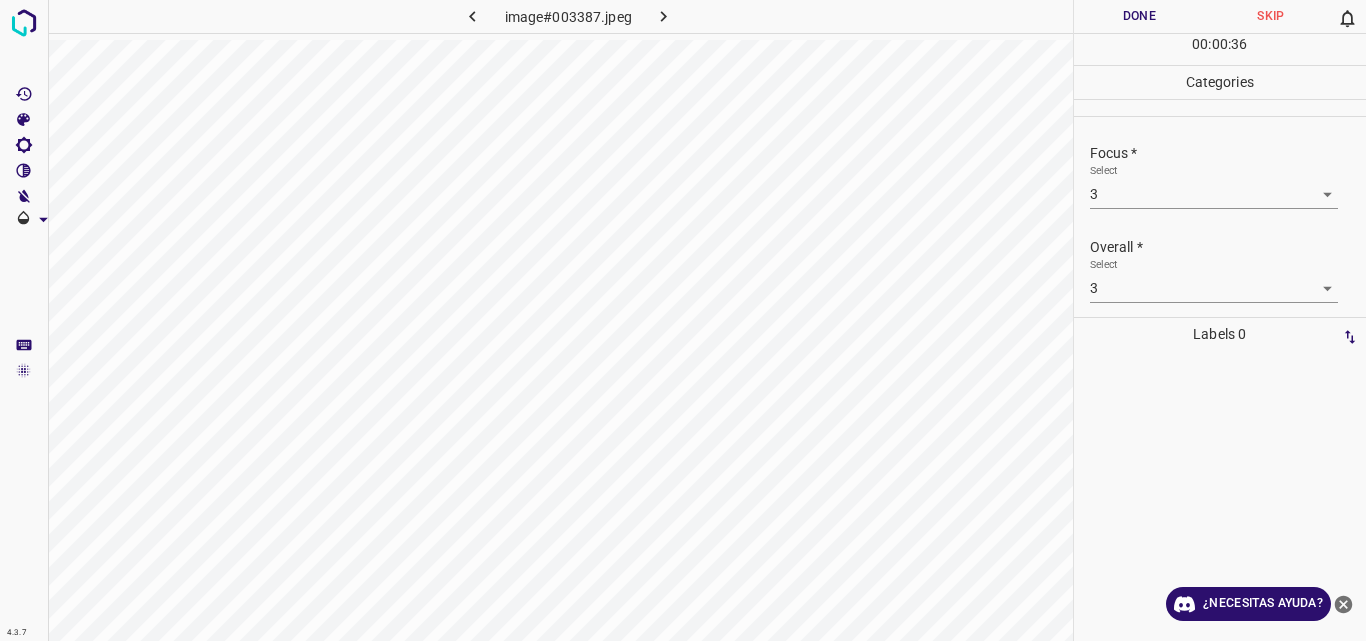 click on "Done" at bounding box center [1140, 16] 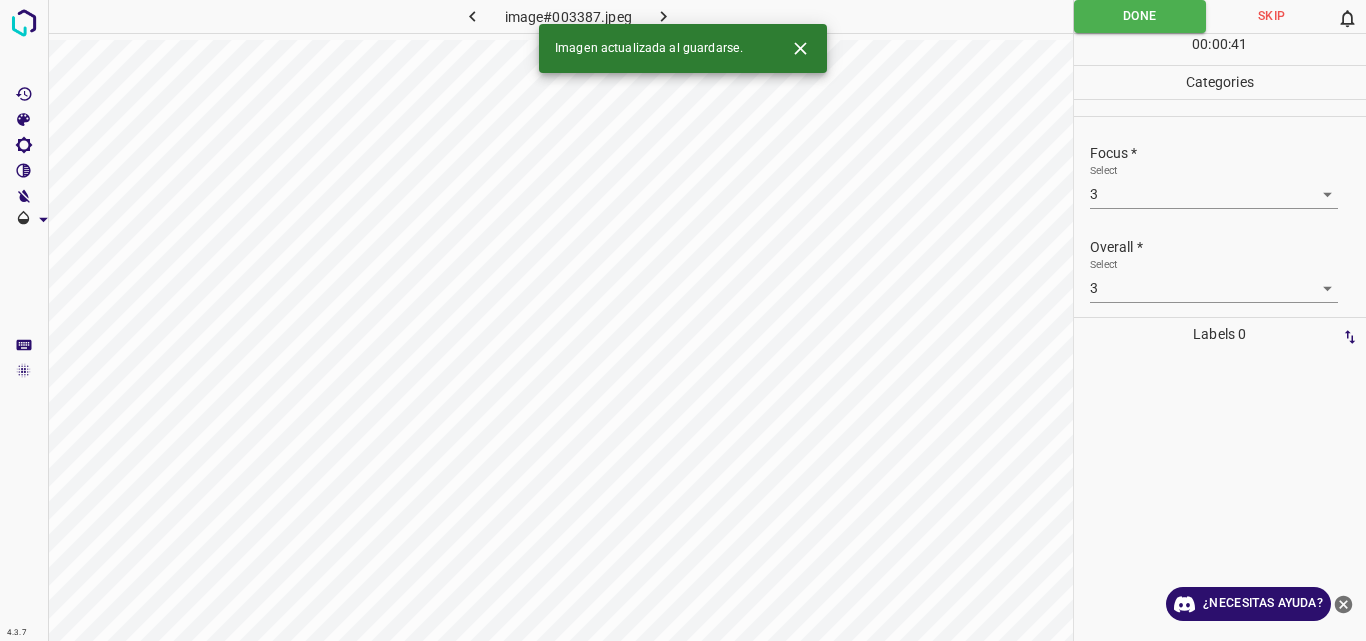 click 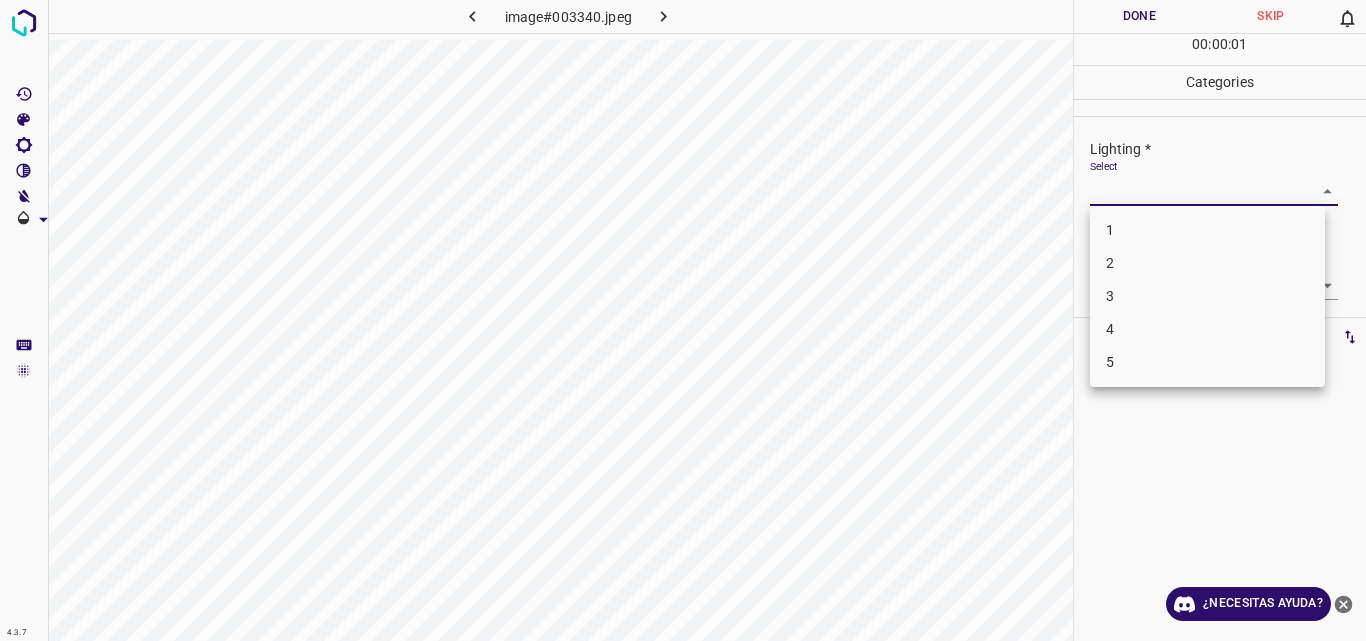click on "4.3.7 image#003340.jpeg Done Skip 0 00   : 00   : 01   Categories Lighting *  Select ​ Focus *  Select ​ Overall *  Select ​ Labels   0 Categories 1 Lighting 2 Focus 3 Overall Tools Space Change between modes (Draw & Edit) I Auto labeling R Restore zoom M Zoom in N Zoom out Delete Delete selecte label Filters Z Restore filters X Saturation filter C Brightness filter V Contrast filter B Gray scale filter General O Download ¿Necesitas ayuda? Original text Rate this translation Your feedback will be used to help improve Google Translate - Texto - Esconder - Borrar 1 2 3 4 5" at bounding box center [683, 320] 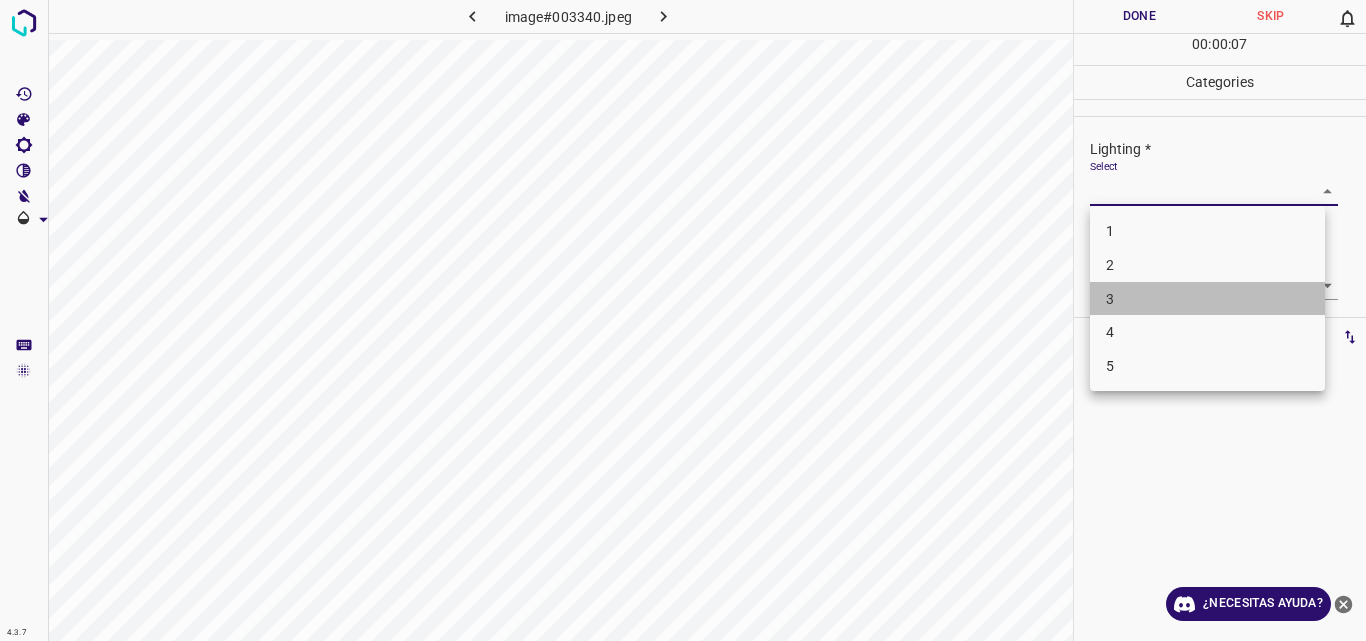 click on "3" at bounding box center (1207, 299) 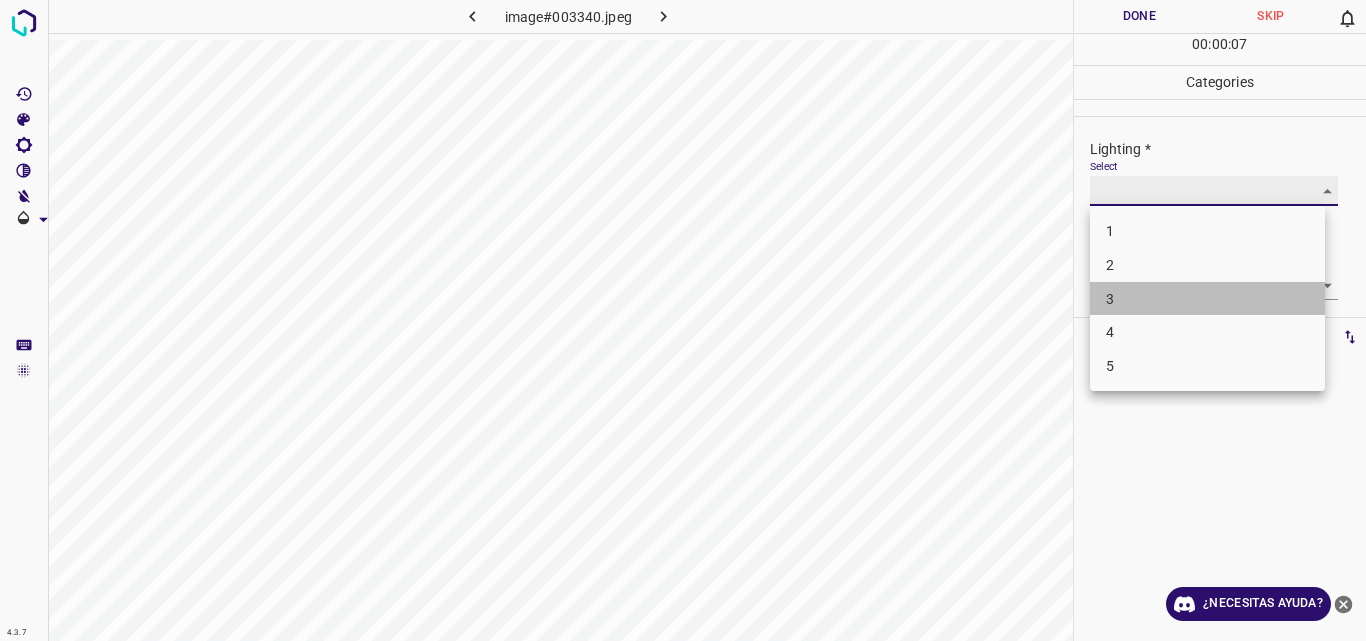 type on "3" 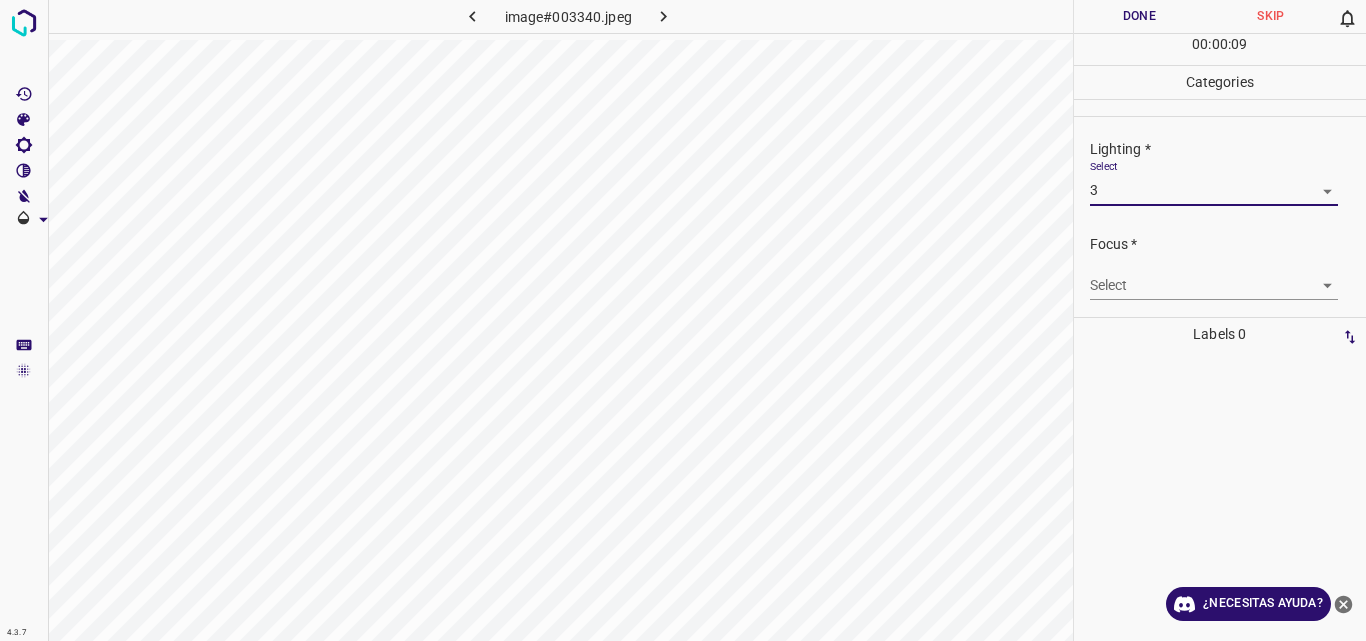 click on "4.3.7 image#003340.jpeg Done Skip 0 00   : 00   : 09   Categories Lighting *  Select 3 3 Focus *  Select ​ Overall *  Select ​ Labels   0 Categories 1 Lighting 2 Focus 3 Overall Tools Space Change between modes (Draw & Edit) I Auto labeling R Restore zoom M Zoom in N Zoom out Delete Delete selecte label Filters Z Restore filters X Saturation filter C Brightness filter V Contrast filter B Gray scale filter General O Download ¿Necesitas ayuda? Original text Rate this translation Your feedback will be used to help improve Google Translate - Texto - Esconder - Borrar" at bounding box center (683, 320) 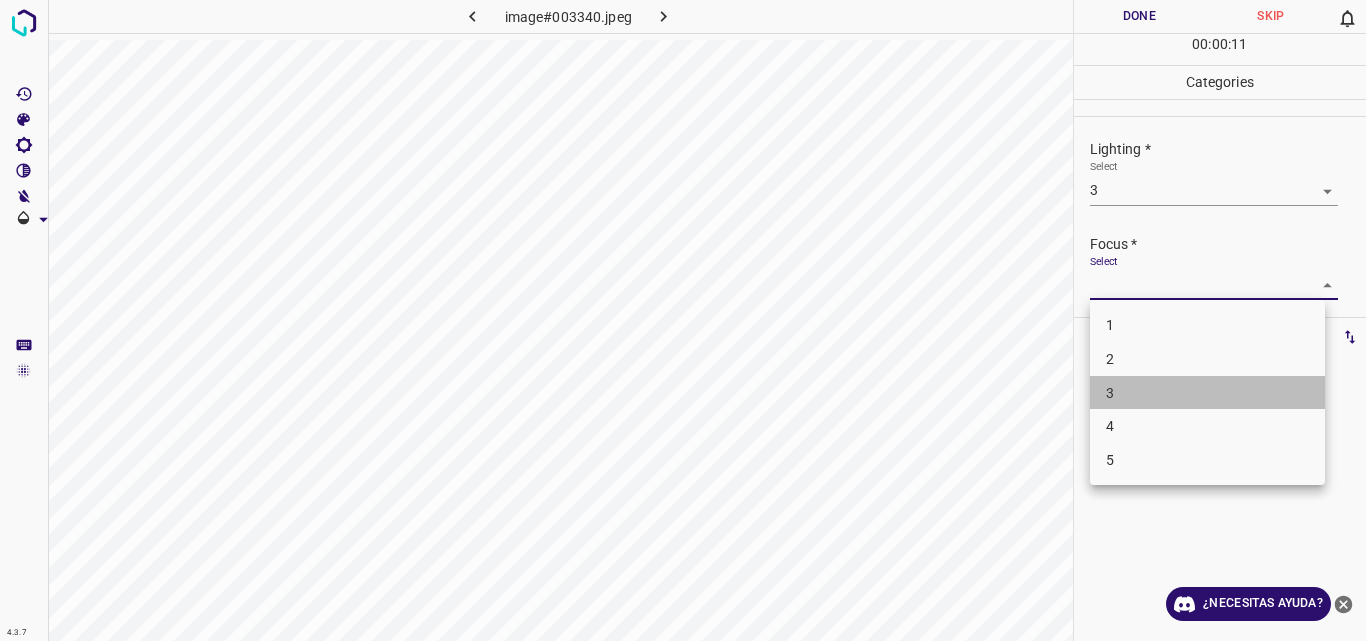 click on "3" at bounding box center (1207, 393) 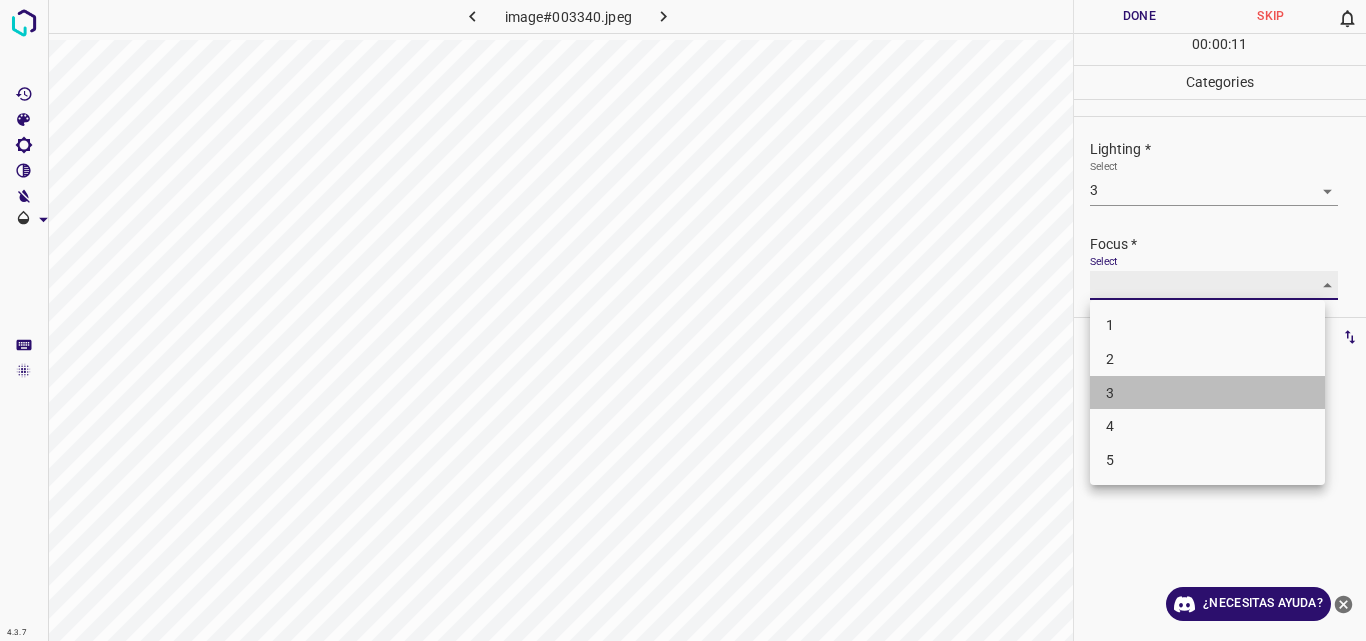 type on "3" 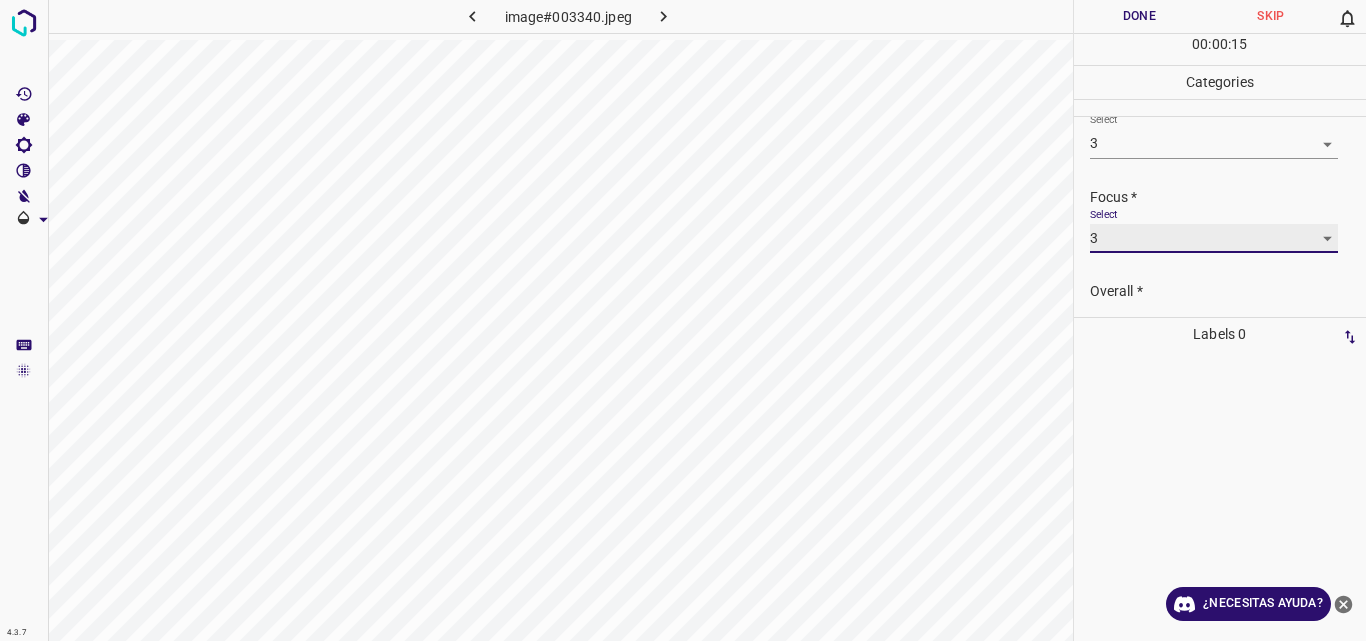 scroll, scrollTop: 54, scrollLeft: 0, axis: vertical 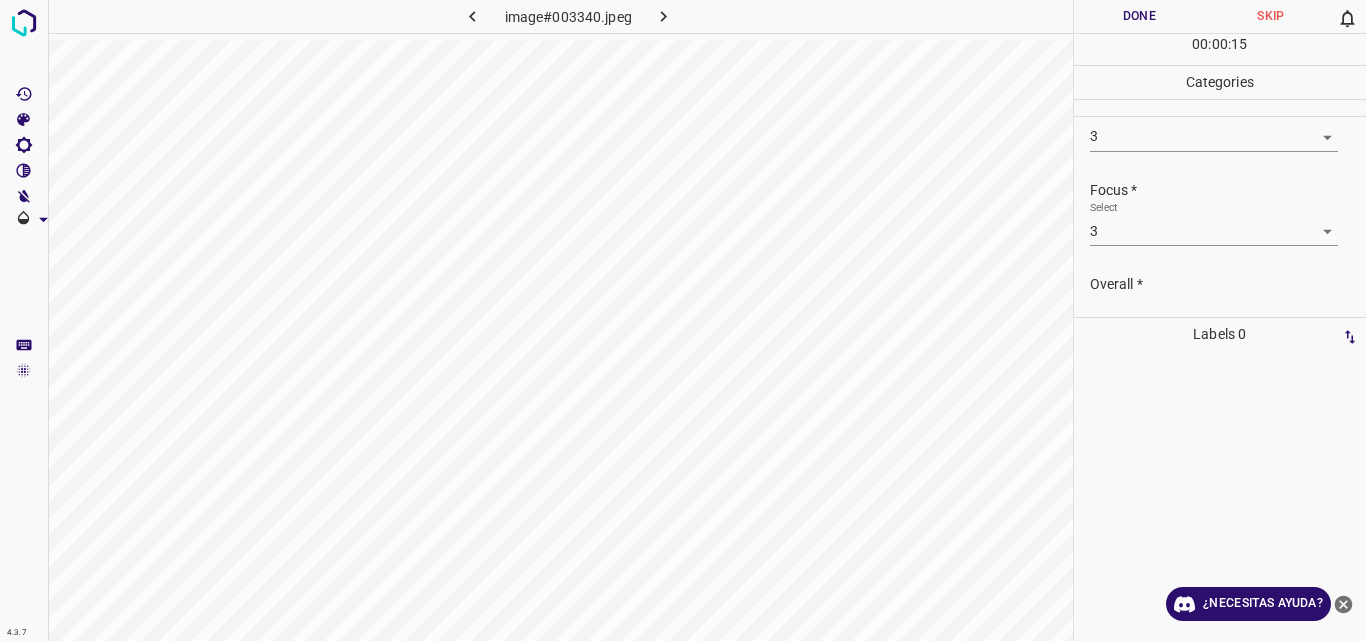 click on "Overall *" at bounding box center (1228, 284) 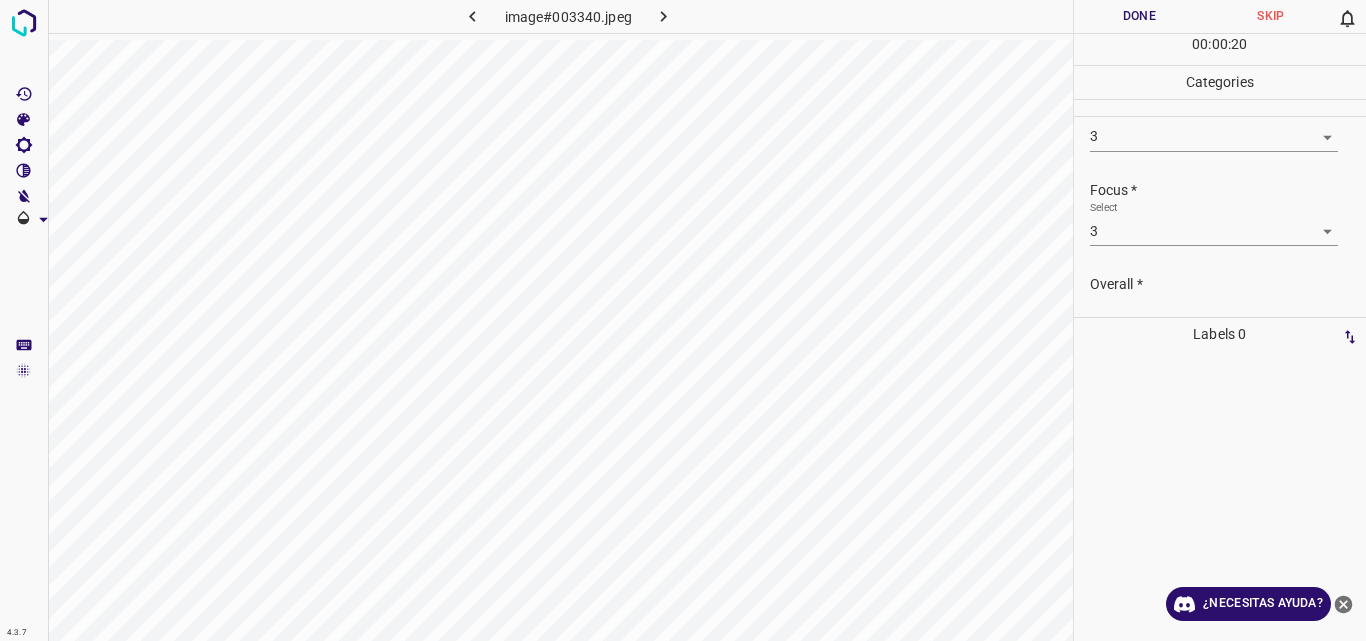 scroll, scrollTop: 73, scrollLeft: 0, axis: vertical 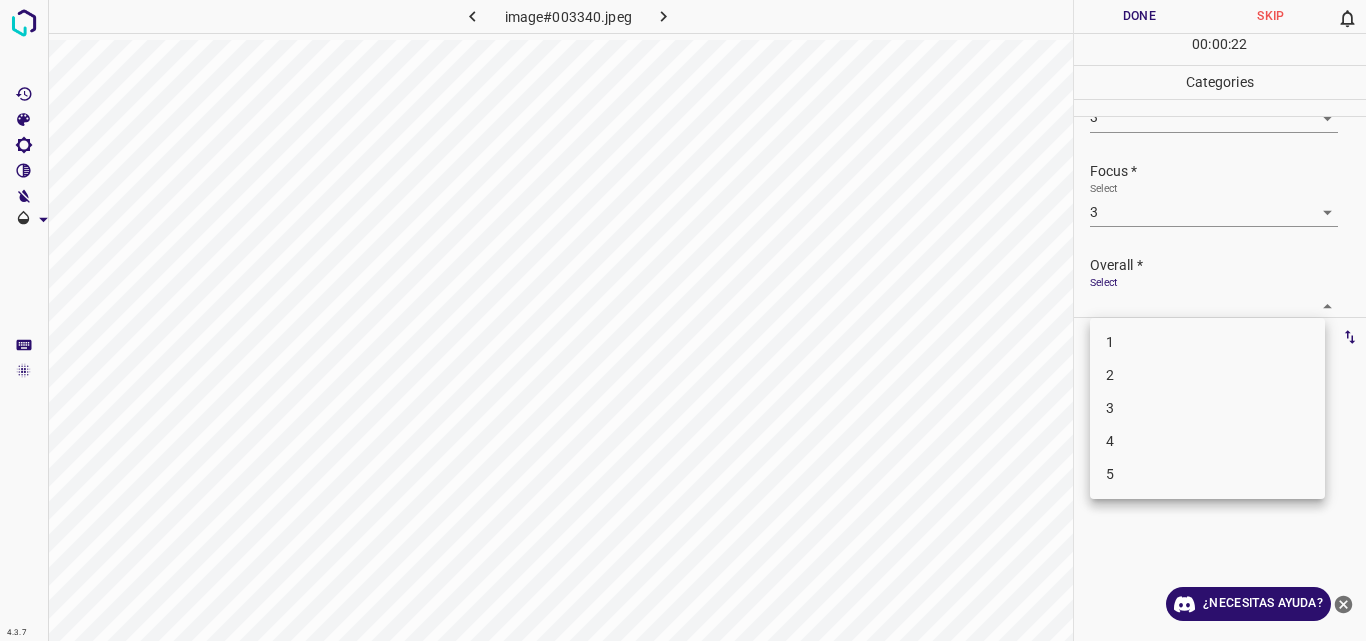 click on "4.3.7 image#003340.jpeg Done Skip 0 00   : 00   : 22   Categories Lighting *  Select 3 3 Focus *  Select 3 3 Overall *  Select ​ Labels   0 Categories 1 Lighting 2 Focus 3 Overall Tools Space Change between modes (Draw & Edit) I Auto labeling R Restore zoom M Zoom in N Zoom out Delete Delete selecte label Filters Z Restore filters X Saturation filter C Brightness filter V Contrast filter B Gray scale filter General O Download ¿Necesitas ayuda? Original text Rate this translation Your feedback will be used to help improve Google Translate - Texto - Esconder - Borrar 1 2 3 4 5" at bounding box center [683, 320] 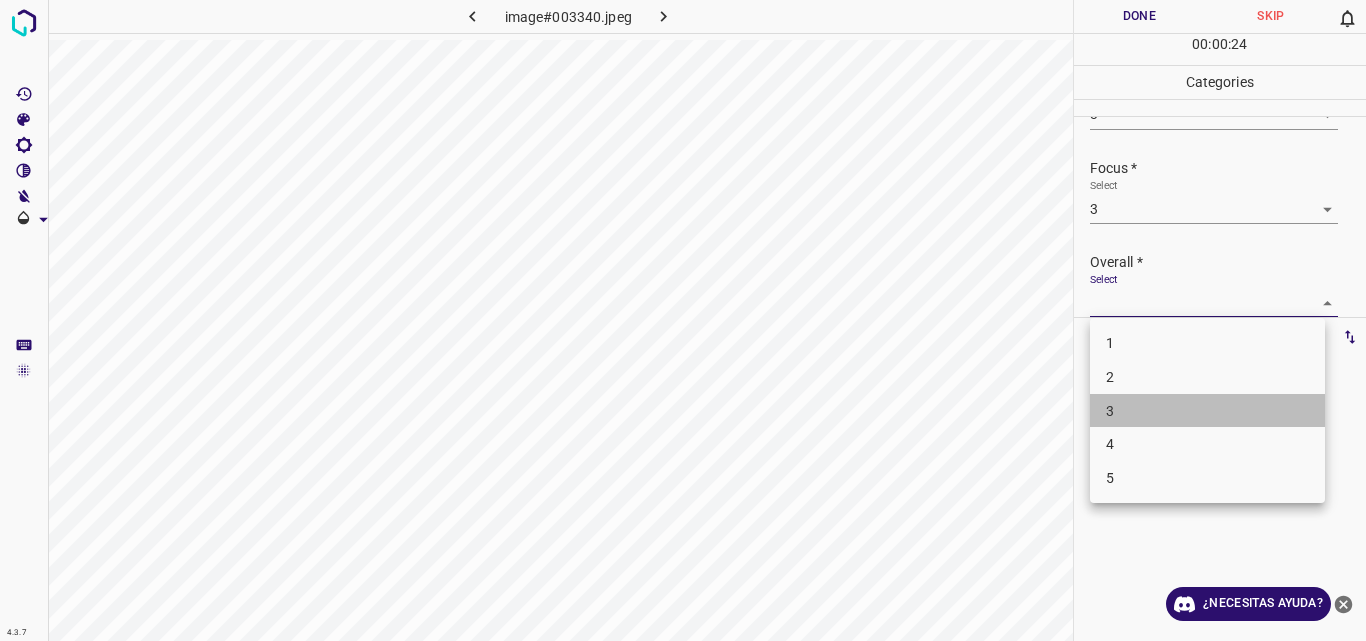 click on "3" at bounding box center [1207, 411] 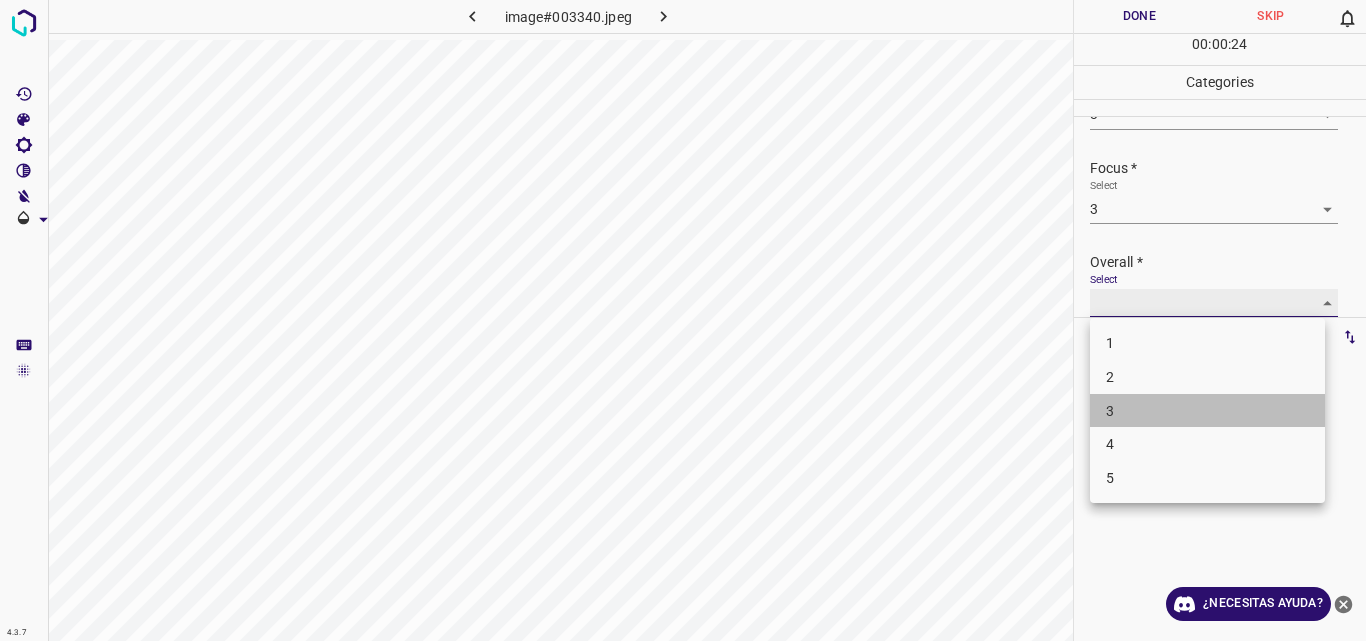 type on "3" 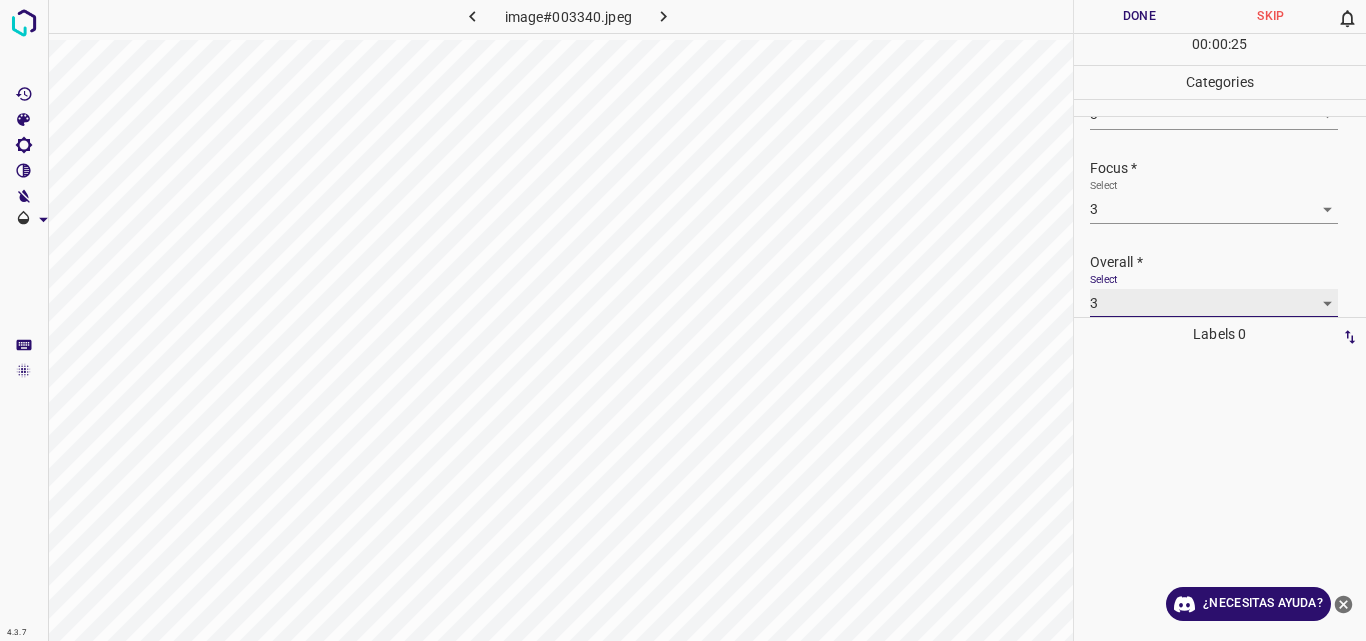 scroll, scrollTop: 76, scrollLeft: 0, axis: vertical 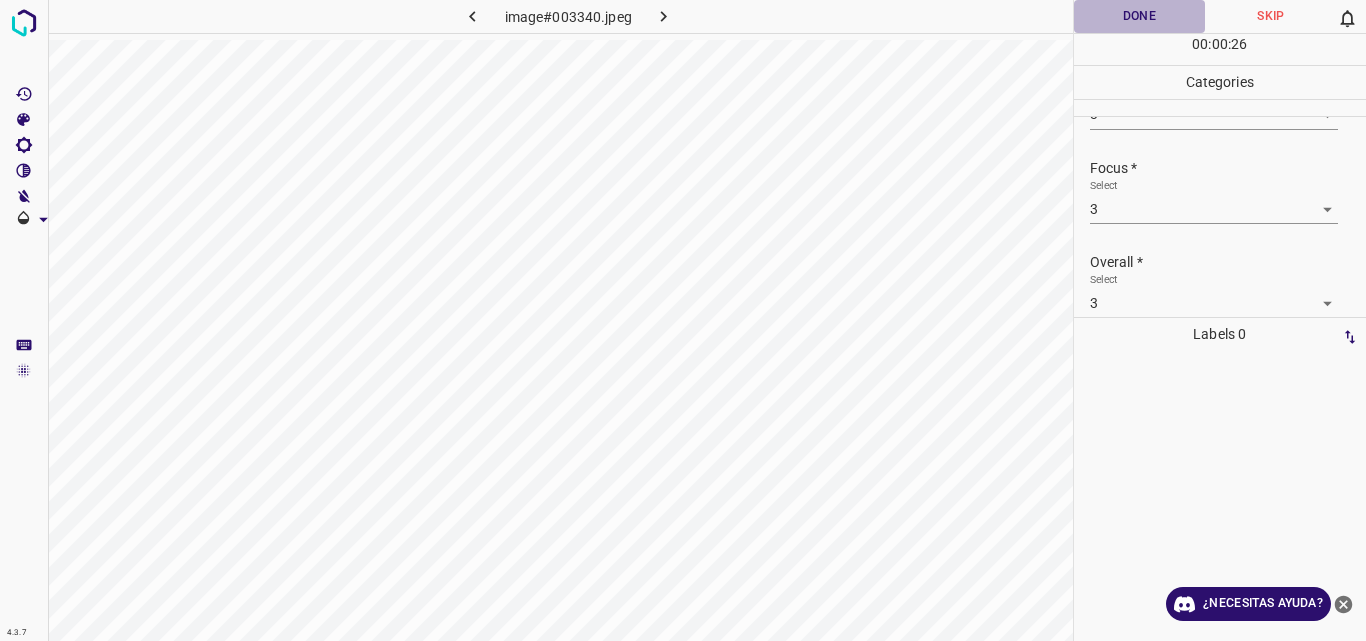 click on "Done" at bounding box center (1140, 16) 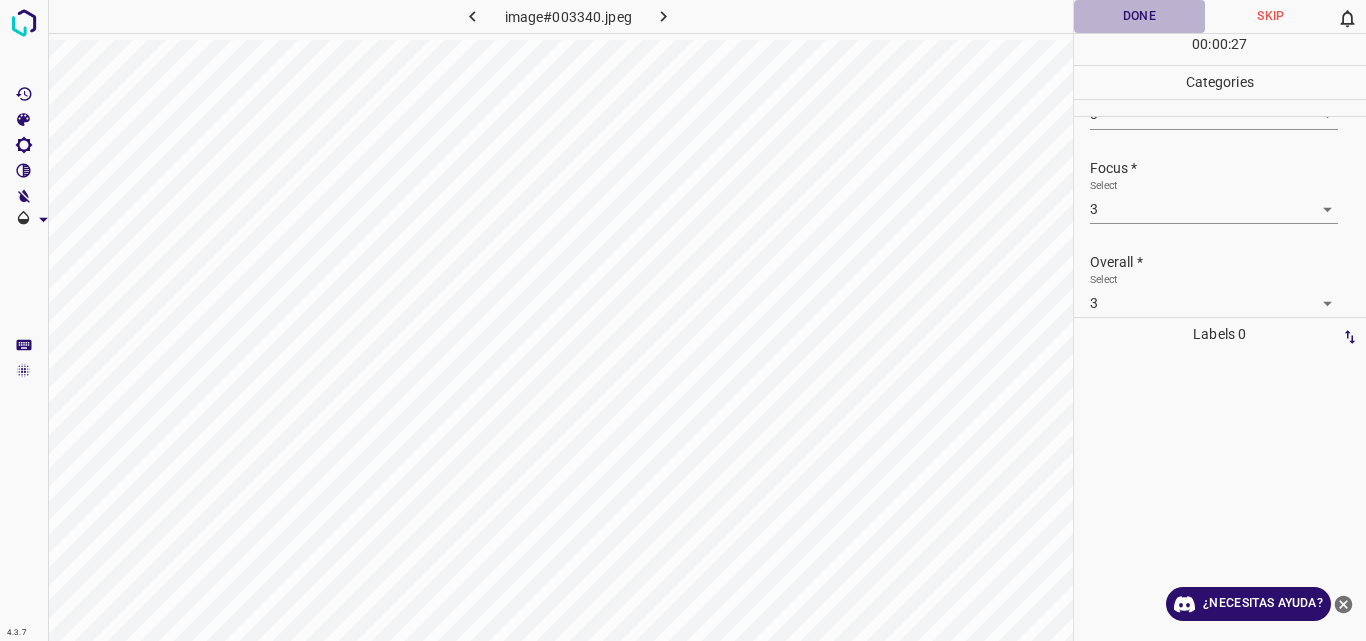click on "Done" at bounding box center [1140, 16] 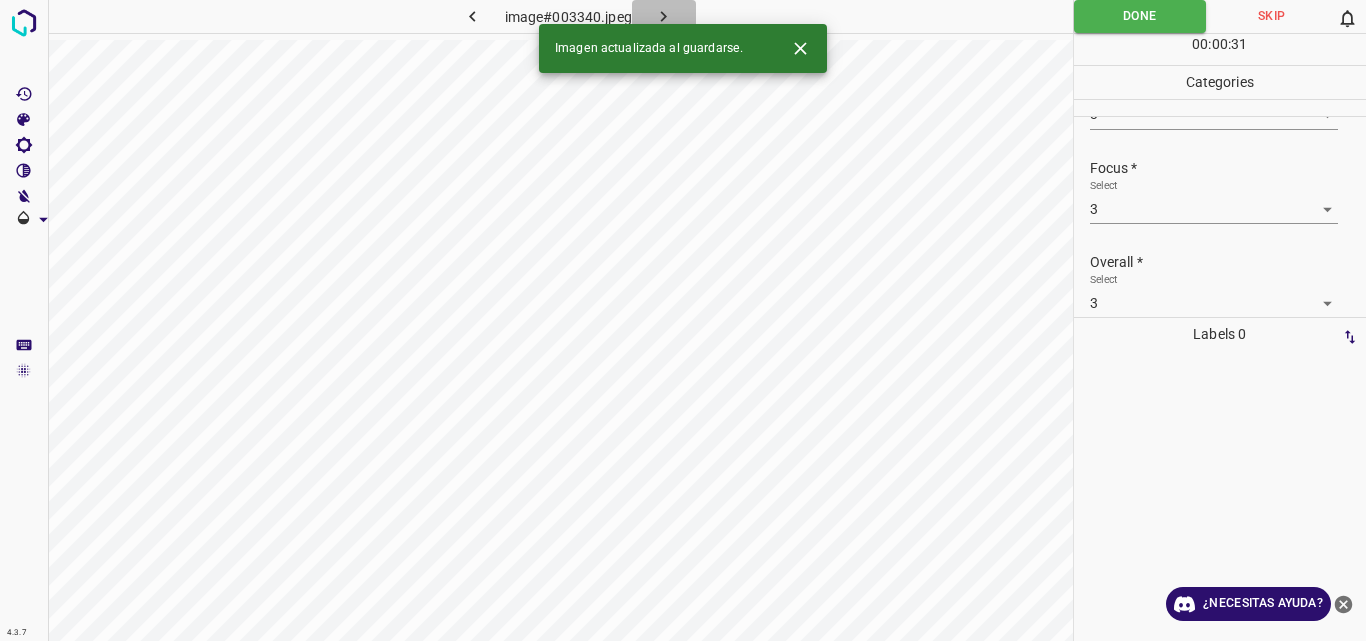 click 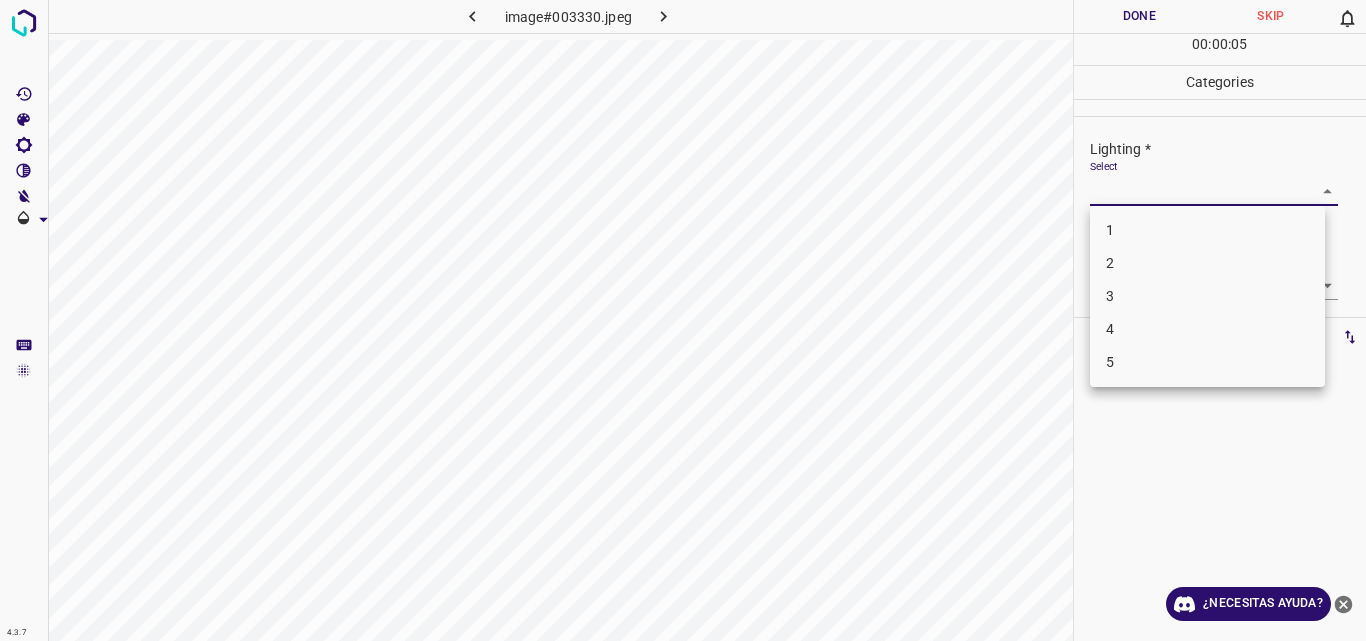 click on "4.3.7 image#003330.jpeg Done Skip 0 00   : 00   : 05   Categories Lighting *  Select ​ Focus *  Select ​ Overall *  Select ​ Labels   0 Categories 1 Lighting 2 Focus 3 Overall Tools Space Change between modes (Draw & Edit) I Auto labeling R Restore zoom M Zoom in N Zoom out Delete Delete selecte label Filters Z Restore filters X Saturation filter C Brightness filter V Contrast filter B Gray scale filter General O Download ¿Necesitas ayuda? Original text Rate this translation Your feedback will be used to help improve Google Translate - Texto - Esconder - Borrar 1 2 3 4 5" at bounding box center [683, 320] 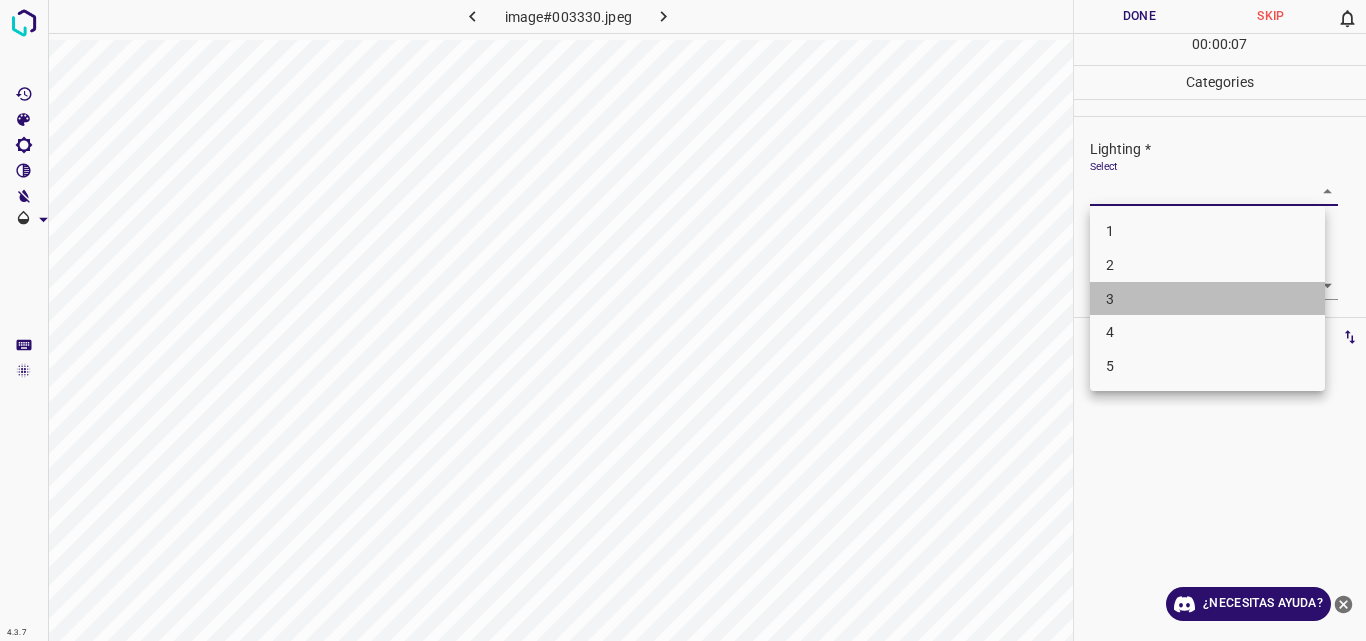 click on "3" at bounding box center [1207, 299] 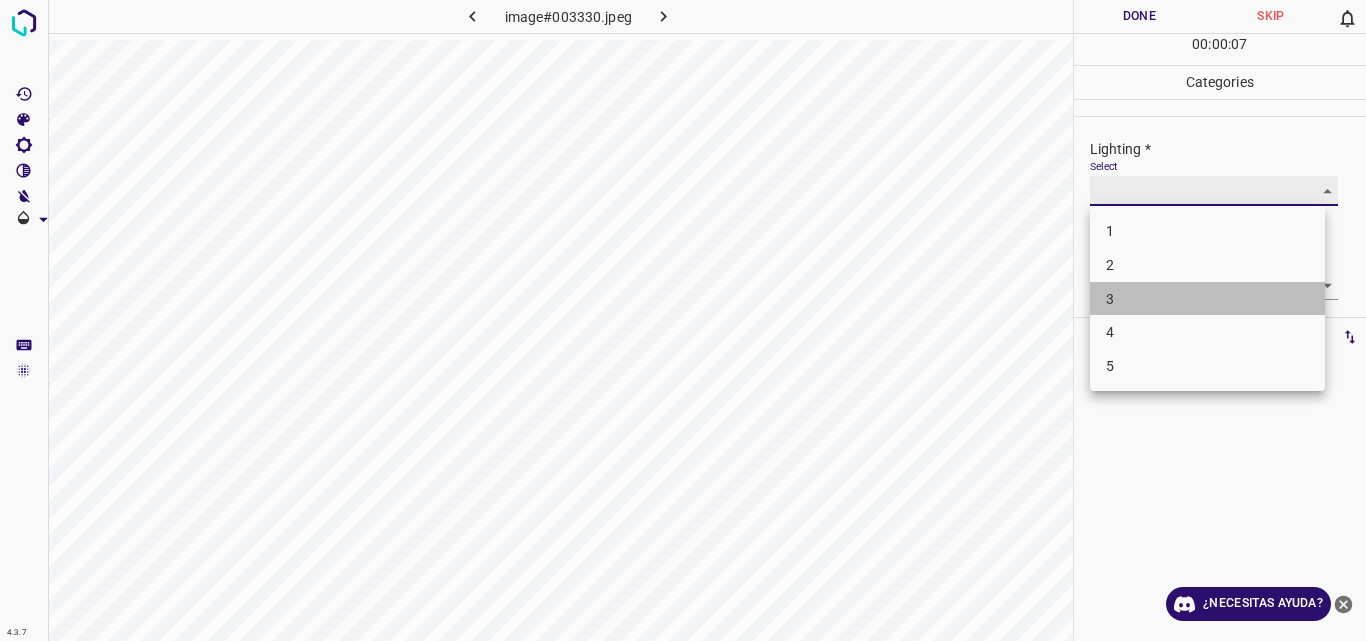 type on "3" 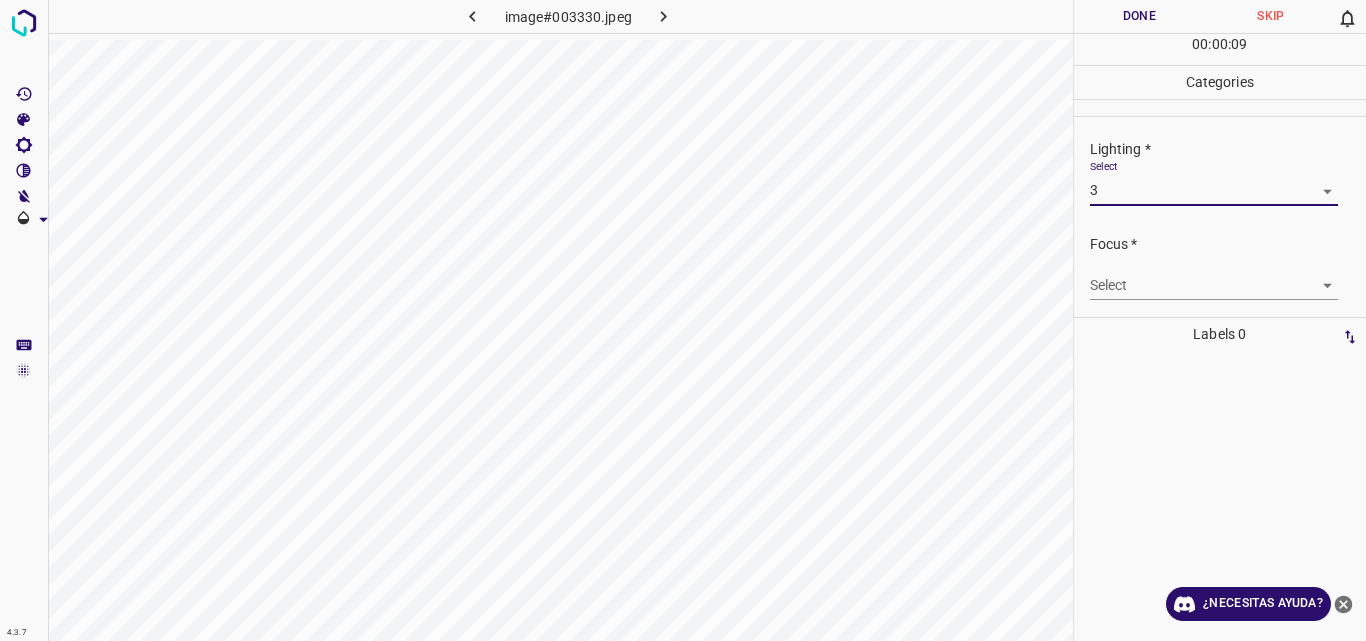 click on "4.3.7 image#003330.jpeg Done Skip 0 00   : 00   : 09   Categories Lighting *  Select 3 3 Focus *  Select ​ Overall *  Select ​ Labels   0 Categories 1 Lighting 2 Focus 3 Overall Tools Space Change between modes (Draw & Edit) I Auto labeling R Restore zoom M Zoom in N Zoom out Delete Delete selecte label Filters Z Restore filters X Saturation filter C Brightness filter V Contrast filter B Gray scale filter General O Download ¿Necesitas ayuda? Original text Rate this translation Your feedback will be used to help improve Google Translate - Texto - Esconder - Borrar" at bounding box center [683, 320] 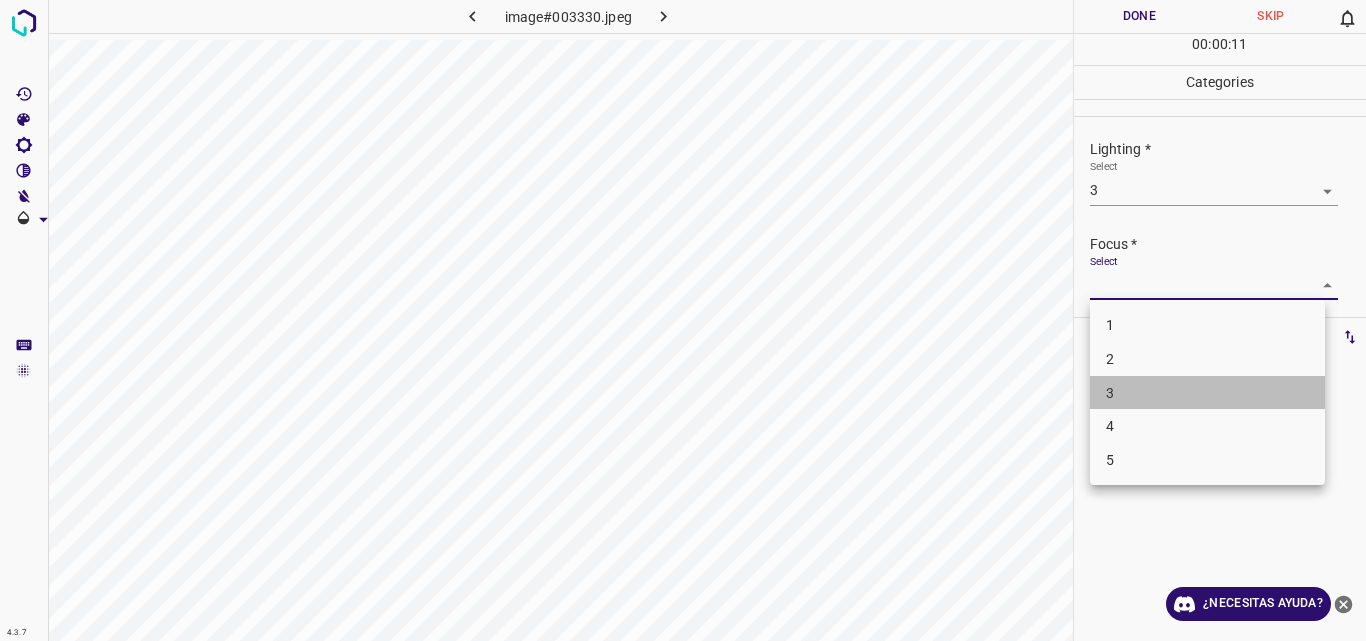 click on "3" at bounding box center (1207, 393) 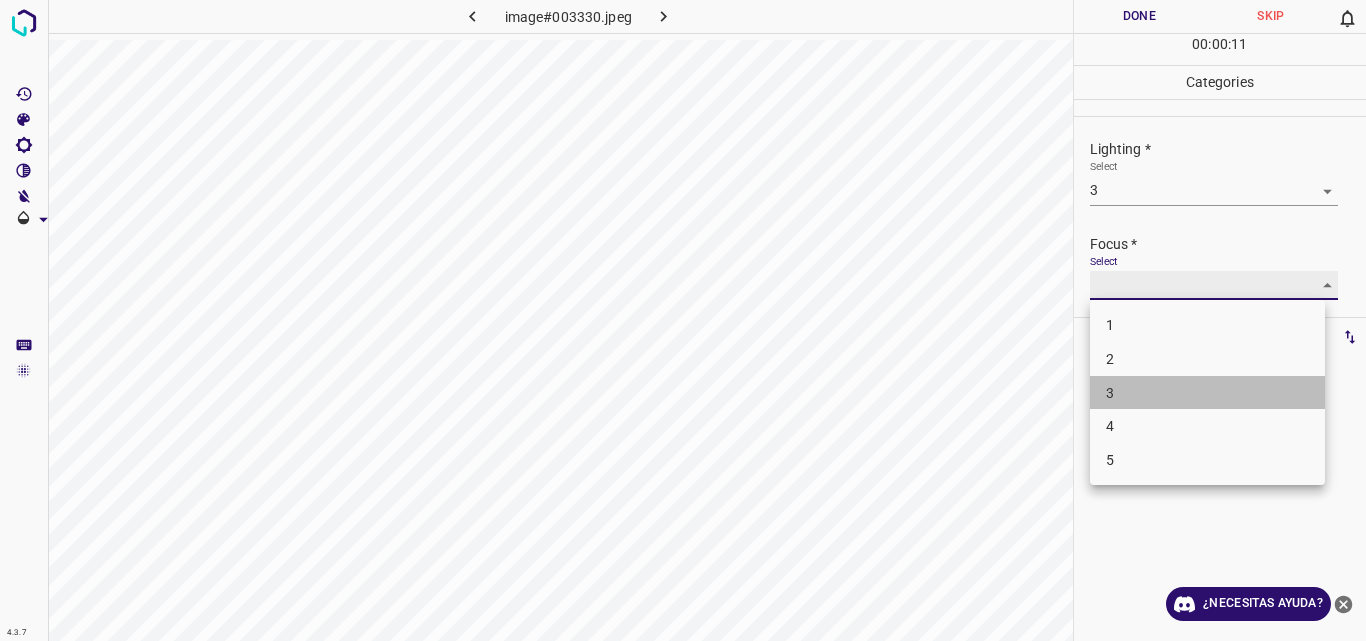type on "3" 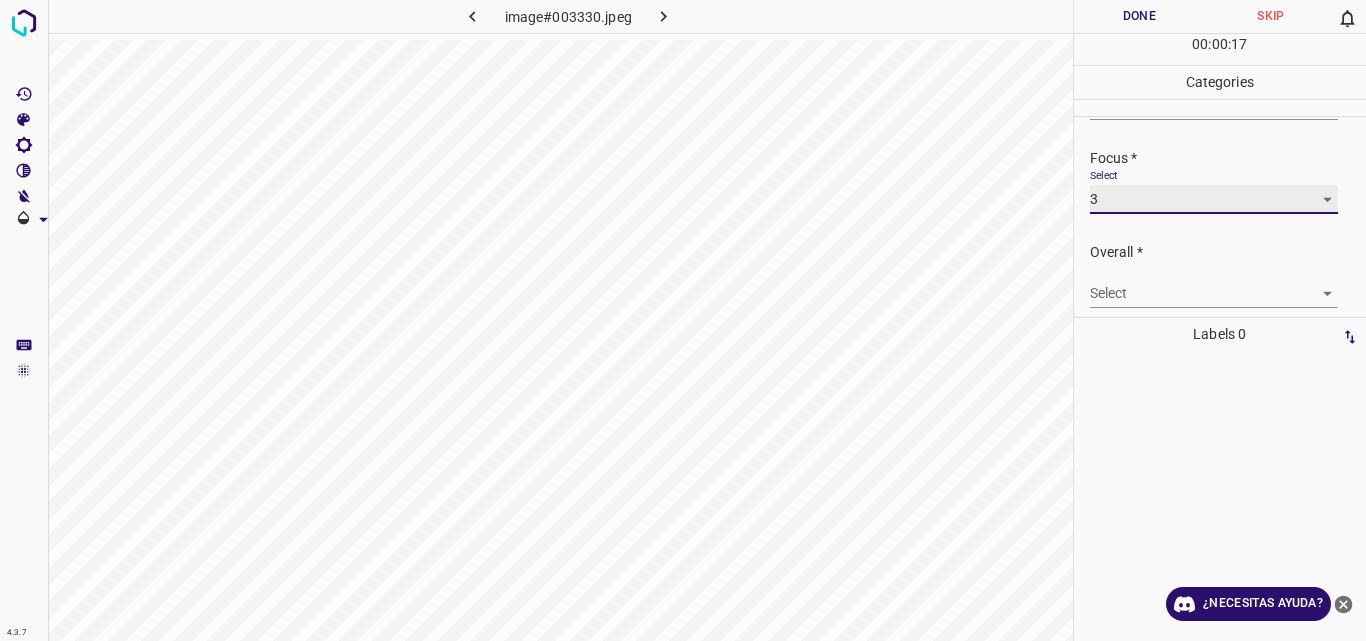 scroll, scrollTop: 89, scrollLeft: 0, axis: vertical 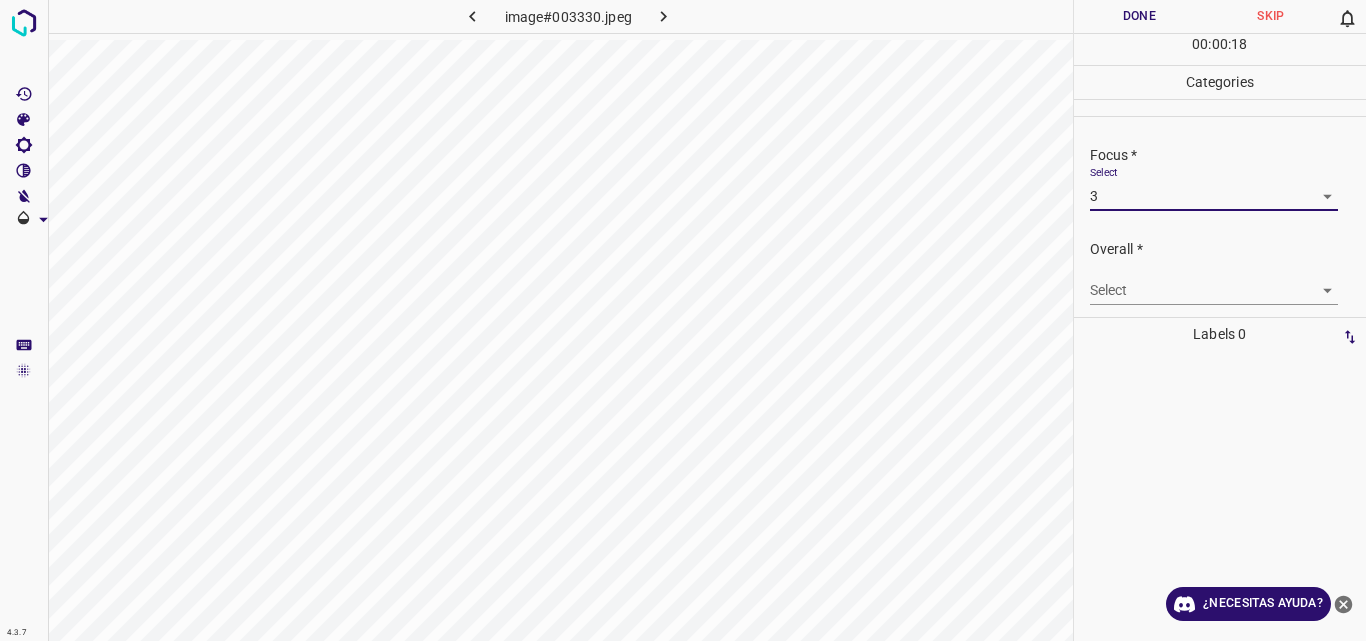 click on "4.3.7 image#003330.jpeg Done Skip 0 00   : 00   : 18   Categories Lighting *  Select 3 3 Focus *  Select 3 3 Overall *  Select ​ Labels   0 Categories 1 Lighting 2 Focus 3 Overall Tools Space Change between modes (Draw & Edit) I Auto labeling R Restore zoom M Zoom in N Zoom out Delete Delete selecte label Filters Z Restore filters X Saturation filter C Brightness filter V Contrast filter B Gray scale filter General O Download ¿Necesitas ayuda? Original text Rate this translation Your feedback will be used to help improve Google Translate - Texto - Esconder - Borrar" at bounding box center [683, 320] 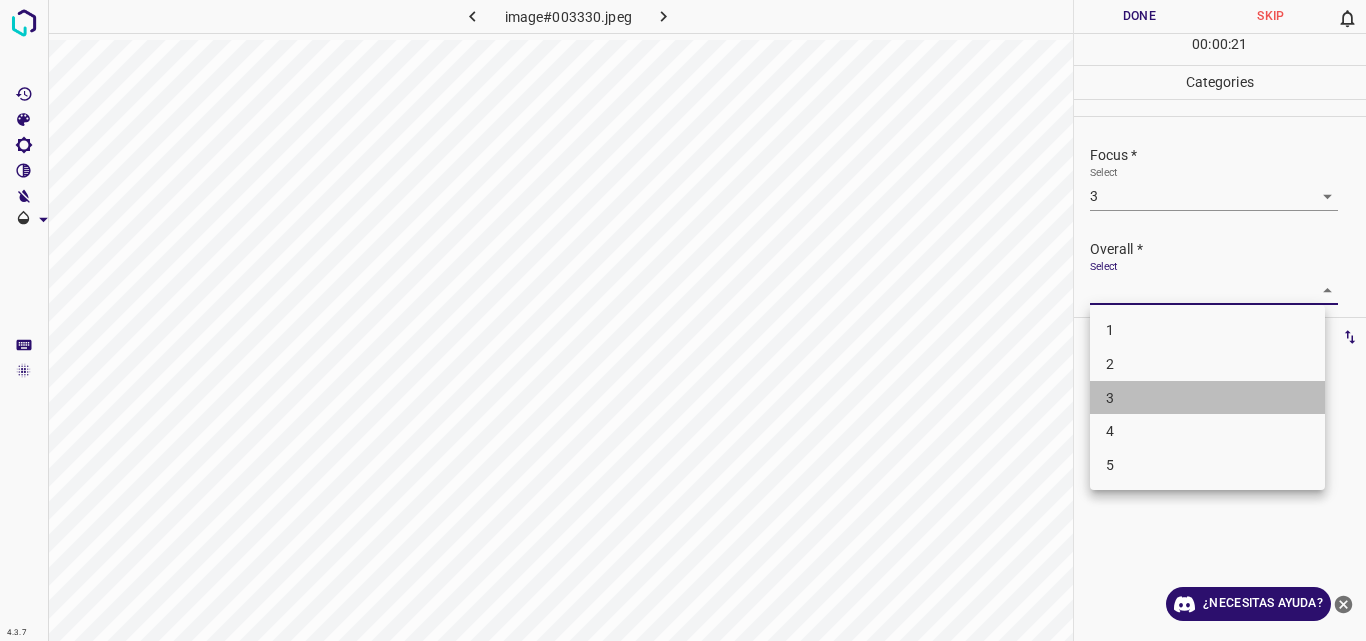 click on "3" at bounding box center [1207, 398] 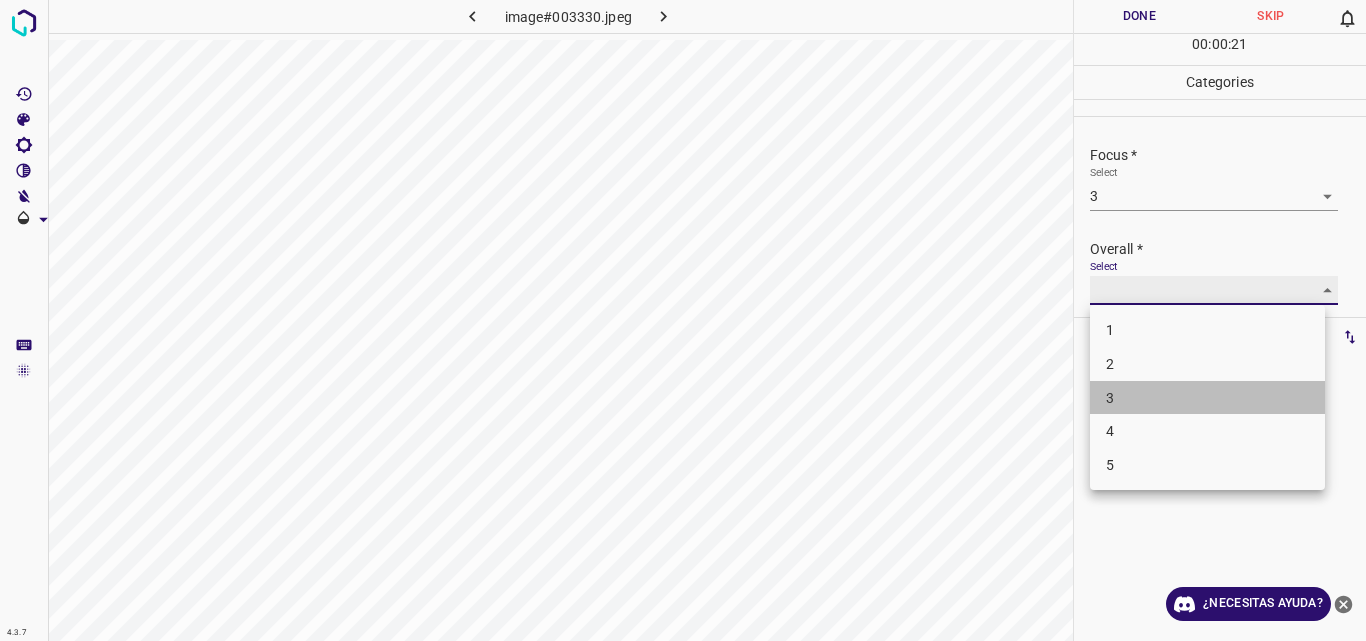 type on "3" 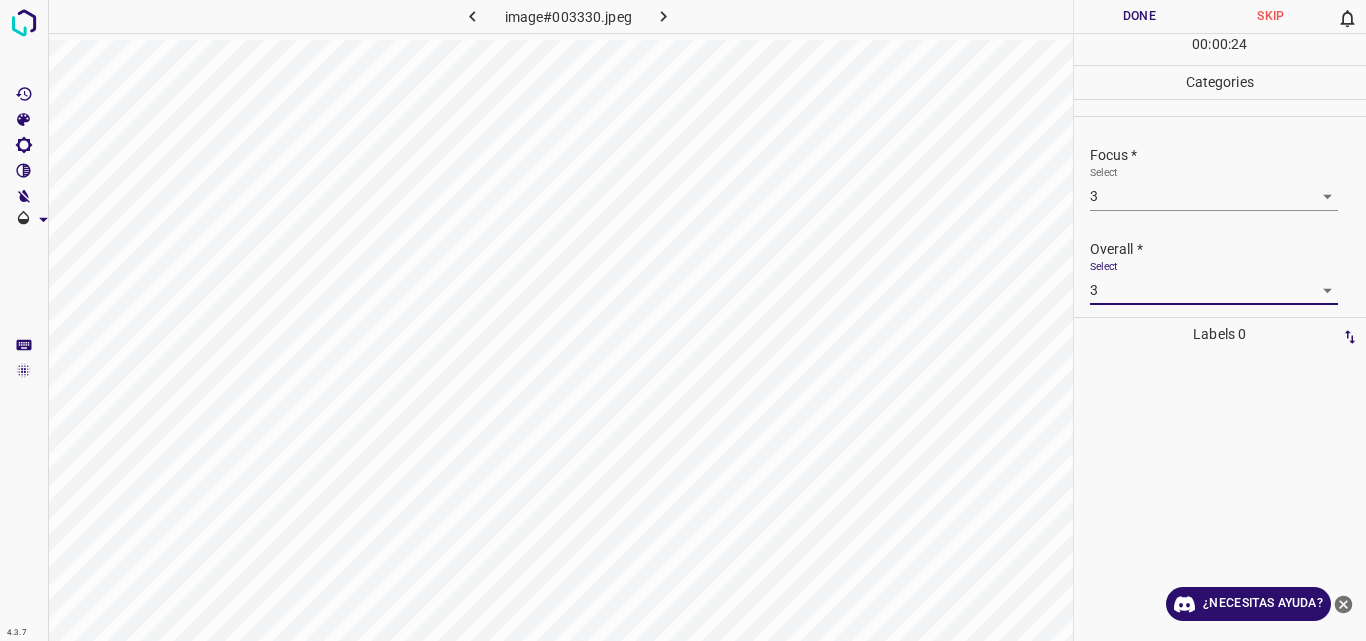 click on "Done" at bounding box center [1140, 16] 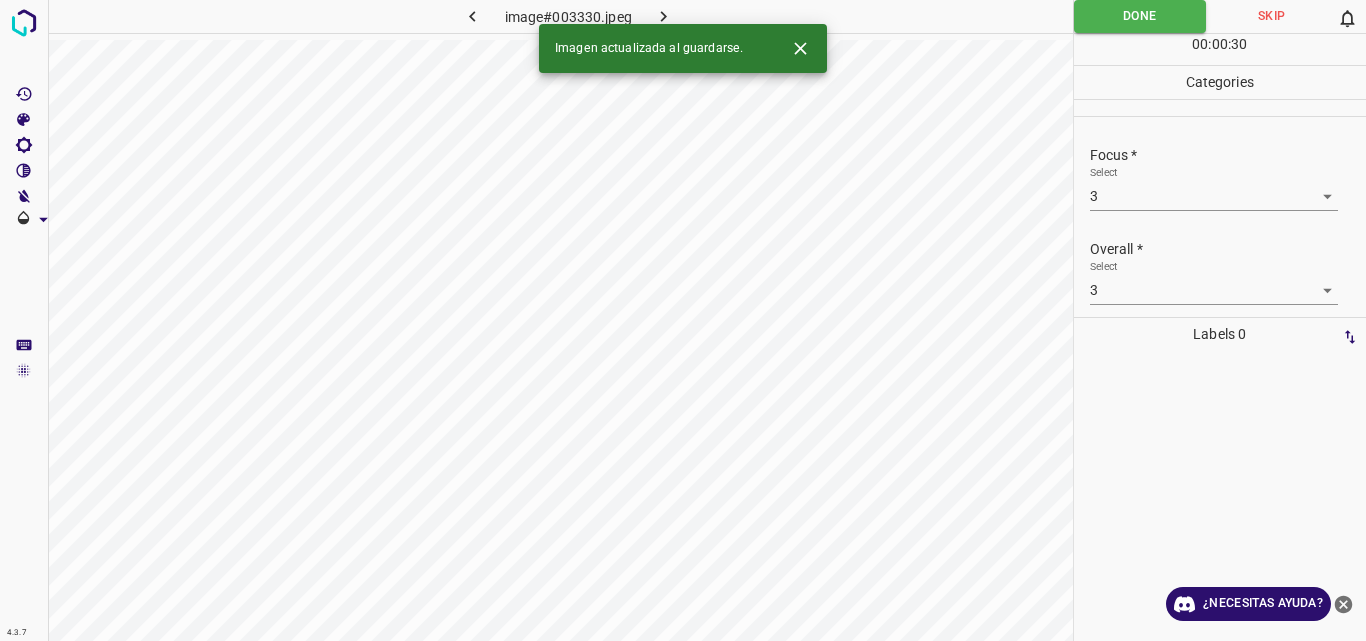 click 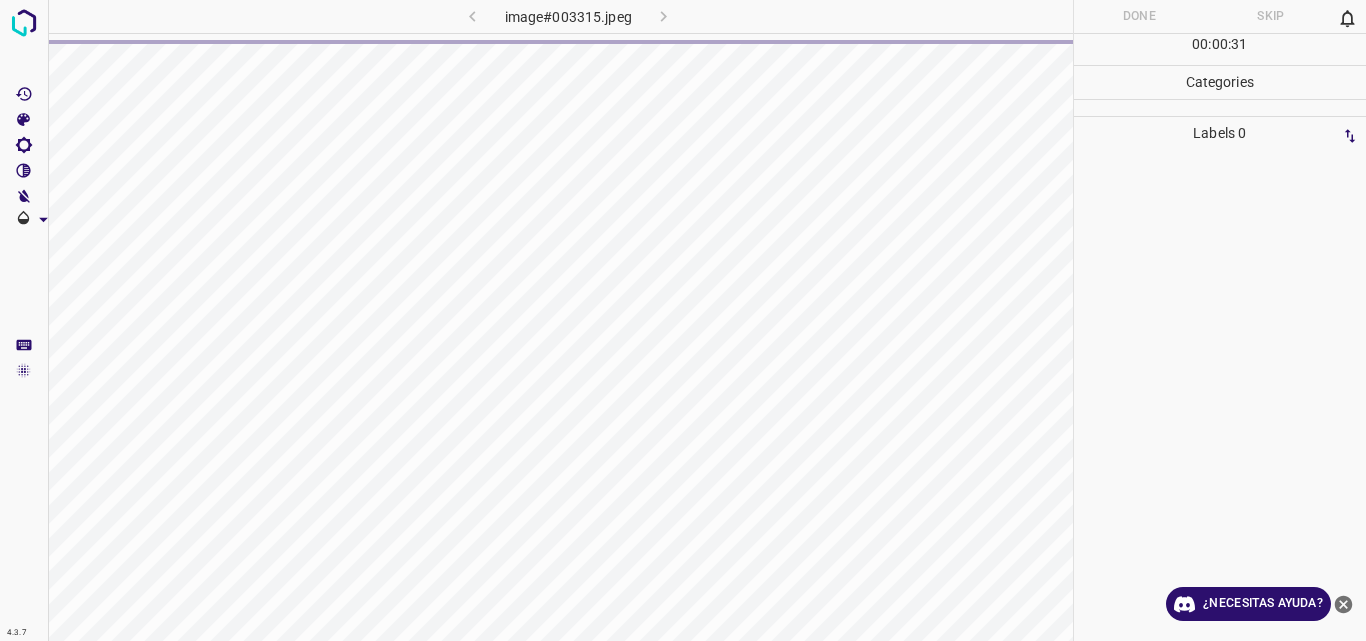 click on "image#003315.jpeg" at bounding box center [568, 16] 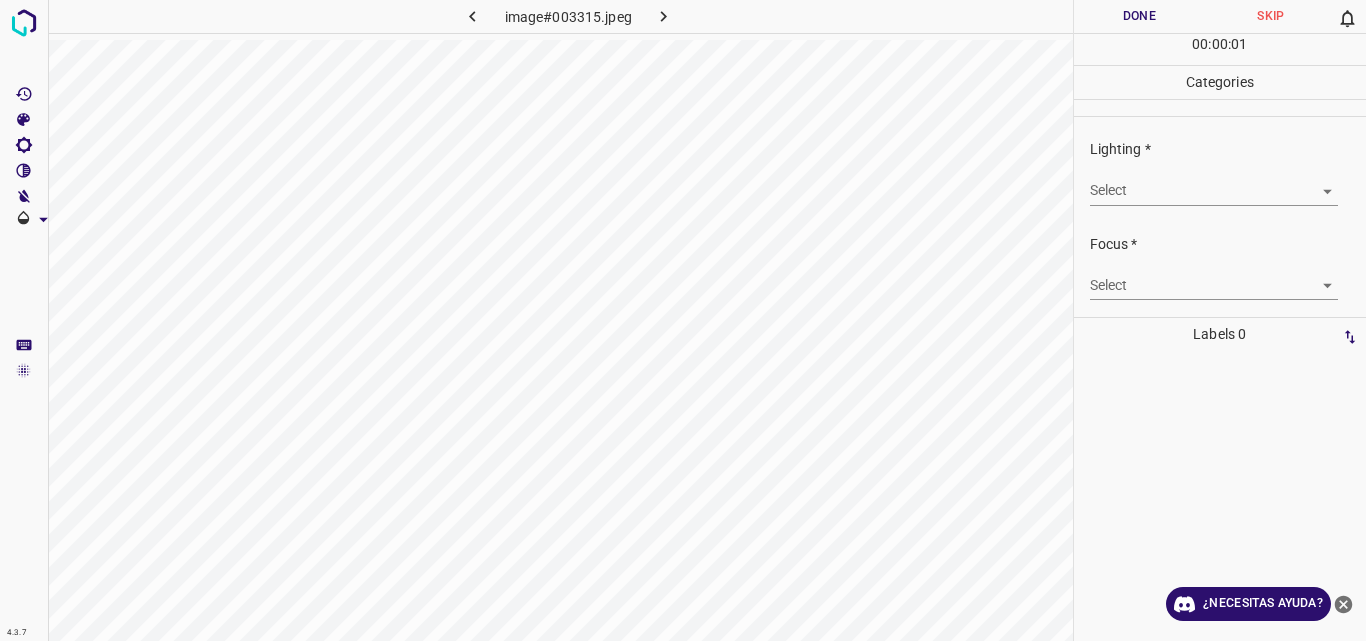 click on "4.3.7 image#003315.jpeg Done Skip 0 00   : 00   : 01   Categories Lighting *  Select ​ Focus *  Select ​ Overall *  Select ​ Labels   0 Categories 1 Lighting 2 Focus 3 Overall Tools Space Change between modes (Draw & Edit) I Auto labeling R Restore zoom M Zoom in N Zoom out Delete Delete selecte label Filters Z Restore filters X Saturation filter C Brightness filter V Contrast filter B Gray scale filter General O Download ¿Necesitas ayuda? Original text Rate this translation Your feedback will be used to help improve Google Translate - Texto - Esconder - Borrar" at bounding box center (683, 320) 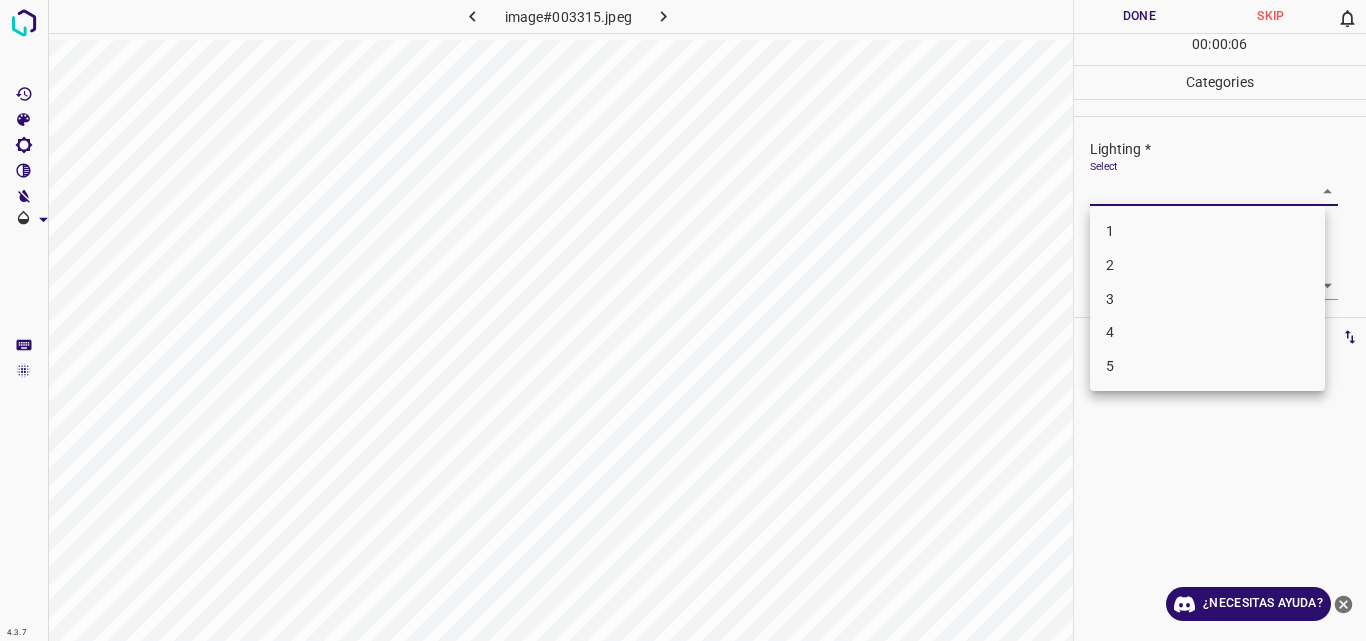 click on "3" at bounding box center (1207, 299) 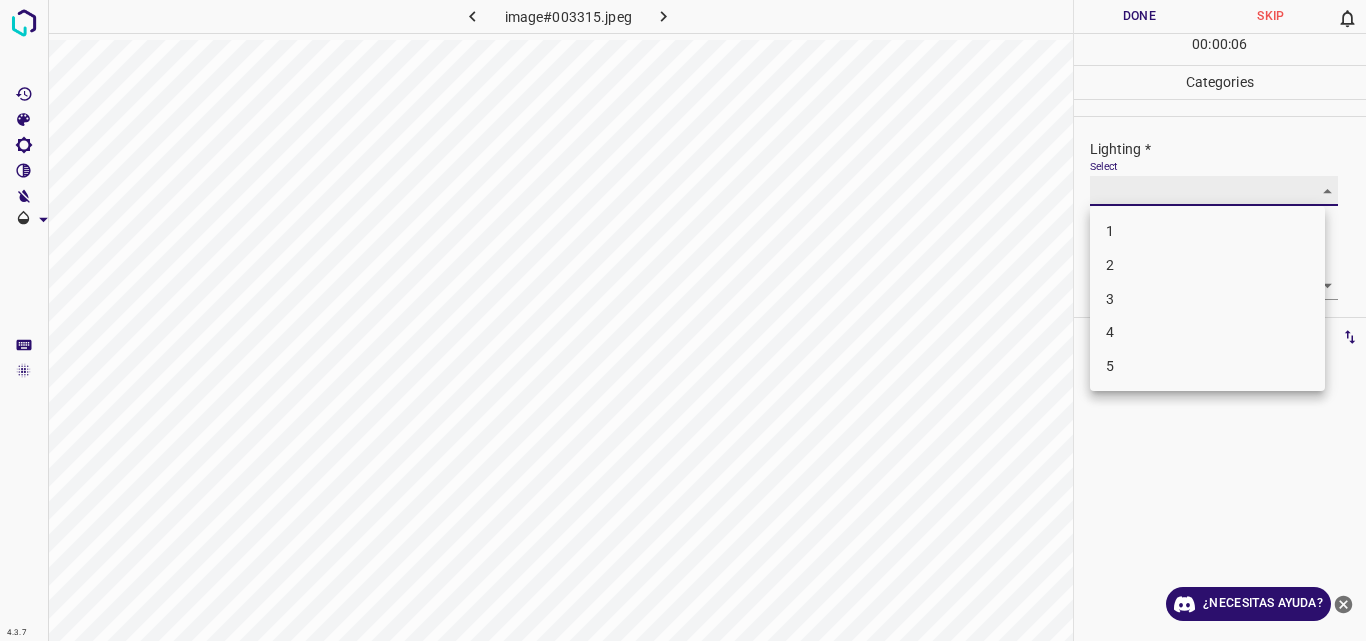 type on "3" 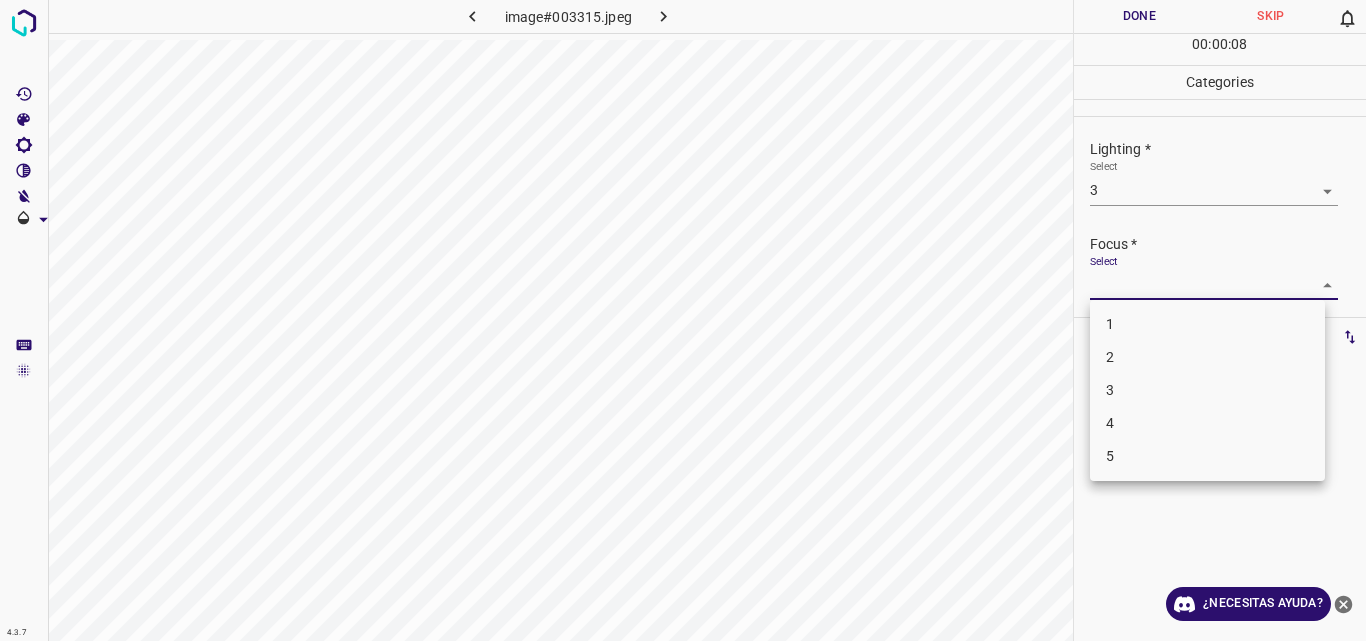 click on "4.3.7 image#003315.jpeg Done Skip 0 00   : 00   : 08   Categories Lighting *  Select 3 3 Focus *  Select ​ Overall *  Select ​ Labels   0 Categories 1 Lighting 2 Focus 3 Overall Tools Space Change between modes (Draw & Edit) I Auto labeling R Restore zoom M Zoom in N Zoom out Delete Delete selecte label Filters Z Restore filters X Saturation filter C Brightness filter V Contrast filter B Gray scale filter General O Download ¿Necesitas ayuda? Original text Rate this translation Your feedback will be used to help improve Google Translate - Texto - Esconder - Borrar 1 2 3 4 5" at bounding box center (683, 320) 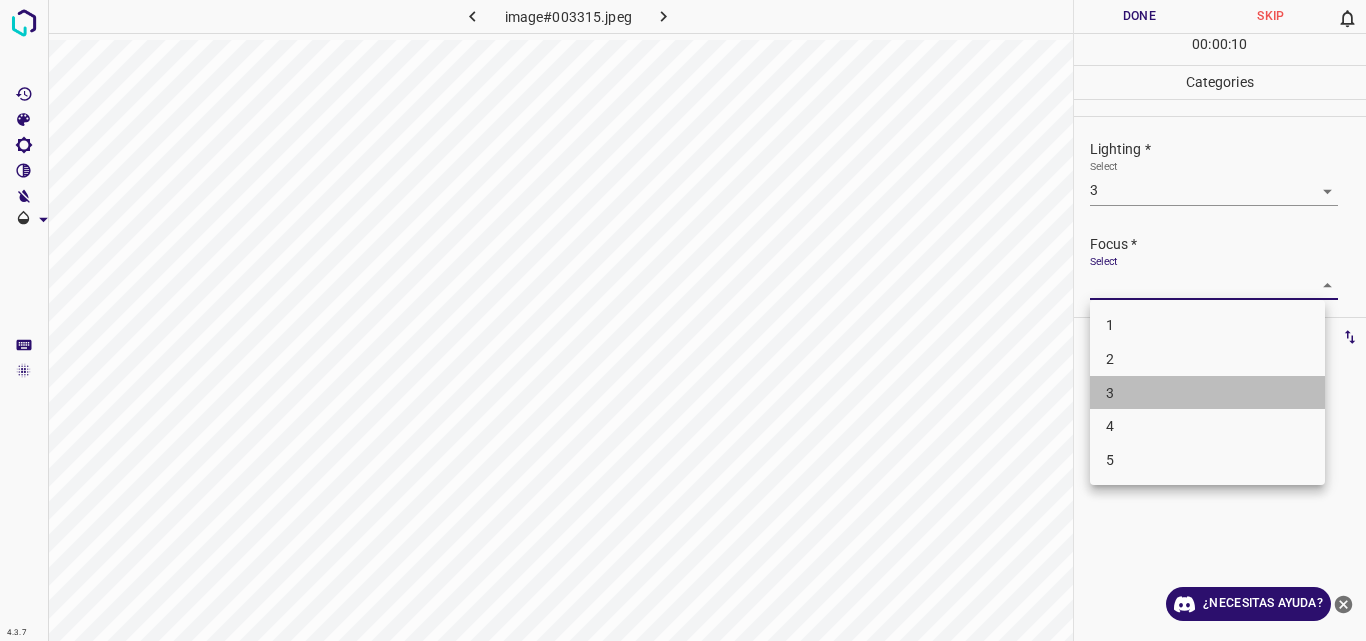 click on "3" at bounding box center [1207, 393] 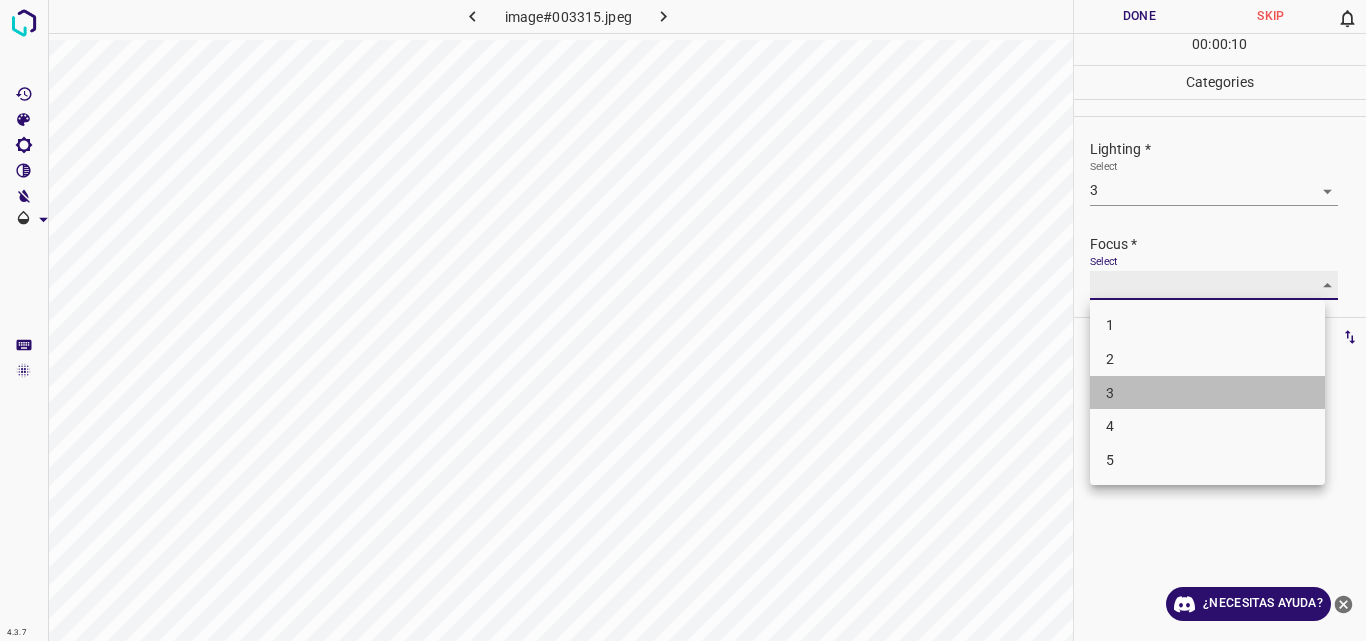 type on "3" 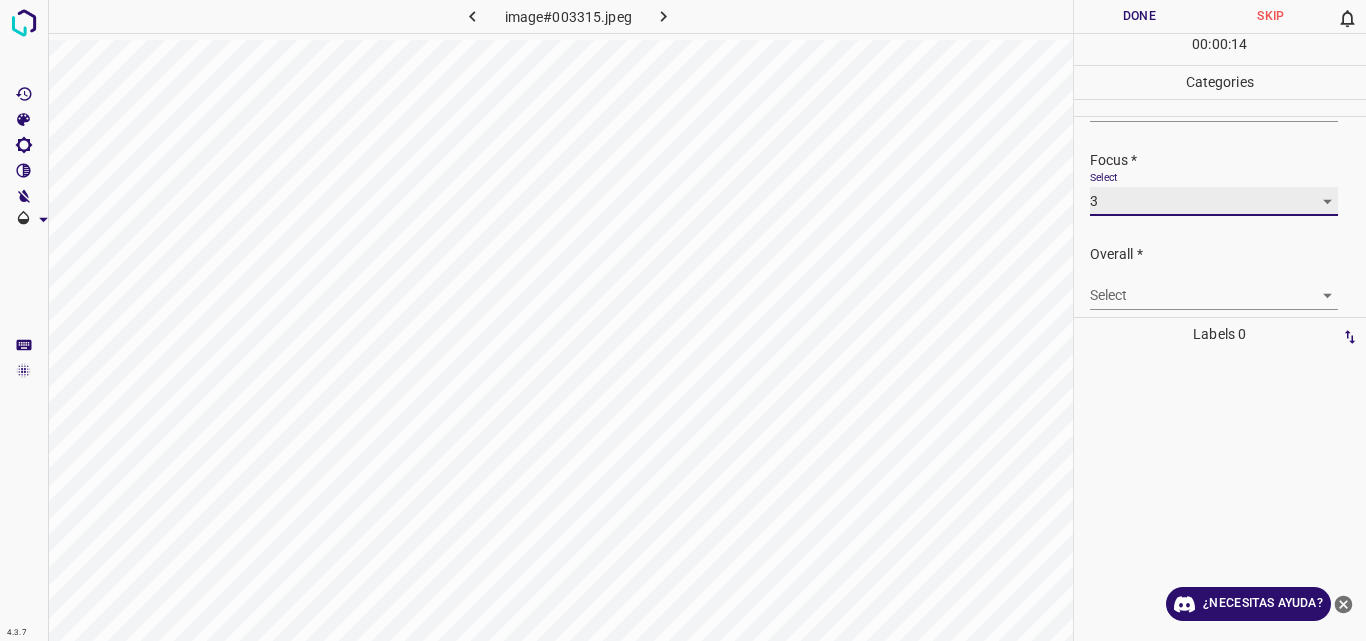 scroll, scrollTop: 98, scrollLeft: 0, axis: vertical 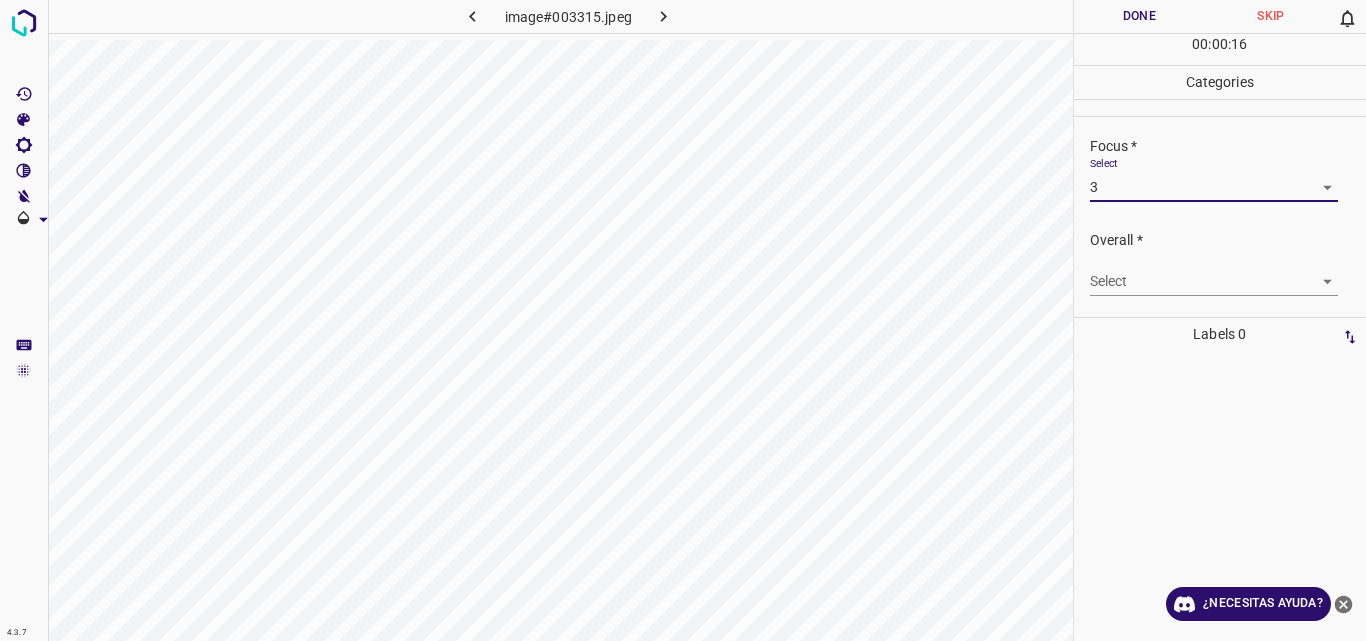 click on "4.3.7 image#003315.jpeg Done Skip 0 00   : 00   : 16   Categories Lighting *  Select 3 3 Focus *  Select 3 3 Overall *  Select ​ Labels   0 Categories 1 Lighting 2 Focus 3 Overall Tools Space Change between modes (Draw & Edit) I Auto labeling R Restore zoom M Zoom in N Zoom out Delete Delete selecte label Filters Z Restore filters X Saturation filter C Brightness filter V Contrast filter B Gray scale filter General O Download ¿Necesitas ayuda? Original text Rate this translation Your feedback will be used to help improve Google Translate - Texto - Esconder - Borrar" at bounding box center (683, 320) 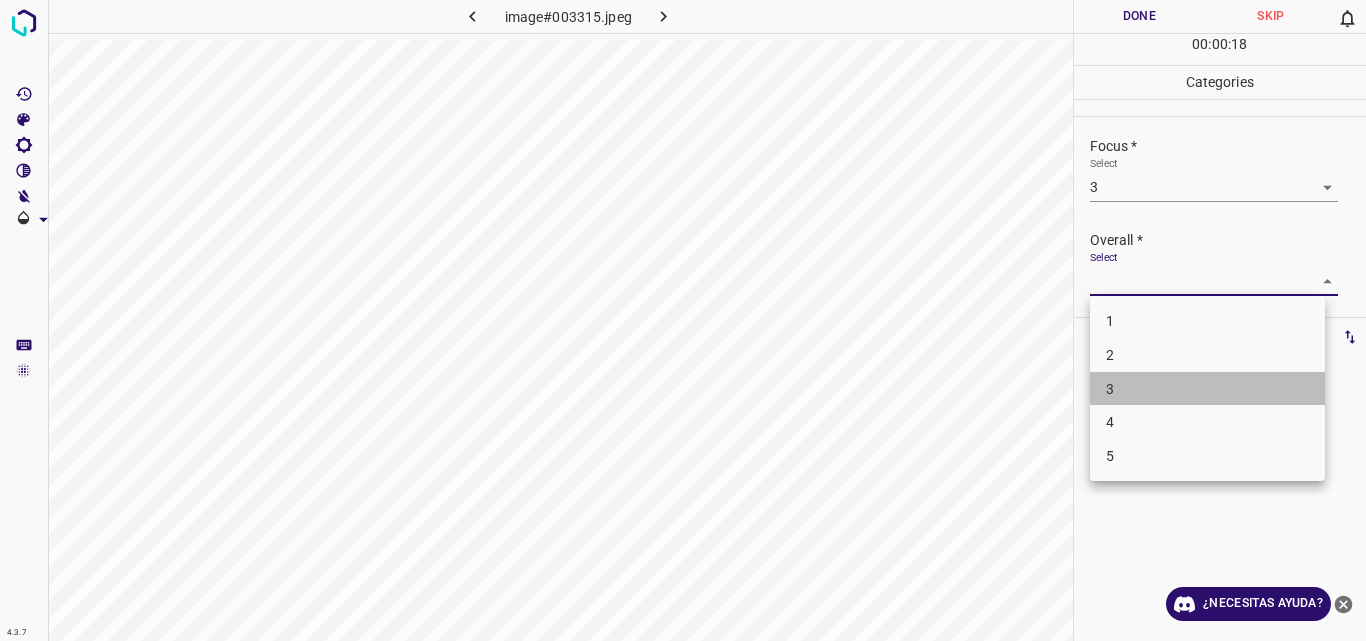 click on "3" at bounding box center (1207, 389) 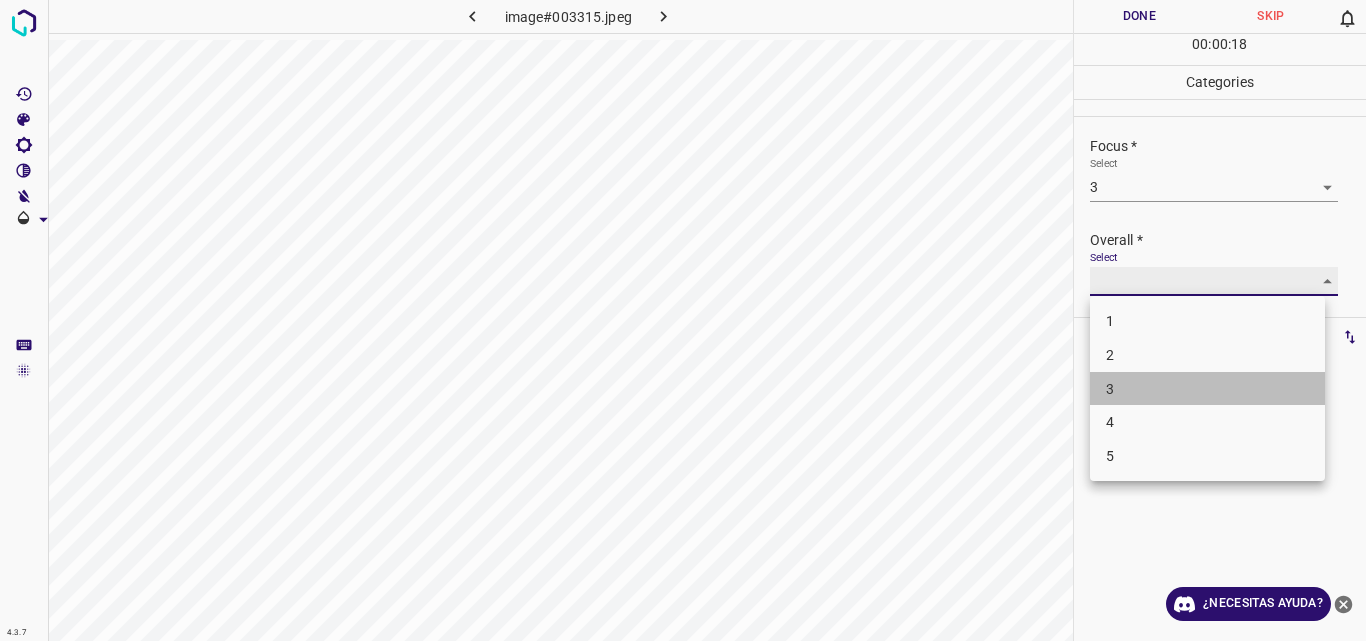 type on "3" 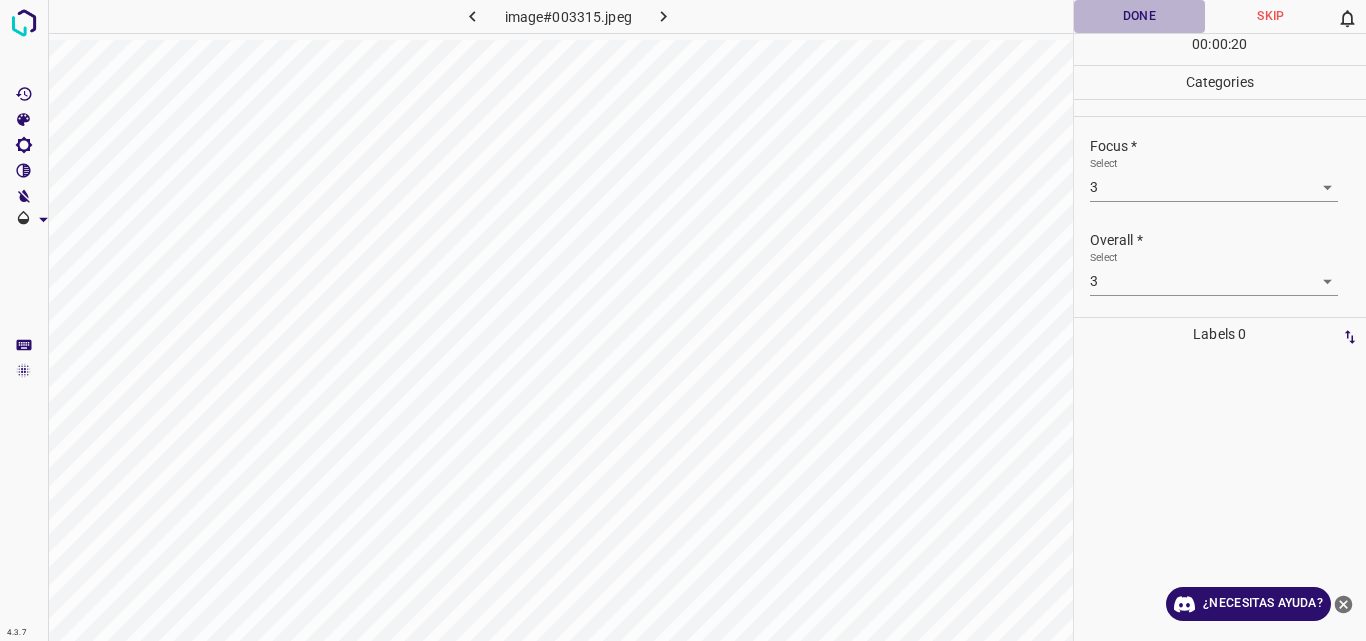 click on "Done" at bounding box center [1140, 16] 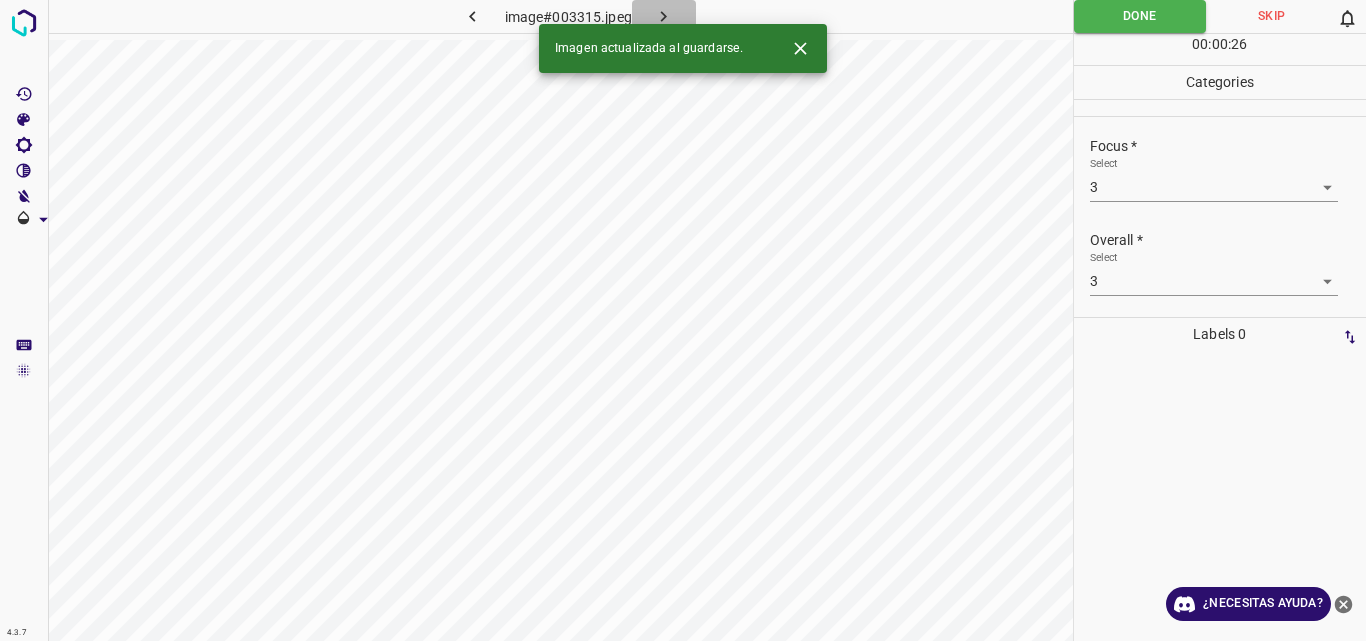 click 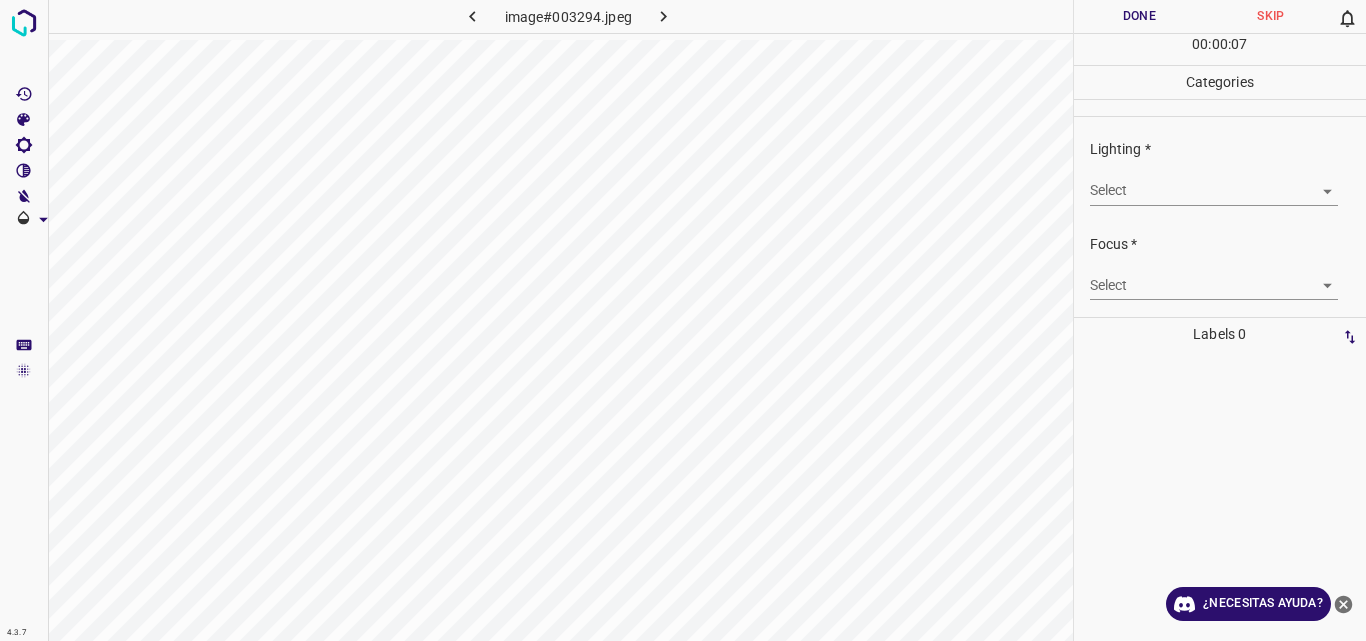 click on "4.3.7 image#003294.jpeg Done Skip 0 00   : 00   : 07   Categories Lighting *  Select ​ Focus *  Select ​ Overall *  Select ​ Labels   0 Categories 1 Lighting 2 Focus 3 Overall Tools Space Change between modes (Draw & Edit) I Auto labeling R Restore zoom M Zoom in N Zoom out Delete Delete selecte label Filters Z Restore filters X Saturation filter C Brightness filter V Contrast filter B Gray scale filter General O Download ¿Necesitas ayuda? Original text Rate this translation Your feedback will be used to help improve Google Translate - Texto - Esconder - Borrar" at bounding box center (683, 320) 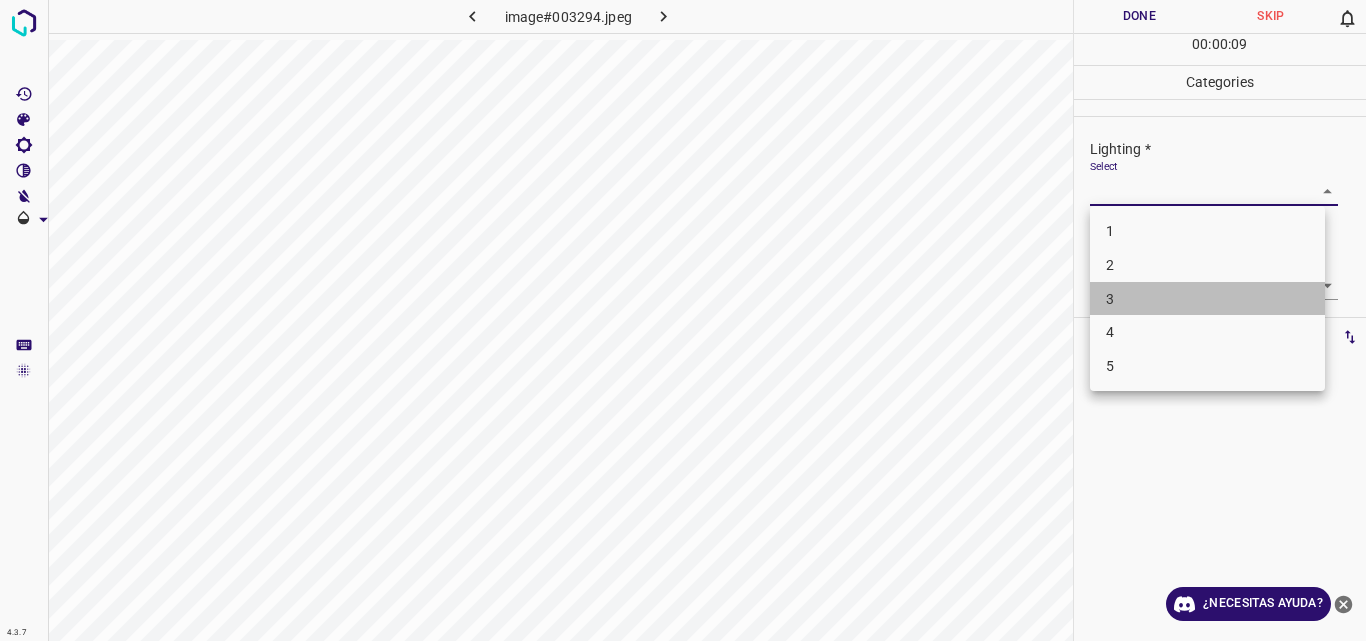 click on "3" at bounding box center (1207, 299) 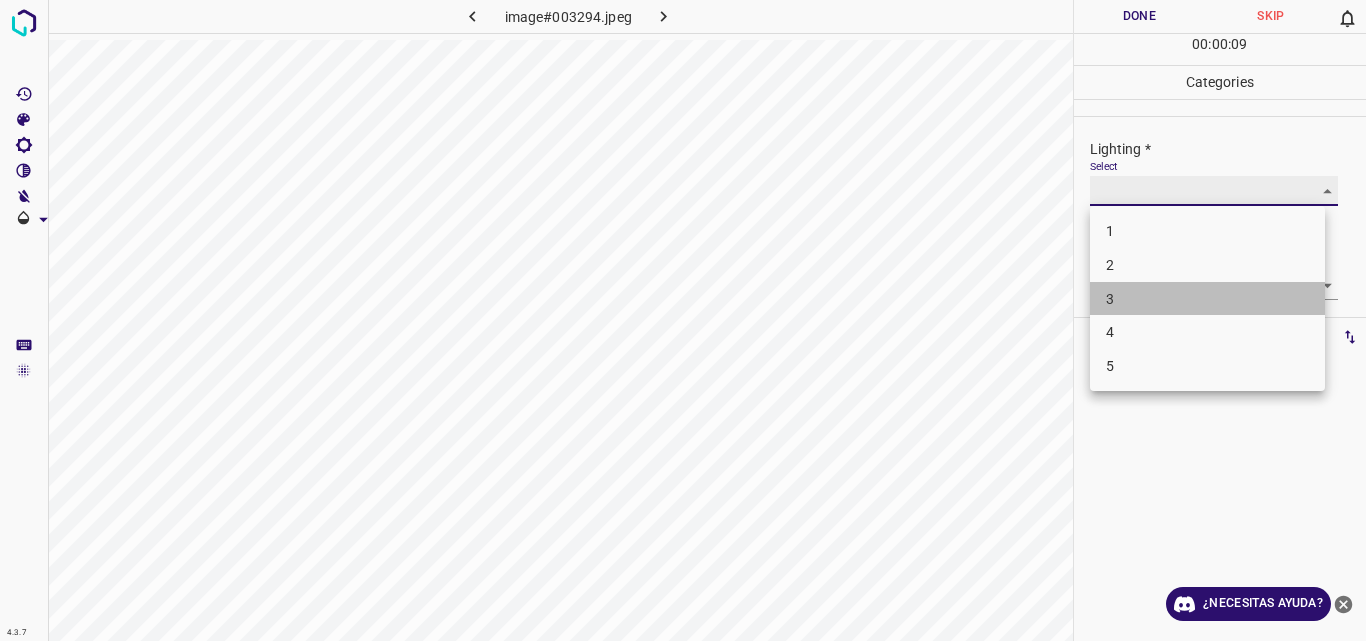 type on "3" 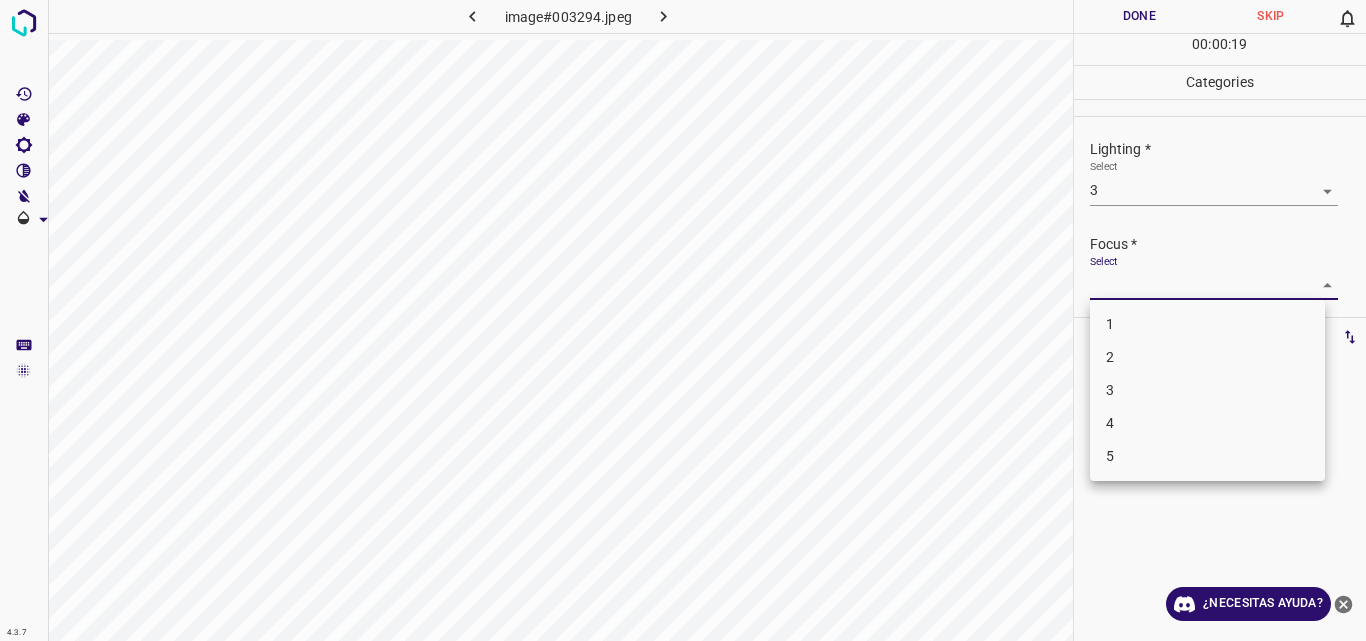 click on "4.3.7 image#003294.jpeg Done Skip 0 00   : 00   : 19   Categories Lighting *  Select 3 3 Focus *  Select ​ Overall *  Select ​ Labels   0 Categories 1 Lighting 2 Focus 3 Overall Tools Space Change between modes (Draw & Edit) I Auto labeling R Restore zoom M Zoom in N Zoom out Delete Delete selecte label Filters Z Restore filters X Saturation filter C Brightness filter V Contrast filter B Gray scale filter General O Download ¿Necesitas ayuda? Original text Rate this translation Your feedback will be used to help improve Google Translate - Texto - Esconder - Borrar 1 2 3 4 5" at bounding box center [683, 320] 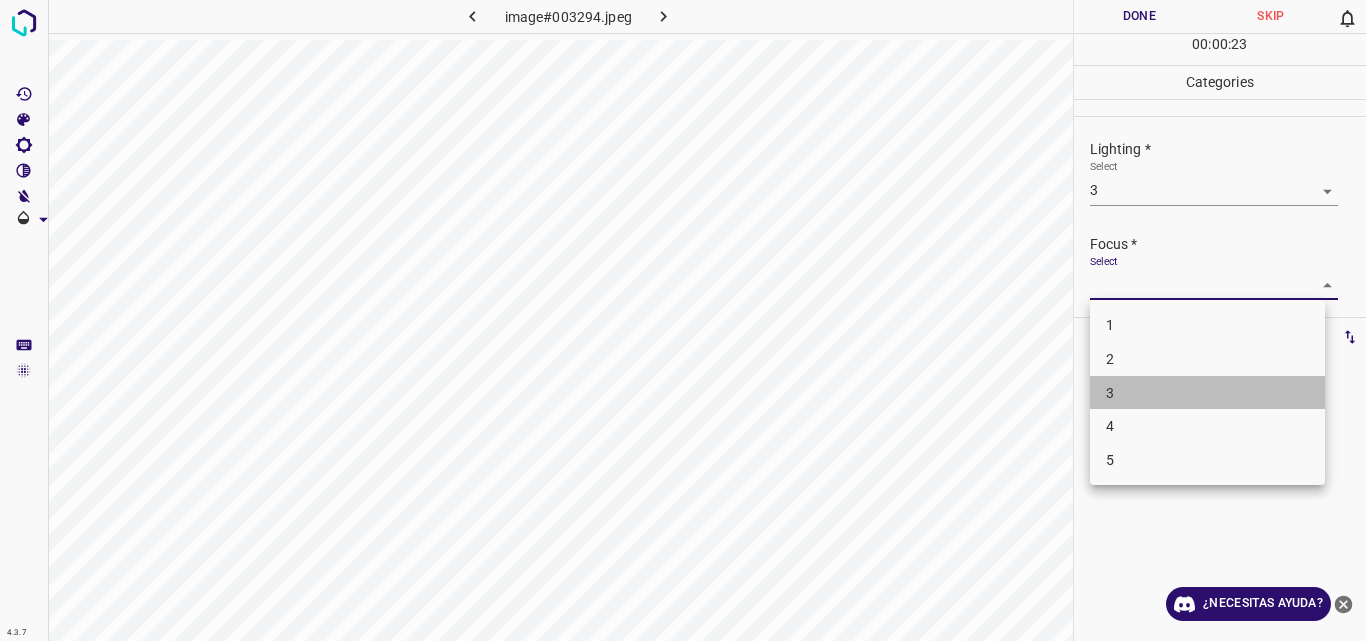 click on "3" at bounding box center (1207, 393) 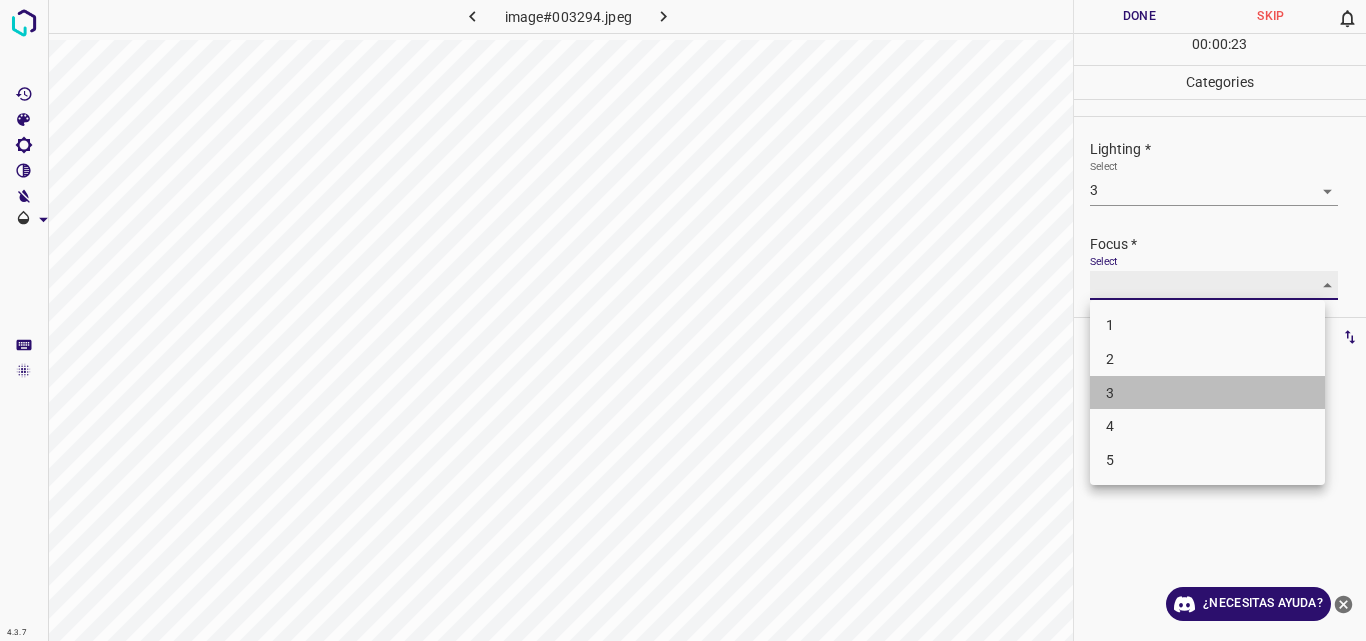 type on "3" 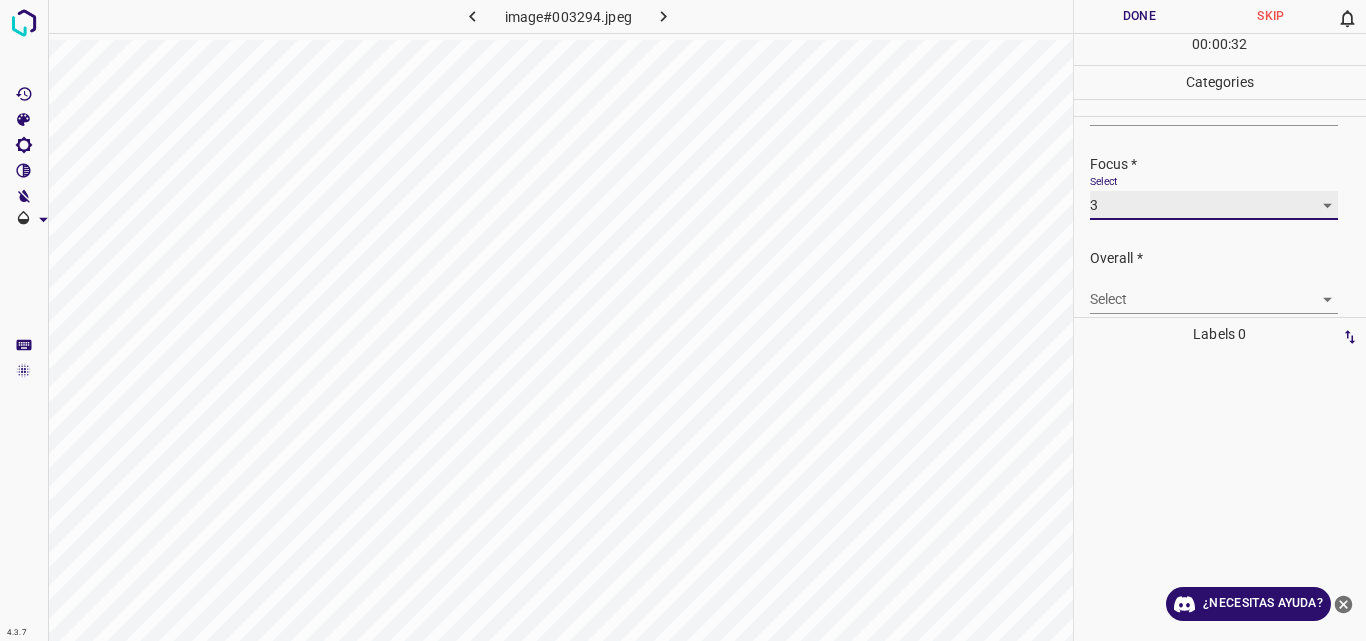 scroll, scrollTop: 98, scrollLeft: 0, axis: vertical 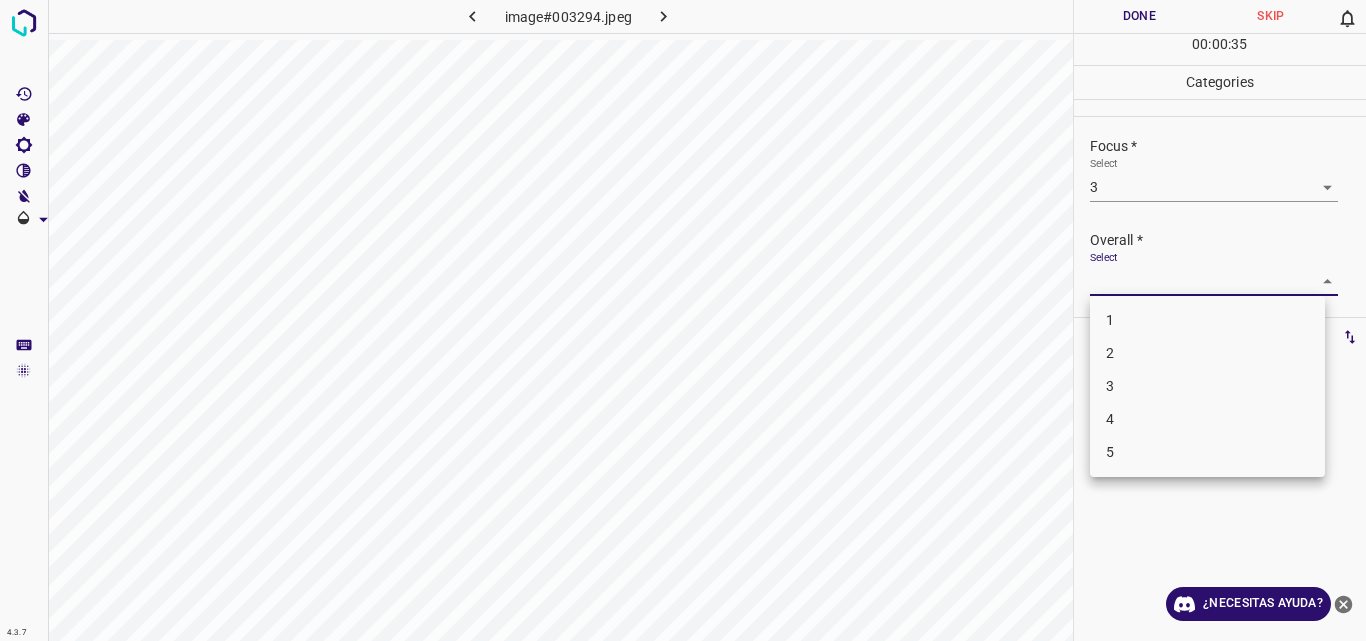 click on "4.3.7 image#003294.jpeg Done Skip 0 00   : 00   : 35   Categories Lighting *  Select 3 3 Focus *  Select 3 3 Overall *  Select ​ Labels   0 Categories 1 Lighting 2 Focus 3 Overall Tools Space Change between modes (Draw & Edit) I Auto labeling R Restore zoom M Zoom in N Zoom out Delete Delete selecte label Filters Z Restore filters X Saturation filter C Brightness filter V Contrast filter B Gray scale filter General O Download ¿Necesitas ayuda? Original text Rate this translation Your feedback will be used to help improve Google Translate - Texto - Esconder - Borrar 1 2 3 4 5" at bounding box center (683, 320) 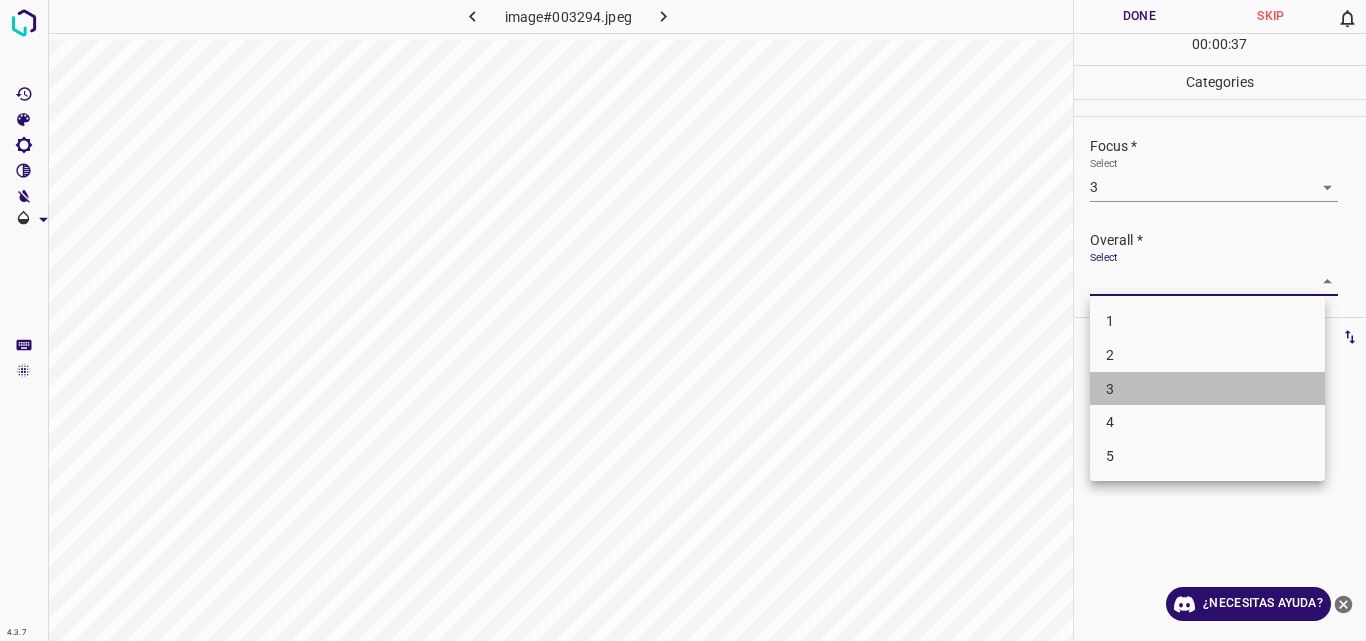 click on "3" at bounding box center [1207, 389] 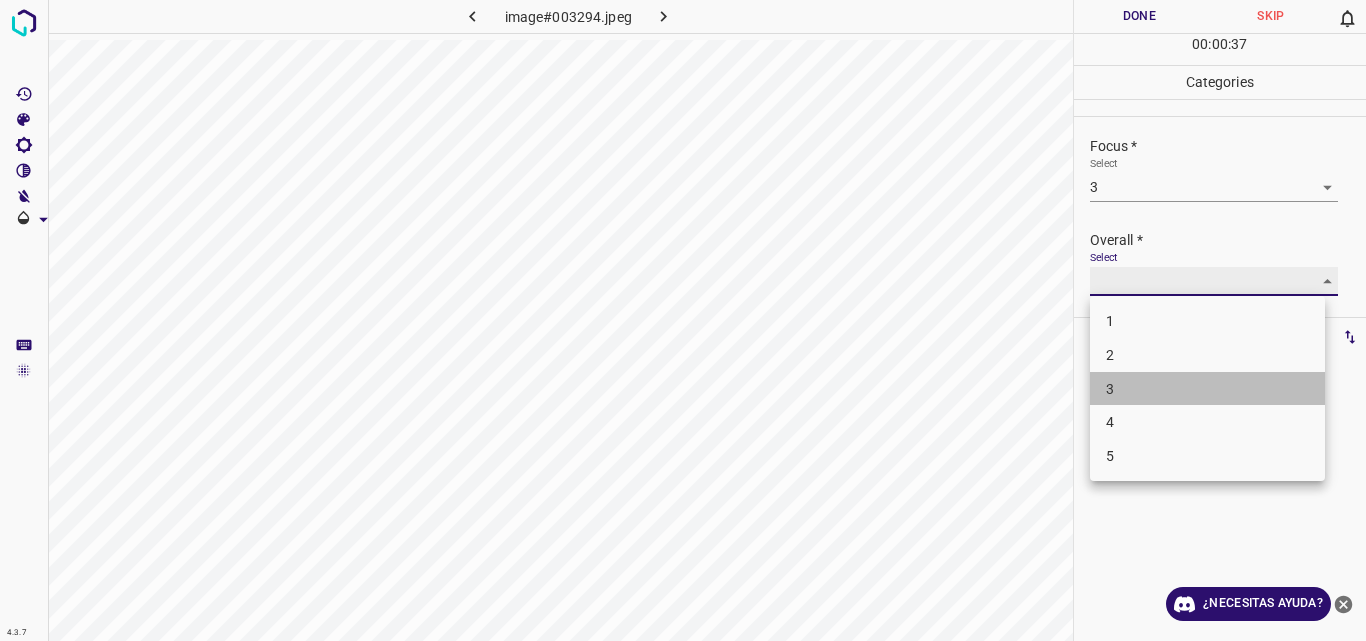 type on "3" 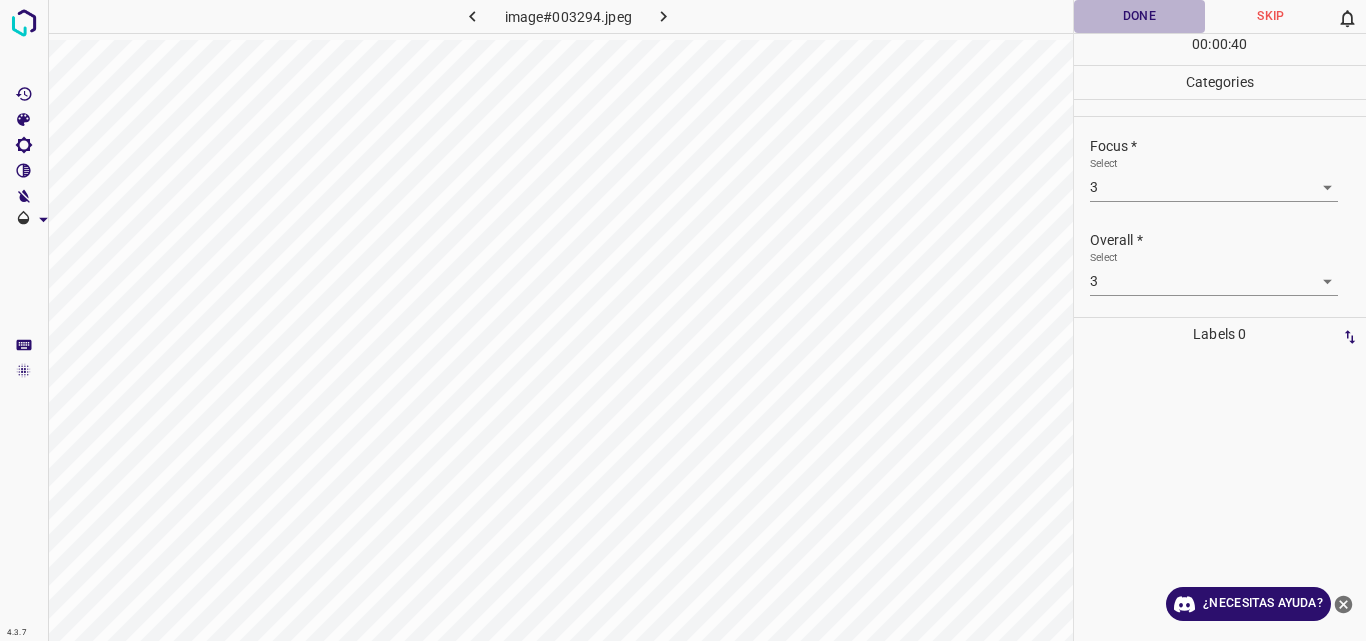 click on "Done" at bounding box center (1140, 16) 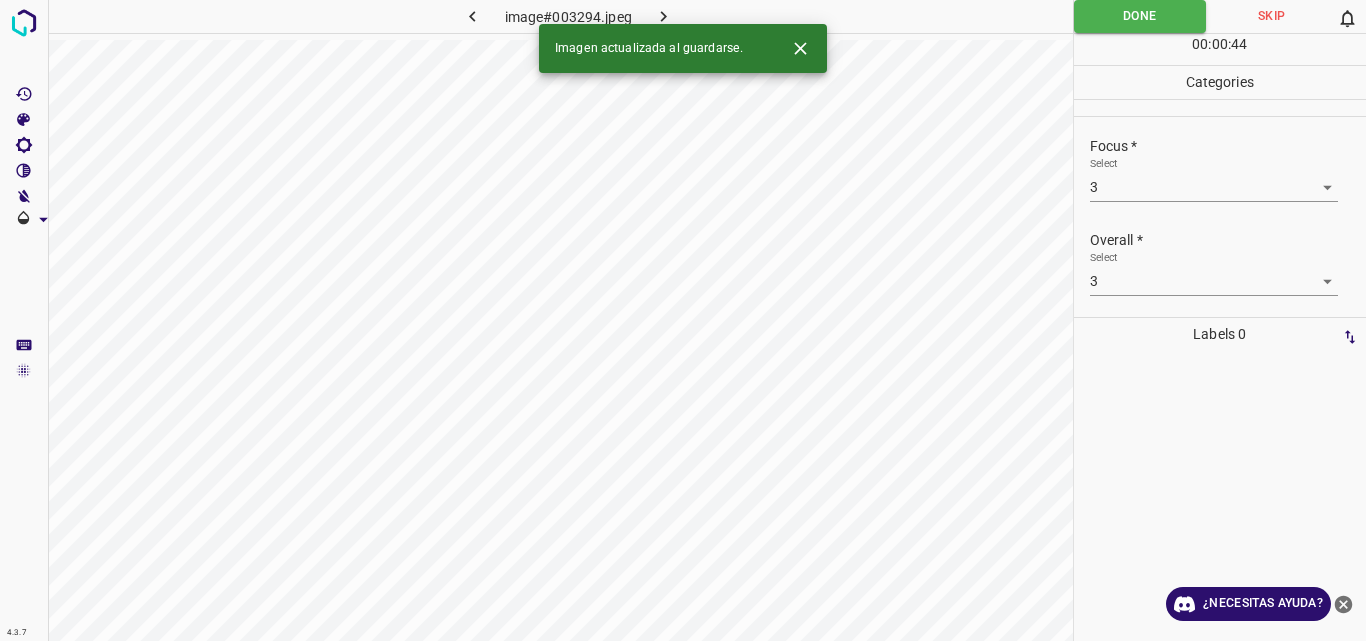 click 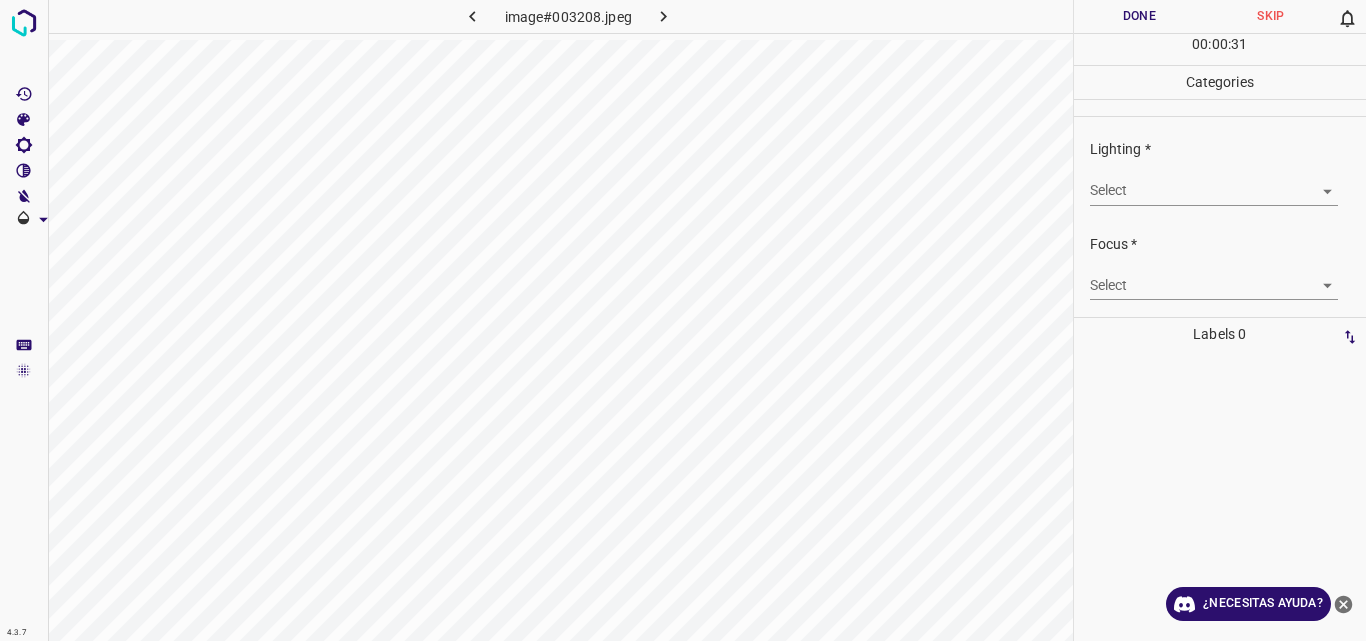 click on "4.3.7 image#003208.jpeg Done Skip 0 00   : 00   : 31   Categories Lighting *  Select ​ Focus *  Select ​ Overall *  Select ​ Labels   0 Categories 1 Lighting 2 Focus 3 Overall Tools Space Change between modes (Draw & Edit) I Auto labeling R Restore zoom M Zoom in N Zoom out Delete Delete selecte label Filters Z Restore filters X Saturation filter C Brightness filter V Contrast filter B Gray scale filter General O Download ¿Necesitas ayuda? Original text Rate this translation Your feedback will be used to help improve Google Translate - Texto - Esconder - Borrar" at bounding box center [683, 320] 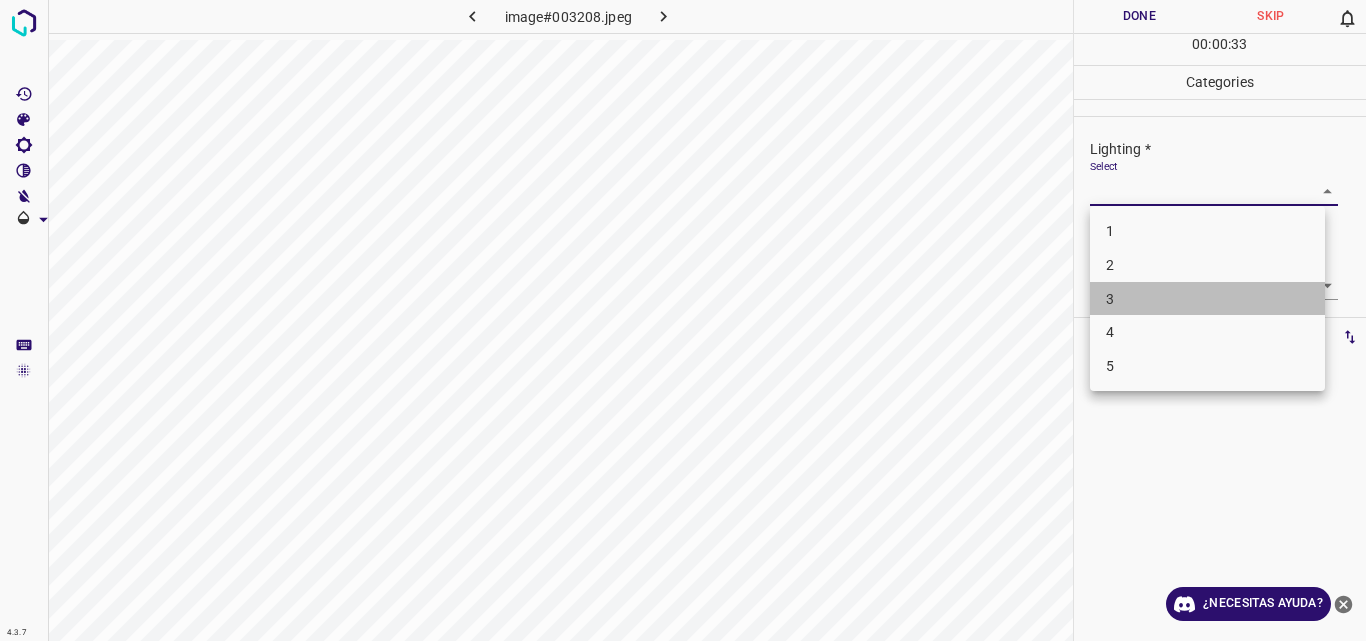 click on "3" at bounding box center [1207, 299] 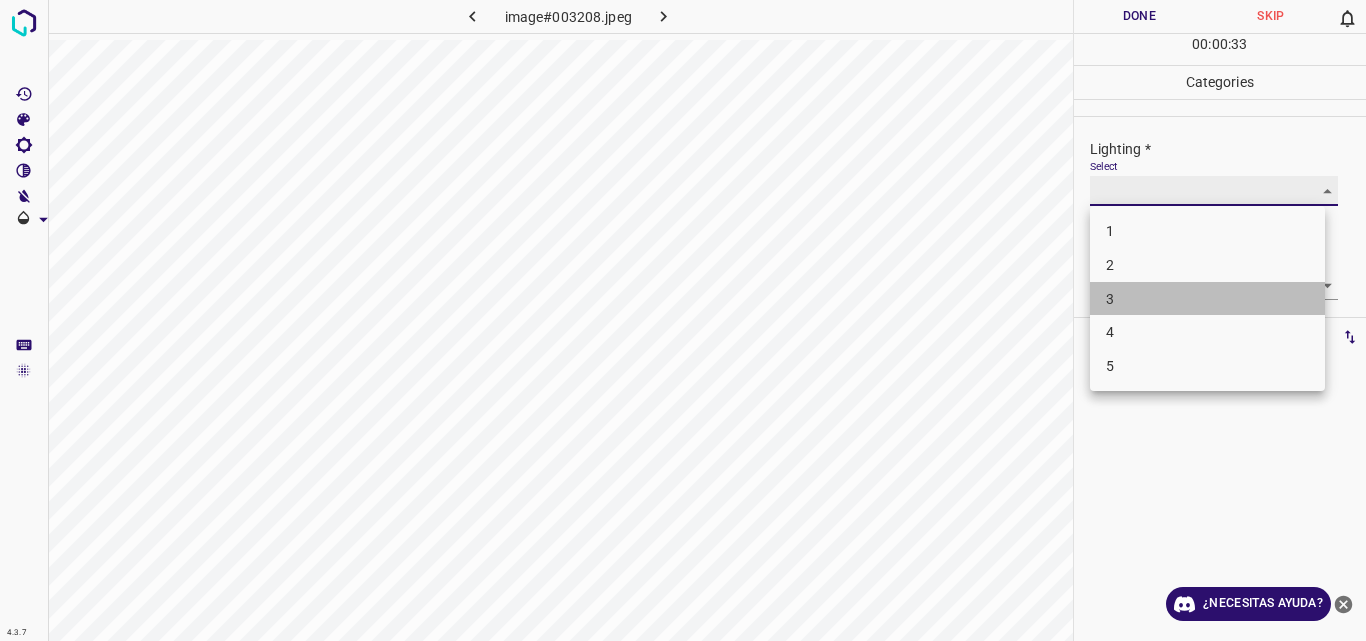 type on "3" 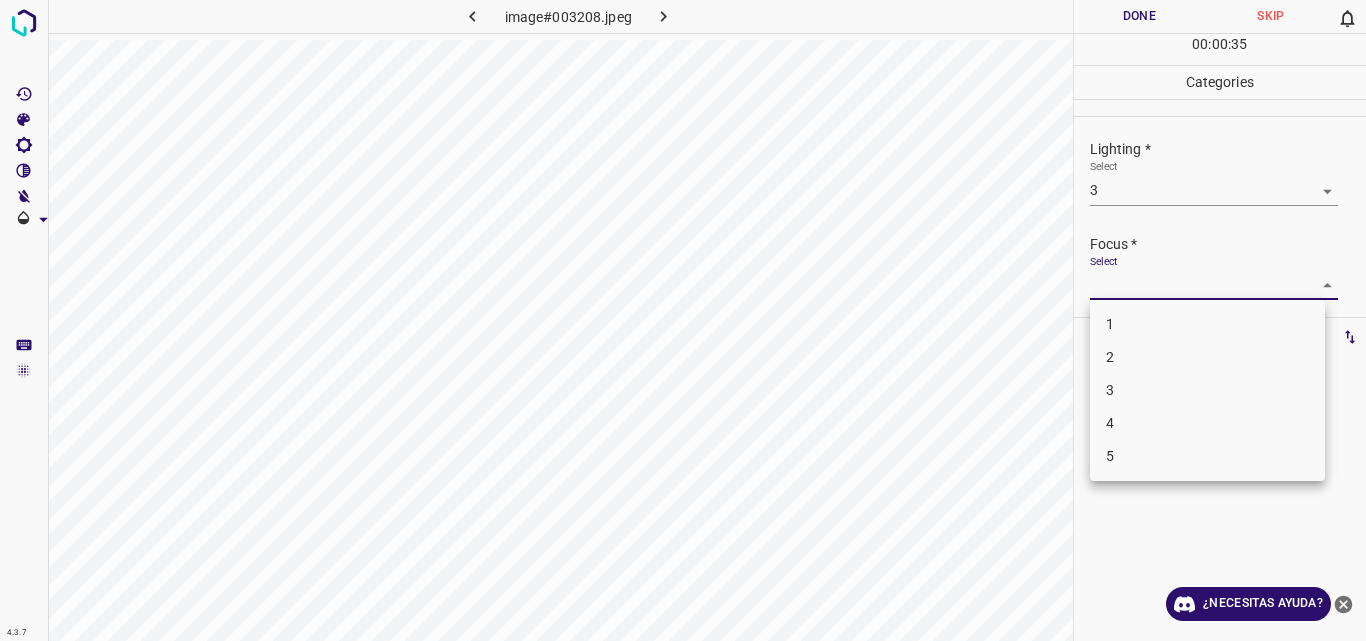 click on "4.3.7 image#003208.jpeg Done Skip 0 00   : 00   : 35   Categories Lighting *  Select 3 3 Focus *  Select ​ Overall *  Select ​ Labels   0 Categories 1 Lighting 2 Focus 3 Overall Tools Space Change between modes (Draw & Edit) I Auto labeling R Restore zoom M Zoom in N Zoom out Delete Delete selecte label Filters Z Restore filters X Saturation filter C Brightness filter V Contrast filter B Gray scale filter General O Download ¿Necesitas ayuda? Original text Rate this translation Your feedback will be used to help improve Google Translate - Texto - Esconder - Borrar 1 2 3 4 5" at bounding box center [683, 320] 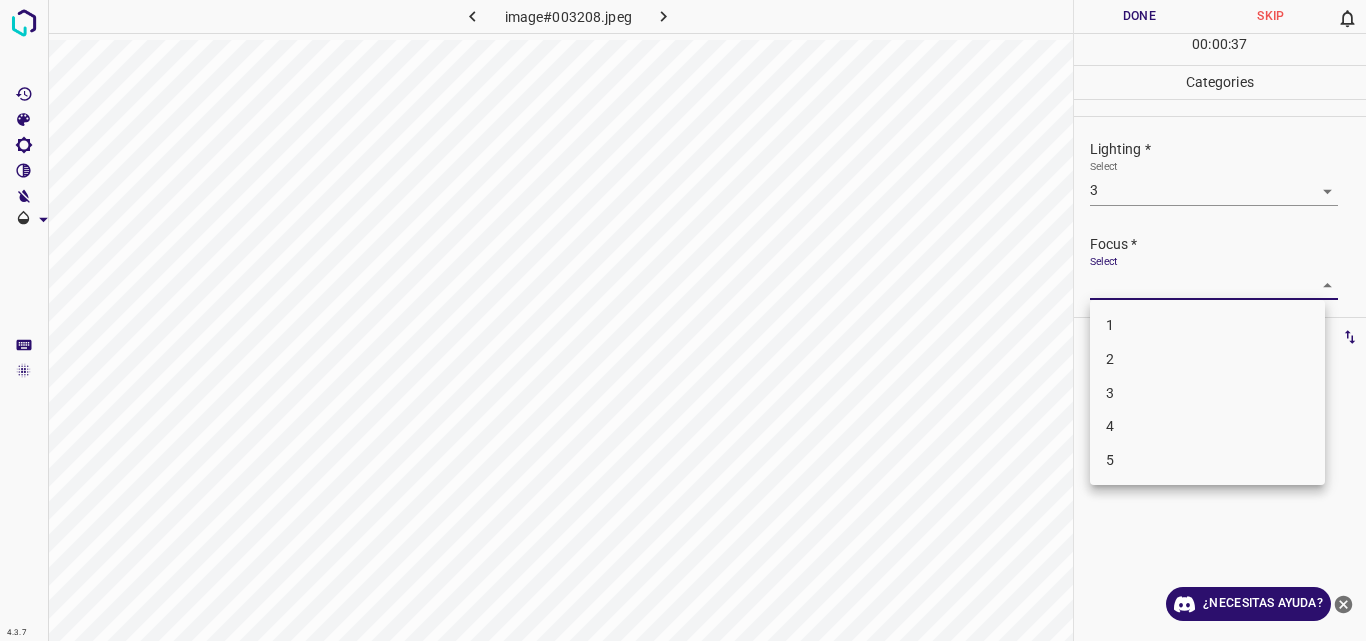 click on "3" at bounding box center (1207, 393) 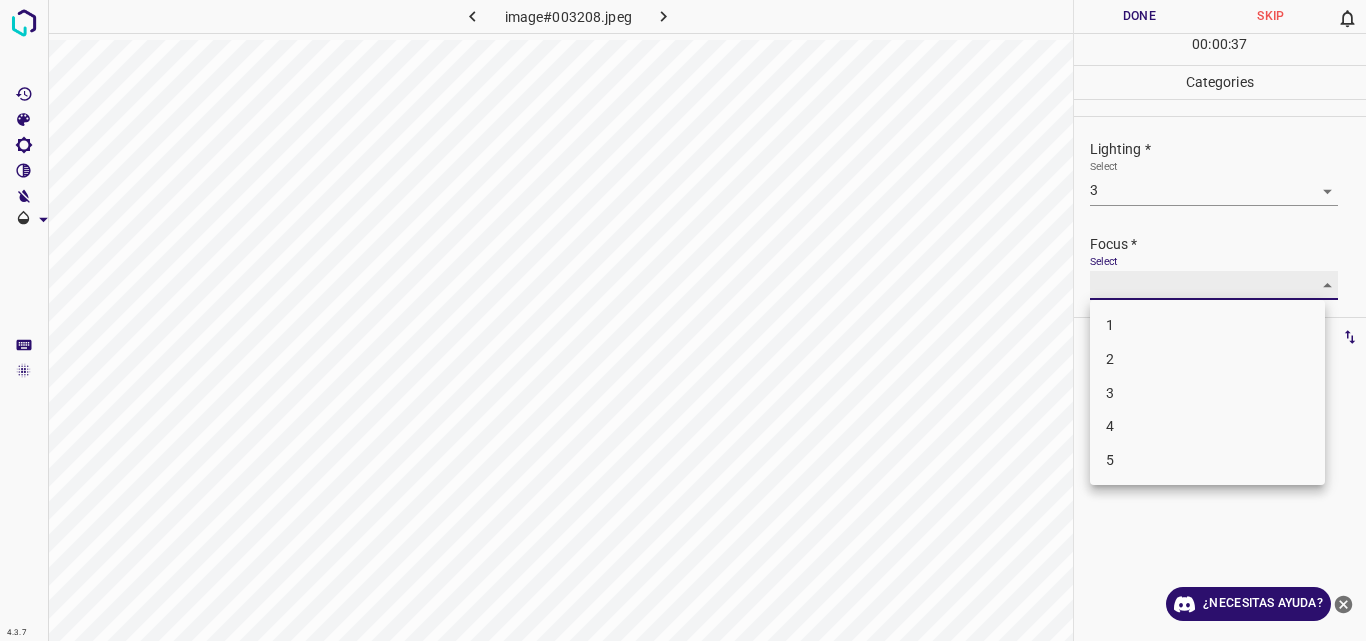 type on "3" 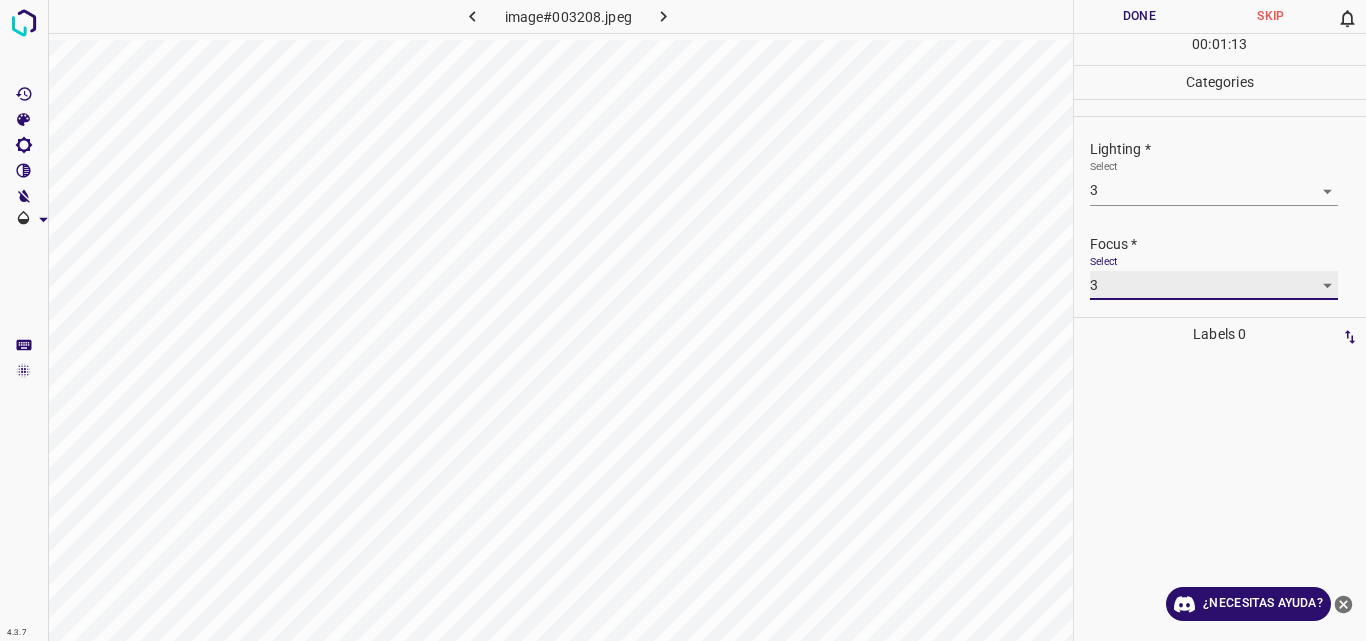 scroll, scrollTop: 98, scrollLeft: 0, axis: vertical 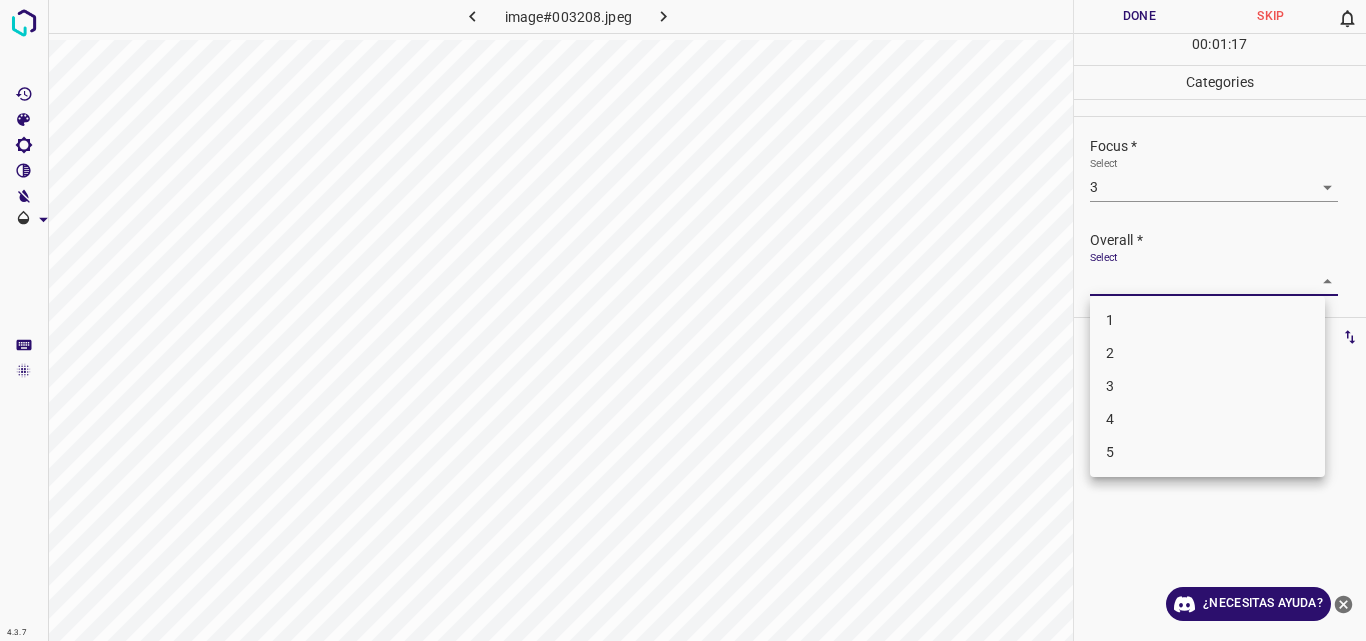 click on "4.3.7 image#003208.jpeg Done Skip 0 00   : 01   : 17   Categories Lighting *  Select 3 3 Focus *  Select 3 3 Overall *  Select ​ Labels   0 Categories 1 Lighting 2 Focus 3 Overall Tools Space Change between modes (Draw & Edit) I Auto labeling R Restore zoom M Zoom in N Zoom out Delete Delete selecte label Filters Z Restore filters X Saturation filter C Brightness filter V Contrast filter B Gray scale filter General O Download ¿Necesitas ayuda? Original text Rate this translation Your feedback will be used to help improve Google Translate - Texto - Esconder - Borrar 1 2 3 4 5" at bounding box center [683, 320] 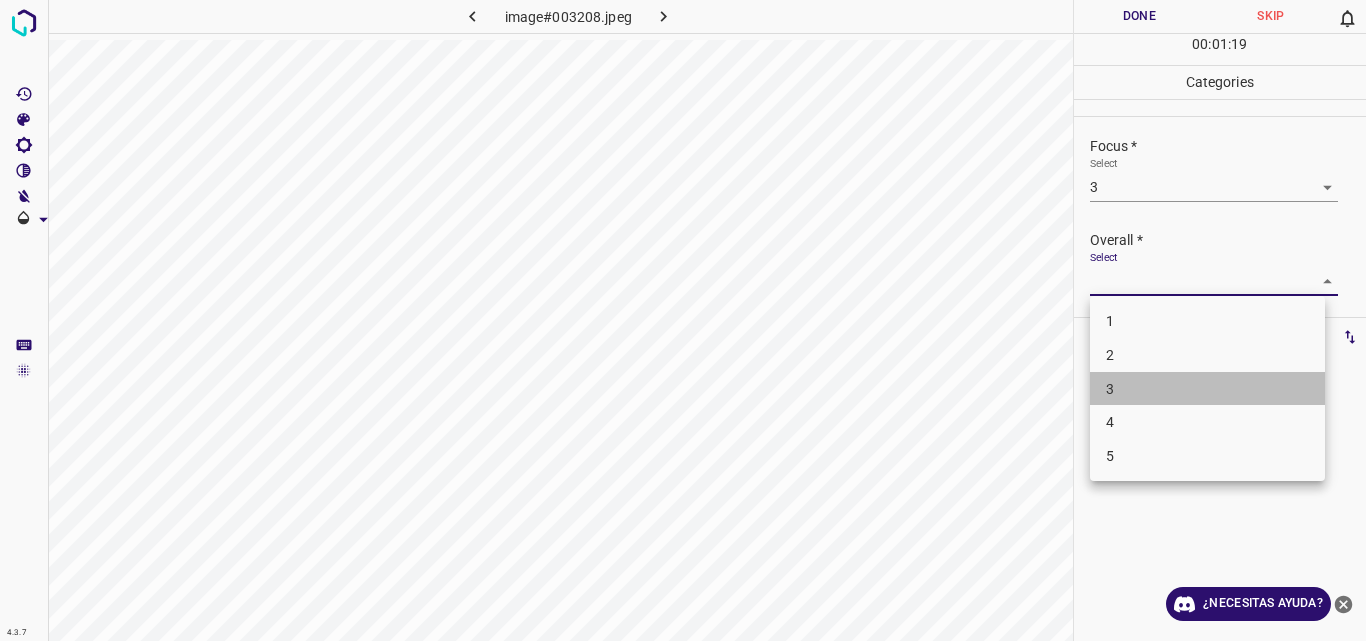 click on "3" at bounding box center (1207, 389) 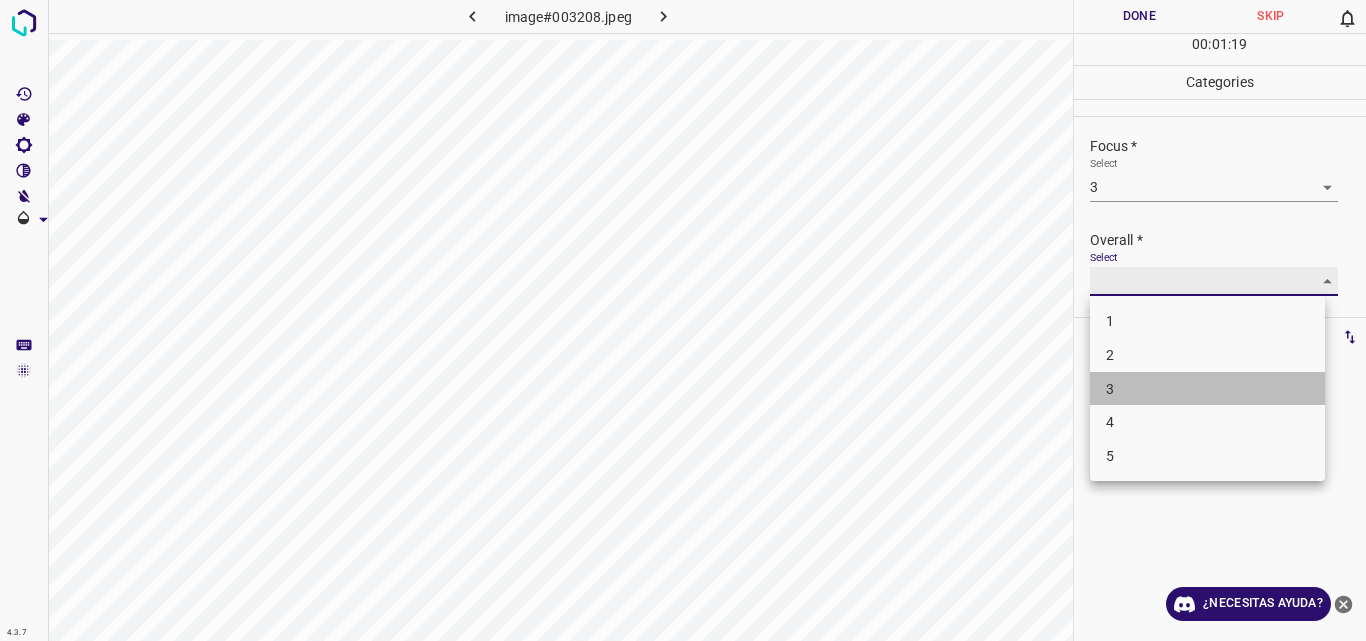 type on "3" 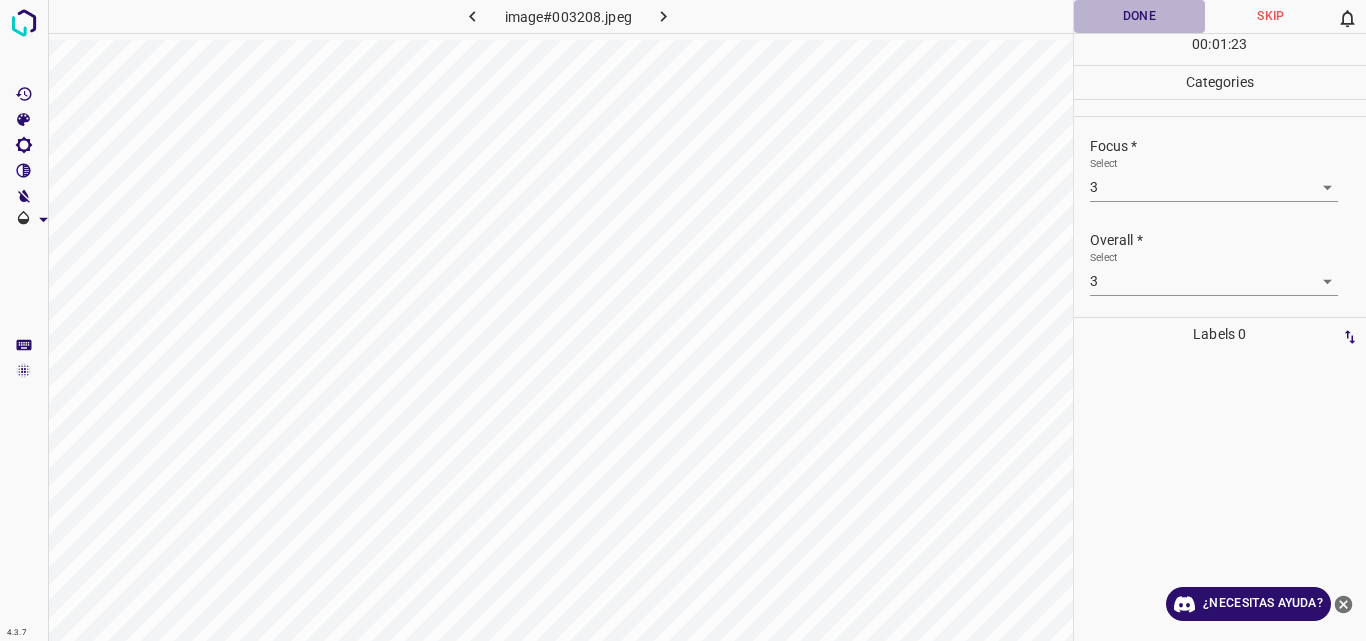 click on "Done" at bounding box center (1140, 16) 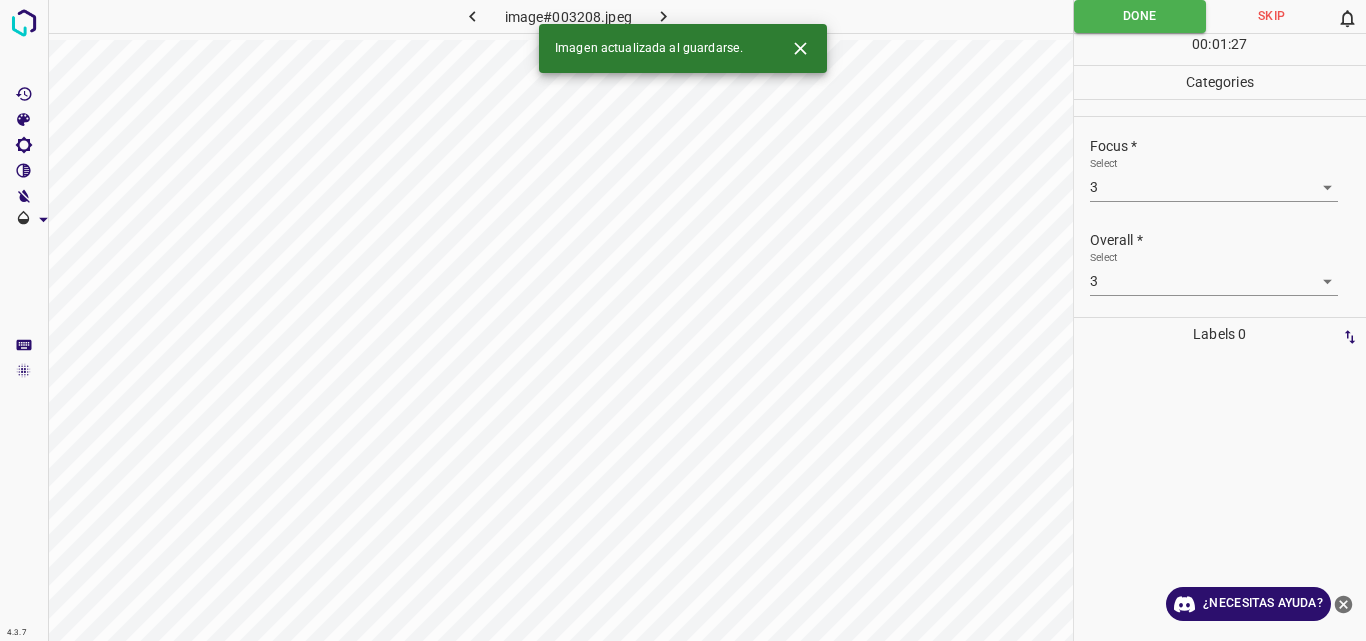 click 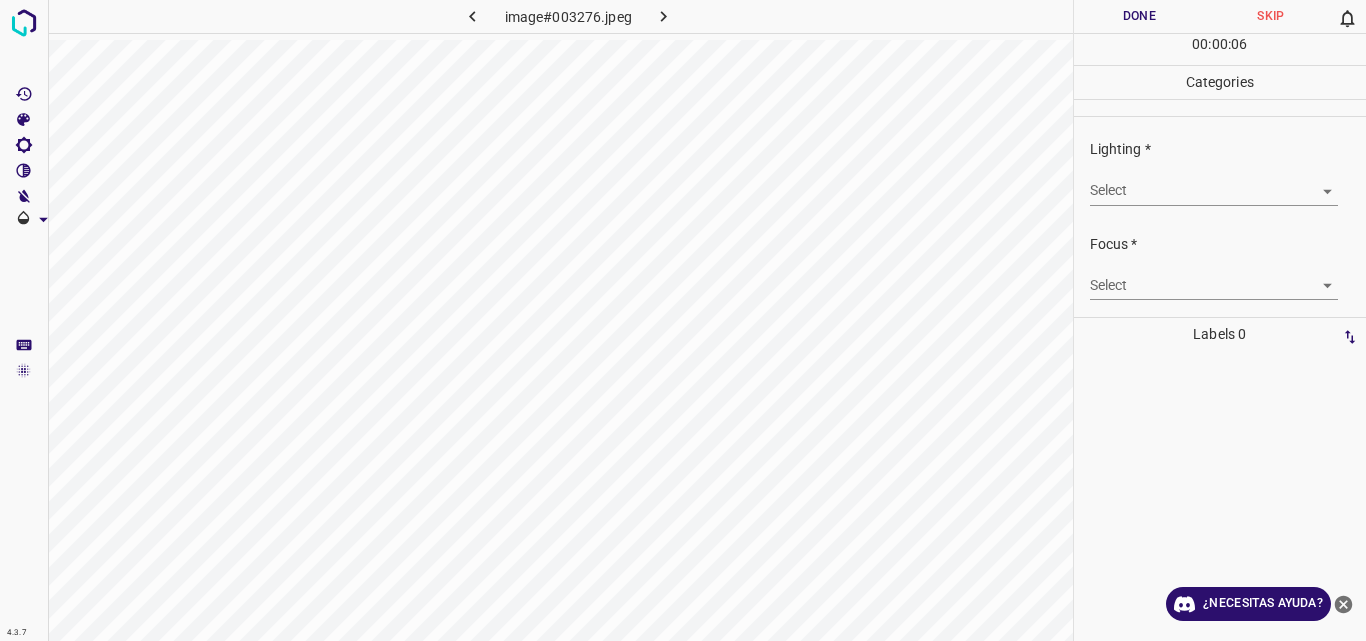click on "4.3.7 image#003276.jpeg Done Skip 0 00   : 00   : 06   Categories Lighting *  Select ​ Focus *  Select ​ Overall *  Select ​ Labels   0 Categories 1 Lighting 2 Focus 3 Overall Tools Space Change between modes (Draw & Edit) I Auto labeling R Restore zoom M Zoom in N Zoom out Delete Delete selecte label Filters Z Restore filters X Saturation filter C Brightness filter V Contrast filter B Gray scale filter General O Download ¿Necesitas ayuda? Original text Rate this translation Your feedback will be used to help improve Google Translate - Texto - Esconder - Borrar" at bounding box center (683, 320) 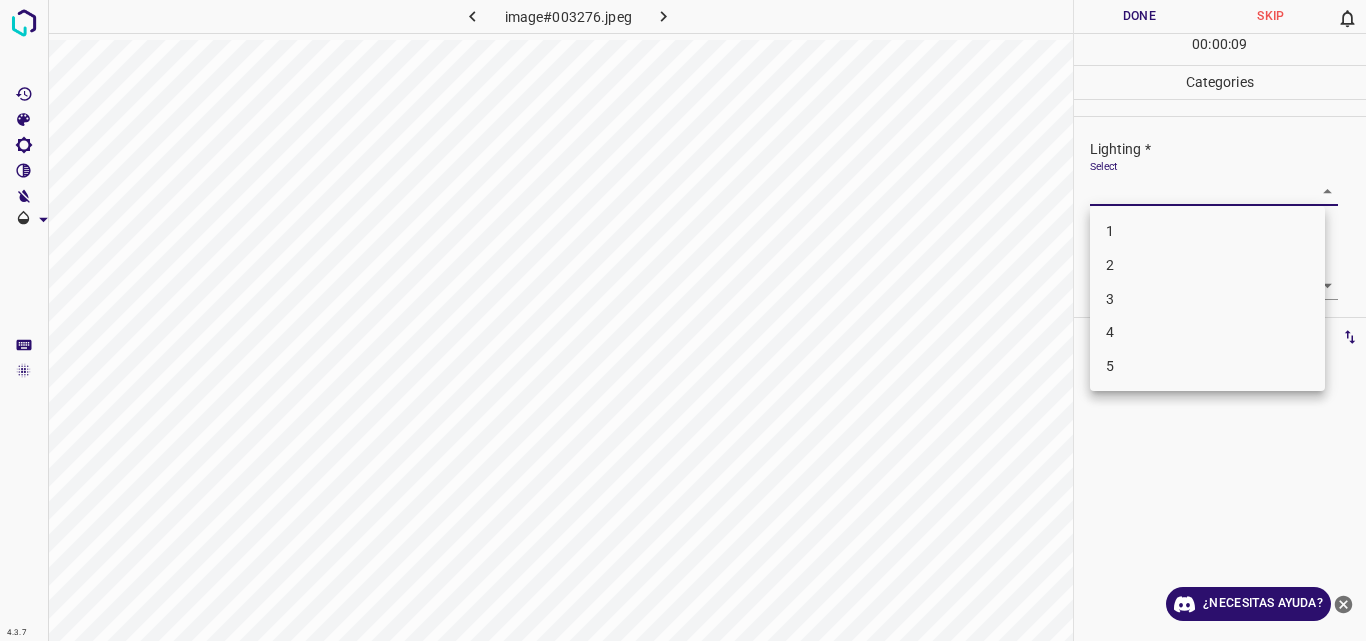 click on "3" at bounding box center (1207, 299) 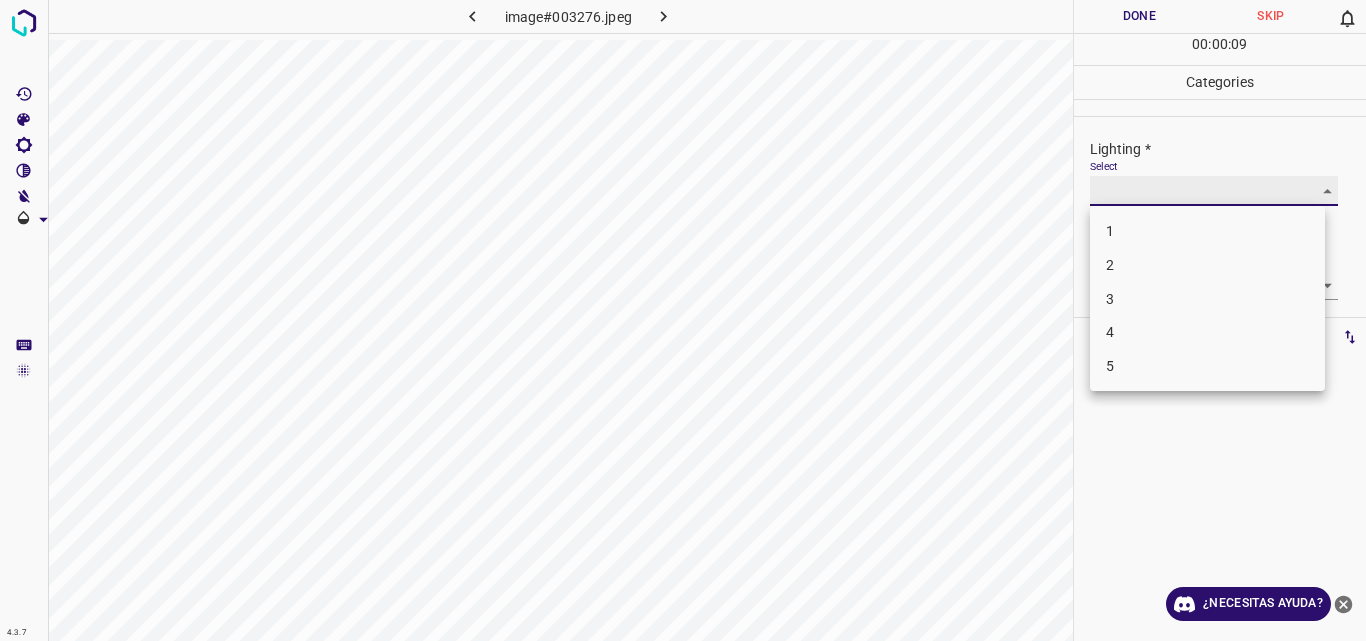 type on "3" 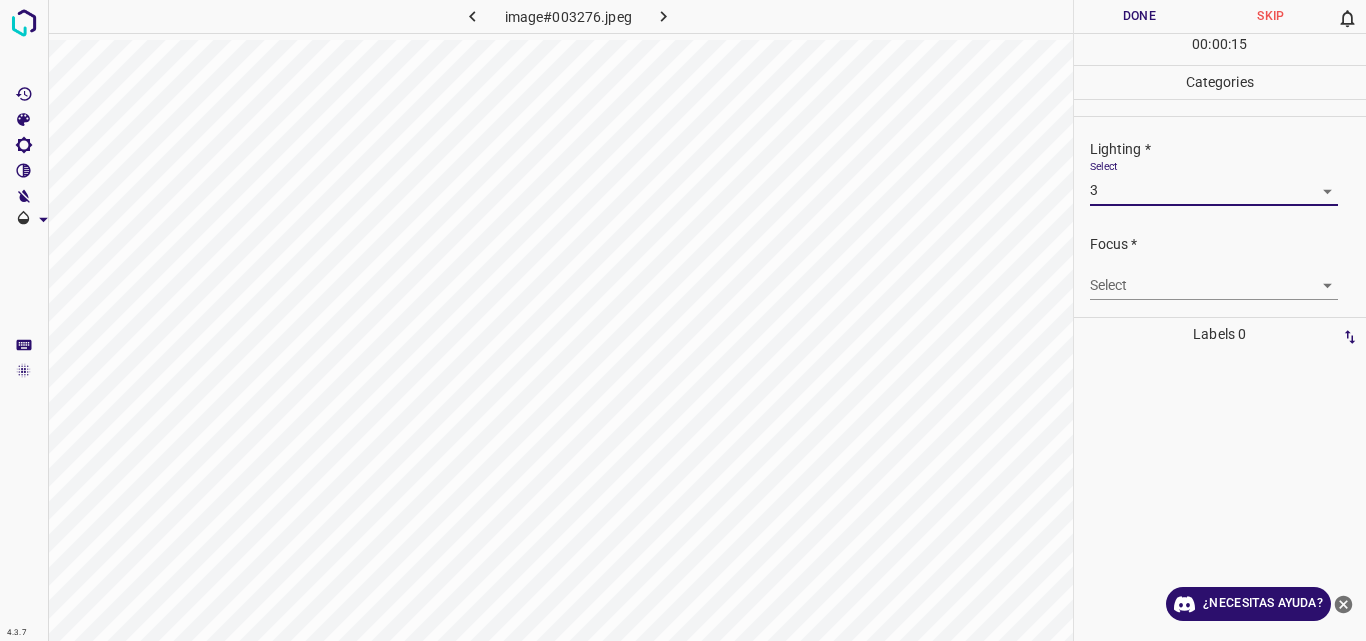 click on "4.3.7 image#003276.jpeg Done Skip 0 00   : 00   : 15   Categories Lighting *  Select 3 3 Focus *  Select ​ Overall *  Select ​ Labels   0 Categories 1 Lighting 2 Focus 3 Overall Tools Space Change between modes (Draw & Edit) I Auto labeling R Restore zoom M Zoom in N Zoom out Delete Delete selecte label Filters Z Restore filters X Saturation filter C Brightness filter V Contrast filter B Gray scale filter General O Download ¿Necesitas ayuda? Original text Rate this translation Your feedback will be used to help improve Google Translate - Texto - Esconder - Borrar" at bounding box center [683, 320] 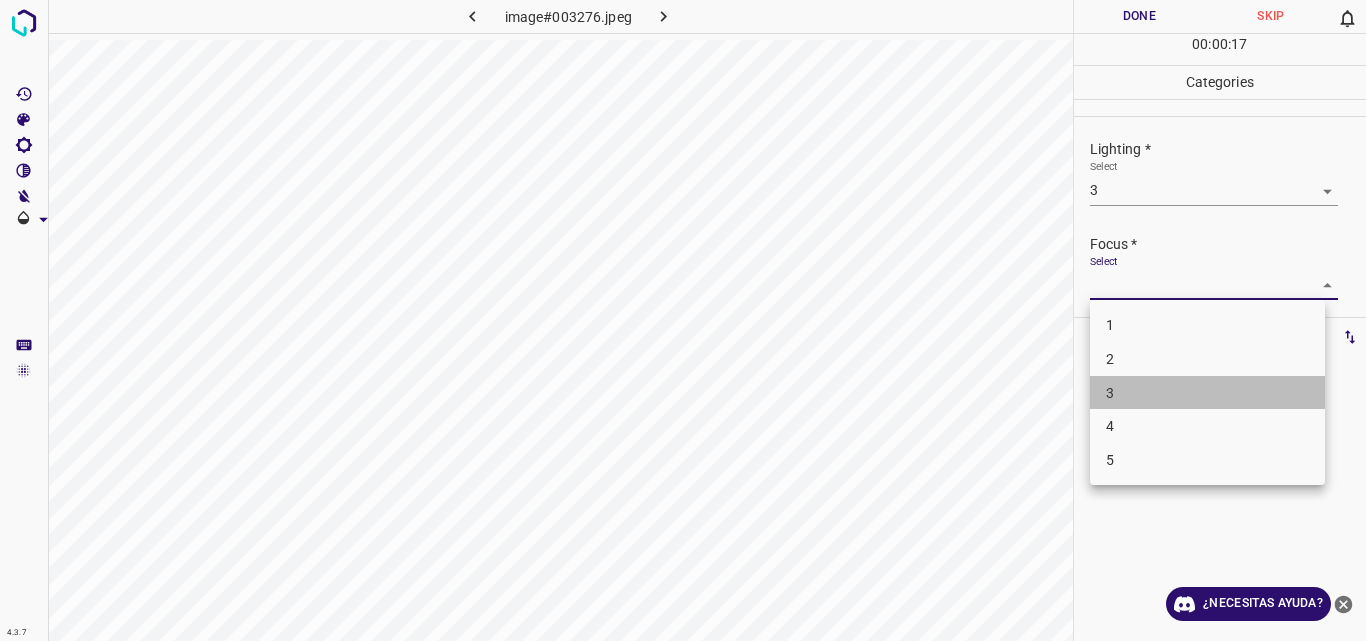 click on "3" at bounding box center [1207, 393] 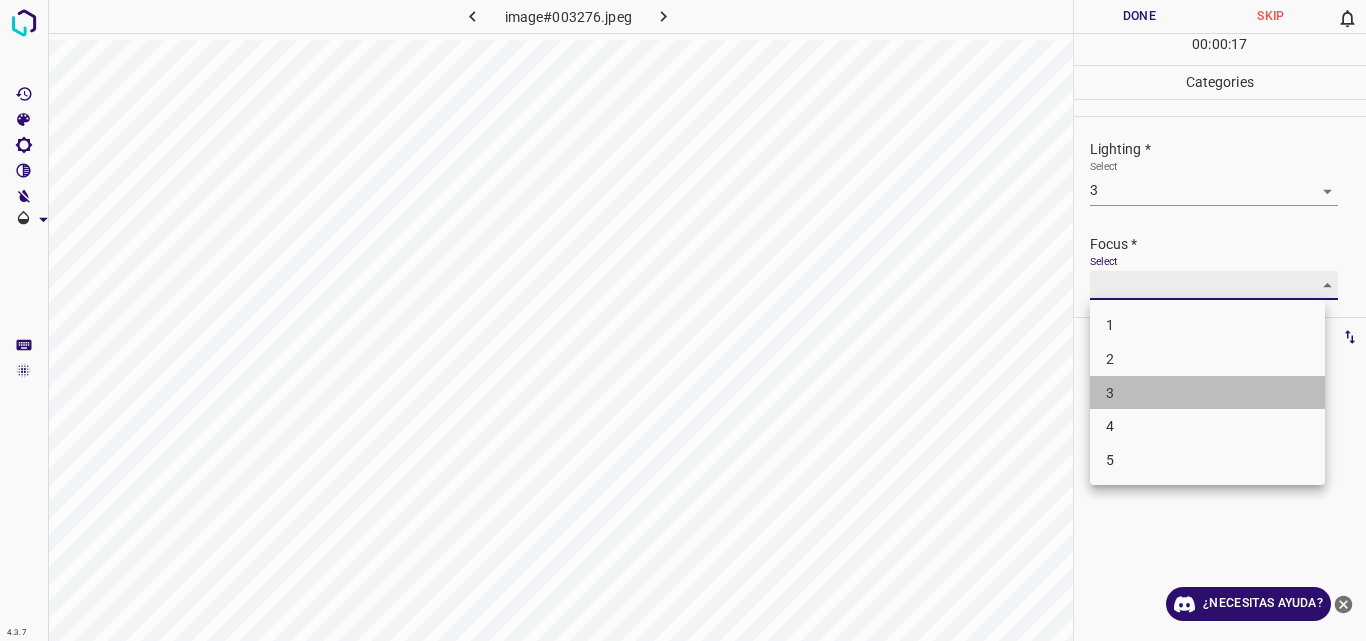 type on "3" 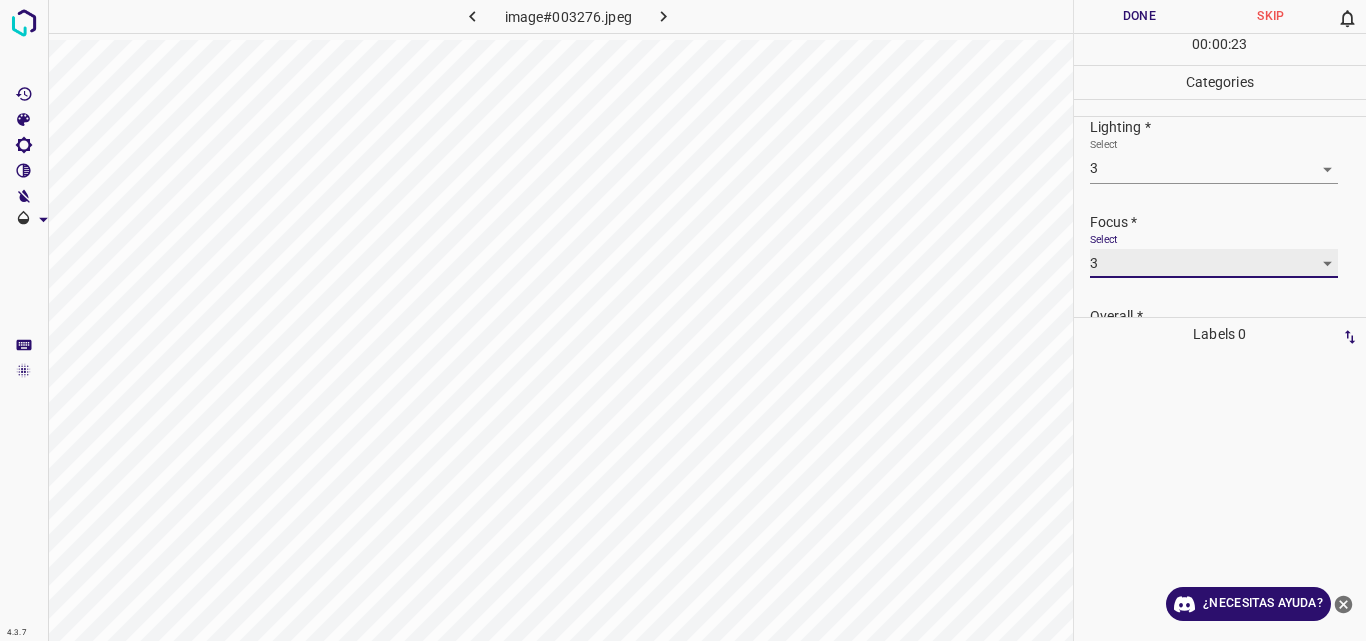 scroll, scrollTop: 98, scrollLeft: 0, axis: vertical 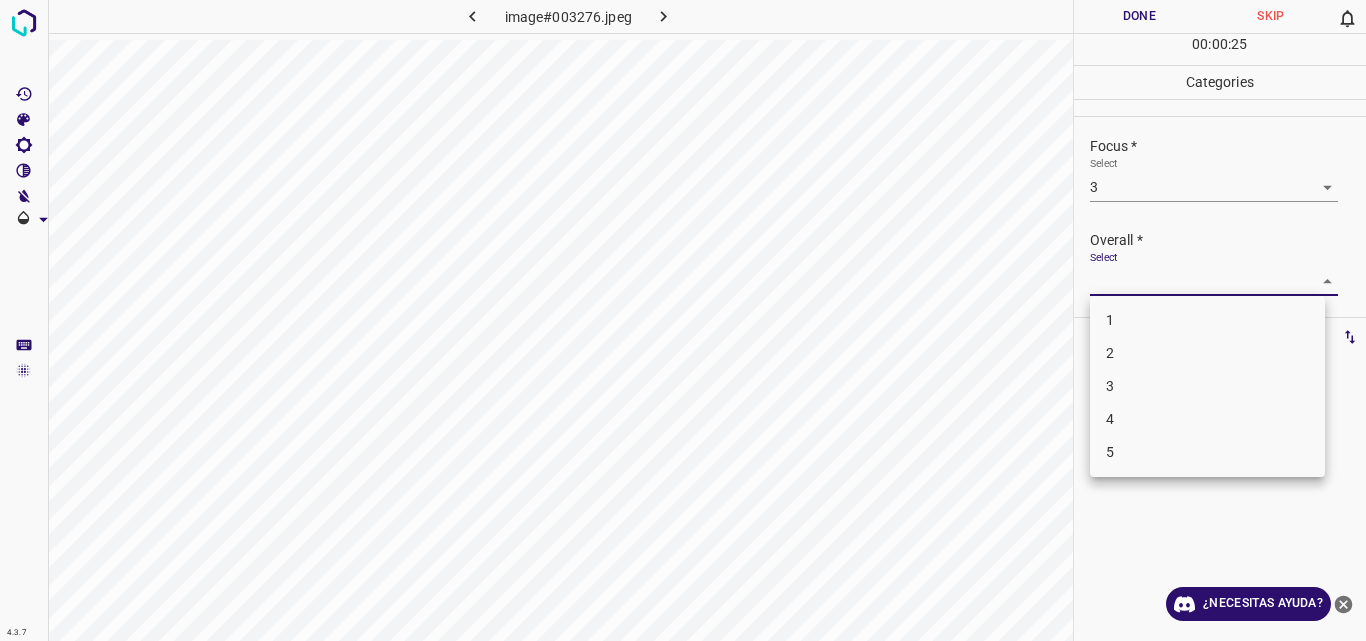 click on "4.3.7 image#003276.jpeg Done Skip 0 00   : 00   : 25   Categories Lighting *  Select 3 3 Focus *  Select 3 3 Overall *  Select ​ Labels   0 Categories 1 Lighting 2 Focus 3 Overall Tools Space Change between modes (Draw & Edit) I Auto labeling R Restore zoom M Zoom in N Zoom out Delete Delete selecte label Filters Z Restore filters X Saturation filter C Brightness filter V Contrast filter B Gray scale filter General O Download ¿Necesitas ayuda? Original text Rate this translation Your feedback will be used to help improve Google Translate - Texto - Esconder - Borrar 1 2 3 4 5" at bounding box center (683, 320) 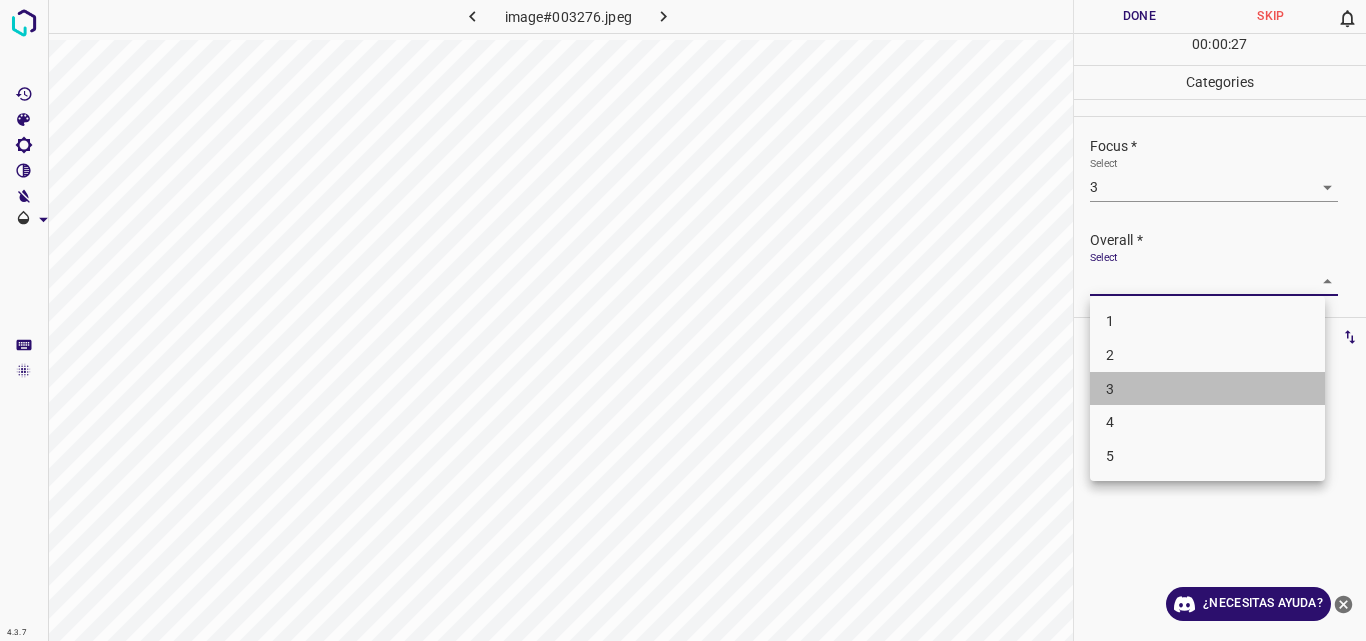 click on "3" at bounding box center [1207, 389] 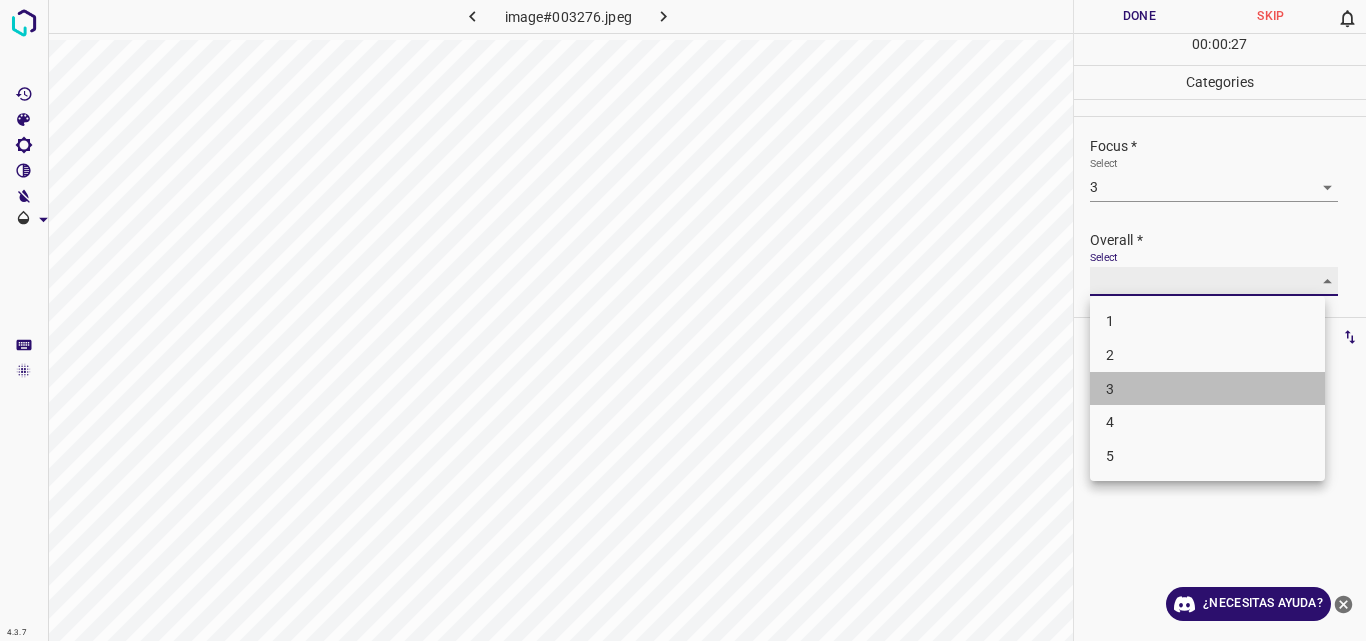 type on "3" 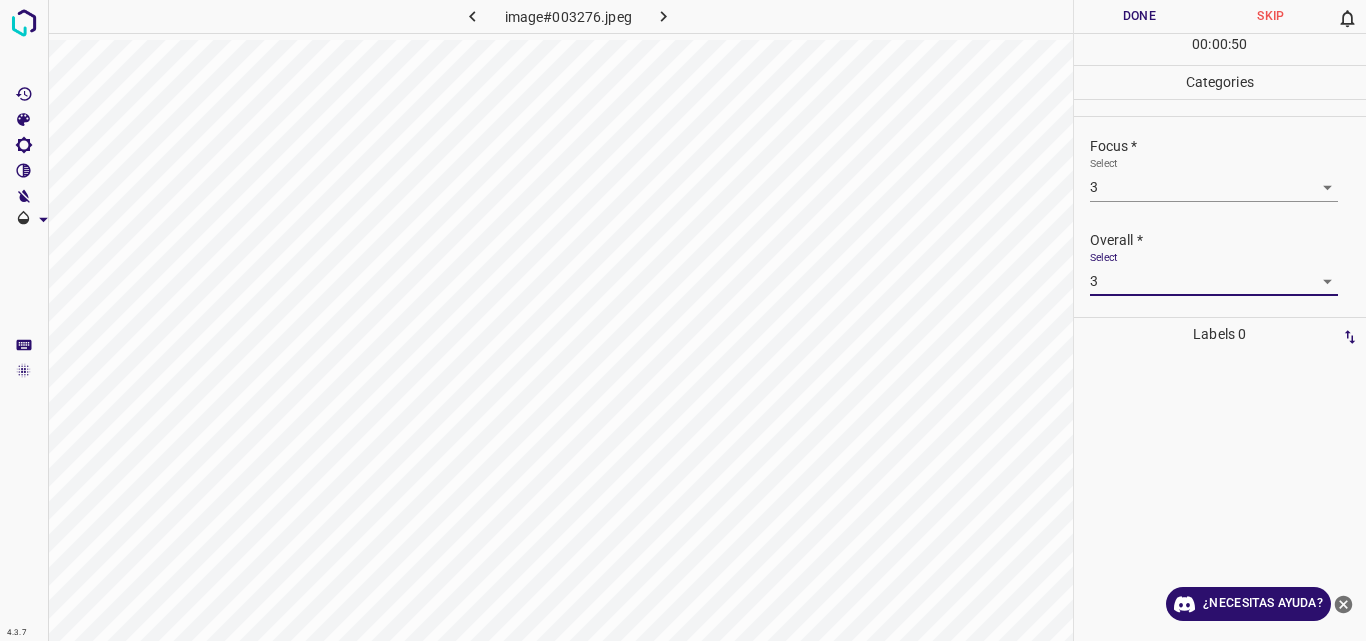 click on "Done" at bounding box center (1140, 16) 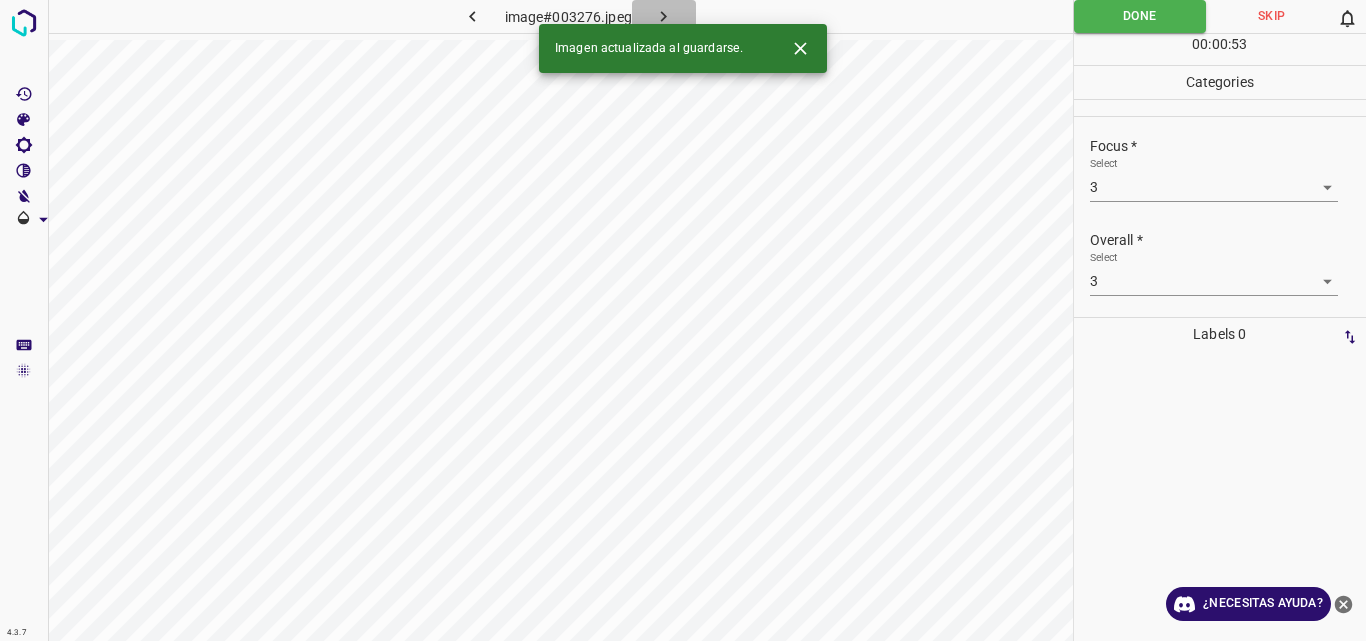 click 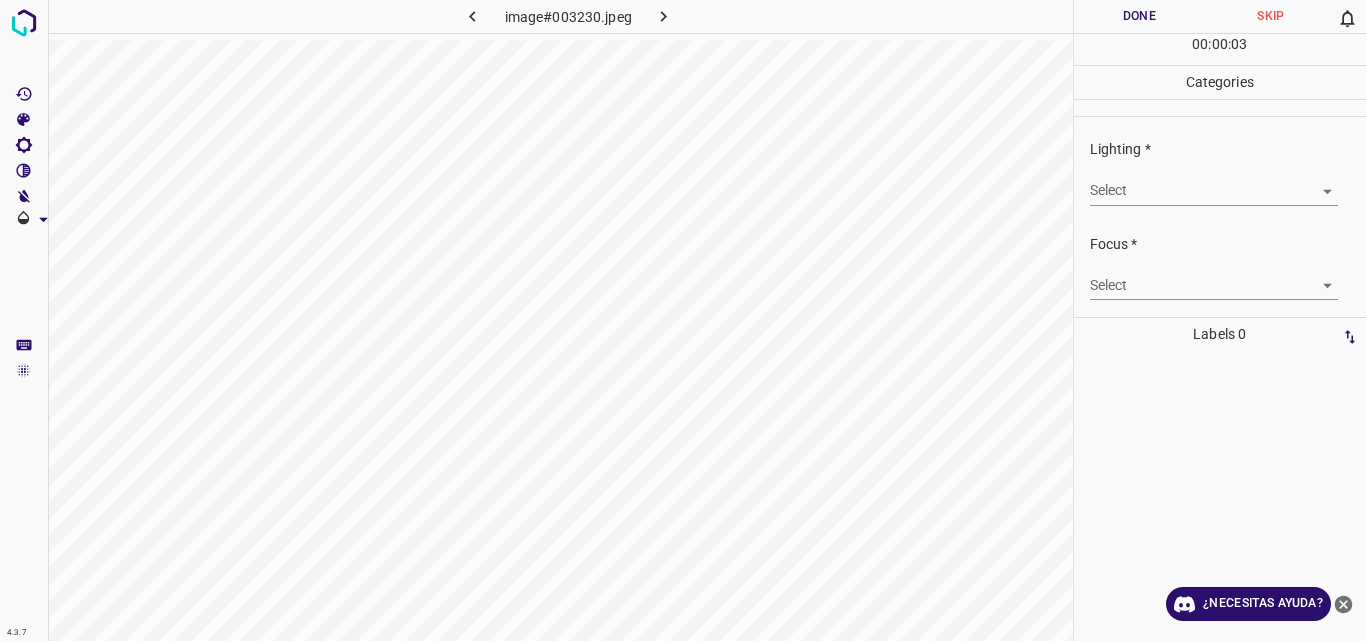 click on "4.3.7 image#003230.jpeg Done Skip 0 00   : 00   : 03   Categories Lighting *  Select ​ Focus *  Select ​ Overall *  Select ​ Labels   0 Categories 1 Lighting 2 Focus 3 Overall Tools Space Change between modes (Draw & Edit) I Auto labeling R Restore zoom M Zoom in N Zoom out Delete Delete selecte label Filters Z Restore filters X Saturation filter C Brightness filter V Contrast filter B Gray scale filter General O Download ¿Necesitas ayuda? Original text Rate this translation Your feedback will be used to help improve Google Translate - Texto - Esconder - Borrar" at bounding box center [683, 320] 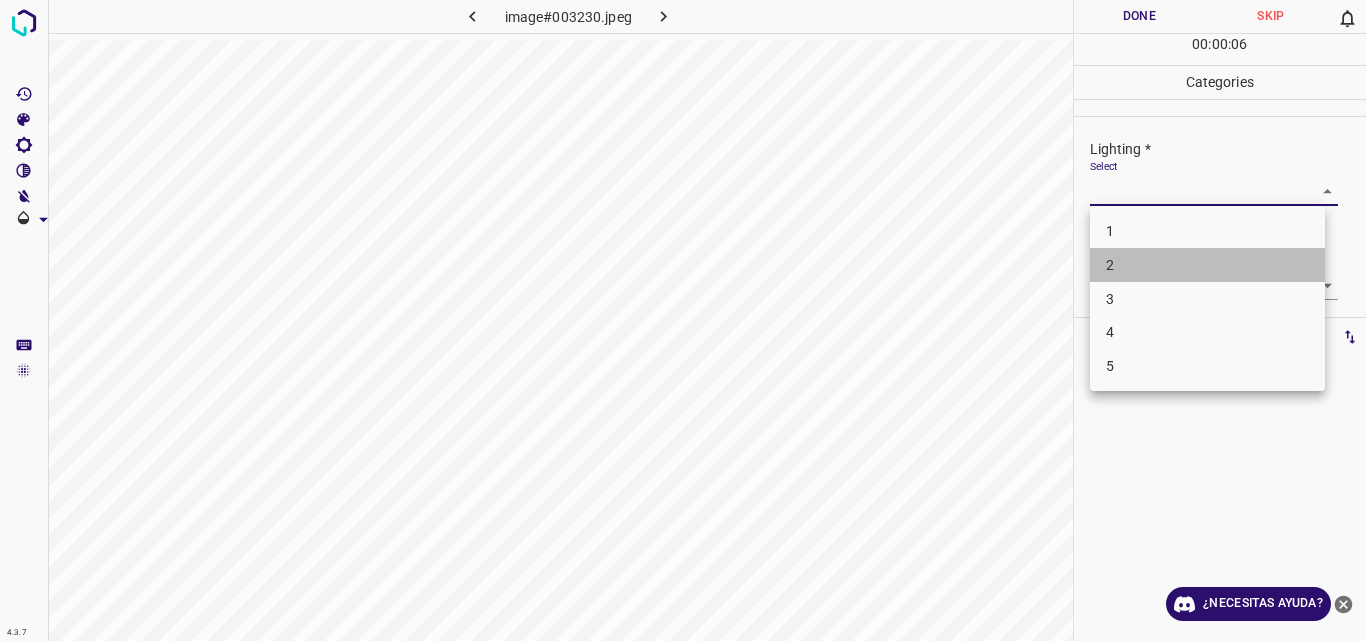 click on "2" at bounding box center [1207, 265] 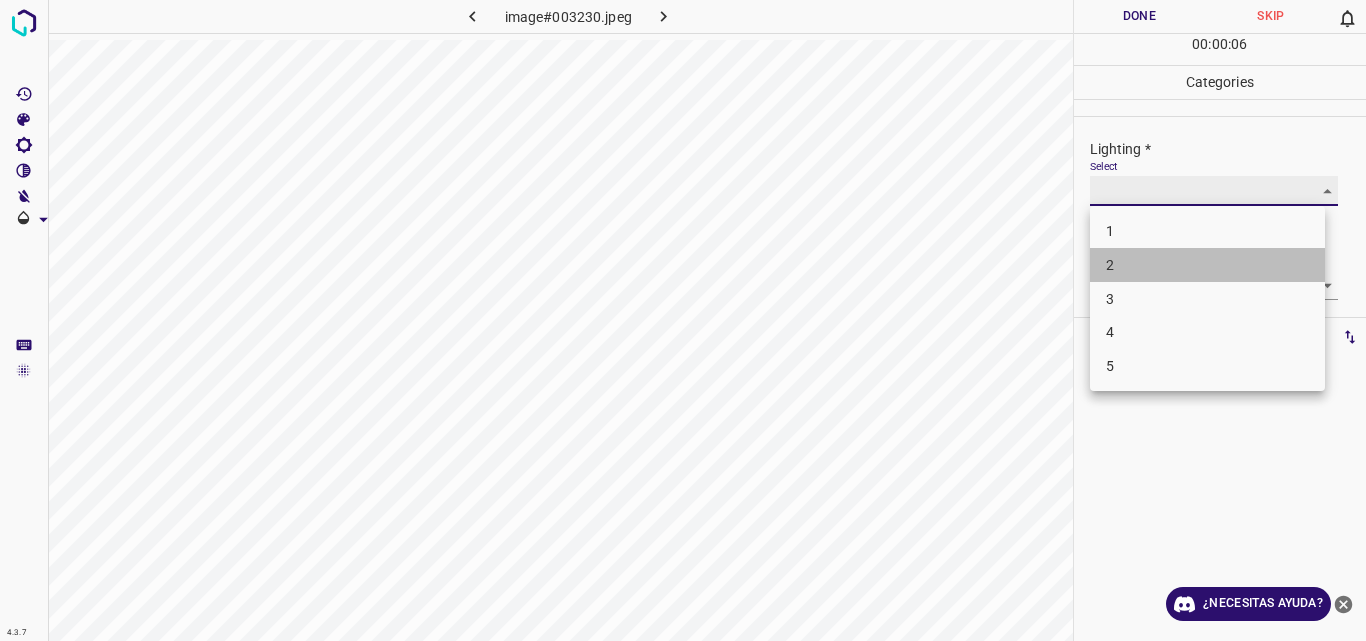 type on "2" 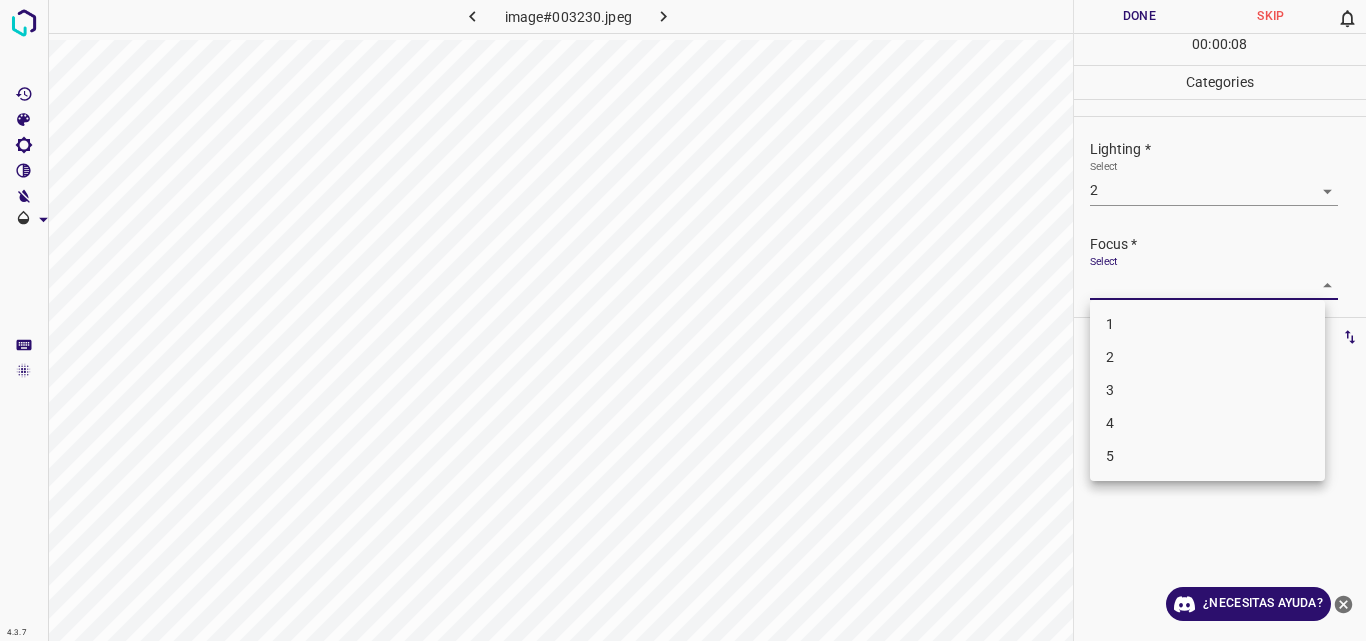 click on "4.3.7 image#003230.jpeg Done Skip 0 00   : 00   : 08   Categories Lighting *  Select 2 2 Focus *  Select ​ Overall *  Select ​ Labels   0 Categories 1 Lighting 2 Focus 3 Overall Tools Space Change between modes (Draw & Edit) I Auto labeling R Restore zoom M Zoom in N Zoom out Delete Delete selecte label Filters Z Restore filters X Saturation filter C Brightness filter V Contrast filter B Gray scale filter General O Download ¿Necesitas ayuda? Original text Rate this translation Your feedback will be used to help improve Google Translate - Texto - Esconder - Borrar 1 2 3 4 5" at bounding box center [683, 320] 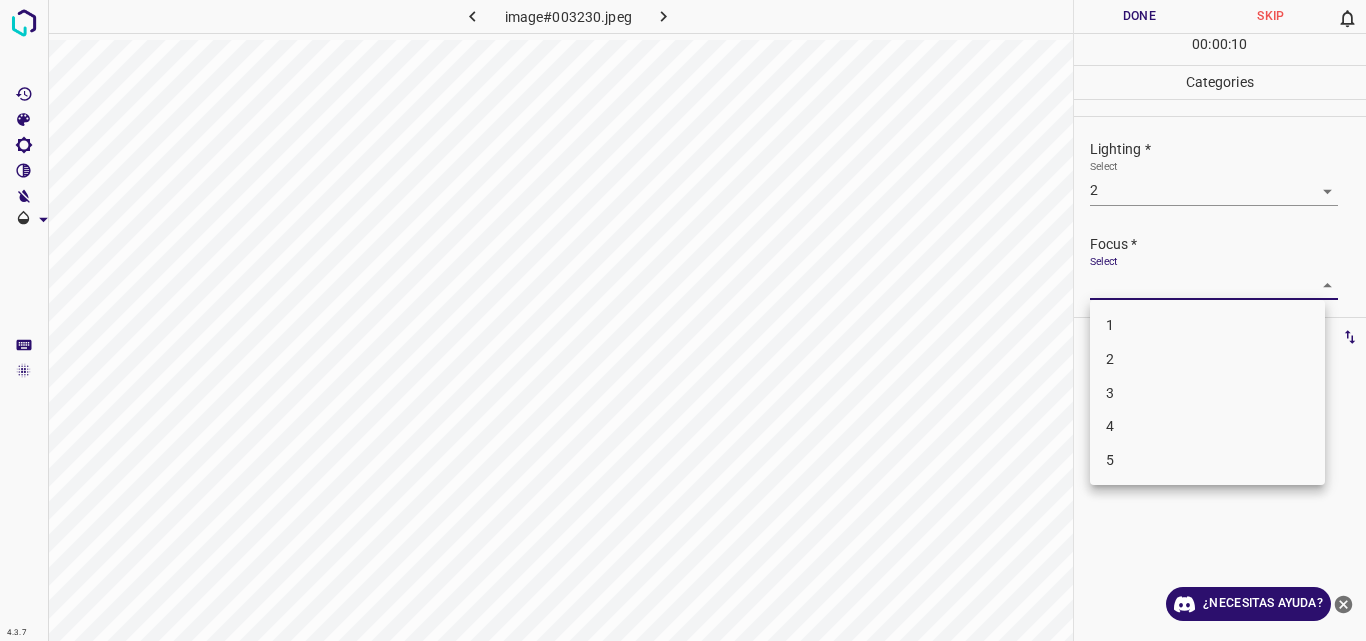 click on "2" at bounding box center [1207, 359] 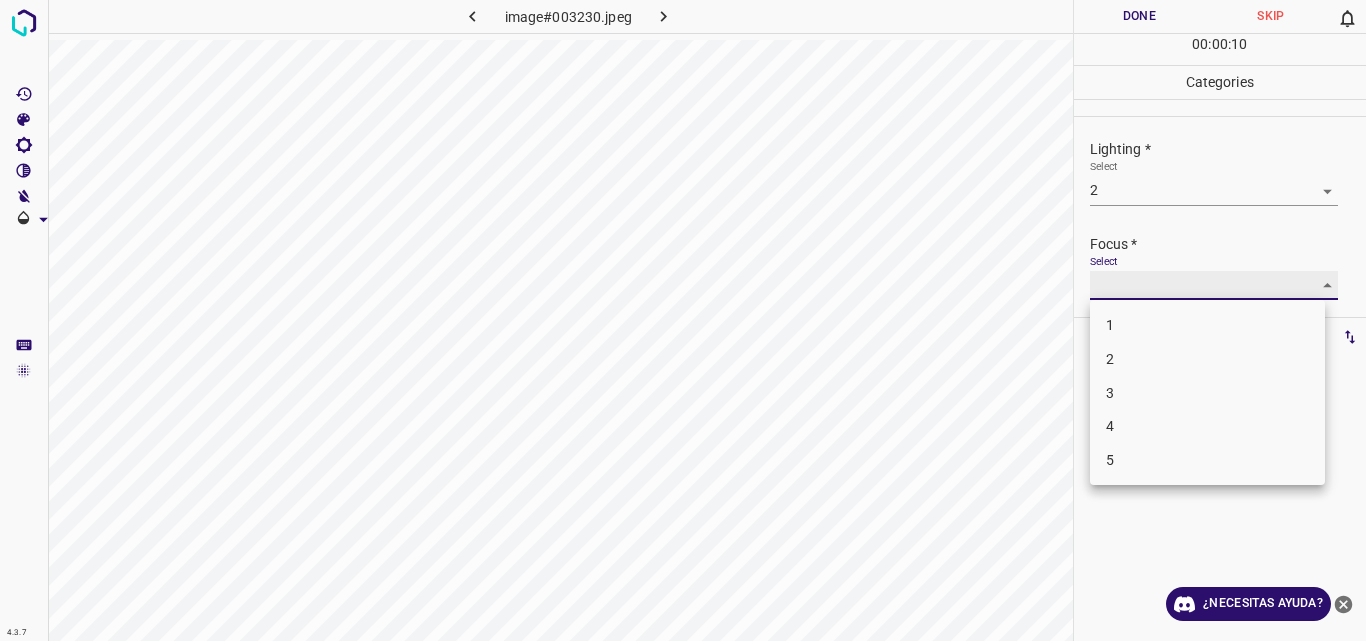 type on "2" 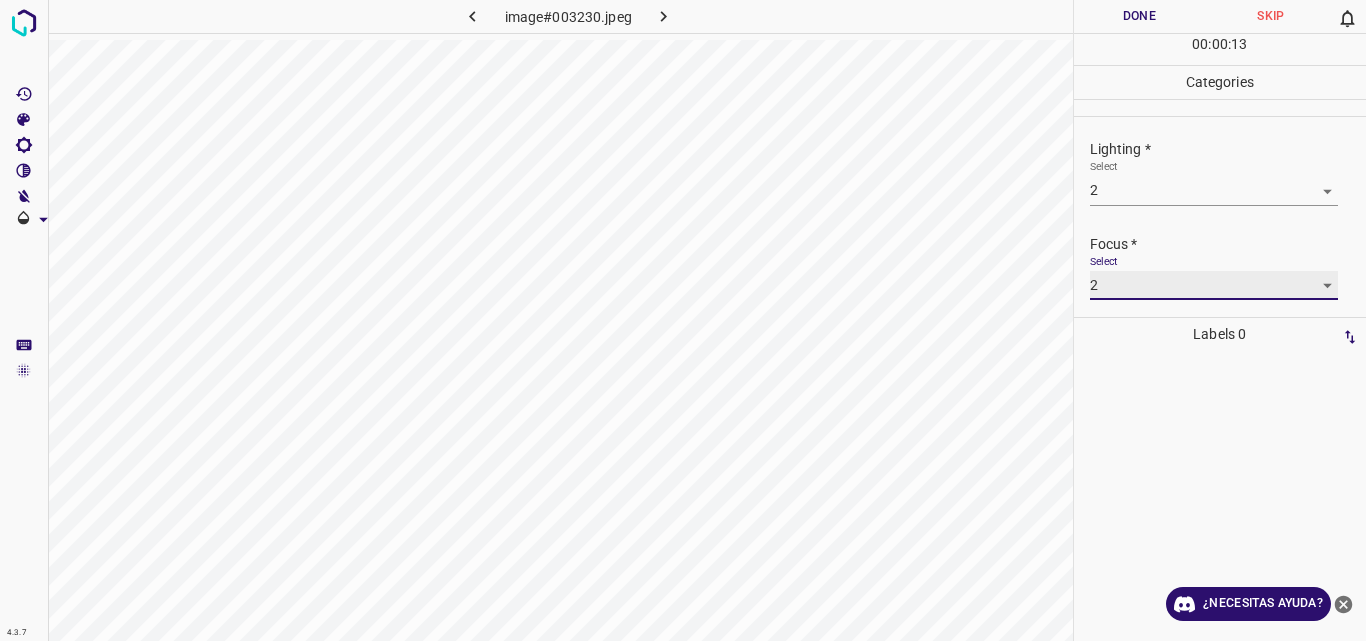 scroll, scrollTop: 98, scrollLeft: 0, axis: vertical 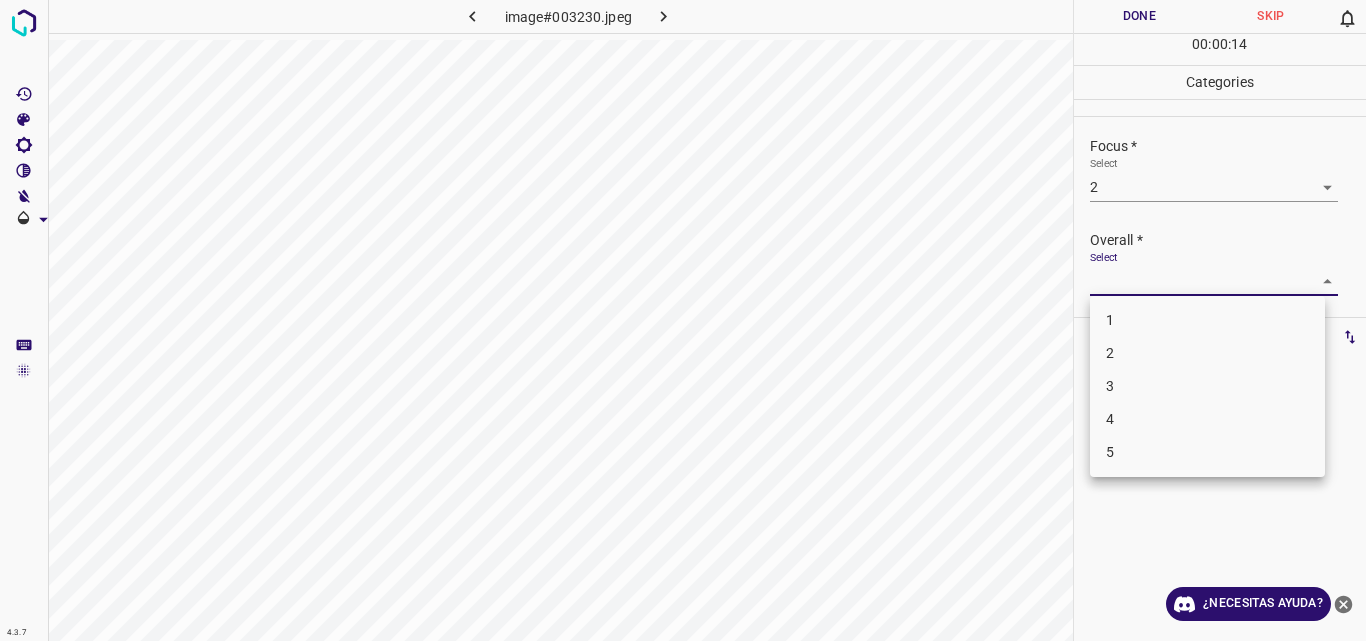 click on "4.3.7 image#003230.jpeg Done Skip 0 00   : 00   : 14   Categories Lighting *  Select 2 2 Focus *  Select 2 2 Overall *  Select ​ Labels   0 Categories 1 Lighting 2 Focus 3 Overall Tools Space Change between modes (Draw & Edit) I Auto labeling R Restore zoom M Zoom in N Zoom out Delete Delete selecte label Filters Z Restore filters X Saturation filter C Brightness filter V Contrast filter B Gray scale filter General O Download ¿Necesitas ayuda? Original text Rate this translation Your feedback will be used to help improve Google Translate - Texto - Esconder - Borrar 1 2 3 4 5" at bounding box center (683, 320) 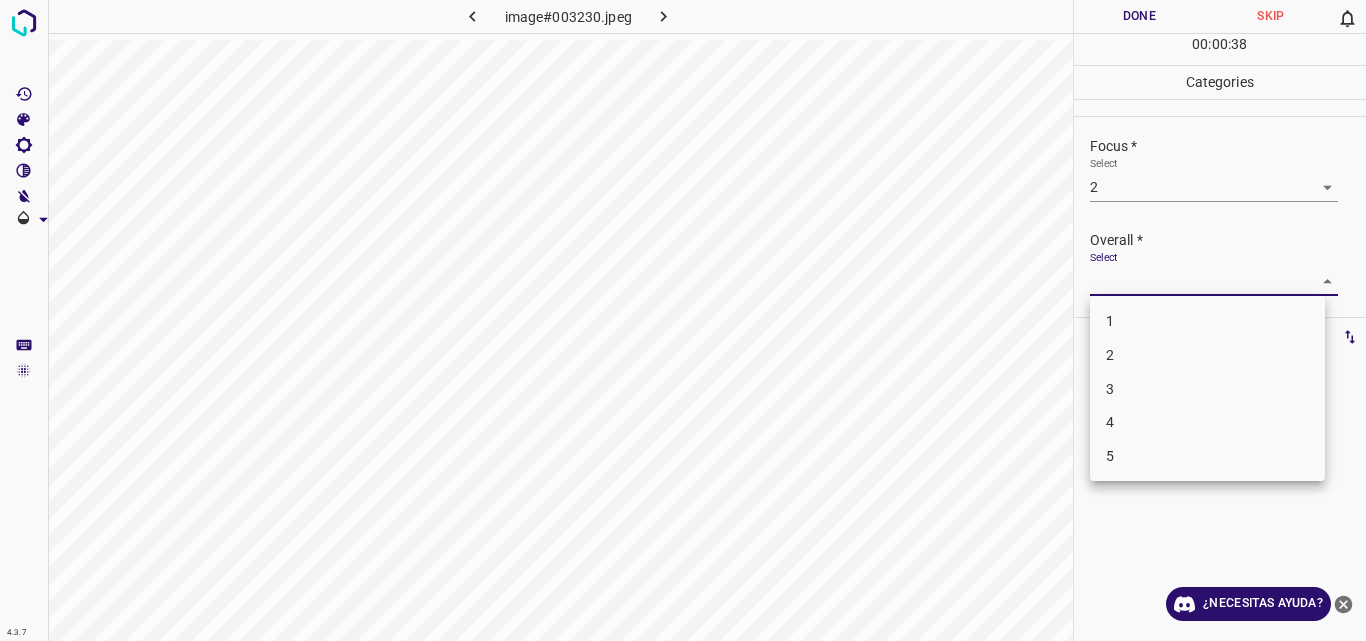 click on "3" at bounding box center [1207, 389] 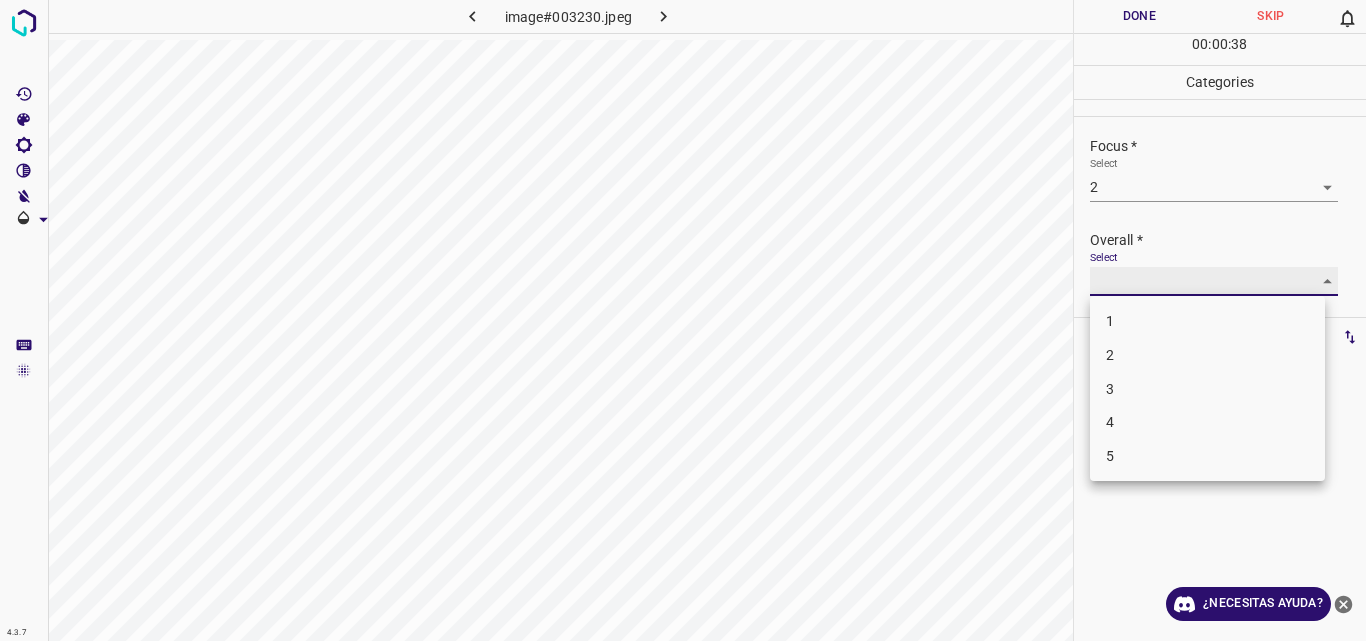 type on "3" 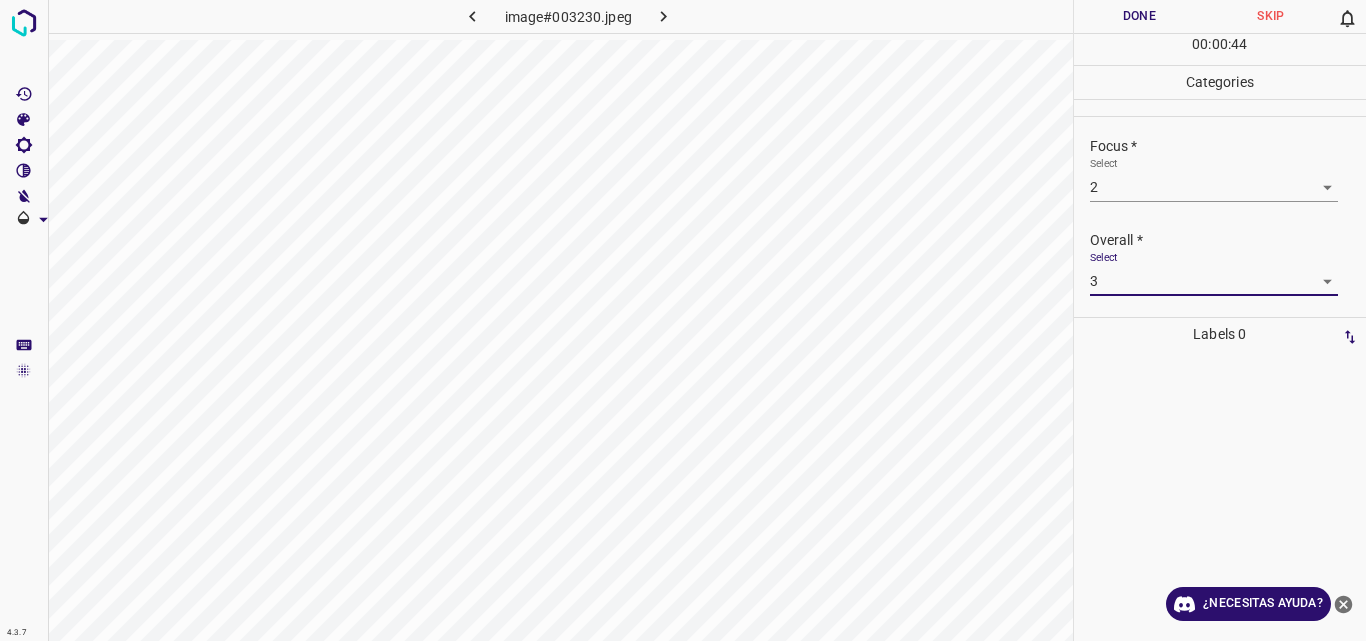 click on "Done" at bounding box center (1140, 16) 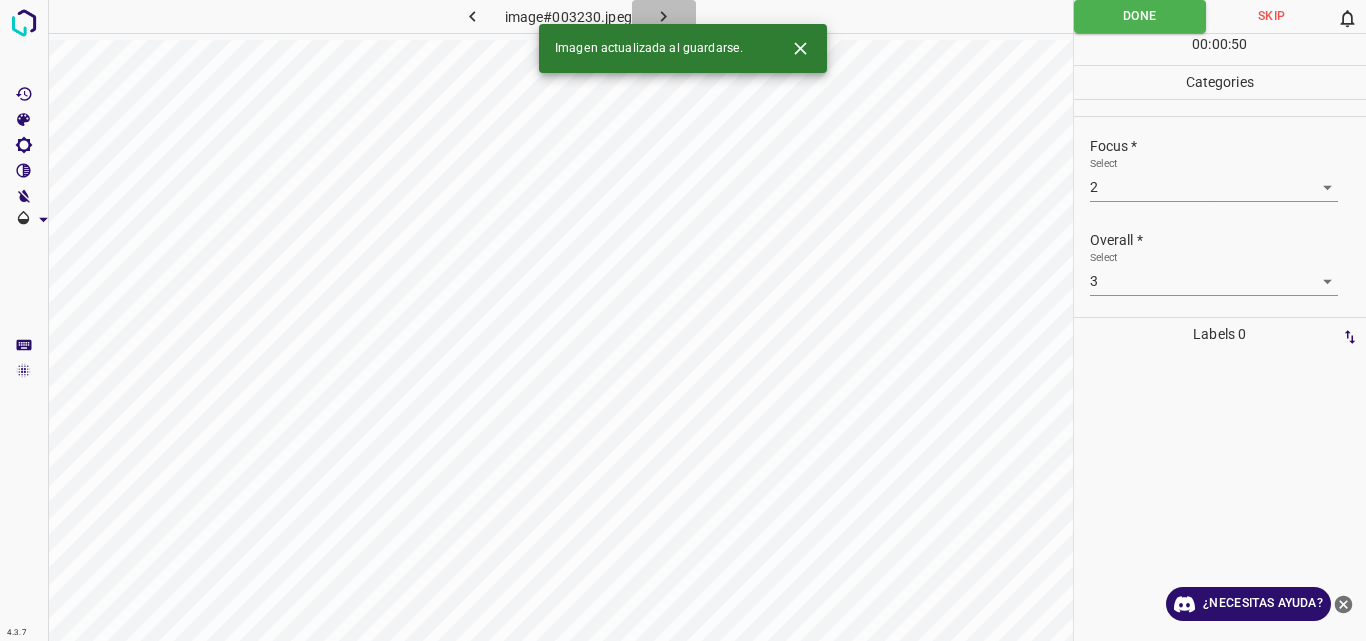 click 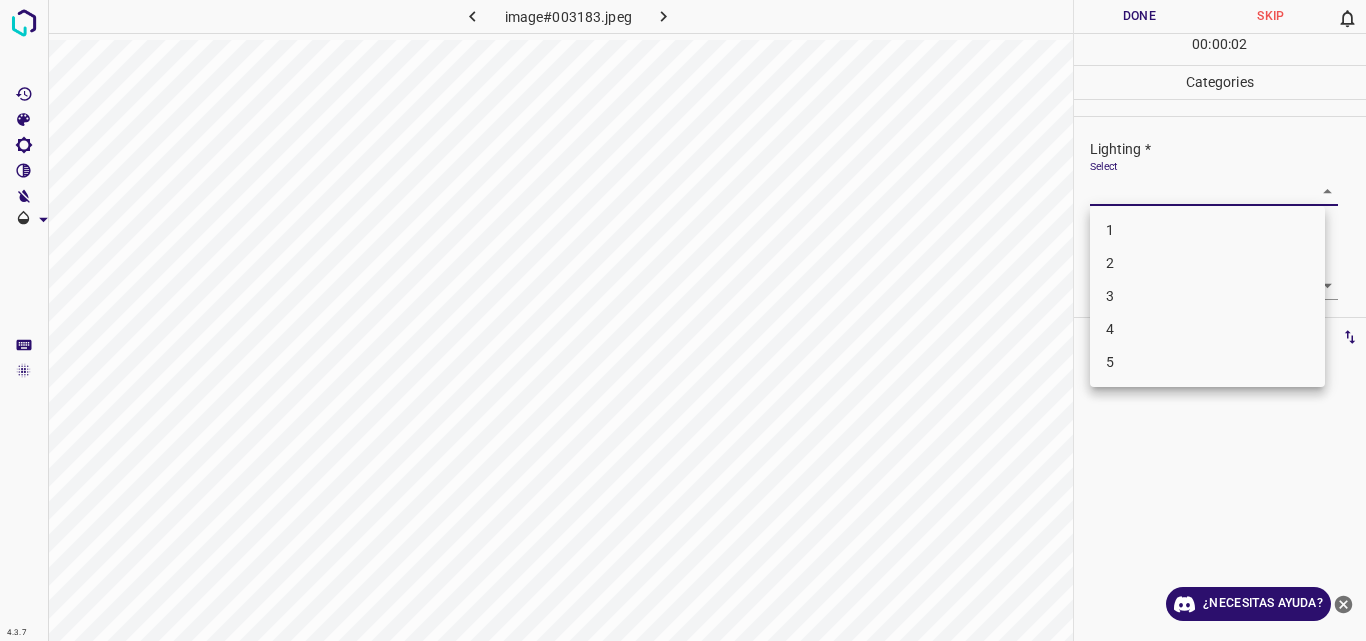 click on "4.3.7 image#003183.jpeg Done Skip 0 00   : 00   : 02   Categories Lighting *  Select ​ Focus *  Select ​ Overall *  Select ​ Labels   0 Categories 1 Lighting 2 Focus 3 Overall Tools Space Change between modes (Draw & Edit) I Auto labeling R Restore zoom M Zoom in N Zoom out Delete Delete selecte label Filters Z Restore filters X Saturation filter C Brightness filter V Contrast filter B Gray scale filter General O Download ¿Necesitas ayuda? Original text Rate this translation Your feedback will be used to help improve Google Translate - Texto - Esconder - Borrar 1 2 3 4 5" at bounding box center [683, 320] 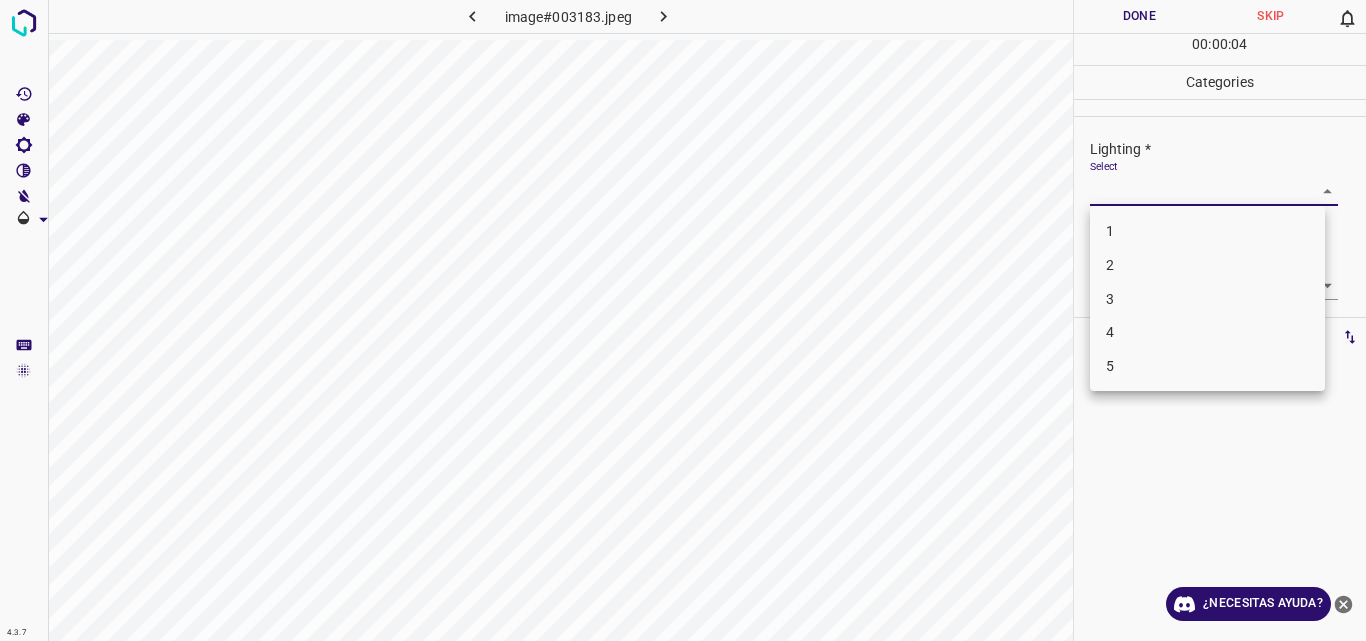 click on "3" at bounding box center [1207, 299] 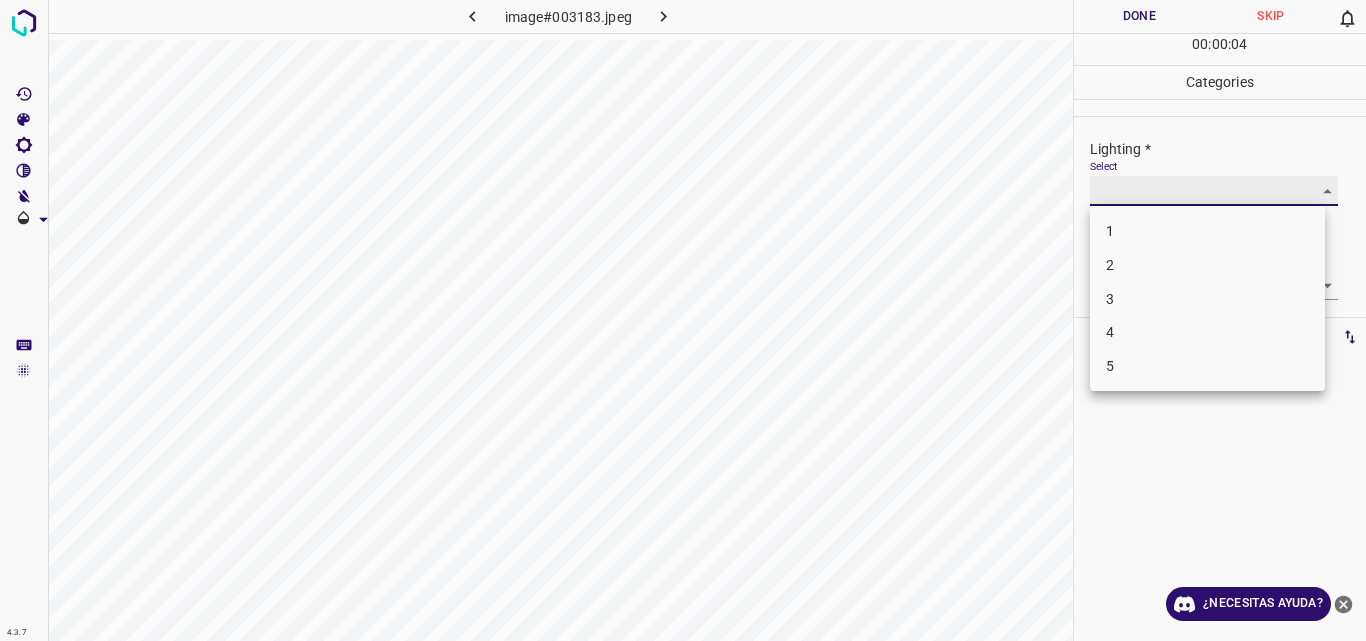type on "3" 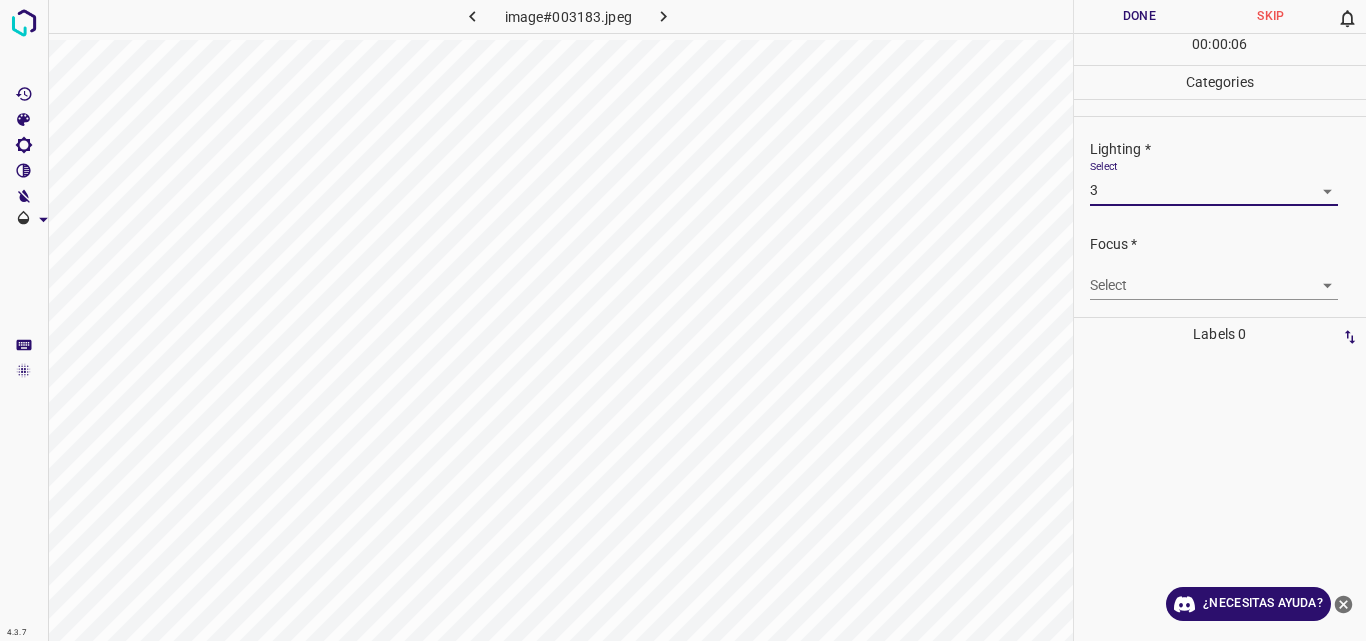 click on "4.3.7 image#003183.jpeg Done Skip 0 00   : 00   : 06   Categories Lighting *  Select 3 3 Focus *  Select ​ Overall *  Select ​ Labels   0 Categories 1 Lighting 2 Focus 3 Overall Tools Space Change between modes (Draw & Edit) I Auto labeling R Restore zoom M Zoom in N Zoom out Delete Delete selecte label Filters Z Restore filters X Saturation filter C Brightness filter V Contrast filter B Gray scale filter General O Download ¿Necesitas ayuda? Original text Rate this translation Your feedback will be used to help improve Google Translate - Texto - Esconder - Borrar" at bounding box center (683, 320) 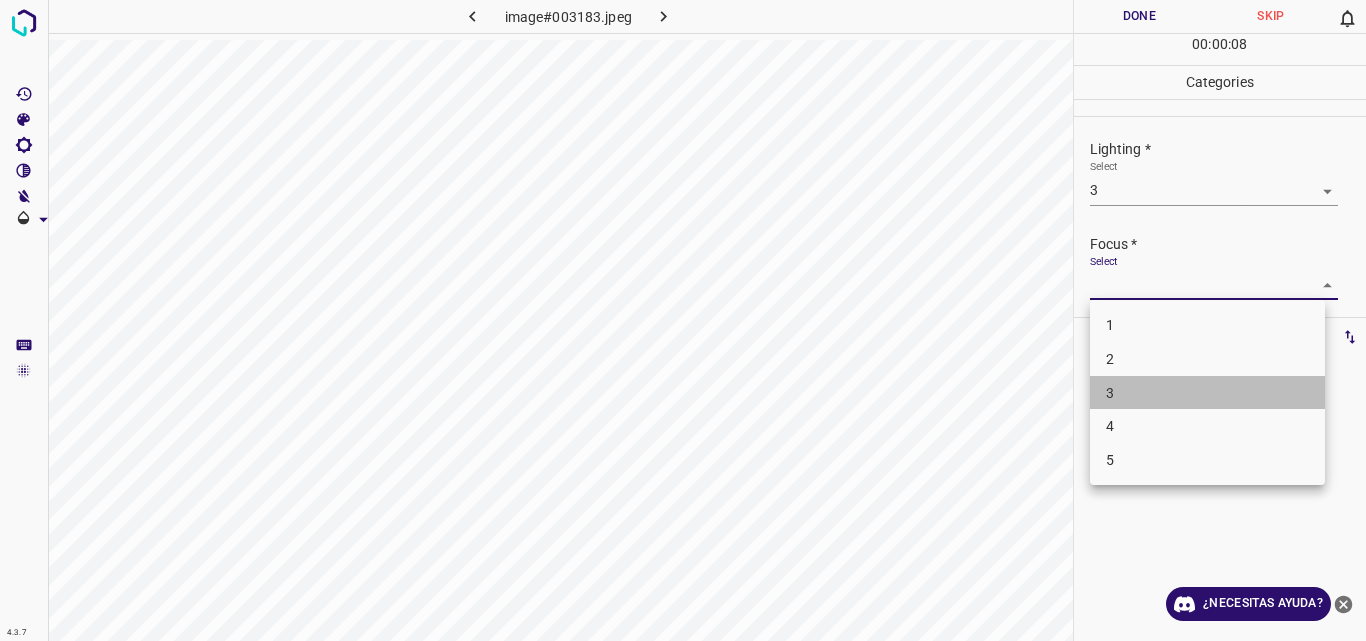 click on "3" at bounding box center (1207, 393) 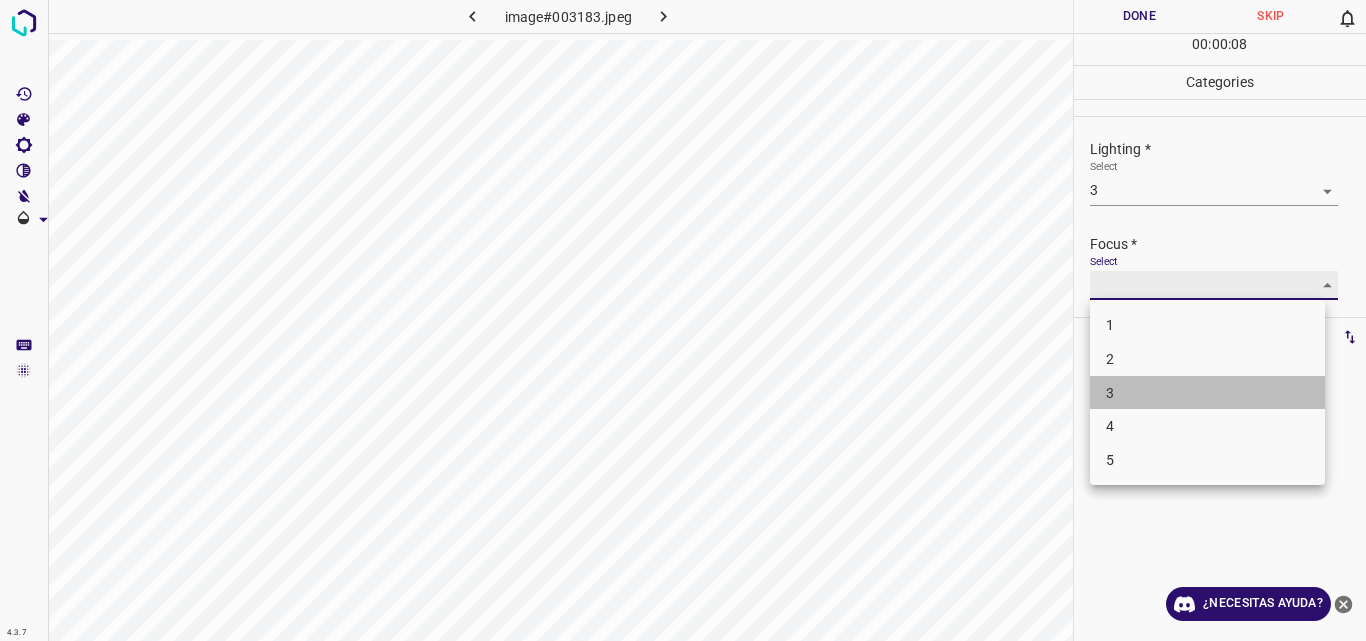 type on "3" 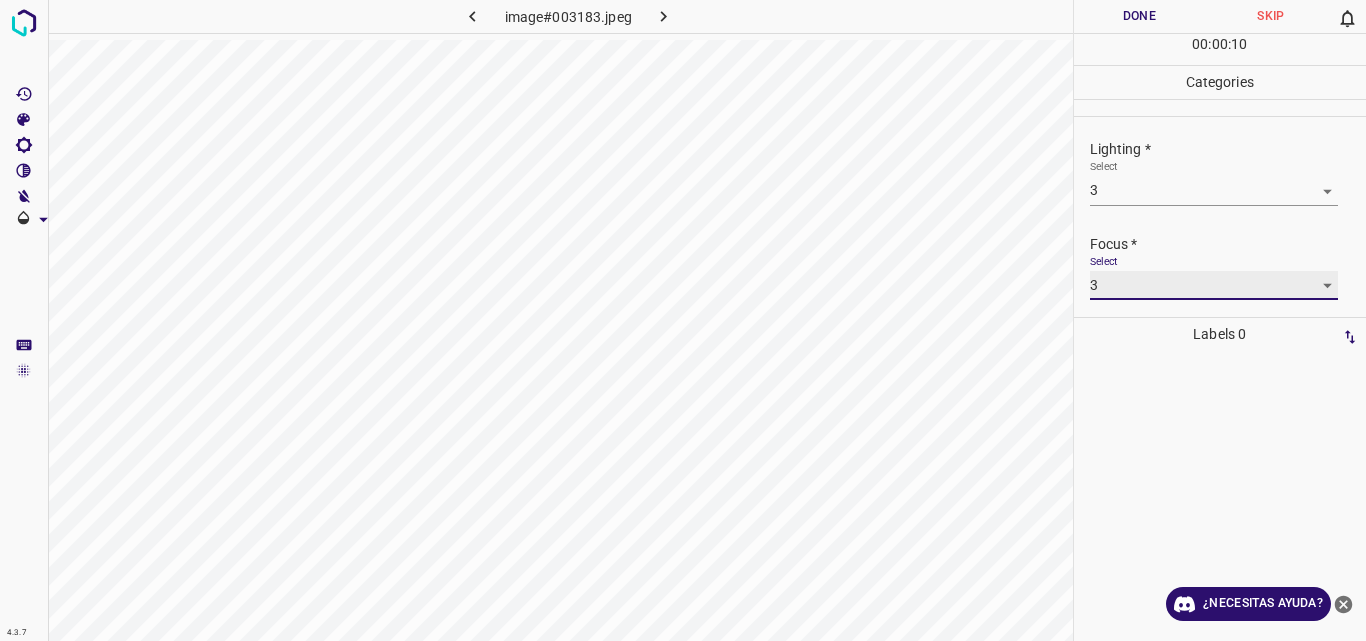 scroll, scrollTop: 98, scrollLeft: 0, axis: vertical 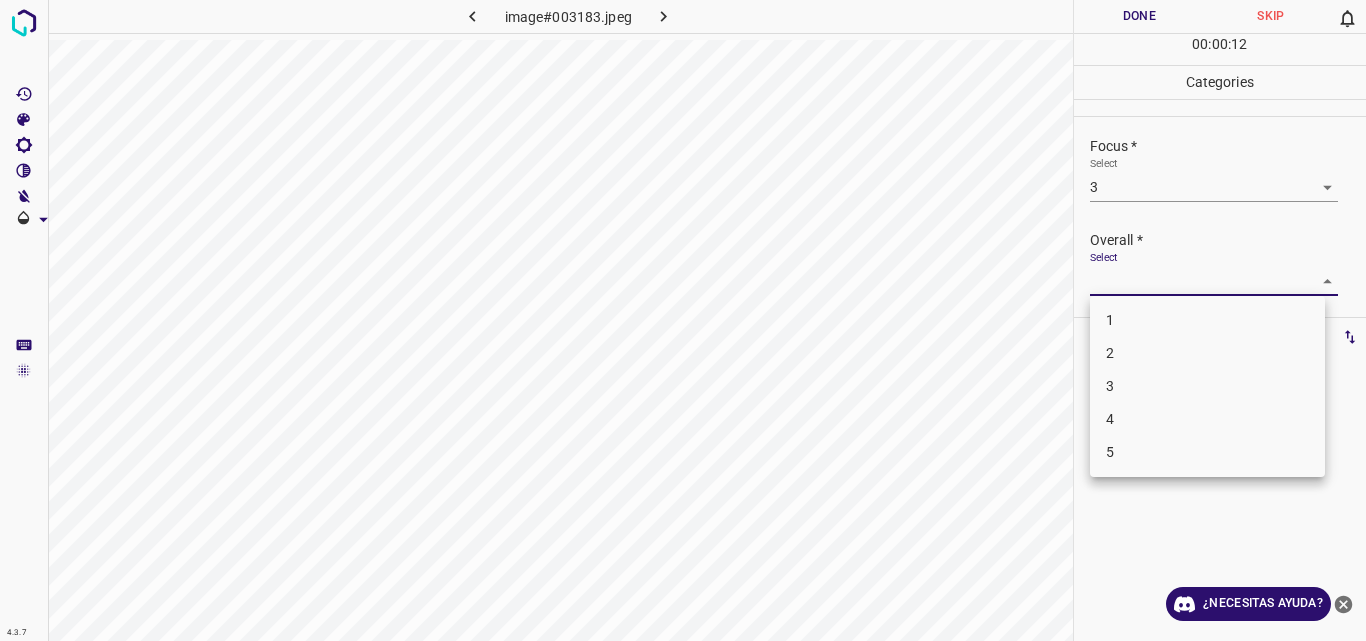 click on "4.3.7 image#003183.jpeg Done Skip 0 00   : 00   : 12   Categories Lighting *  Select 3 3 Focus *  Select 3 3 Overall *  Select ​ Labels   0 Categories 1 Lighting 2 Focus 3 Overall Tools Space Change between modes (Draw & Edit) I Auto labeling R Restore zoom M Zoom in N Zoom out Delete Delete selecte label Filters Z Restore filters X Saturation filter C Brightness filter V Contrast filter B Gray scale filter General O Download ¿Necesitas ayuda? Original text Rate this translation Your feedback will be used to help improve Google Translate - Texto - Esconder - Borrar 1 2 3 4 5" at bounding box center [683, 320] 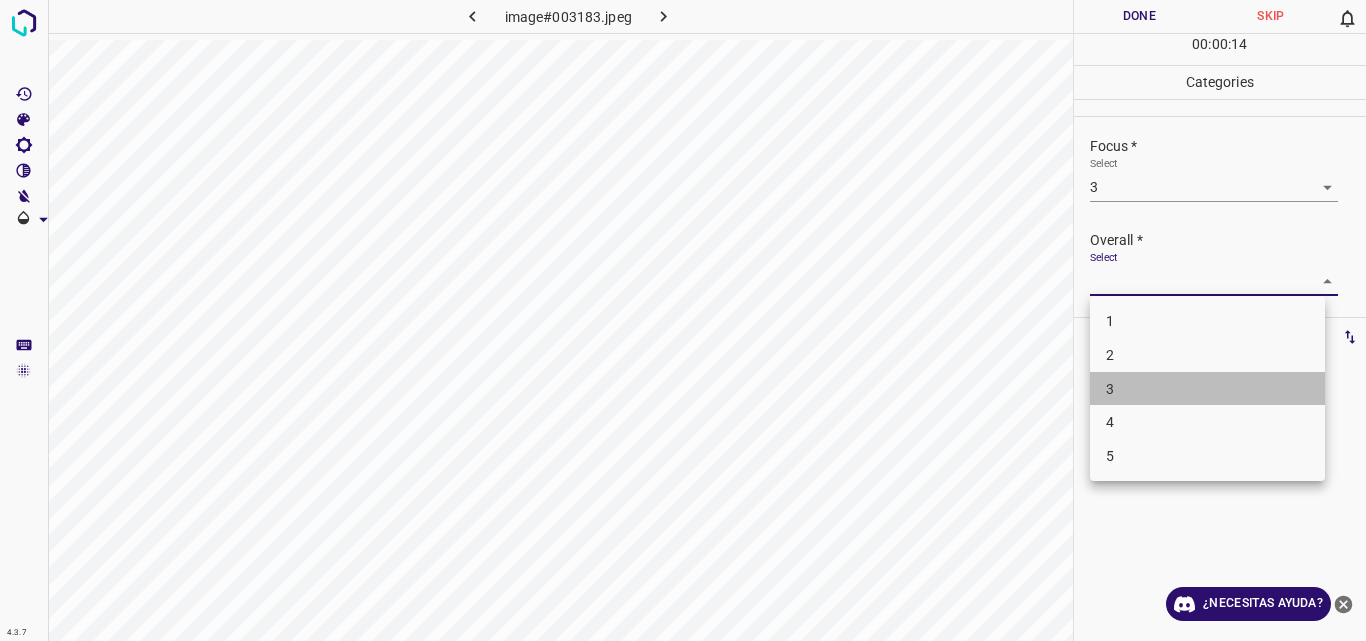 click on "3" at bounding box center [1207, 389] 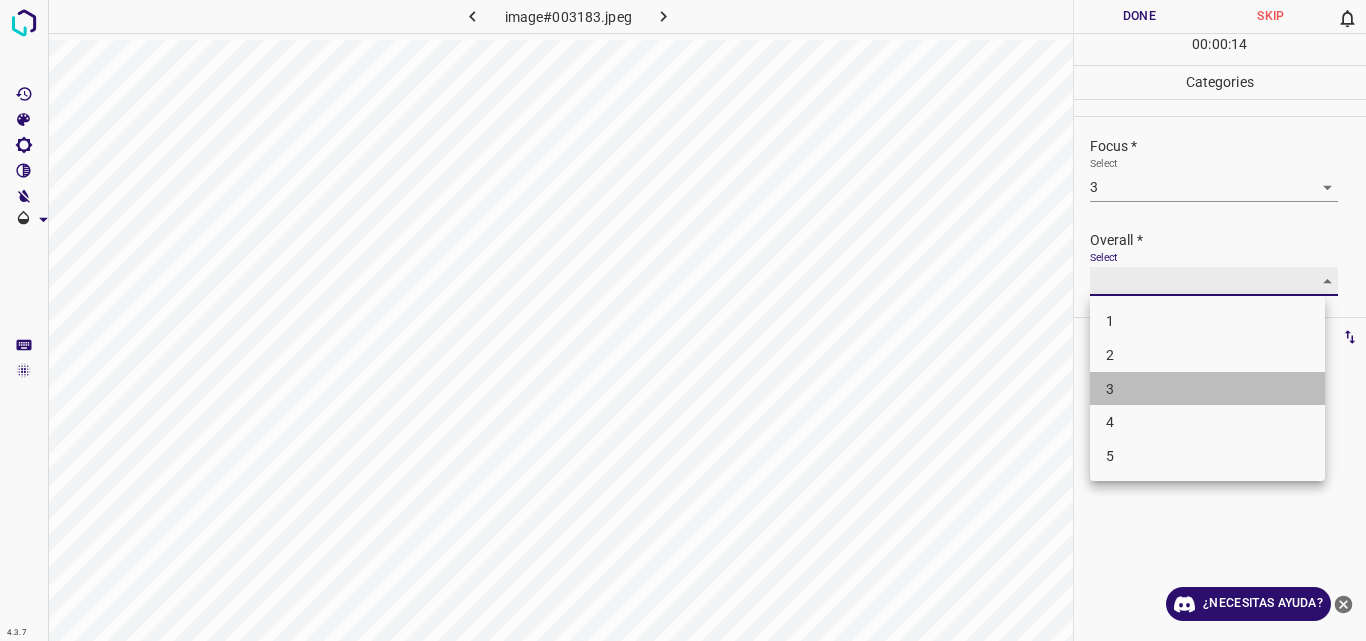 type on "3" 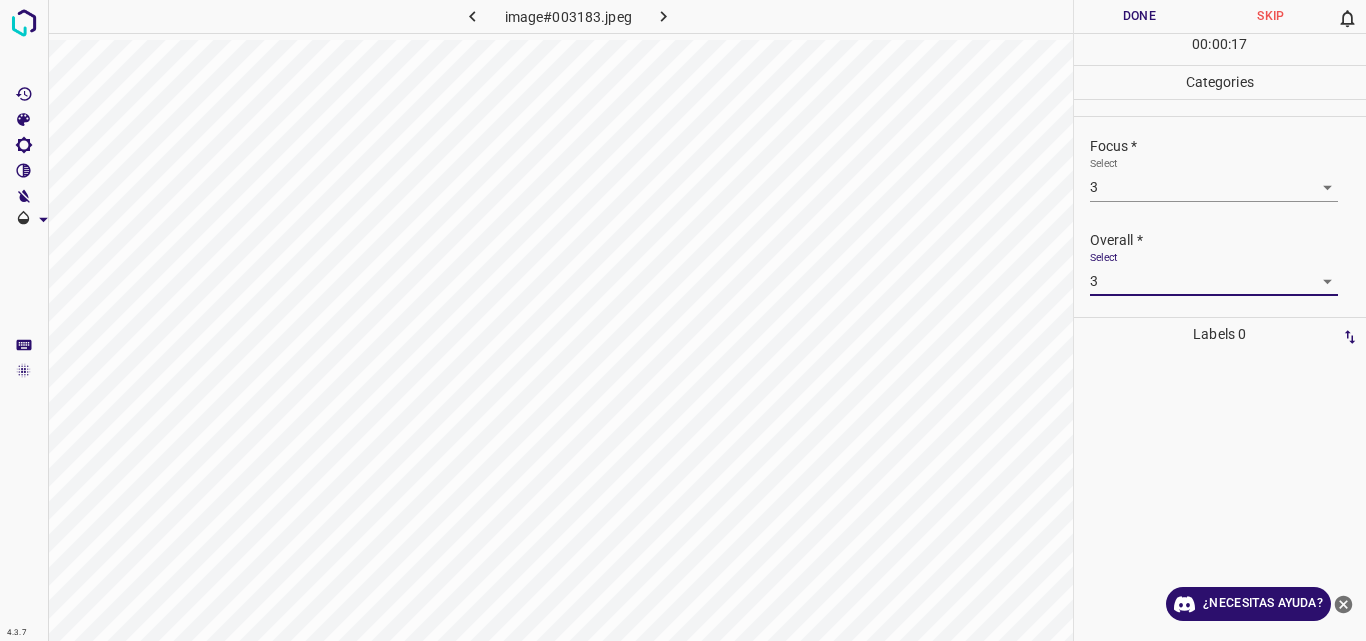 click on "Done" at bounding box center (1140, 16) 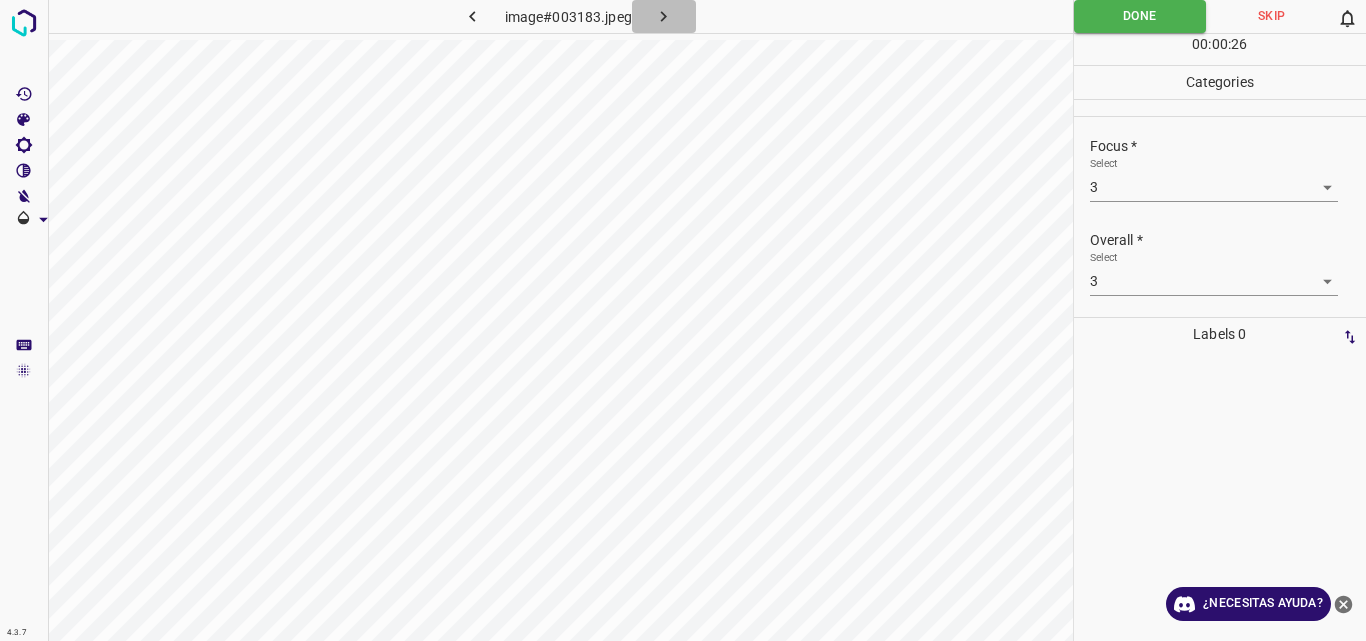 click 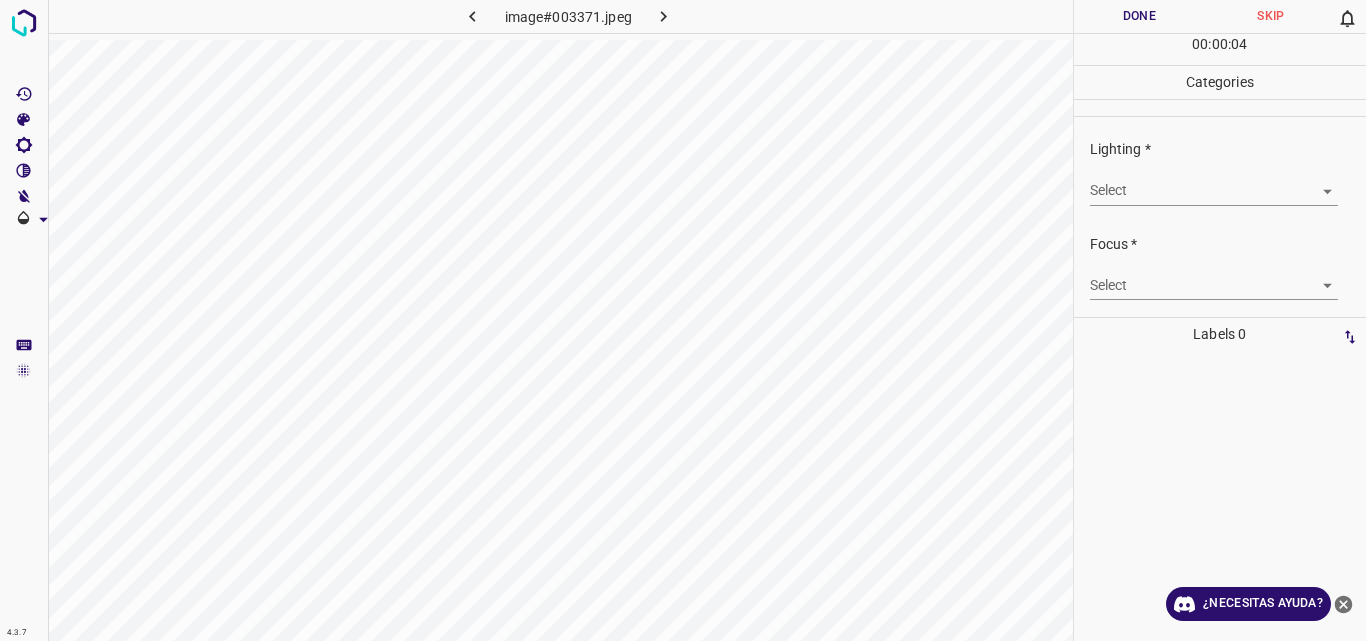 click on "4.3.7 image#003371.jpeg Done Skip 0 00   : 00   : 04   Categories Lighting *  Select ​ Focus *  Select ​ Overall *  Select ​ Labels   0 Categories 1 Lighting 2 Focus 3 Overall Tools Space Change between modes (Draw & Edit) I Auto labeling R Restore zoom M Zoom in N Zoom out Delete Delete selecte label Filters Z Restore filters X Saturation filter C Brightness filter V Contrast filter B Gray scale filter General O Download ¿Necesitas ayuda? Original text Rate this translation Your feedback will be used to help improve Google Translate - Texto - Esconder - Borrar" at bounding box center (683, 320) 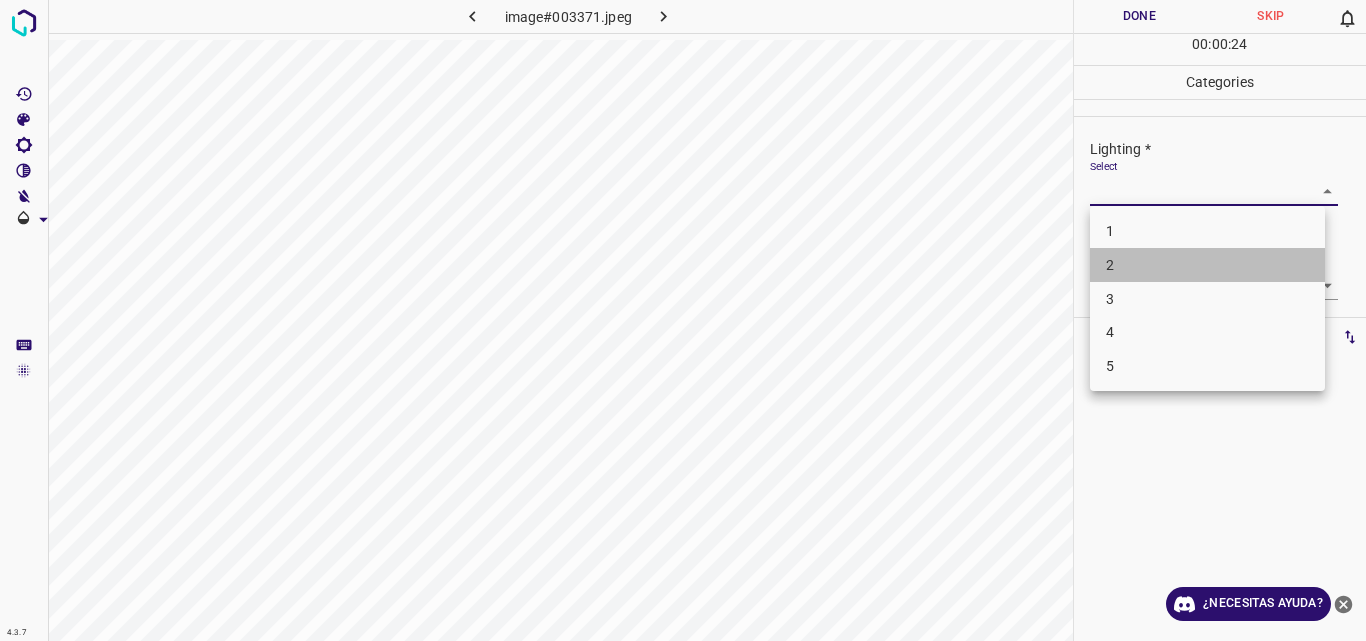 click on "2" at bounding box center [1207, 265] 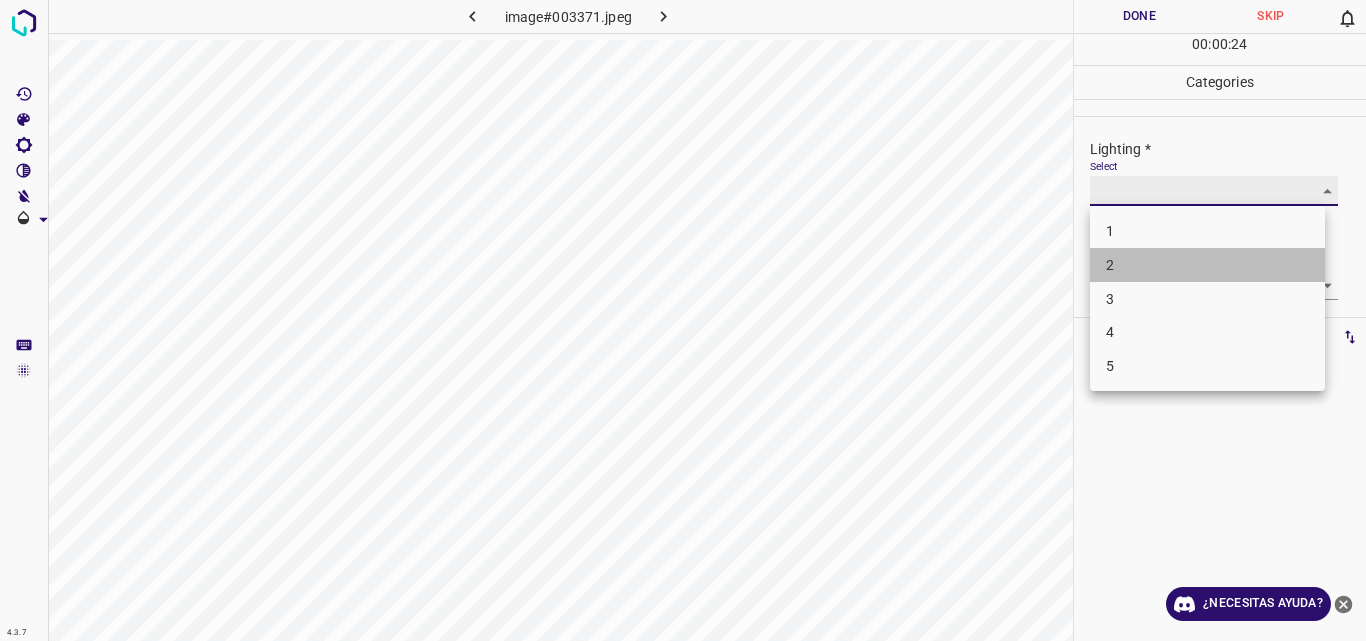 type on "2" 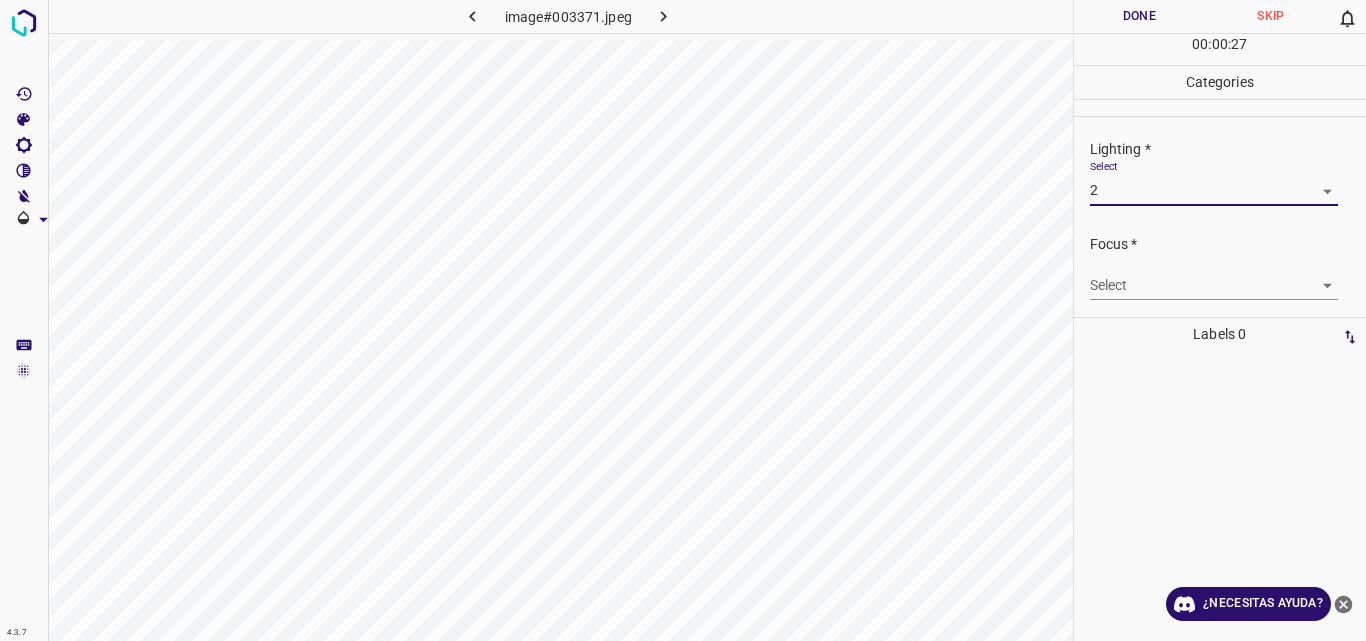 click on "4.3.7 image#003371.jpeg Done Skip 0 00   : 00   : 27   Categories Lighting *  Select 2 2 Focus *  Select ​ Overall *  Select ​ Labels   0 Categories 1 Lighting 2 Focus 3 Overall Tools Space Change between modes (Draw & Edit) I Auto labeling R Restore zoom M Zoom in N Zoom out Delete Delete selecte label Filters Z Restore filters X Saturation filter C Brightness filter V Contrast filter B Gray scale filter General O Download ¿Necesitas ayuda? Original text Rate this translation Your feedback will be used to help improve Google Translate - Texto - Esconder - Borrar" at bounding box center (683, 320) 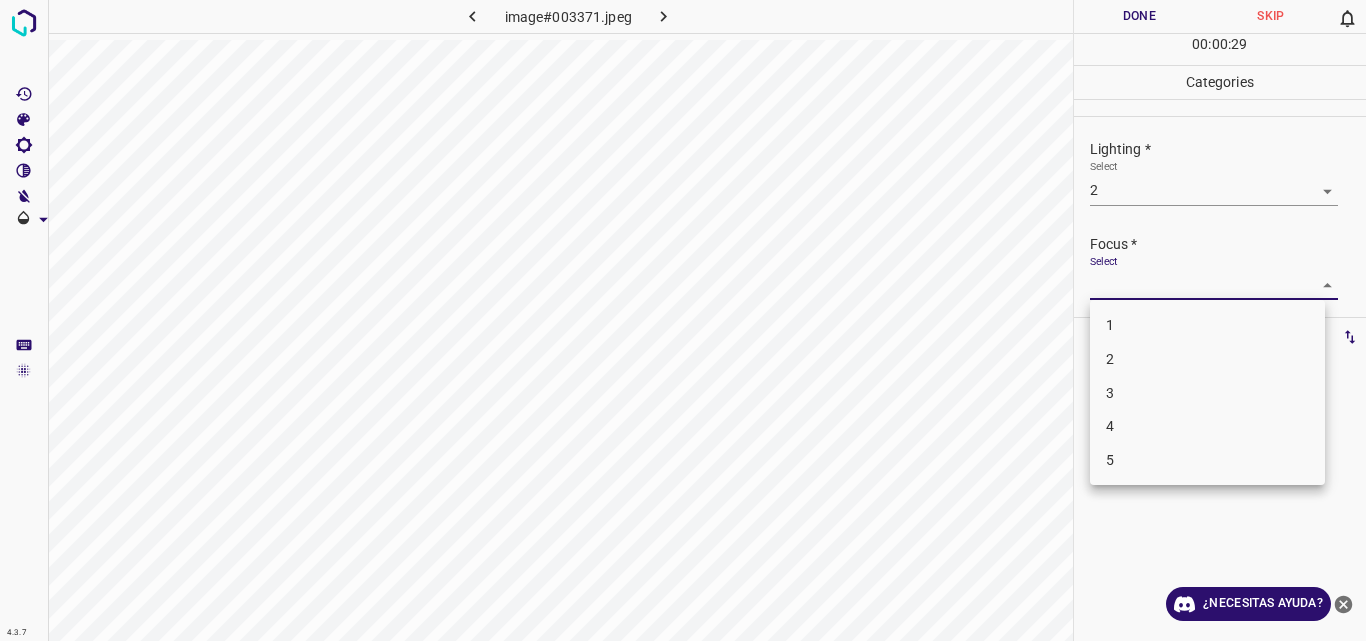 click on "2" at bounding box center (1207, 359) 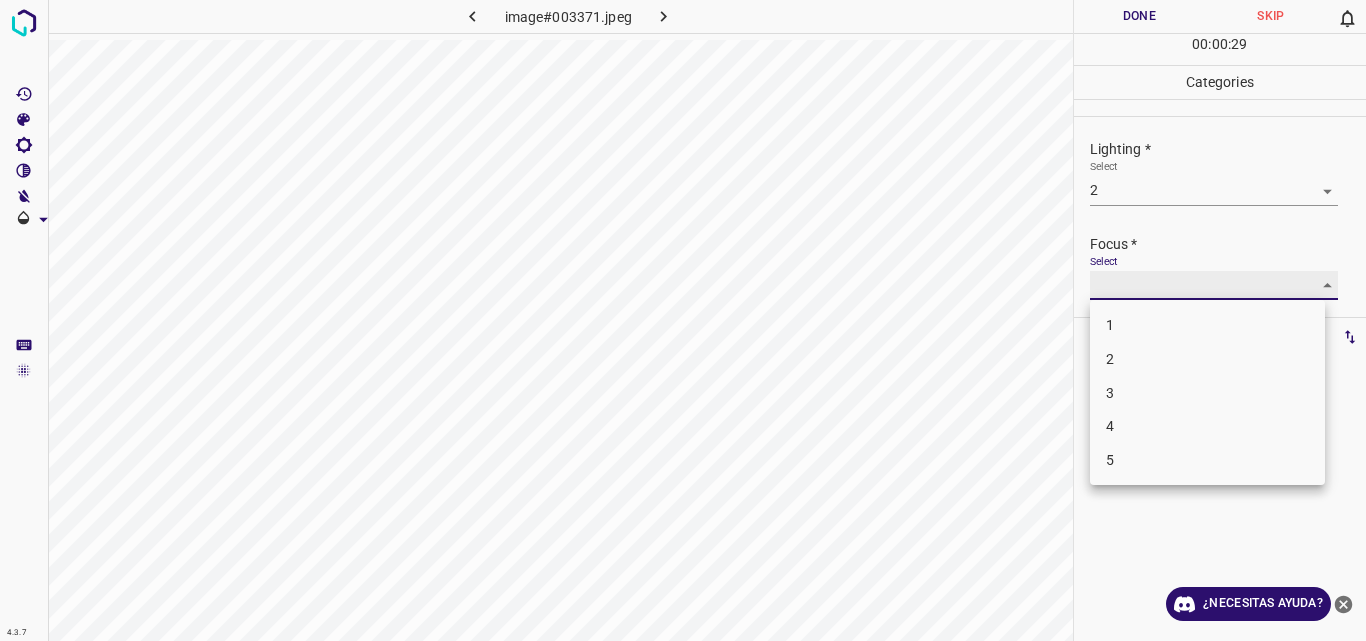 type on "2" 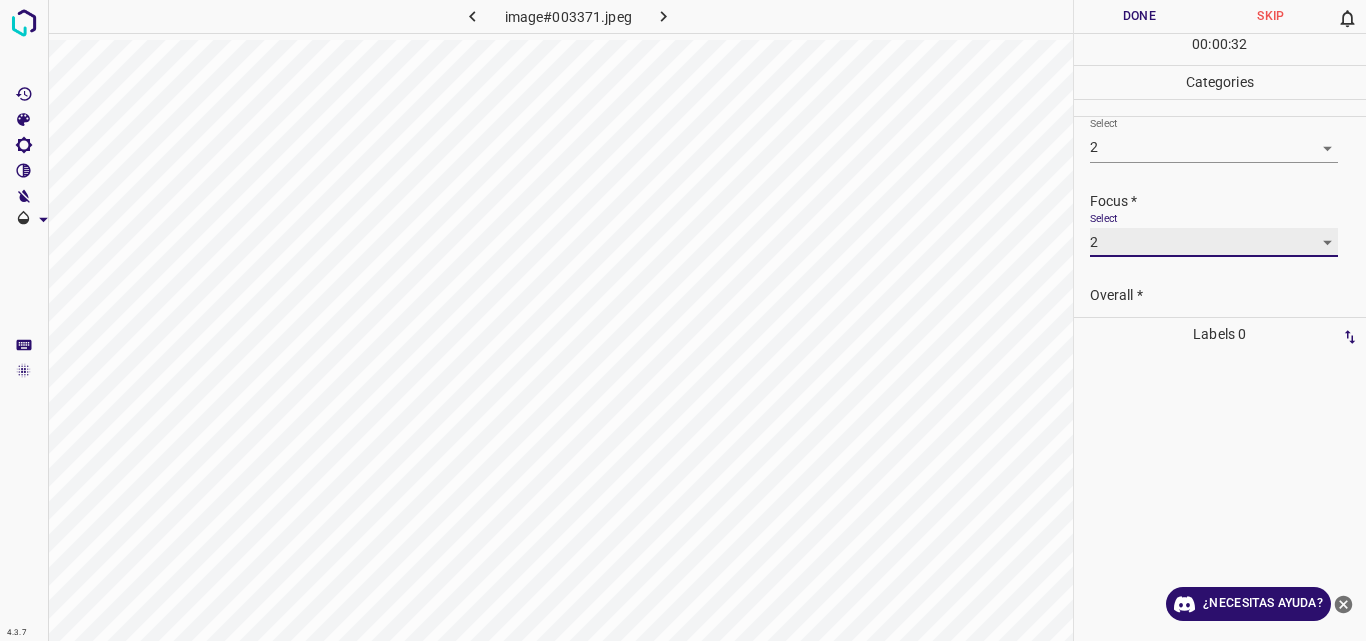 scroll, scrollTop: 98, scrollLeft: 0, axis: vertical 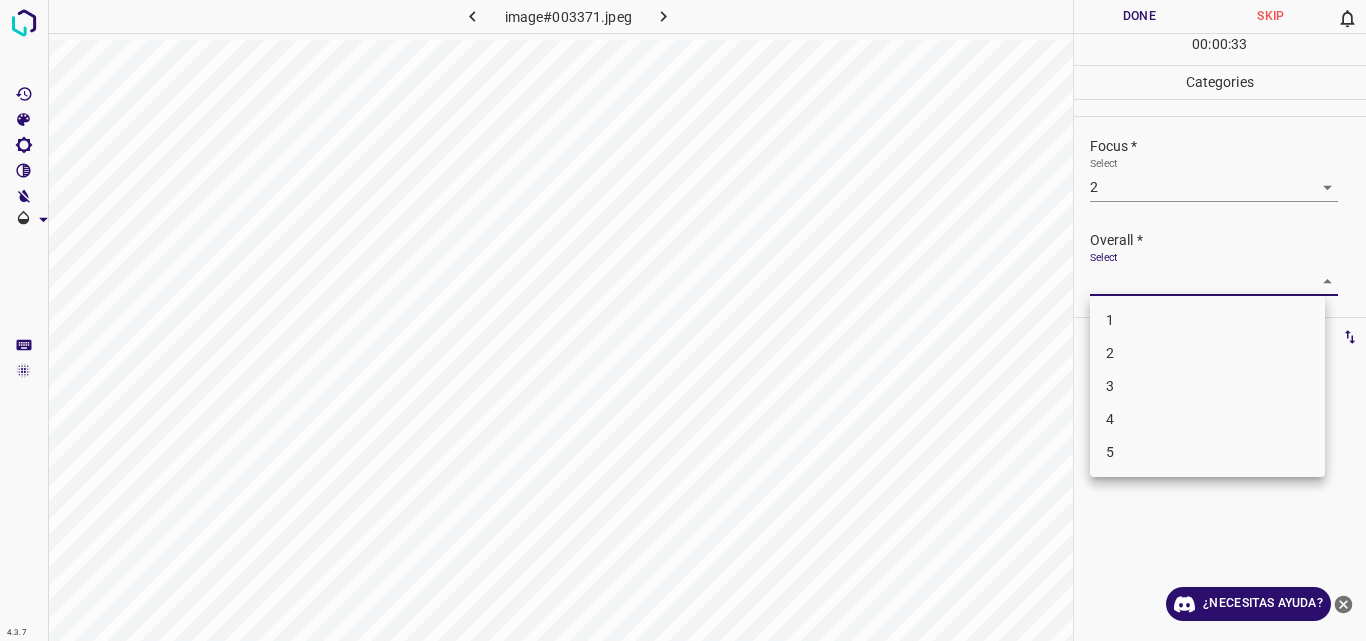 click on "4.3.7 image#003371.jpeg Done Skip 0 00   : 00   : 33   Categories Lighting *  Select 2 2 Focus *  Select 2 2 Overall *  Select ​ Labels   0 Categories 1 Lighting 2 Focus 3 Overall Tools Space Change between modes (Draw & Edit) I Auto labeling R Restore zoom M Zoom in N Zoom out Delete Delete selecte label Filters Z Restore filters X Saturation filter C Brightness filter V Contrast filter B Gray scale filter General O Download ¿Necesitas ayuda? Original text Rate this translation Your feedback will be used to help improve Google Translate - Texto - Esconder - Borrar 1 2 3 4 5" at bounding box center [683, 320] 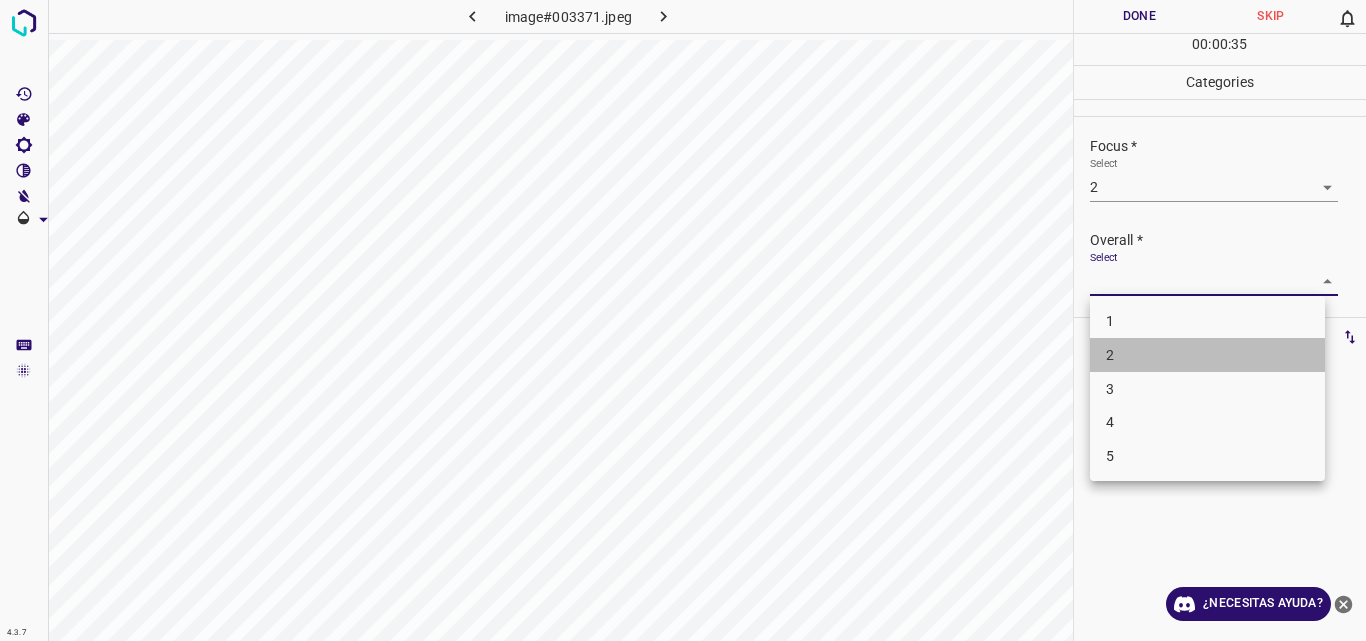 click on "2" at bounding box center [1207, 355] 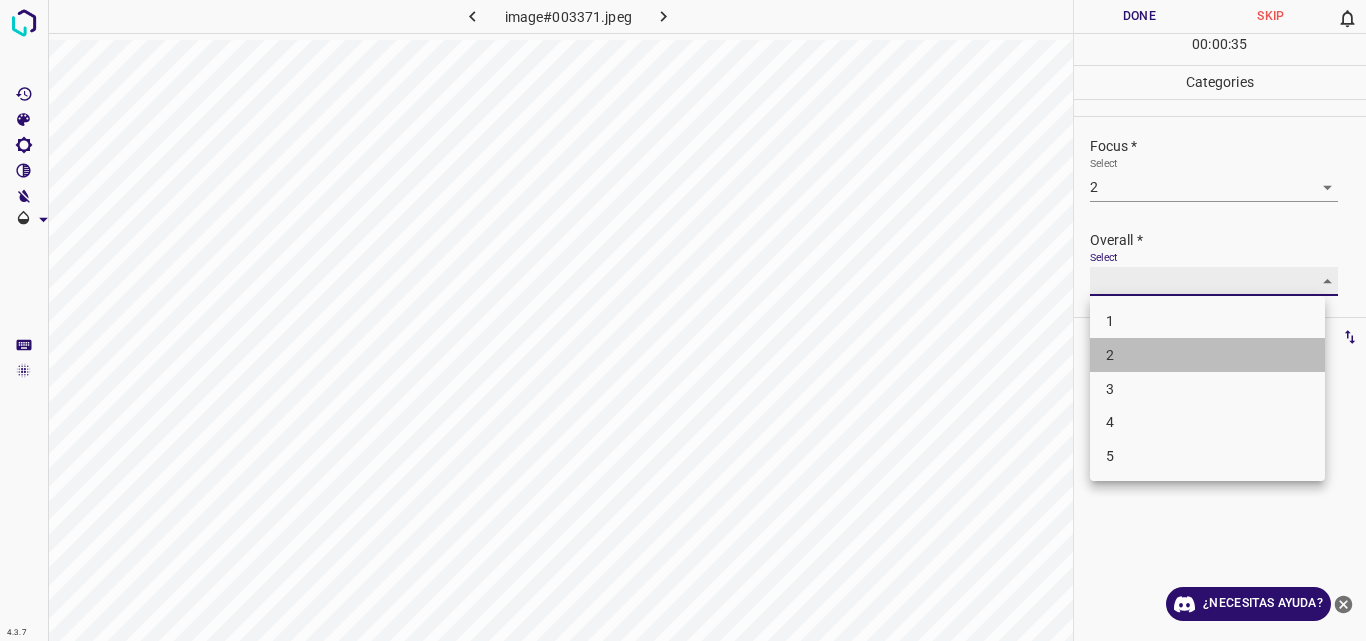 type on "2" 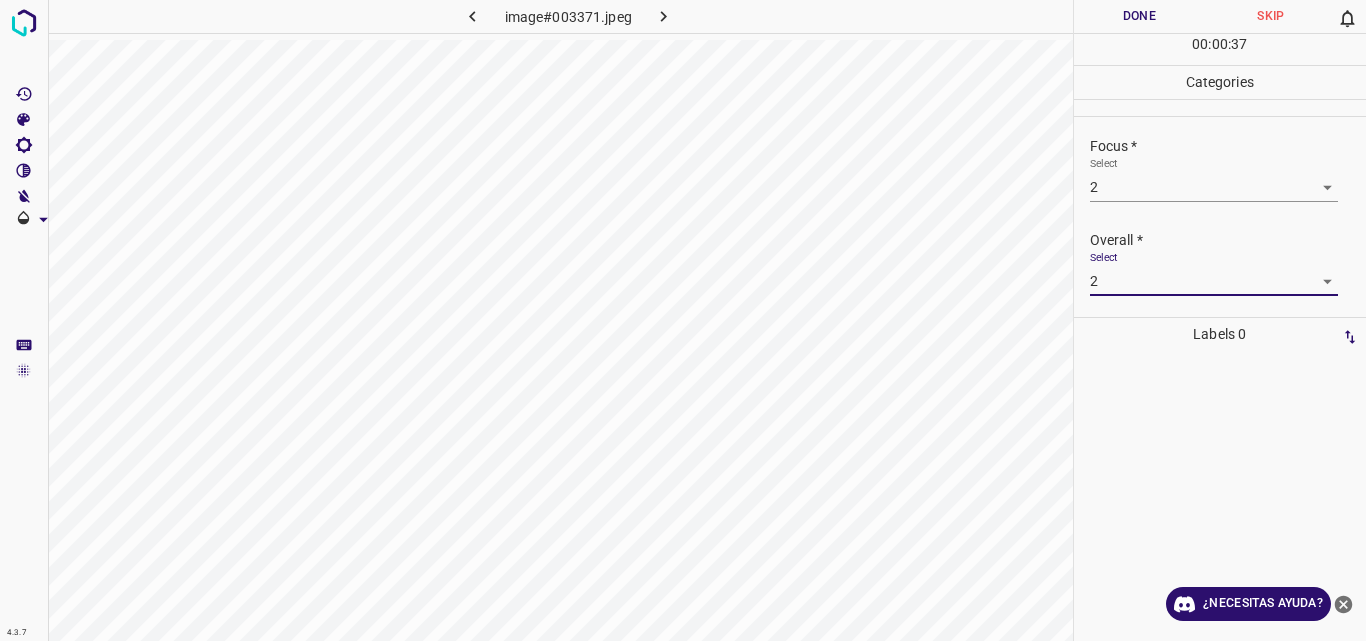 click on "Done" at bounding box center (1140, 16) 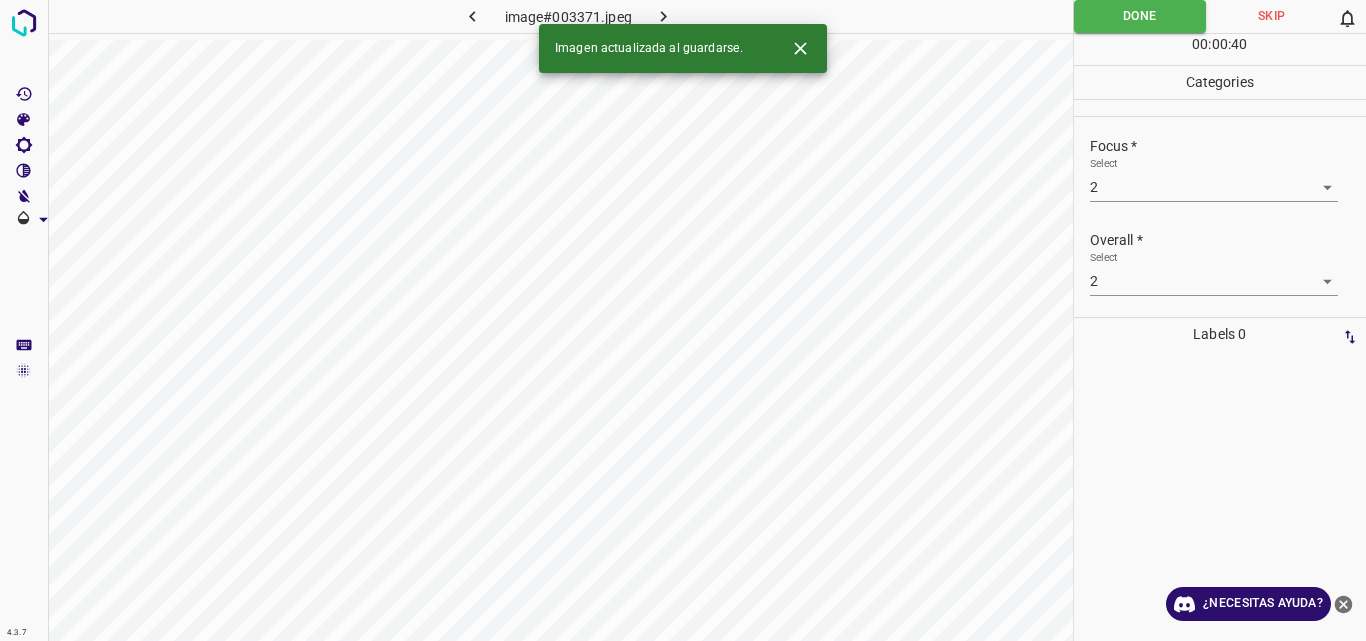 click 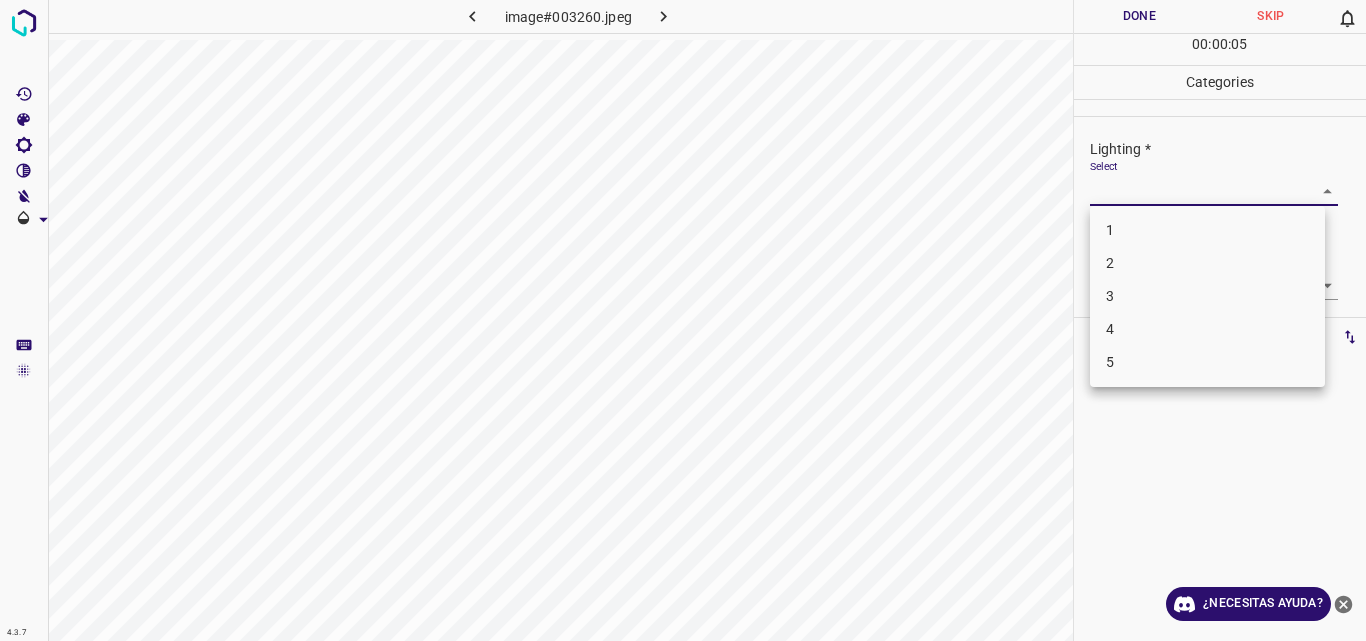 click on "4.3.7 image#003260.jpeg Done Skip 0 00   : 00   : 05   Categories Lighting *  Select ​ Focus *  Select ​ Overall *  Select ​ Labels   0 Categories 1 Lighting 2 Focus 3 Overall Tools Space Change between modes (Draw & Edit) I Auto labeling R Restore zoom M Zoom in N Zoom out Delete Delete selecte label Filters Z Restore filters X Saturation filter C Brightness filter V Contrast filter B Gray scale filter General O Download ¿Necesitas ayuda? Original text Rate this translation Your feedback will be used to help improve Google Translate - Texto - Esconder - Borrar 1 2 3 4 5" at bounding box center (683, 320) 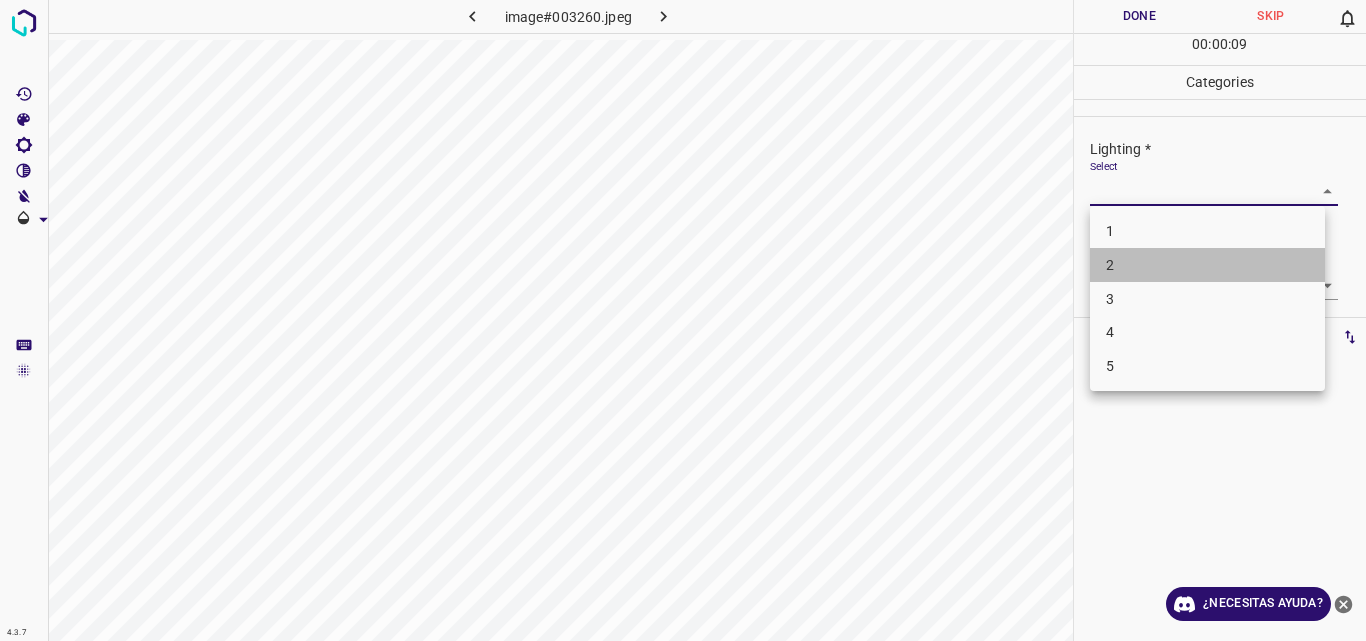 click on "2" at bounding box center [1207, 265] 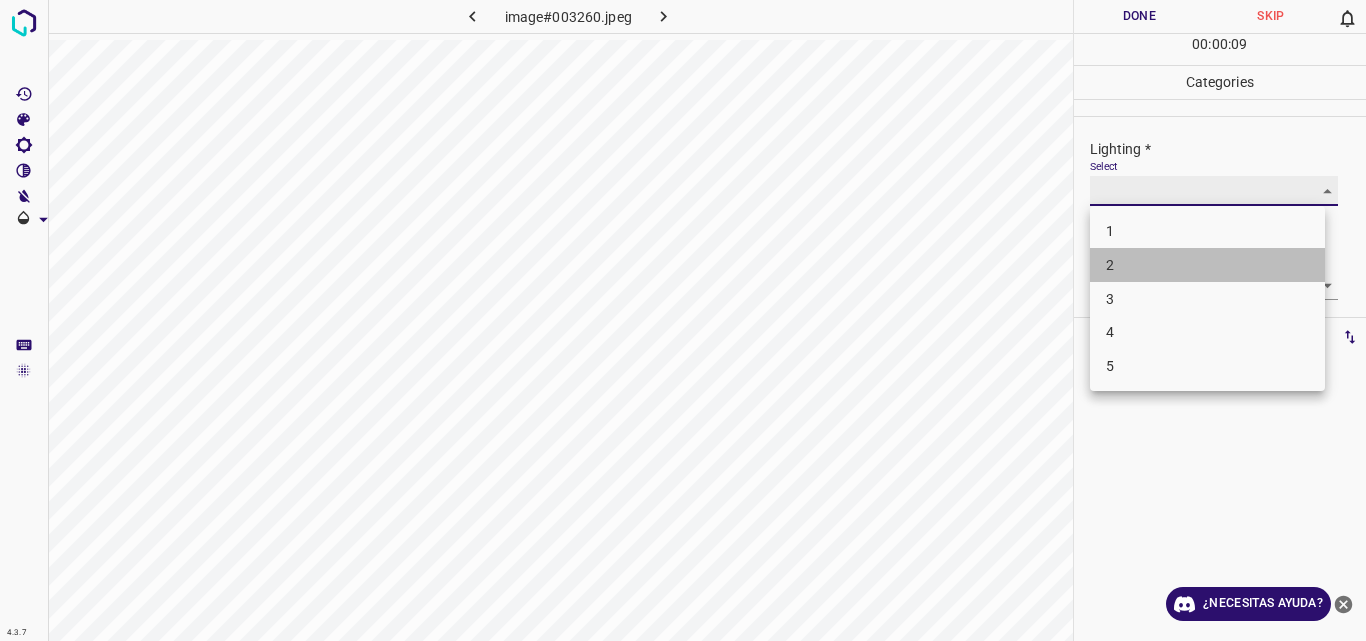 type on "2" 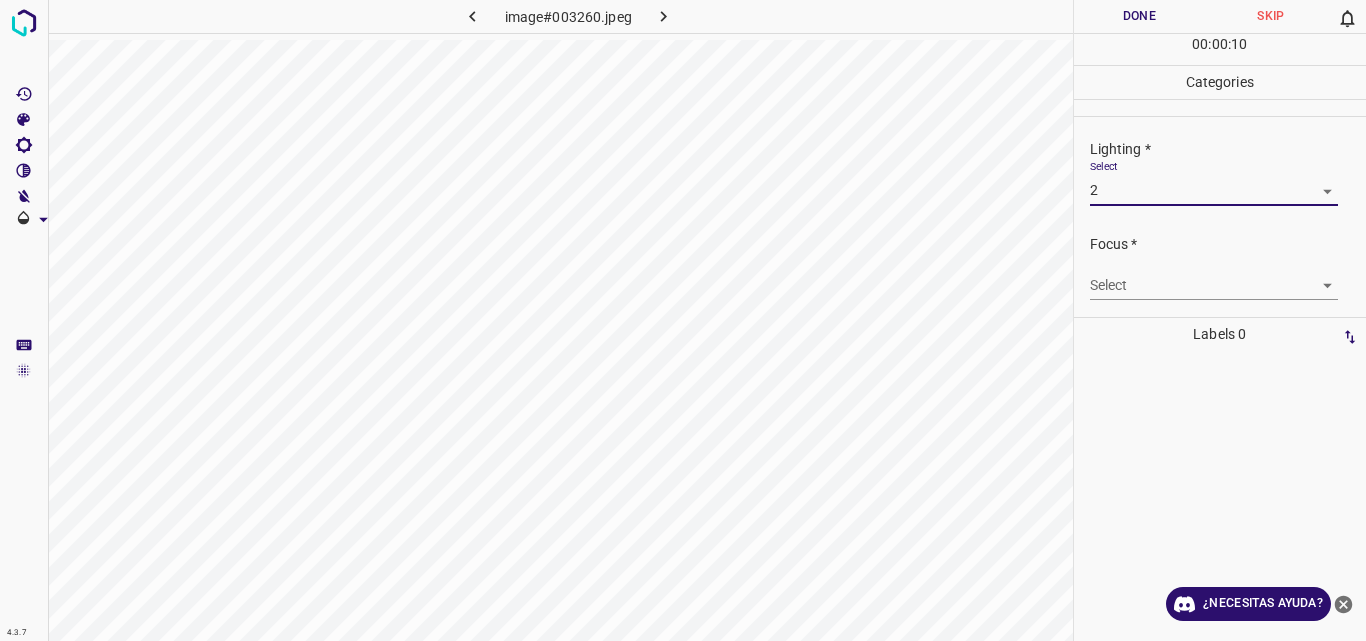 click on "4.3.7 image#003260.jpeg Done Skip 0 00   : 00   : 10   Categories Lighting *  Select 2 2 Focus *  Select ​ Overall *  Select ​ Labels   0 Categories 1 Lighting 2 Focus 3 Overall Tools Space Change between modes (Draw & Edit) I Auto labeling R Restore zoom M Zoom in N Zoom out Delete Delete selecte label Filters Z Restore filters X Saturation filter C Brightness filter V Contrast filter B Gray scale filter General O Download ¿Necesitas ayuda? Original text Rate this translation Your feedback will be used to help improve Google Translate - Texto - Esconder - Borrar" at bounding box center [683, 320] 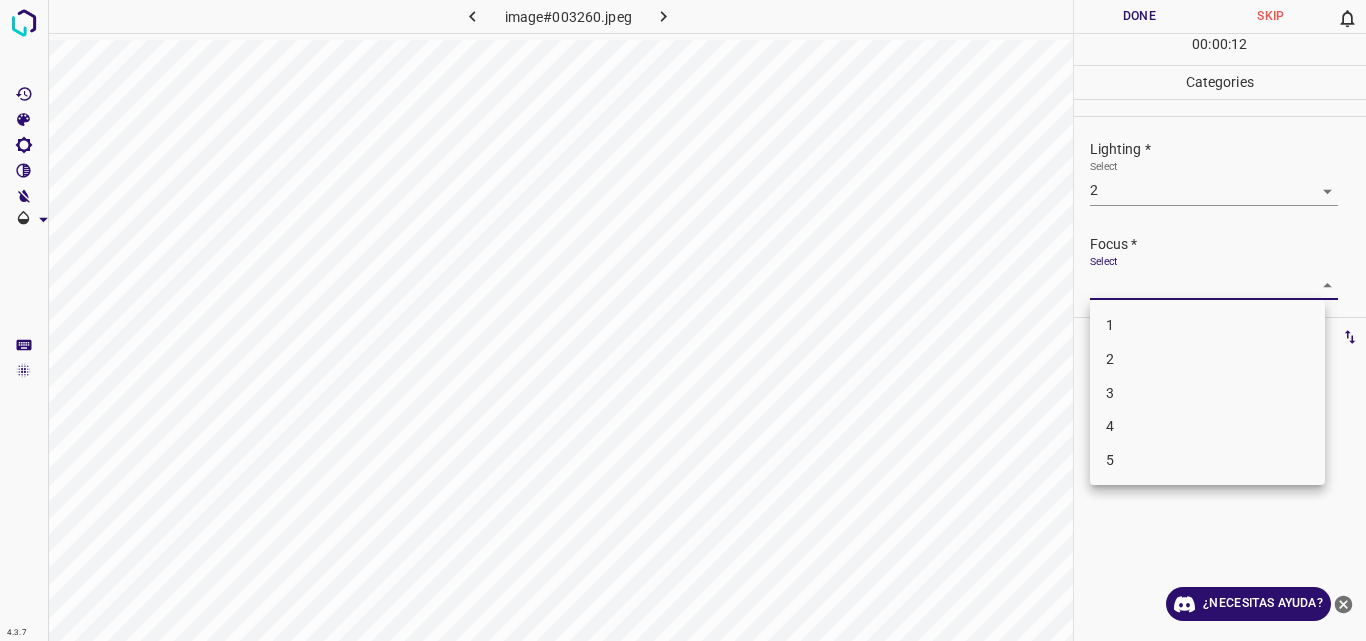 click on "2" at bounding box center [1207, 359] 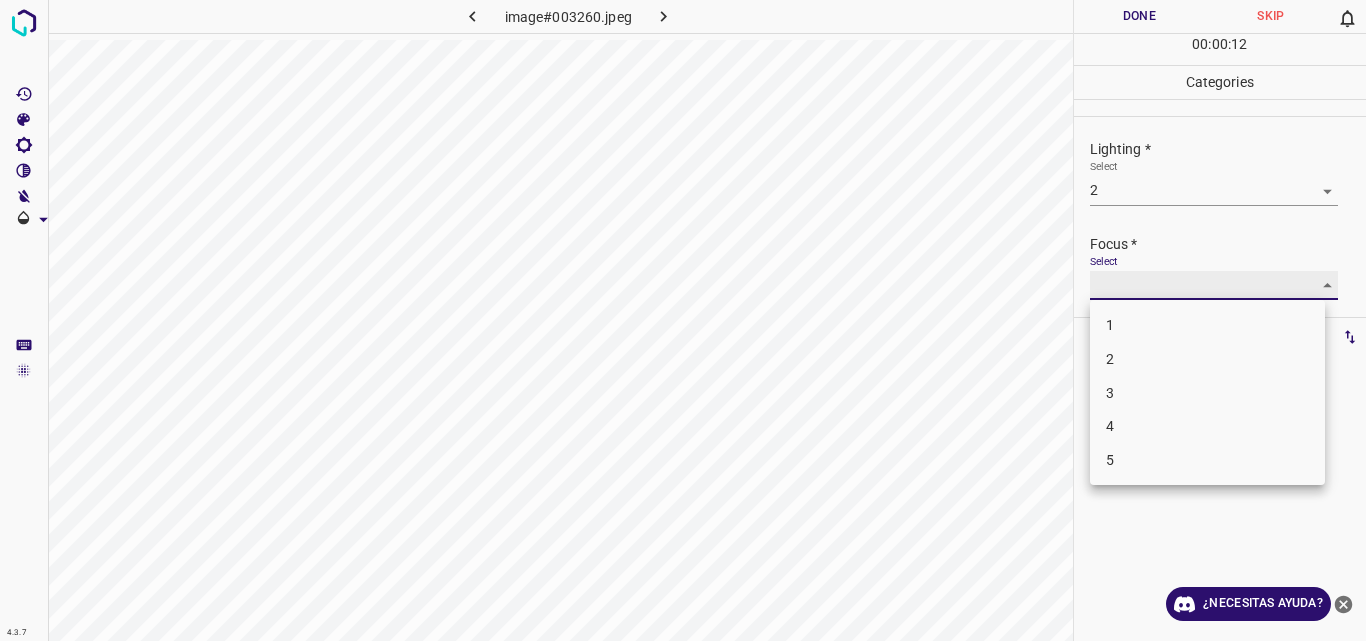 type on "2" 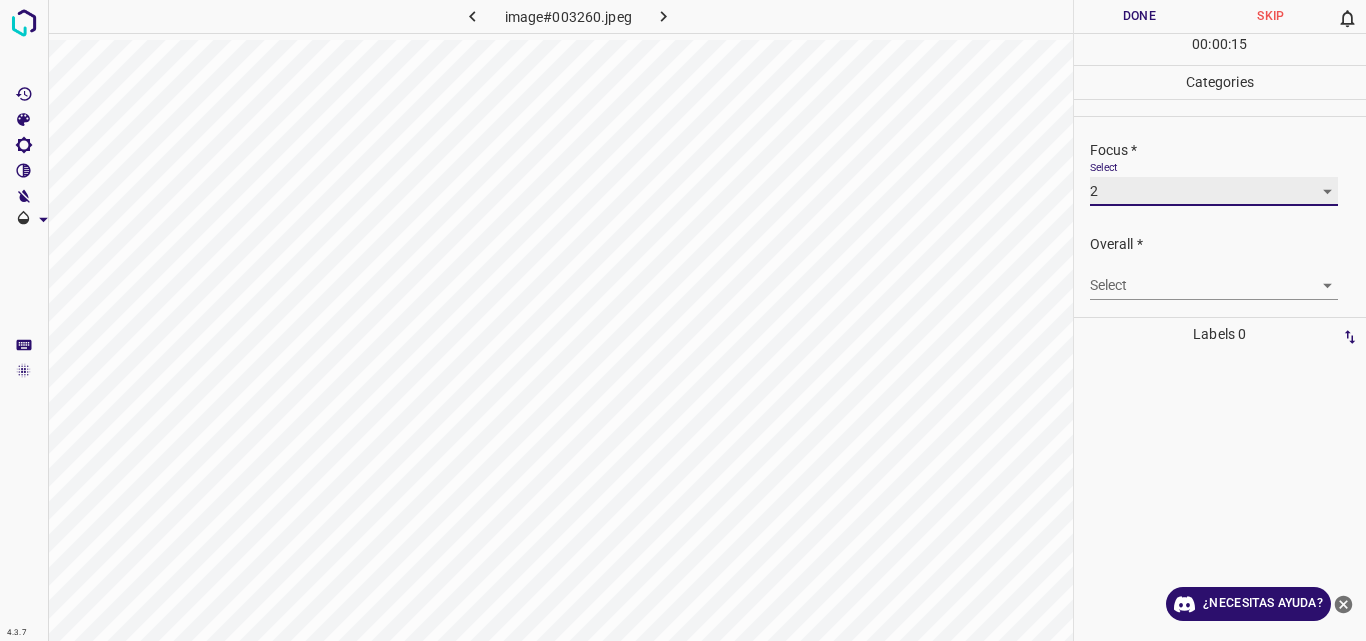 scroll, scrollTop: 98, scrollLeft: 0, axis: vertical 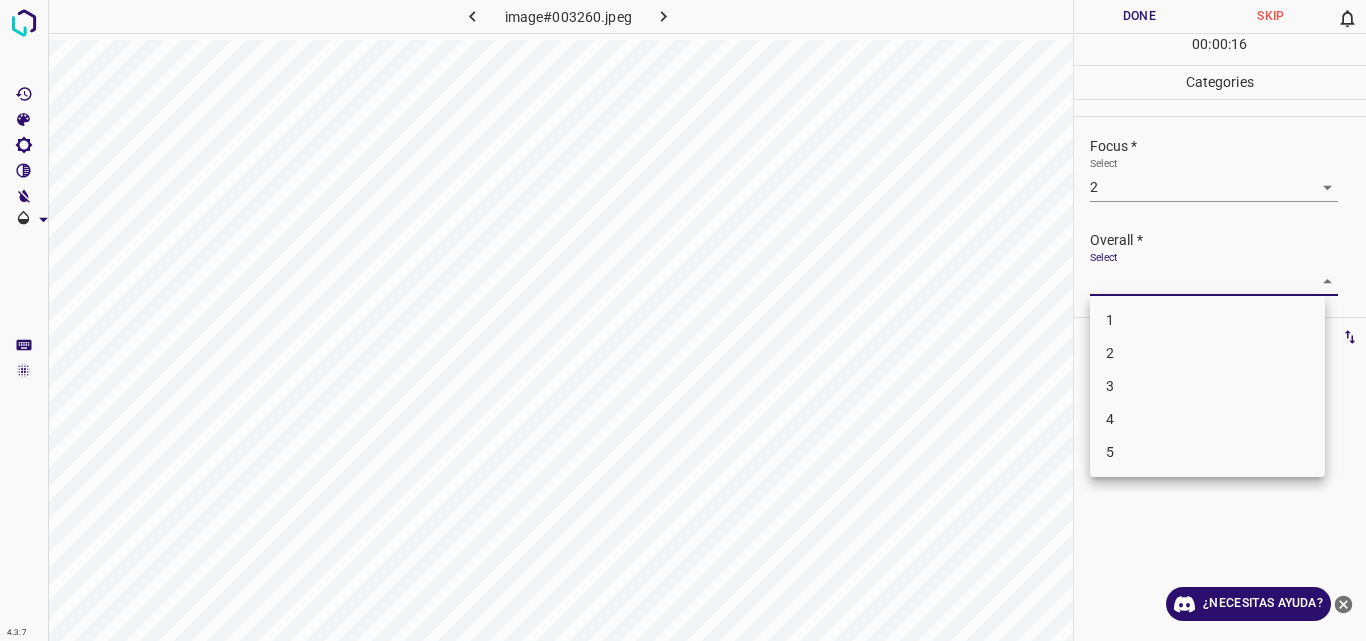 click on "4.3.7 image#003260.jpeg Done Skip 0 00   : 00   : 16   Categories Lighting *  Select 2 2 Focus *  Select 2 2 Overall *  Select ​ Labels   0 Categories 1 Lighting 2 Focus 3 Overall Tools Space Change between modes (Draw & Edit) I Auto labeling R Restore zoom M Zoom in N Zoom out Delete Delete selecte label Filters Z Restore filters X Saturation filter C Brightness filter V Contrast filter B Gray scale filter General O Download ¿Necesitas ayuda? Original text Rate this translation Your feedback will be used to help improve Google Translate - Texto - Esconder - Borrar 1 2 3 4 5" at bounding box center [683, 320] 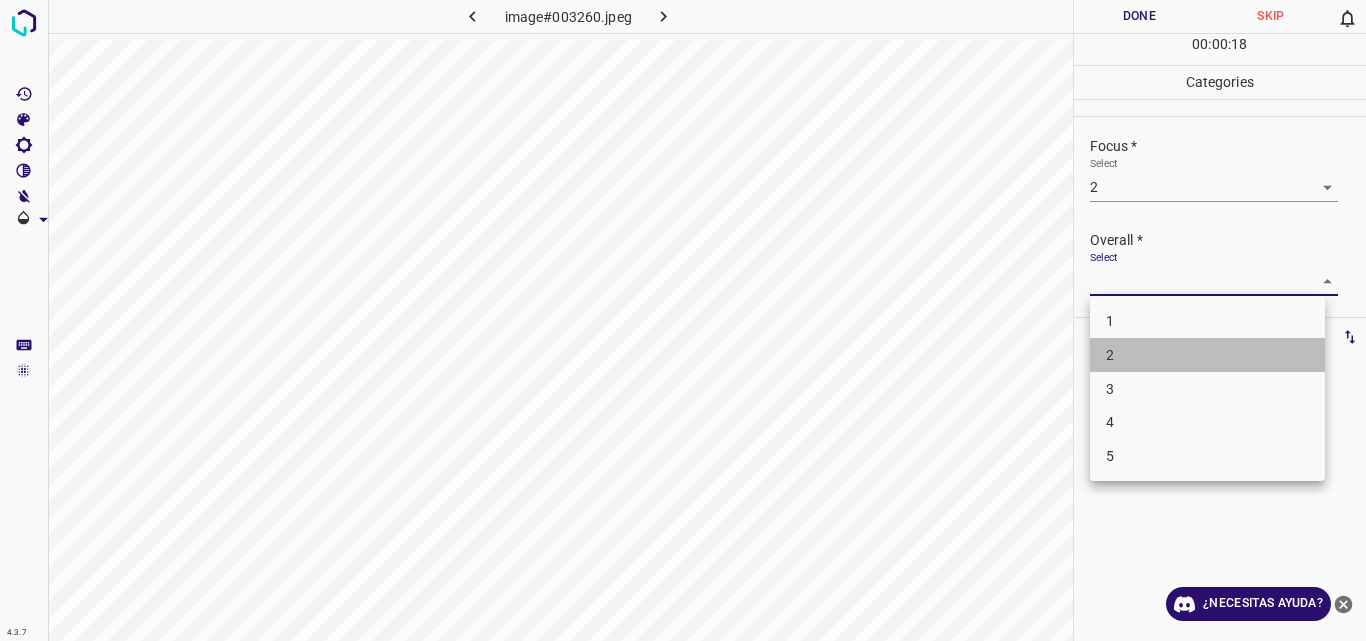 click on "2" at bounding box center [1207, 355] 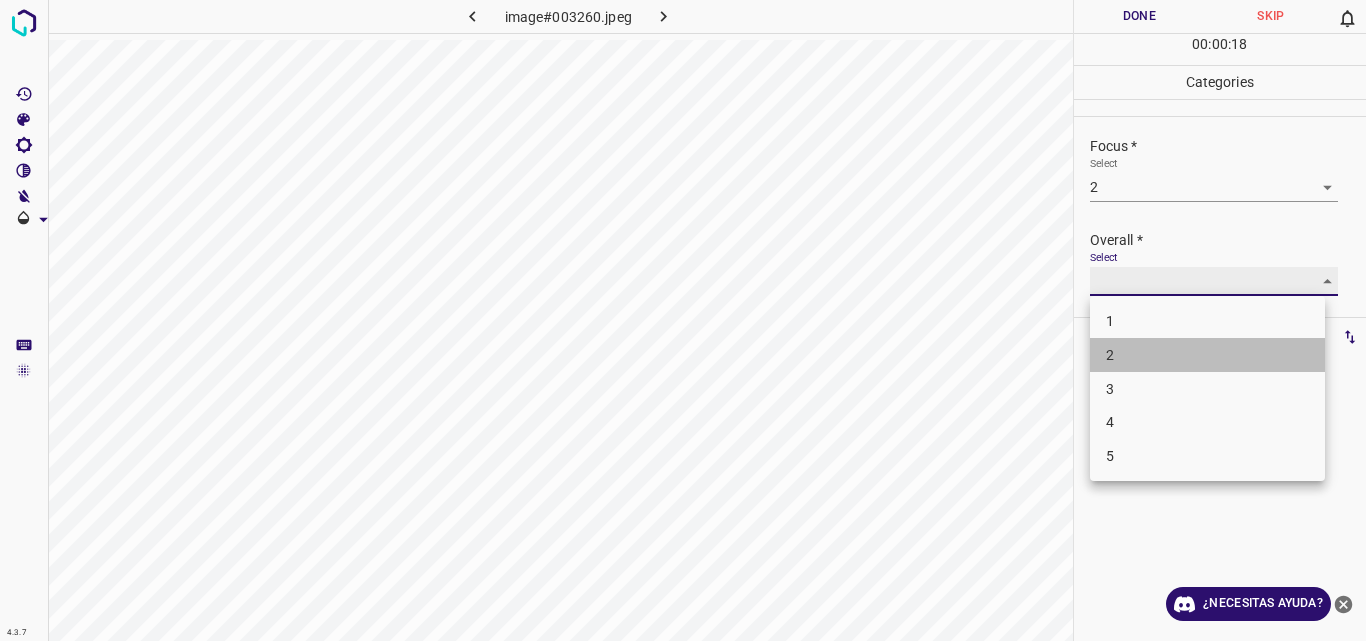 type on "2" 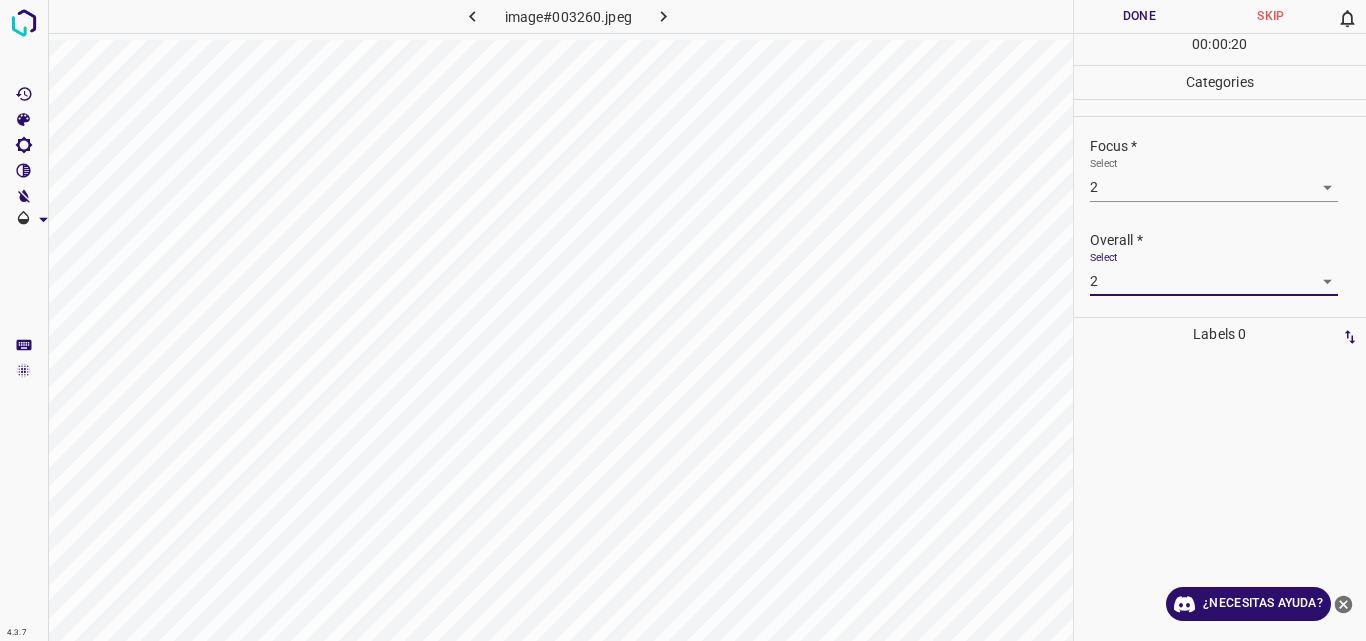 click on "Done" at bounding box center (1140, 16) 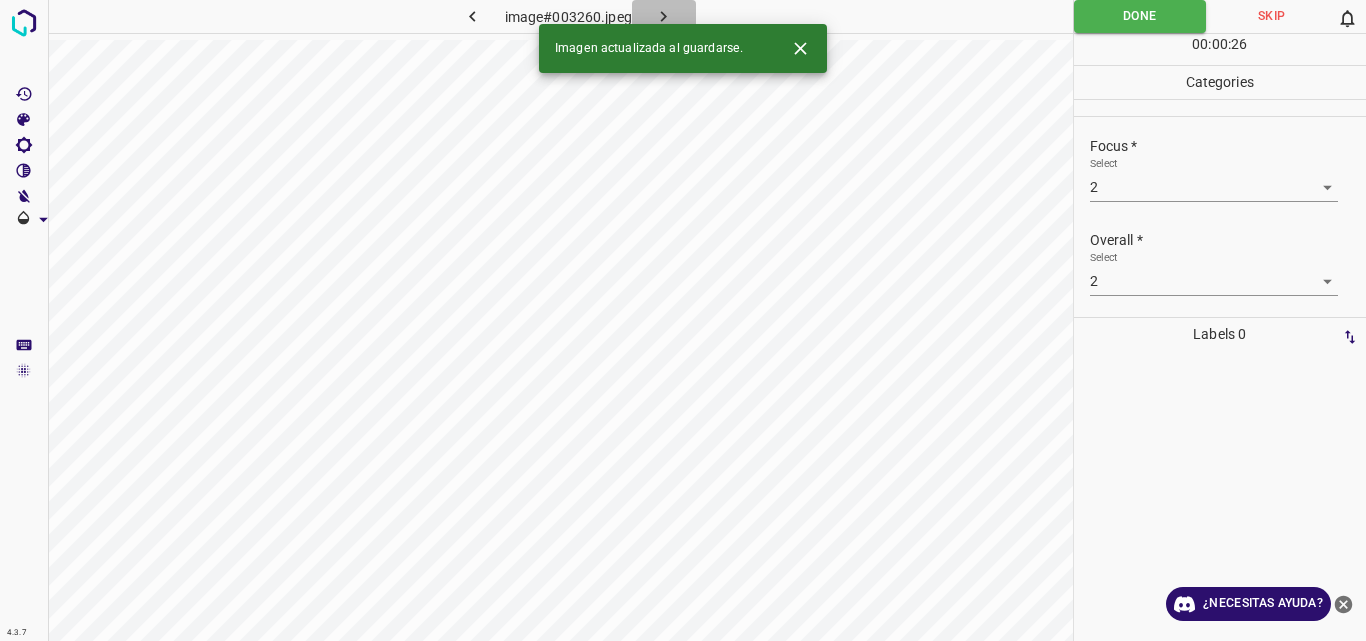 click 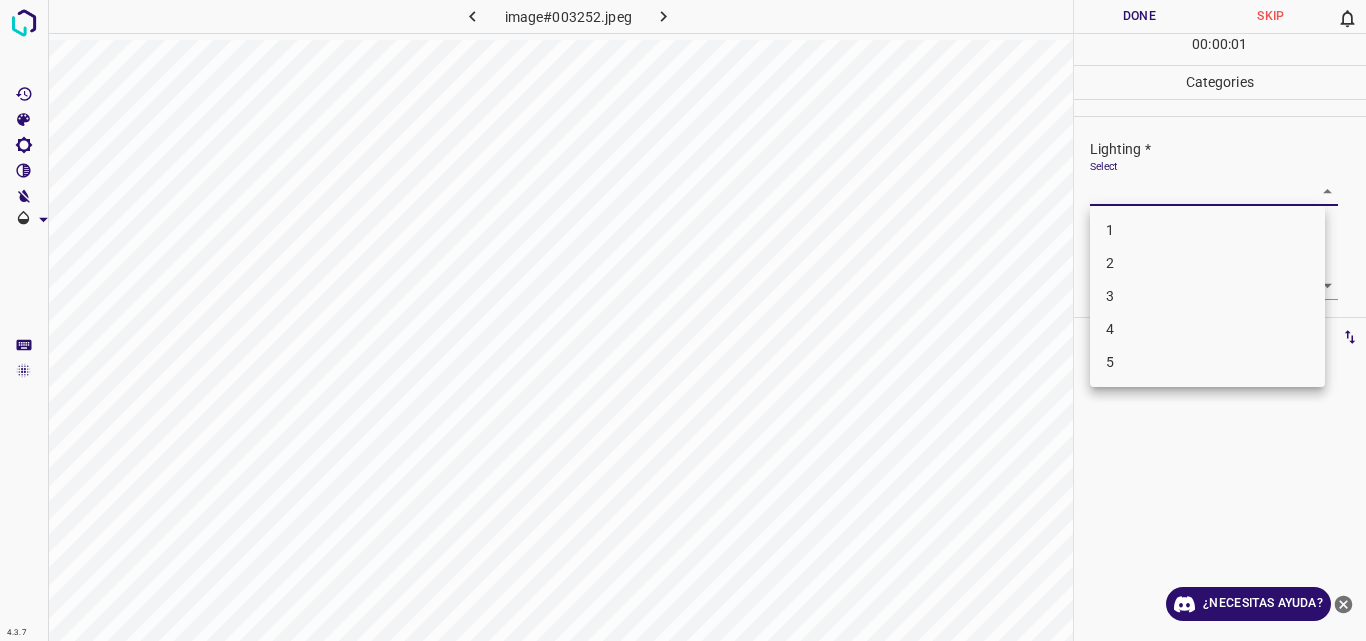 click on "4.3.7 image#003252.jpeg Done Skip 0 00   : 00   : 01   Categories Lighting *  Select ​ Focus *  Select ​ Overall *  Select ​ Labels   0 Categories 1 Lighting 2 Focus 3 Overall Tools Space Change between modes (Draw & Edit) I Auto labeling R Restore zoom M Zoom in N Zoom out Delete Delete selecte label Filters Z Restore filters X Saturation filter C Brightness filter V Contrast filter B Gray scale filter General O Download ¿Necesitas ayuda? Original text Rate this translation Your feedback will be used to help improve Google Translate - Texto - Esconder - Borrar 1 2 3 4 5" at bounding box center (683, 320) 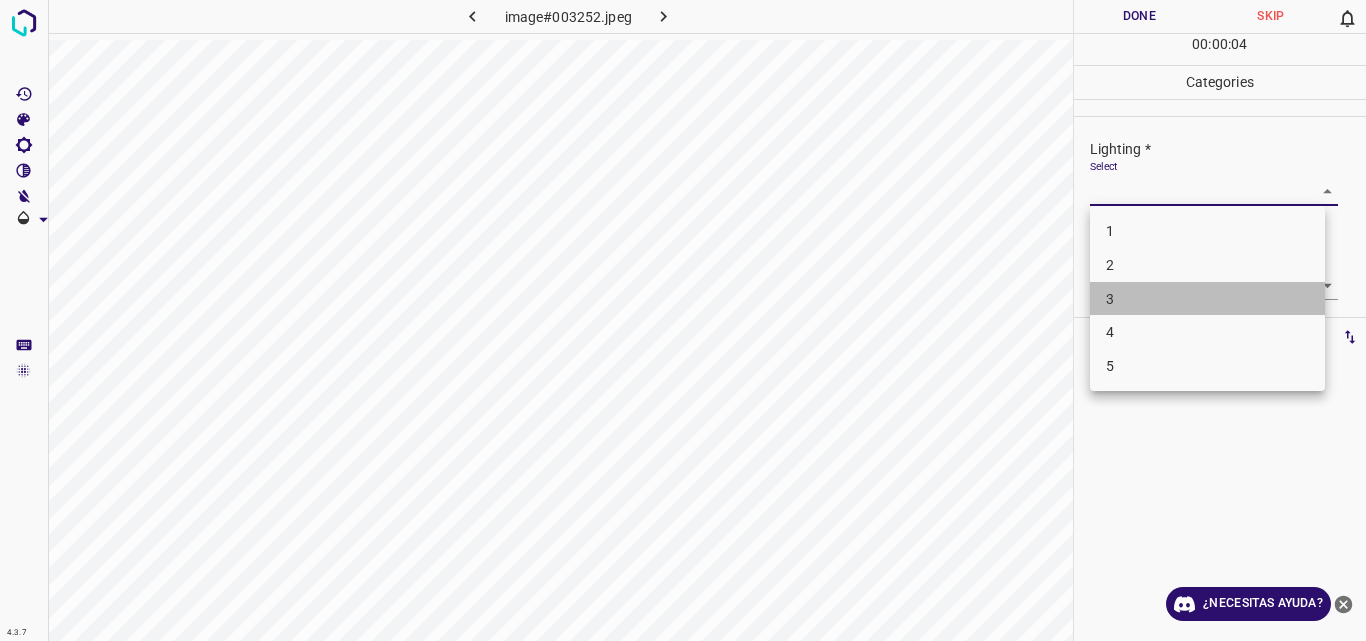 click on "3" at bounding box center [1207, 299] 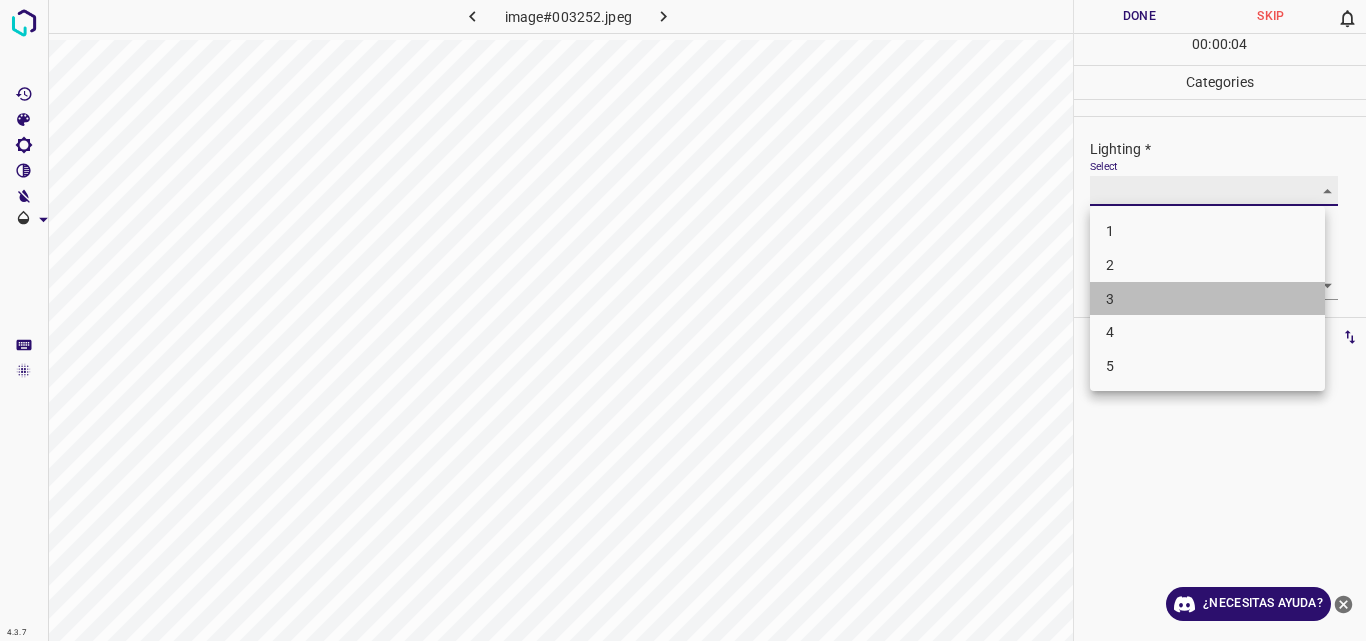 type on "3" 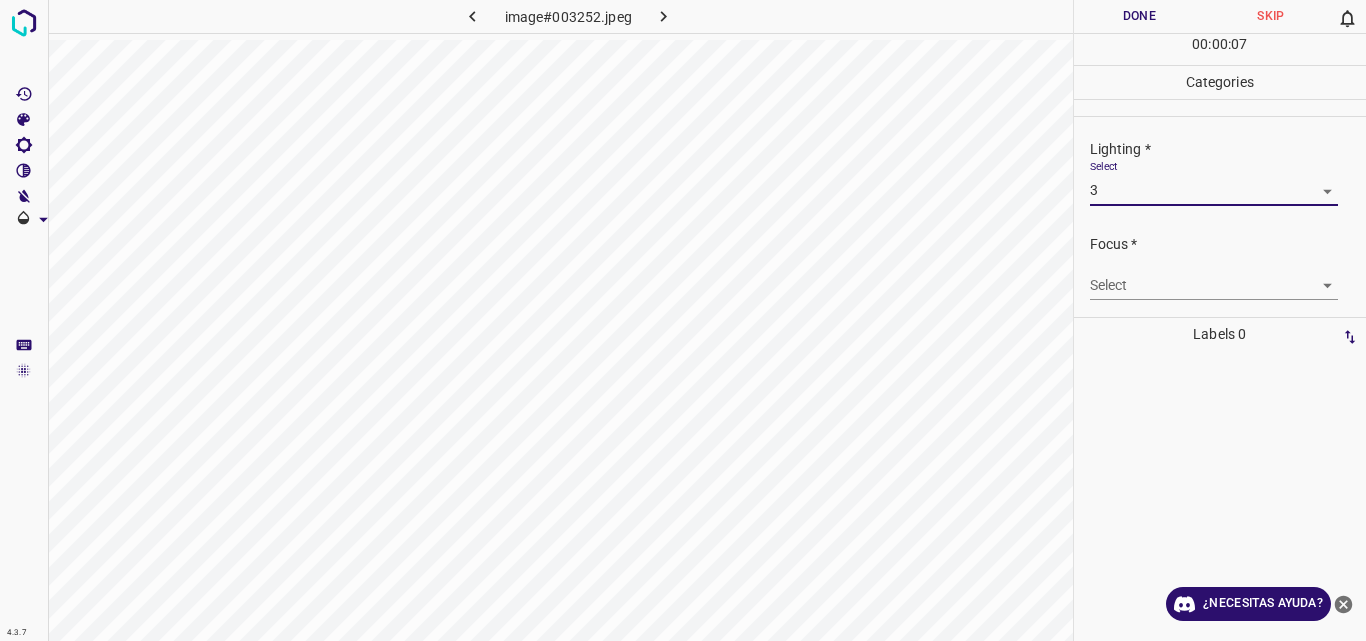 click on "4.3.7 image#003252.jpeg Done Skip 0 00   : 00   : 07   Categories Lighting *  Select 3 3 Focus *  Select ​ Overall *  Select ​ Labels   0 Categories 1 Lighting 2 Focus 3 Overall Tools Space Change between modes (Draw & Edit) I Auto labeling R Restore zoom M Zoom in N Zoom out Delete Delete selecte label Filters Z Restore filters X Saturation filter C Brightness filter V Contrast filter B Gray scale filter General O Download ¿Necesitas ayuda? Original text Rate this translation Your feedback will be used to help improve Google Translate - Texto - Esconder - Borrar" at bounding box center (683, 320) 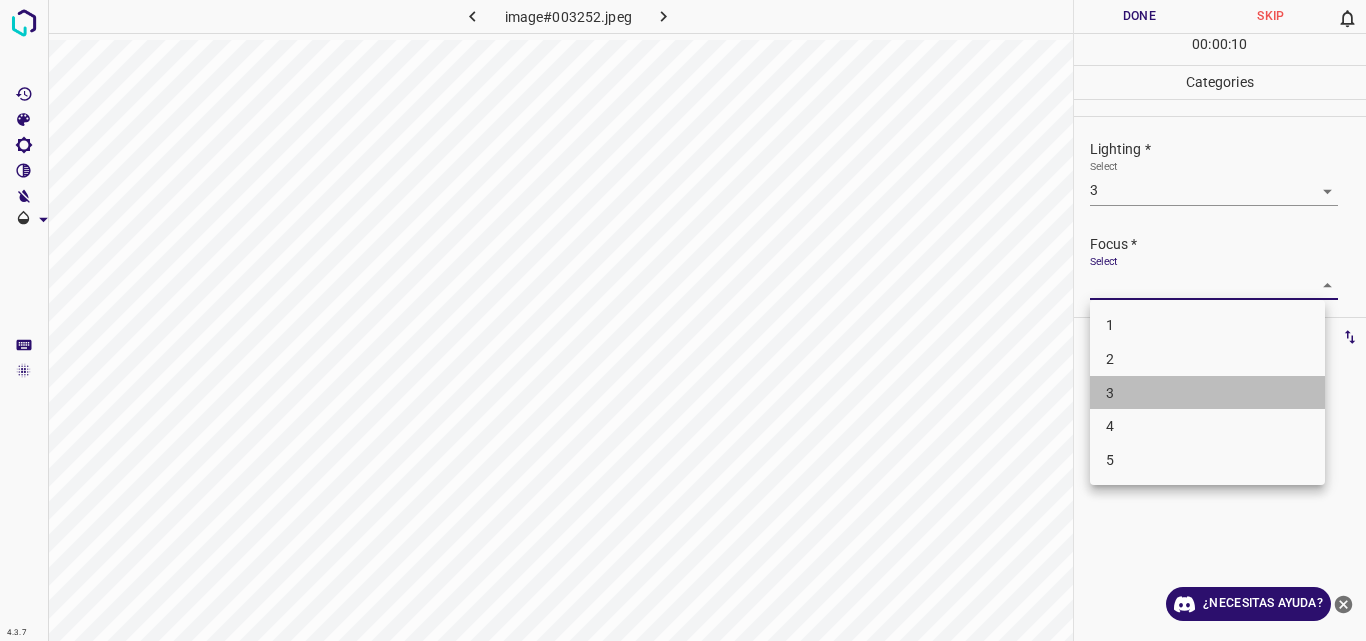 click on "3" at bounding box center (1207, 393) 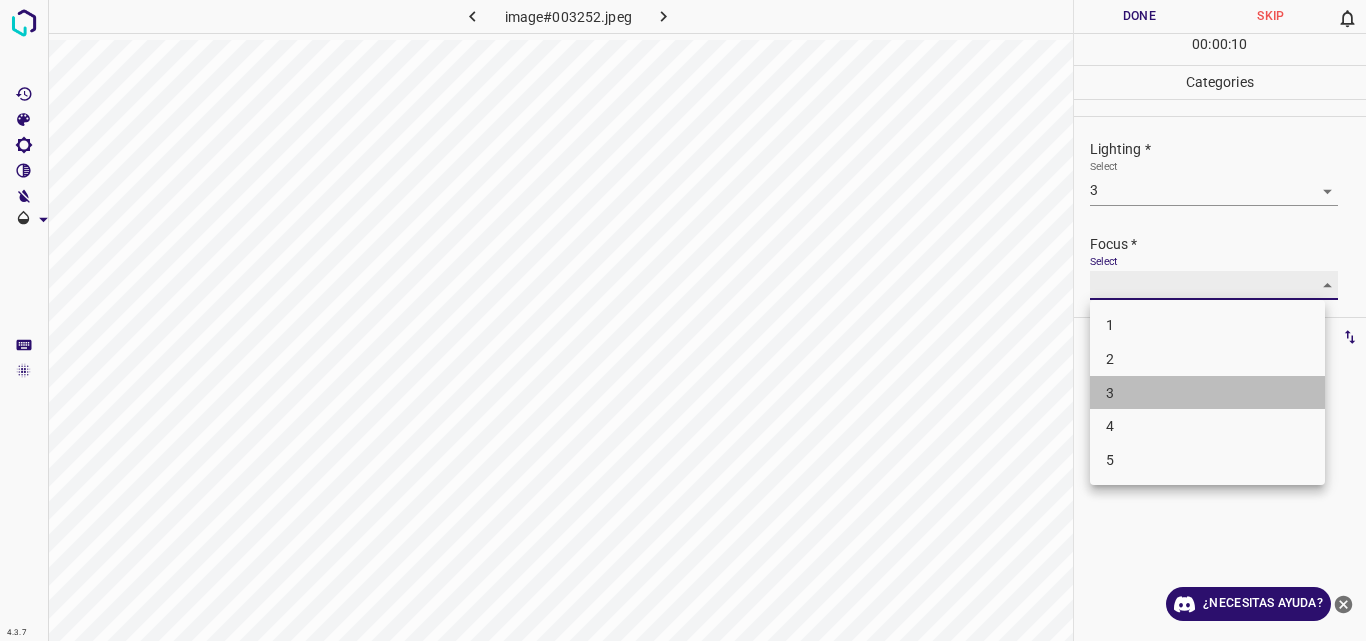 type on "3" 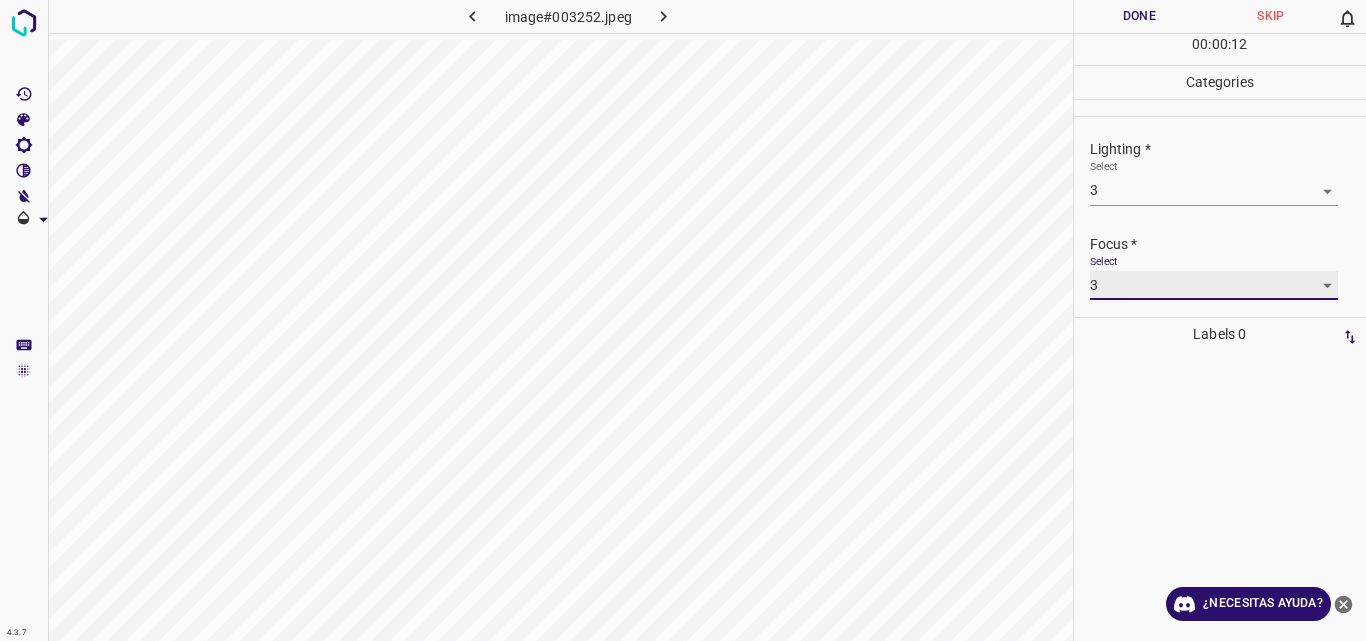 scroll, scrollTop: 98, scrollLeft: 0, axis: vertical 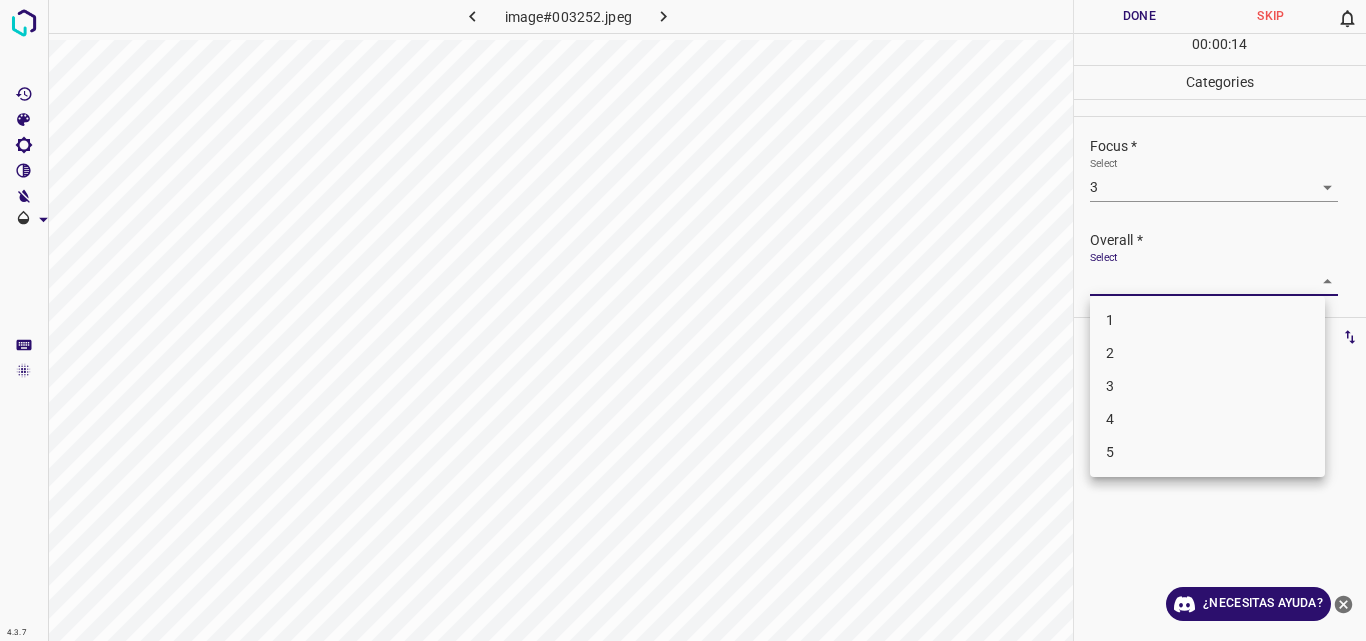 click on "4.3.7 image#003252.jpeg Done Skip 0 00   : 00   : 14   Categories Lighting *  Select 3 3 Focus *  Select 3 3 Overall *  Select ​ Labels   0 Categories 1 Lighting 2 Focus 3 Overall Tools Space Change between modes (Draw & Edit) I Auto labeling R Restore zoom M Zoom in N Zoom out Delete Delete selecte label Filters Z Restore filters X Saturation filter C Brightness filter V Contrast filter B Gray scale filter General O Download ¿Necesitas ayuda? Original text Rate this translation Your feedback will be used to help improve Google Translate - Texto - Esconder - Borrar 1 2 3 4 5" at bounding box center (683, 320) 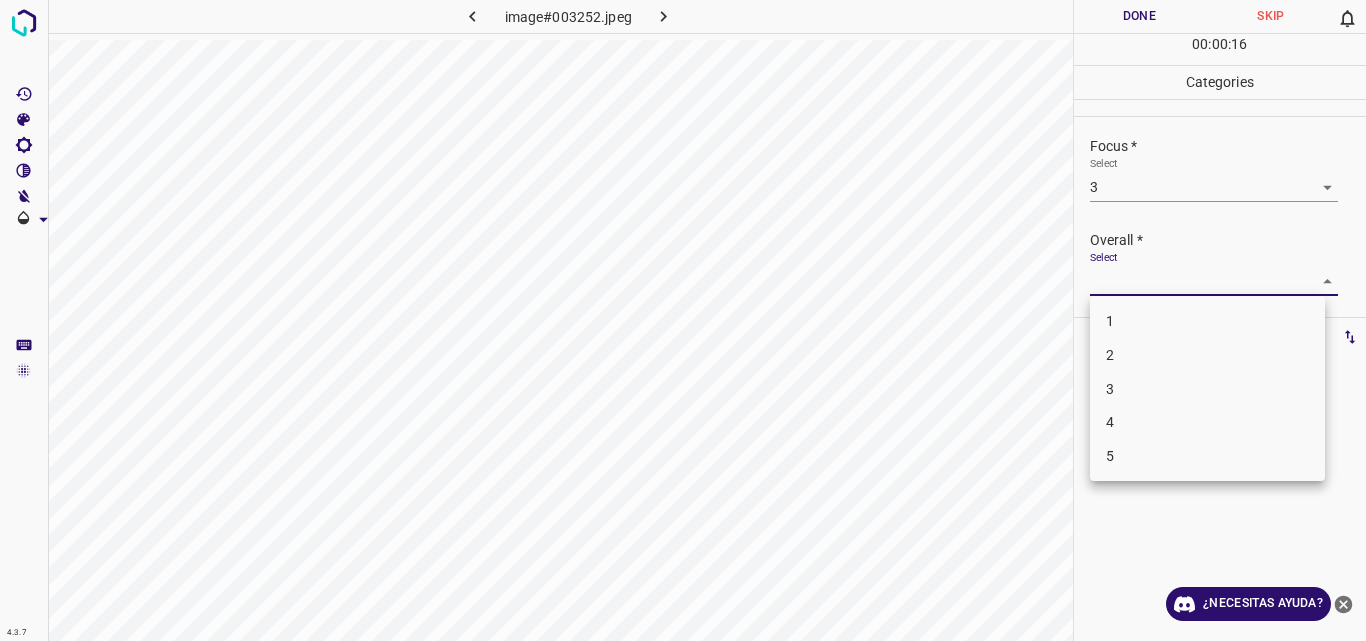 click on "3" at bounding box center (1207, 389) 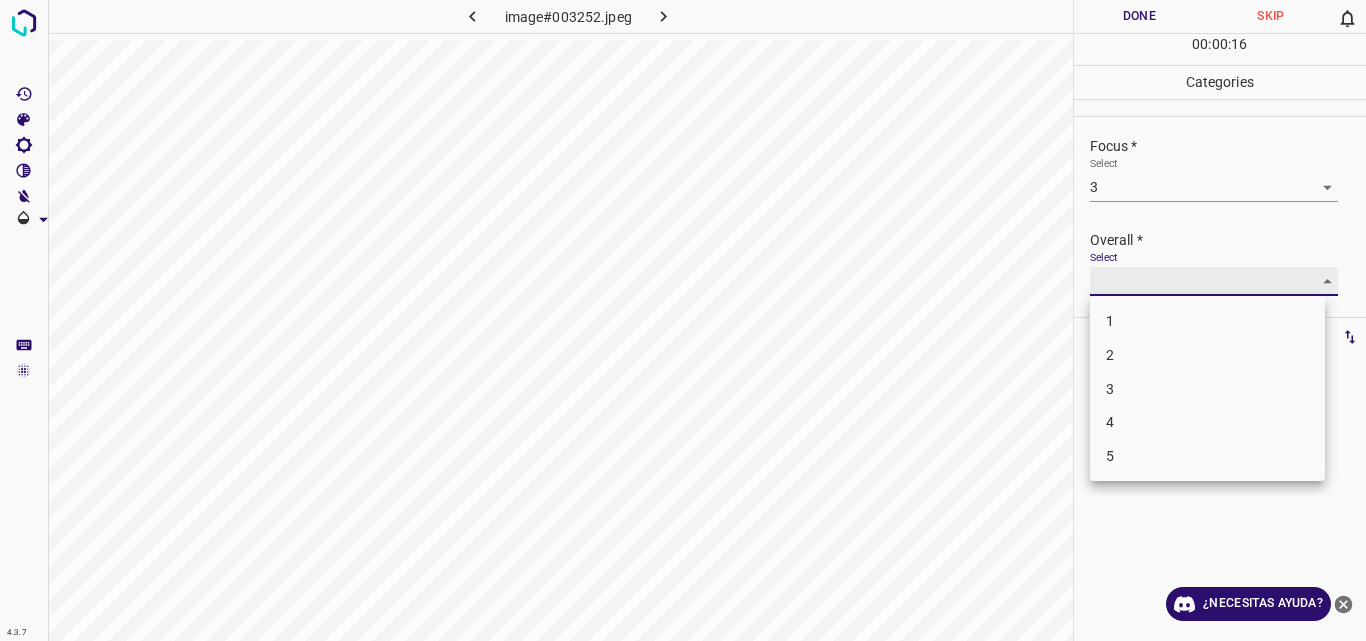 type on "3" 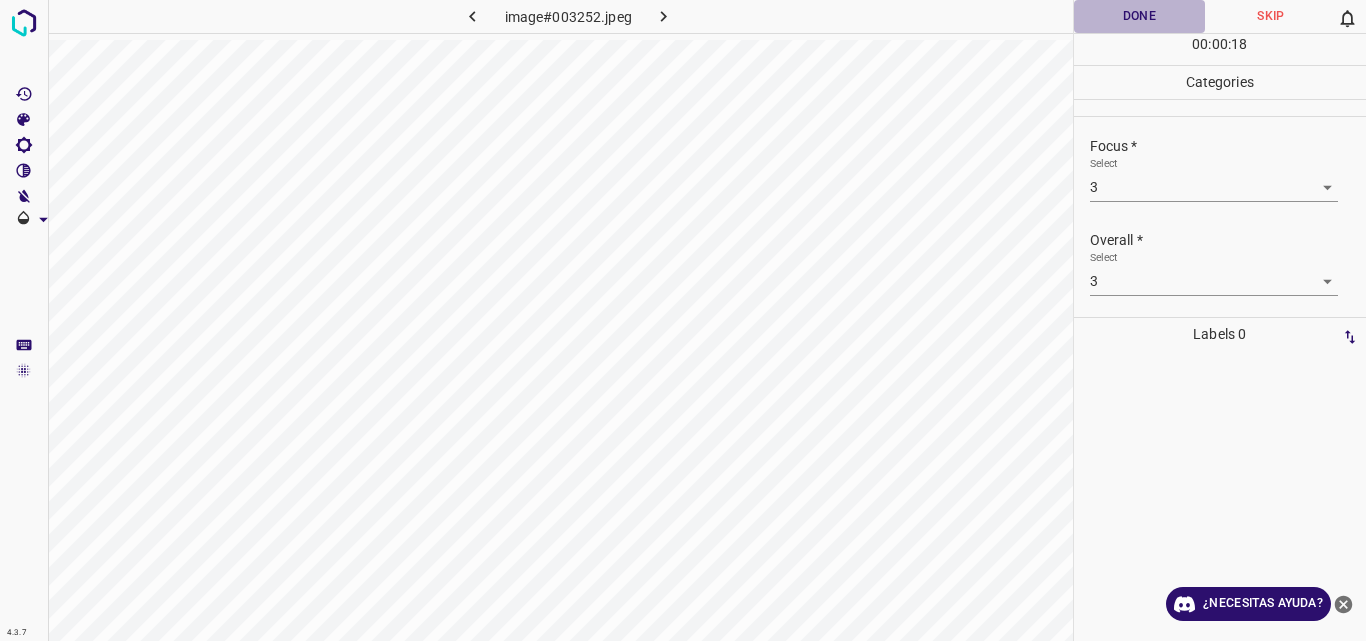 click on "Done" at bounding box center (1140, 16) 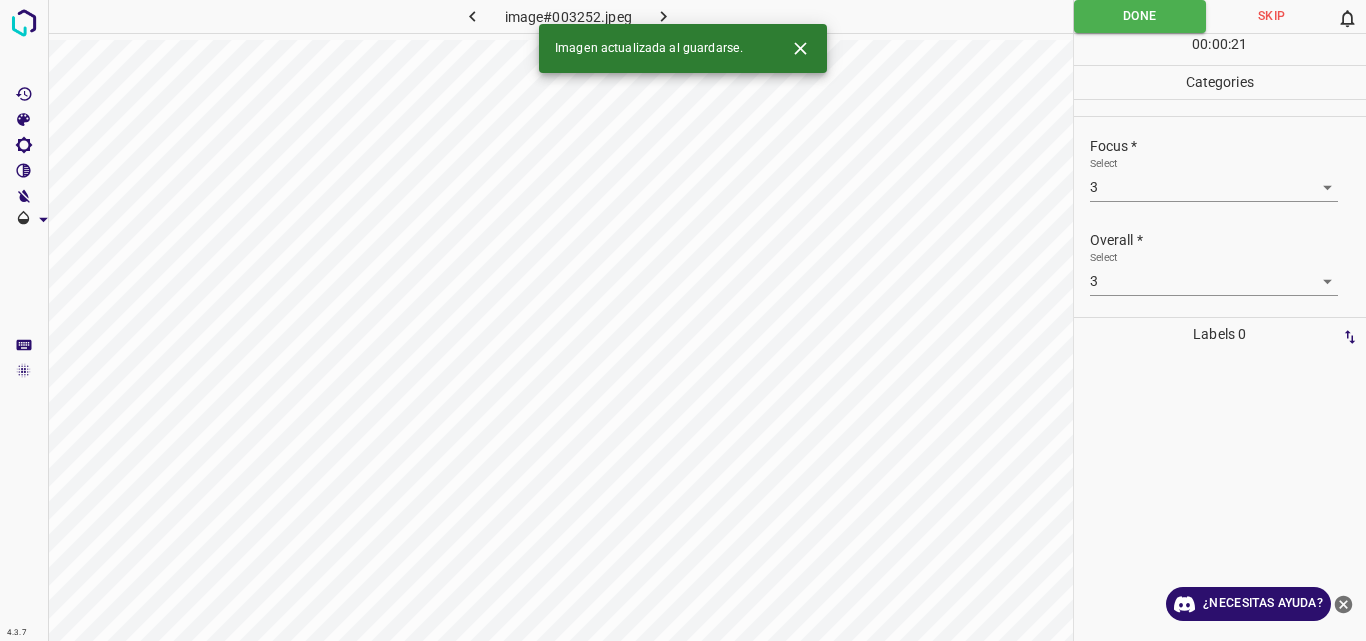 click 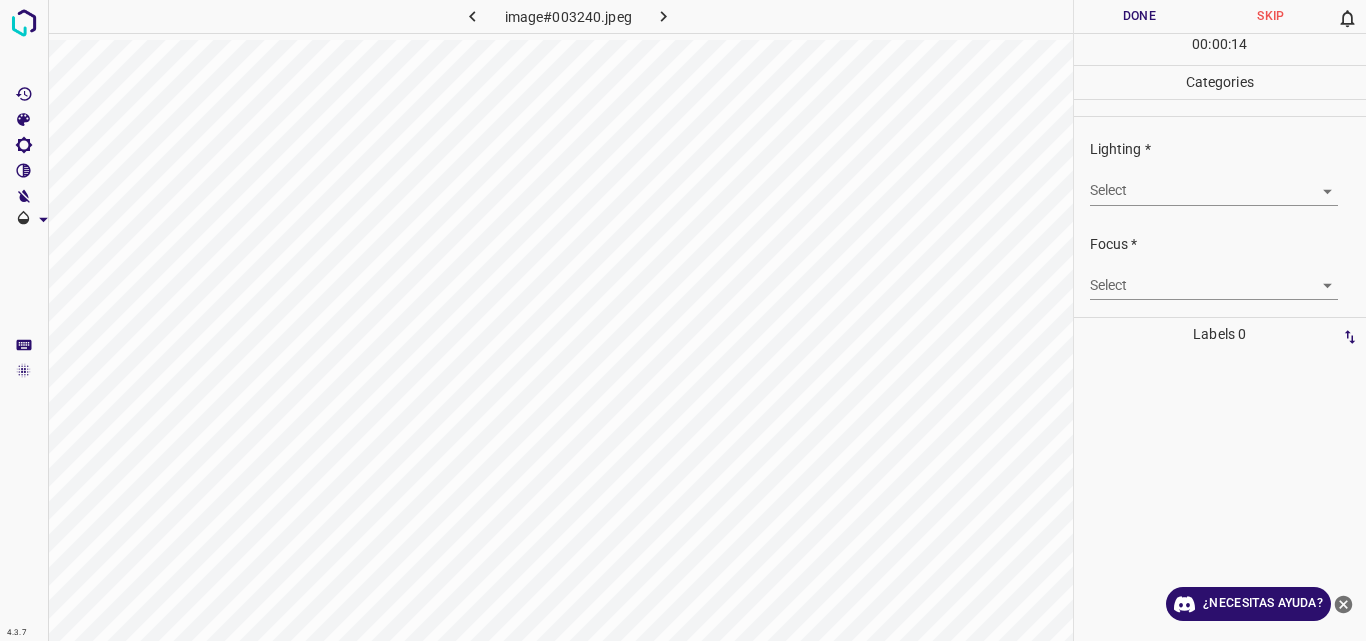 click on "4.3.7 image#003240.jpeg Done Skip 0 00   : 00   : 14   Categories Lighting *  Select ​ Focus *  Select ​ Overall *  Select ​ Labels   0 Categories 1 Lighting 2 Focus 3 Overall Tools Space Change between modes (Draw & Edit) I Auto labeling R Restore zoom M Zoom in N Zoom out Delete Delete selecte label Filters Z Restore filters X Saturation filter C Brightness filter V Contrast filter B Gray scale filter General O Download ¿Necesitas ayuda? Original text Rate this translation Your feedback will be used to help improve Google Translate - Texto - Esconder - Borrar" at bounding box center [683, 320] 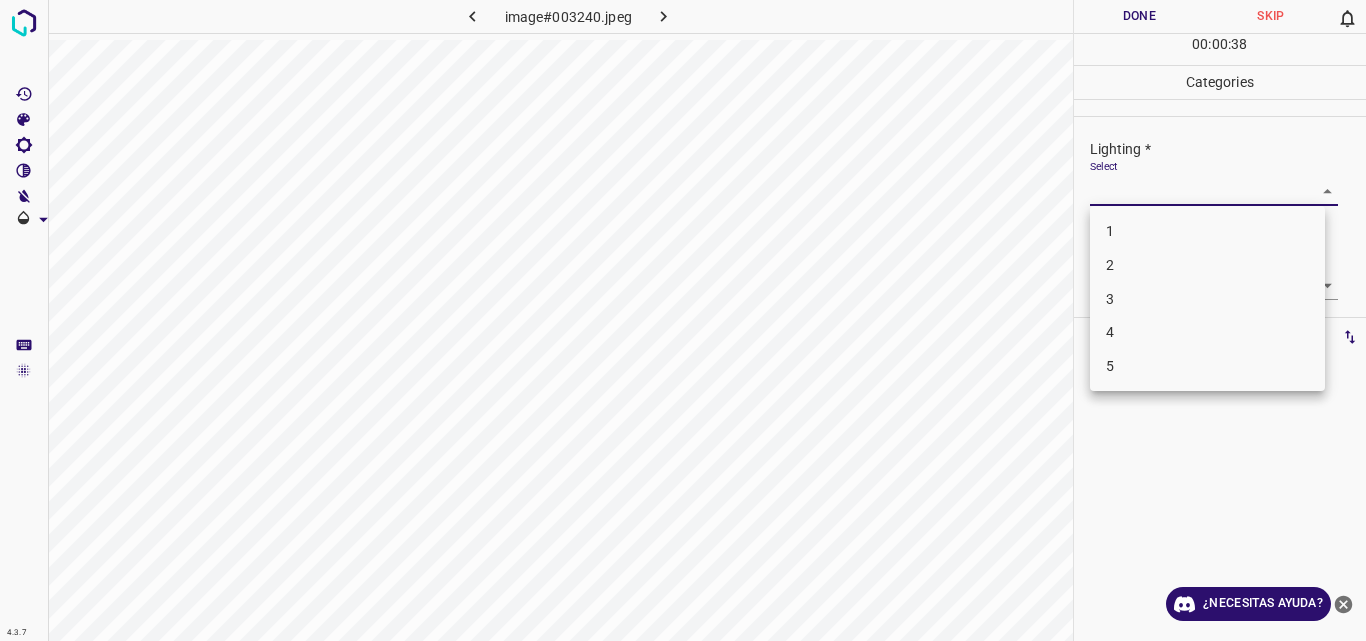 click on "3" at bounding box center [1207, 299] 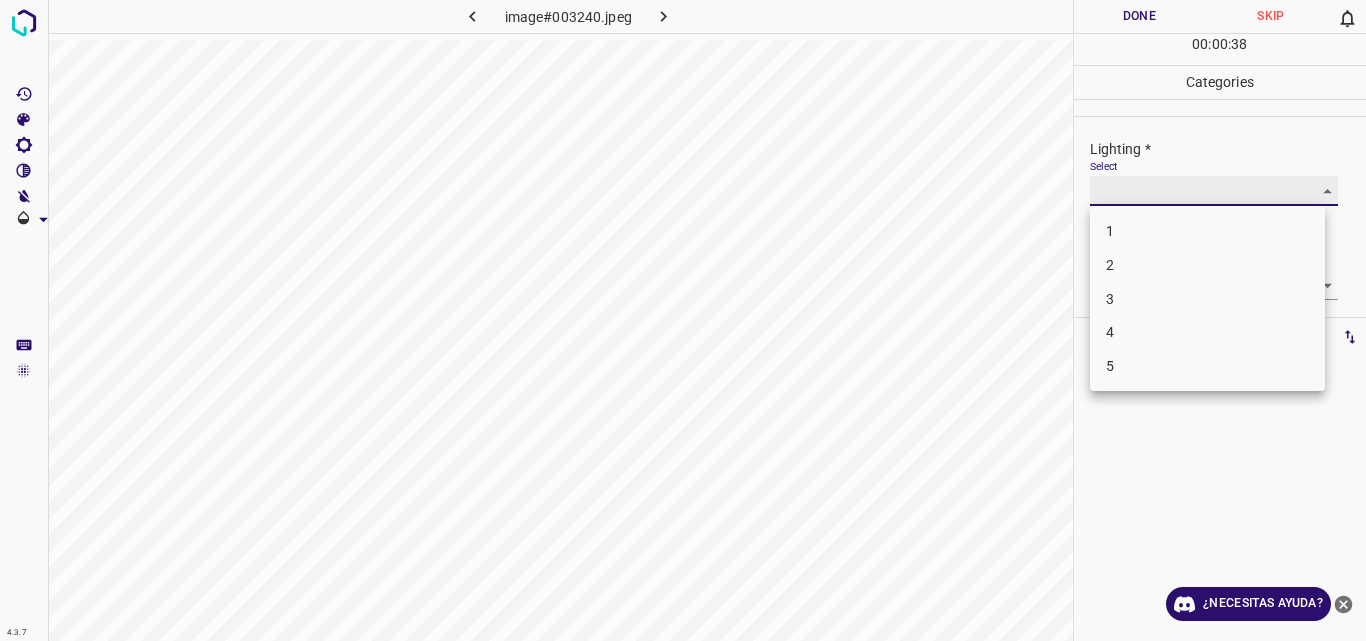 type on "3" 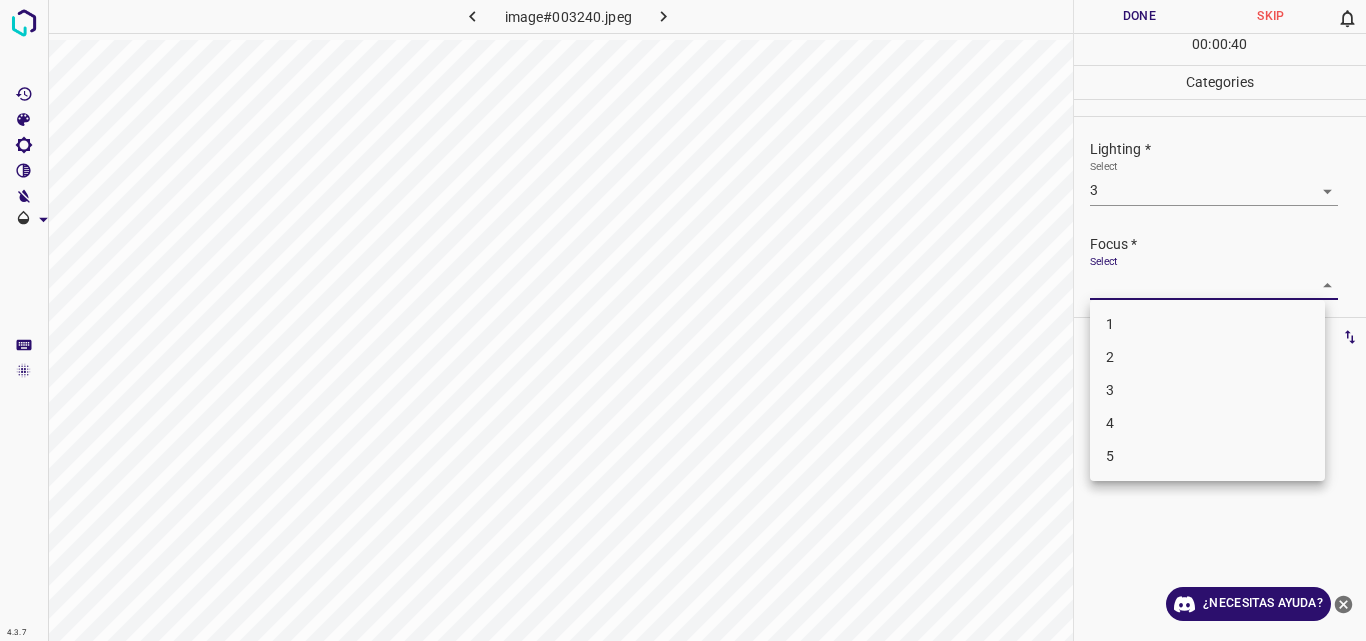 click on "4.3.7 image#003240.jpeg Done Skip 0 00   : 00   : 40   Categories Lighting *  Select 3 3 Focus *  Select ​ Overall *  Select ​ Labels   0 Categories 1 Lighting 2 Focus 3 Overall Tools Space Change between modes (Draw & Edit) I Auto labeling R Restore zoom M Zoom in N Zoom out Delete Delete selecte label Filters Z Restore filters X Saturation filter C Brightness filter V Contrast filter B Gray scale filter General O Download ¿Necesitas ayuda? Original text Rate this translation Your feedback will be used to help improve Google Translate - Texto - Esconder - Borrar 1 2 3 4 5" at bounding box center (683, 320) 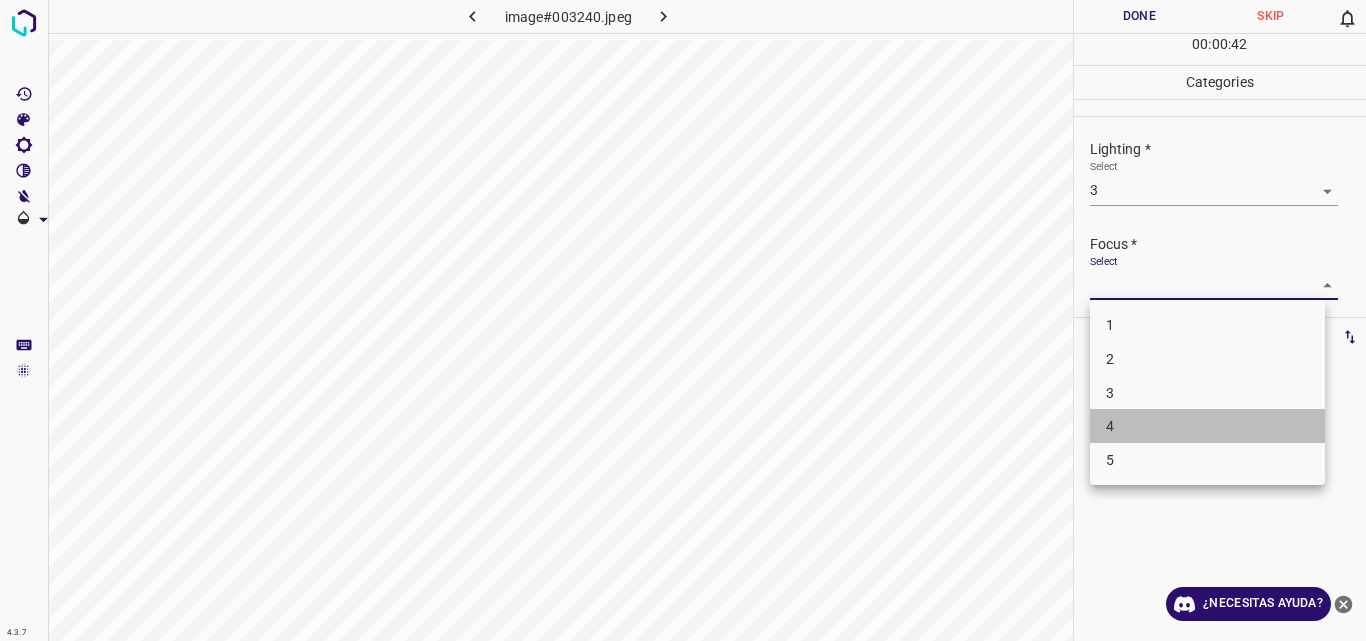 click on "4" at bounding box center [1207, 426] 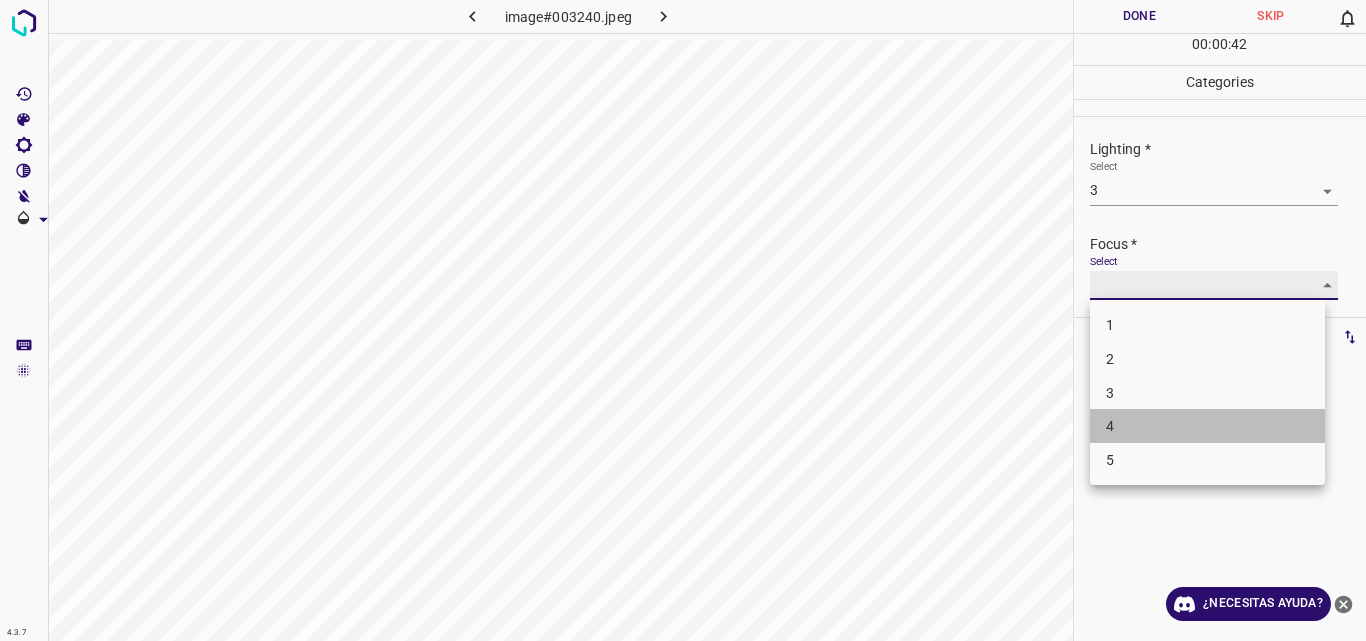 type on "4" 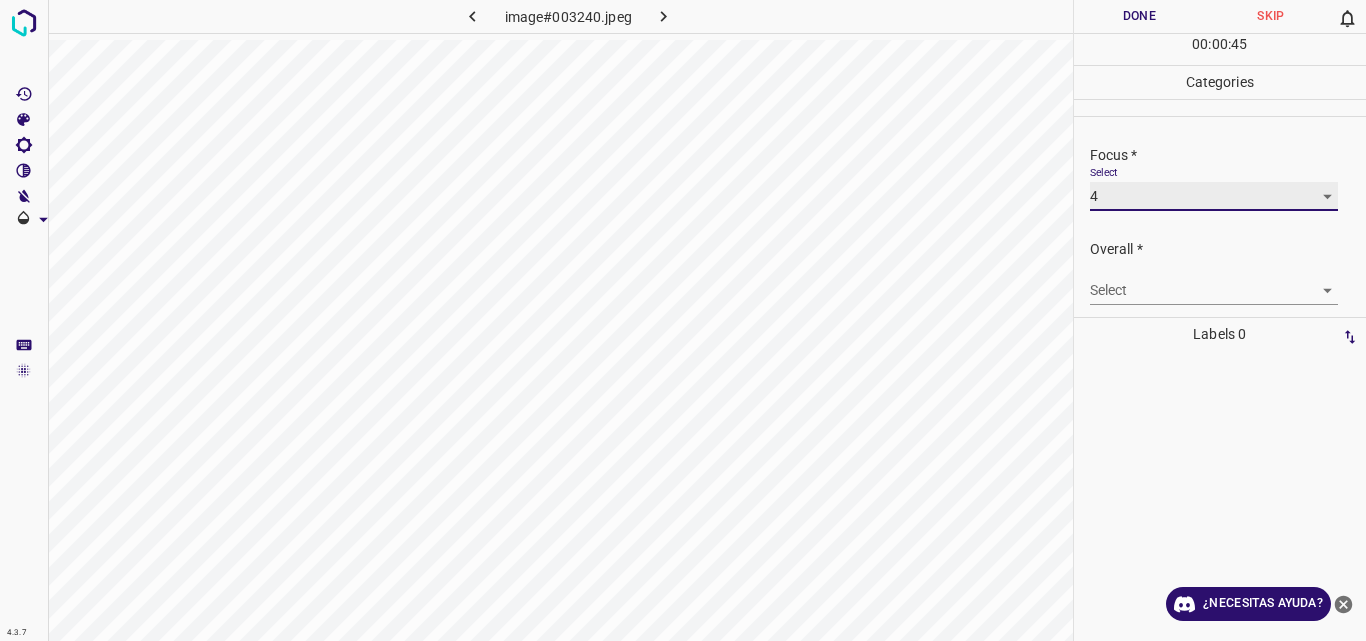 scroll, scrollTop: 98, scrollLeft: 0, axis: vertical 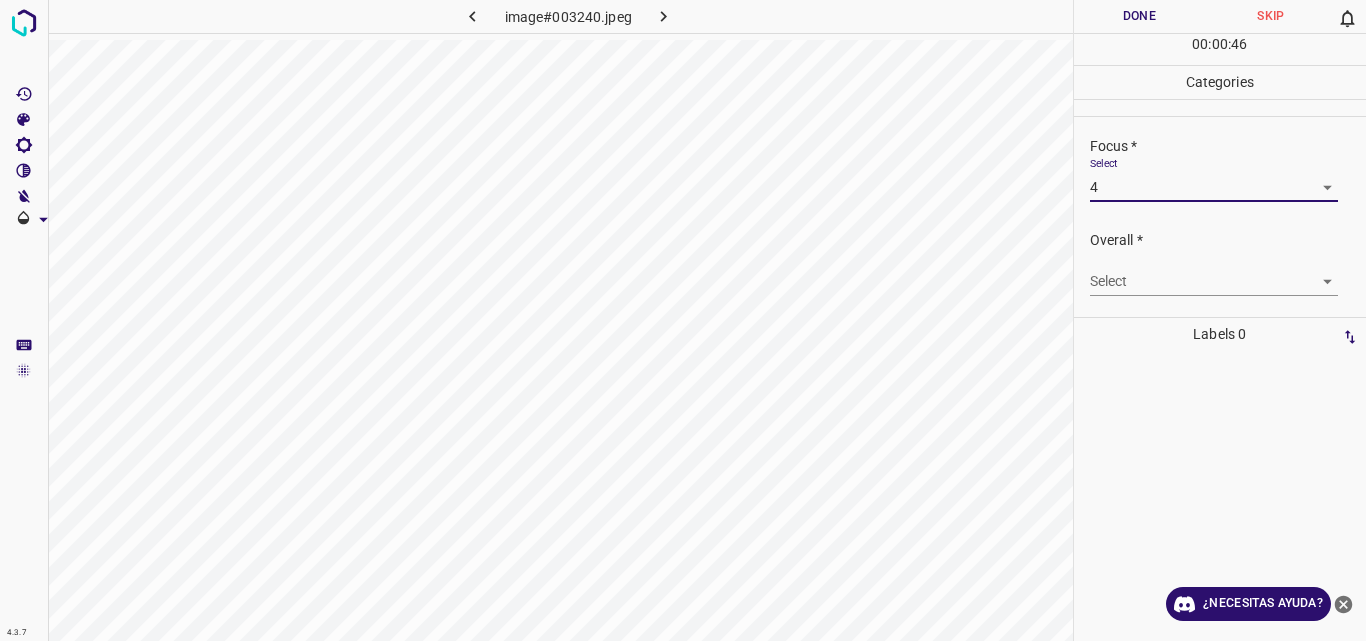 click on "4.3.7 image#003240.jpeg Done Skip 0 00   : 00   : 46   Categories Lighting *  Select 3 3 Focus *  Select 4 4 Overall *  Select ​ Labels   0 Categories 1 Lighting 2 Focus 3 Overall Tools Space Change between modes (Draw & Edit) I Auto labeling R Restore zoom M Zoom in N Zoom out Delete Delete selecte label Filters Z Restore filters X Saturation filter C Brightness filter V Contrast filter B Gray scale filter General O Download ¿Necesitas ayuda? Original text Rate this translation Your feedback will be used to help improve Google Translate - Texto - Esconder - Borrar" at bounding box center (683, 320) 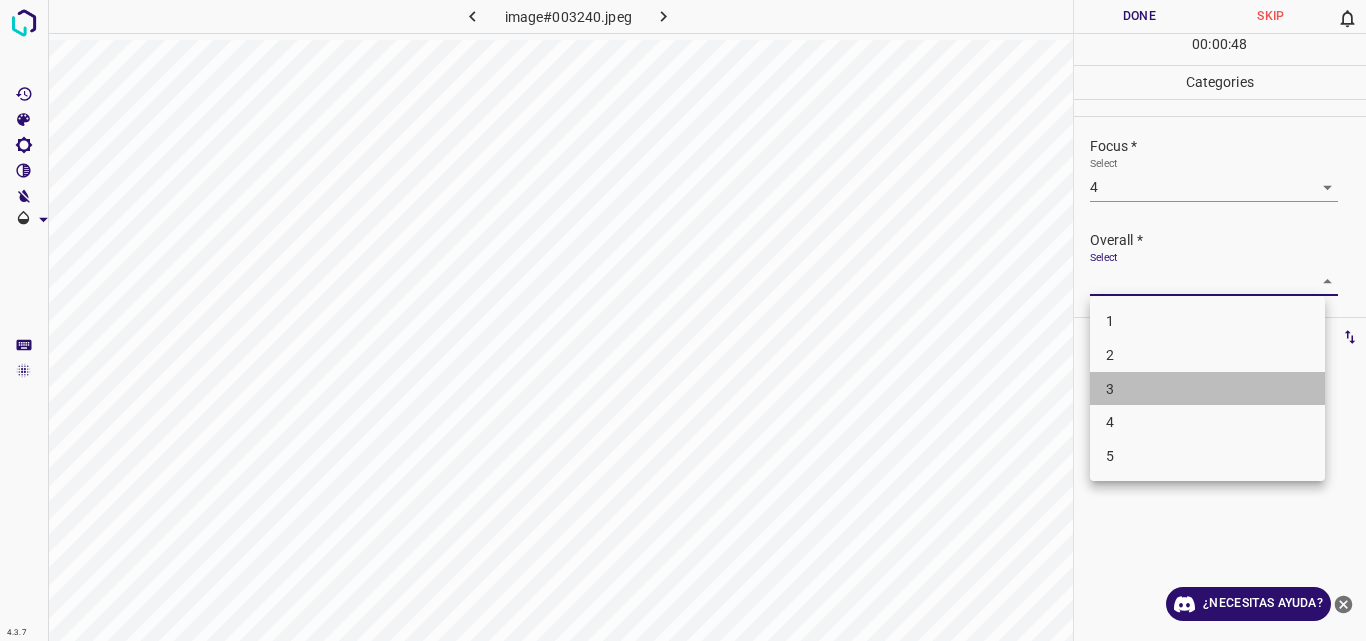 click on "3" at bounding box center [1207, 389] 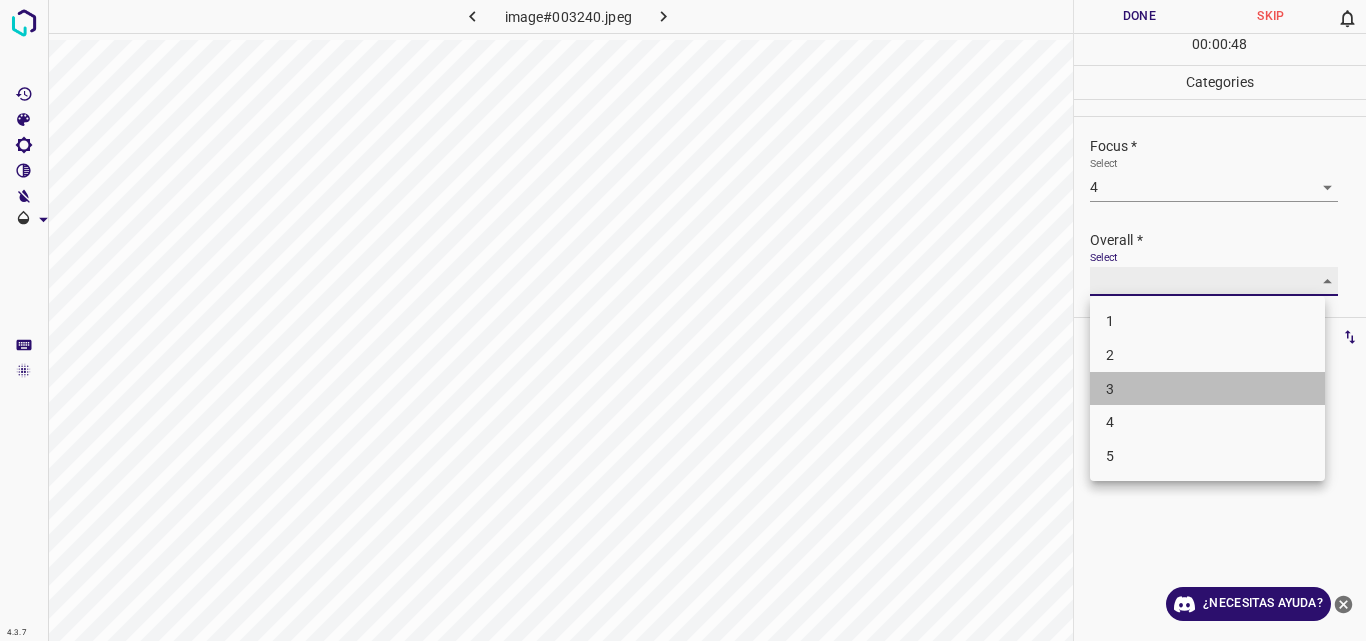 type on "3" 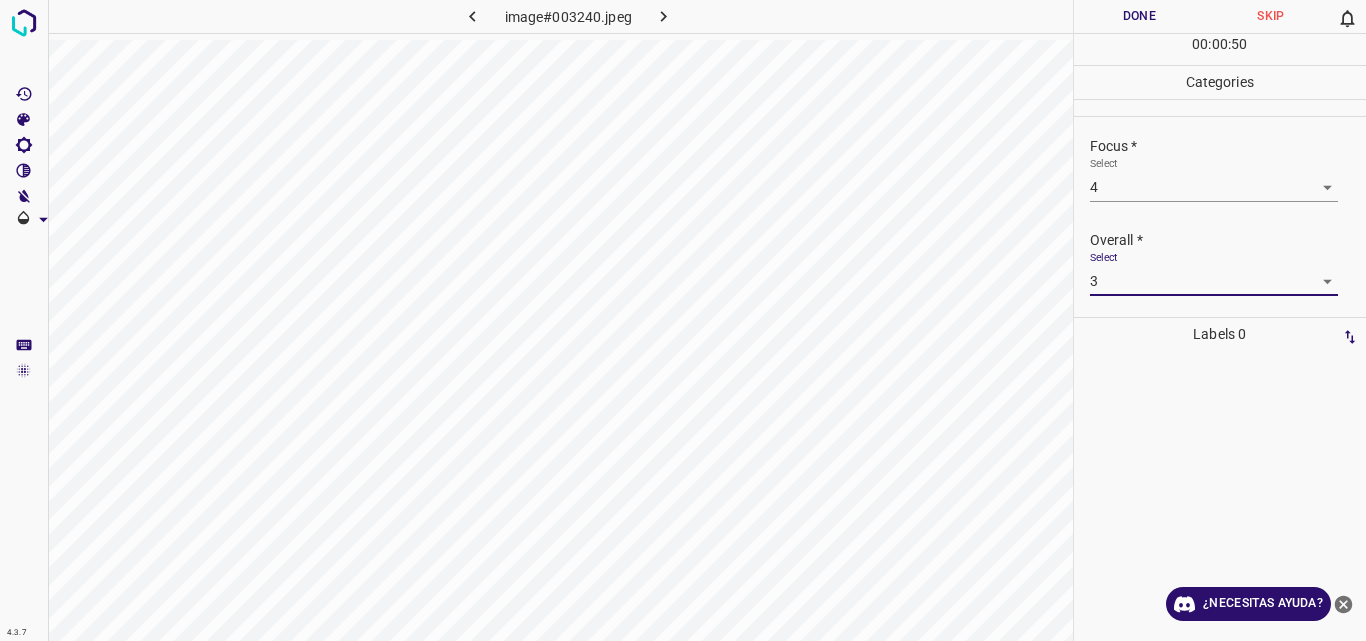 click on "Done" at bounding box center (1140, 16) 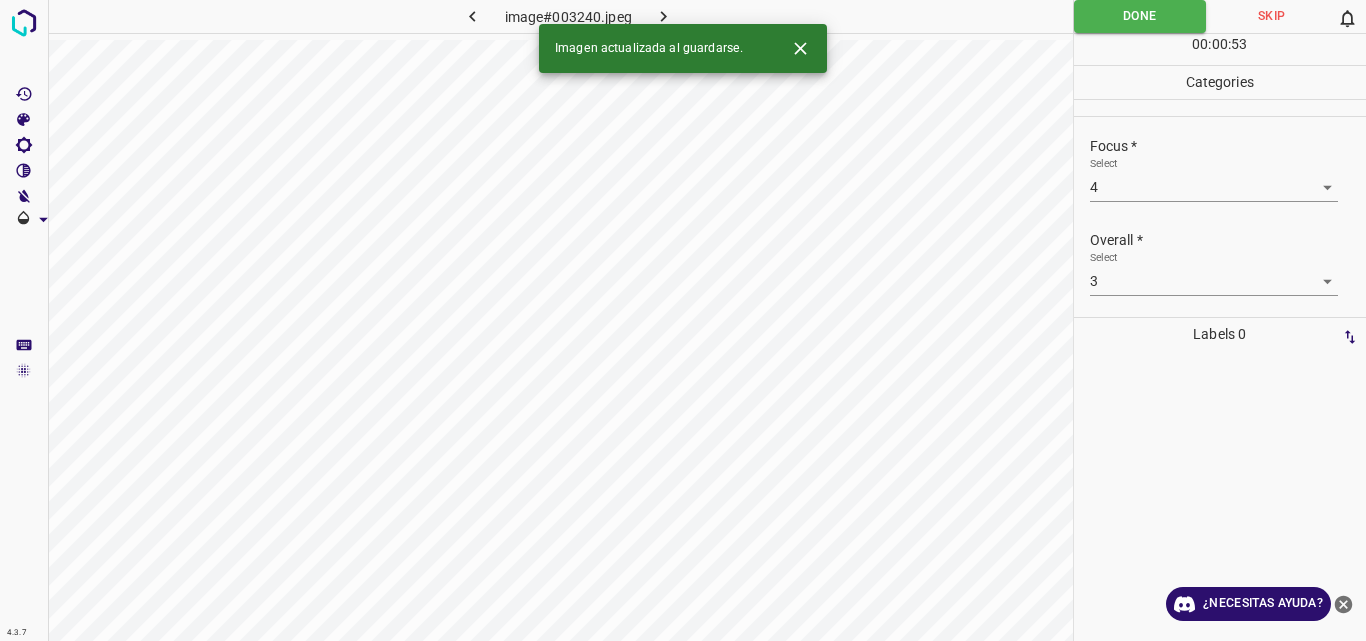 click 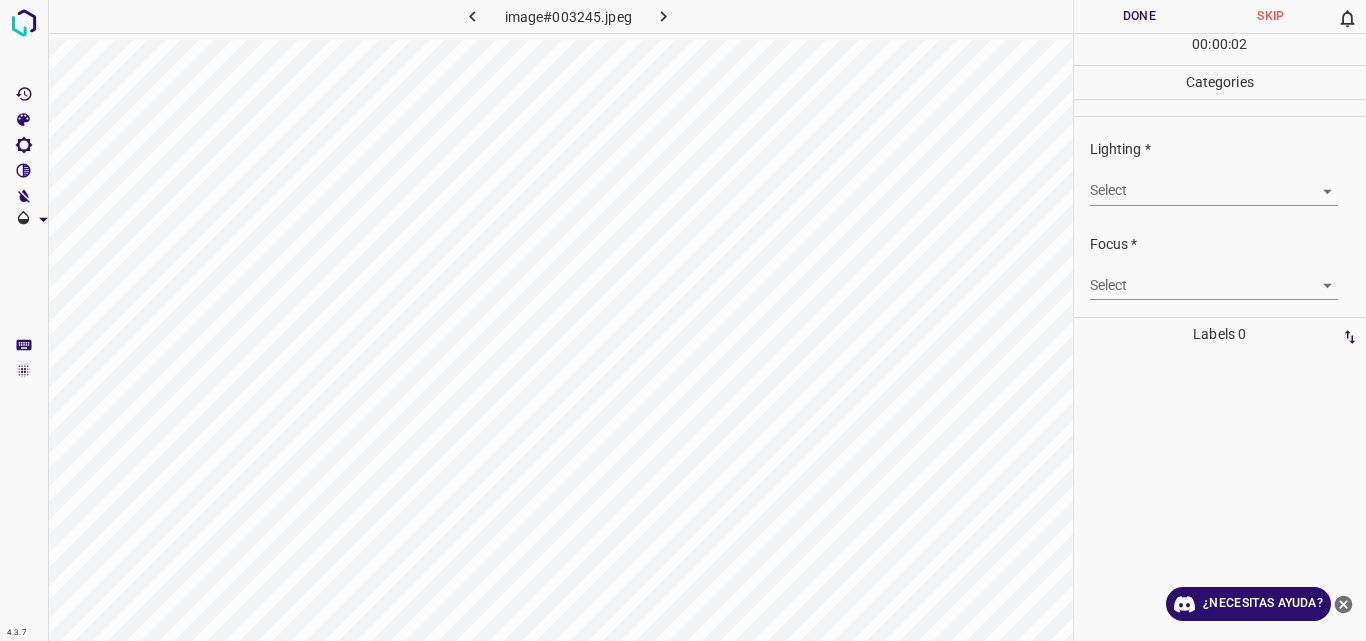 click on "4.3.7 image#003245.jpeg Done Skip 0 00   : 00   : 02   Categories Lighting *  Select ​ Focus *  Select ​ Overall *  Select ​ Labels   0 Categories 1 Lighting 2 Focus 3 Overall Tools Space Change between modes (Draw & Edit) I Auto labeling R Restore zoom M Zoom in N Zoom out Delete Delete selecte label Filters Z Restore filters X Saturation filter C Brightness filter V Contrast filter B Gray scale filter General O Download ¿Necesitas ayuda? Original text Rate this translation Your feedback will be used to help improve Google Translate - Texto - Esconder - Borrar" at bounding box center [683, 320] 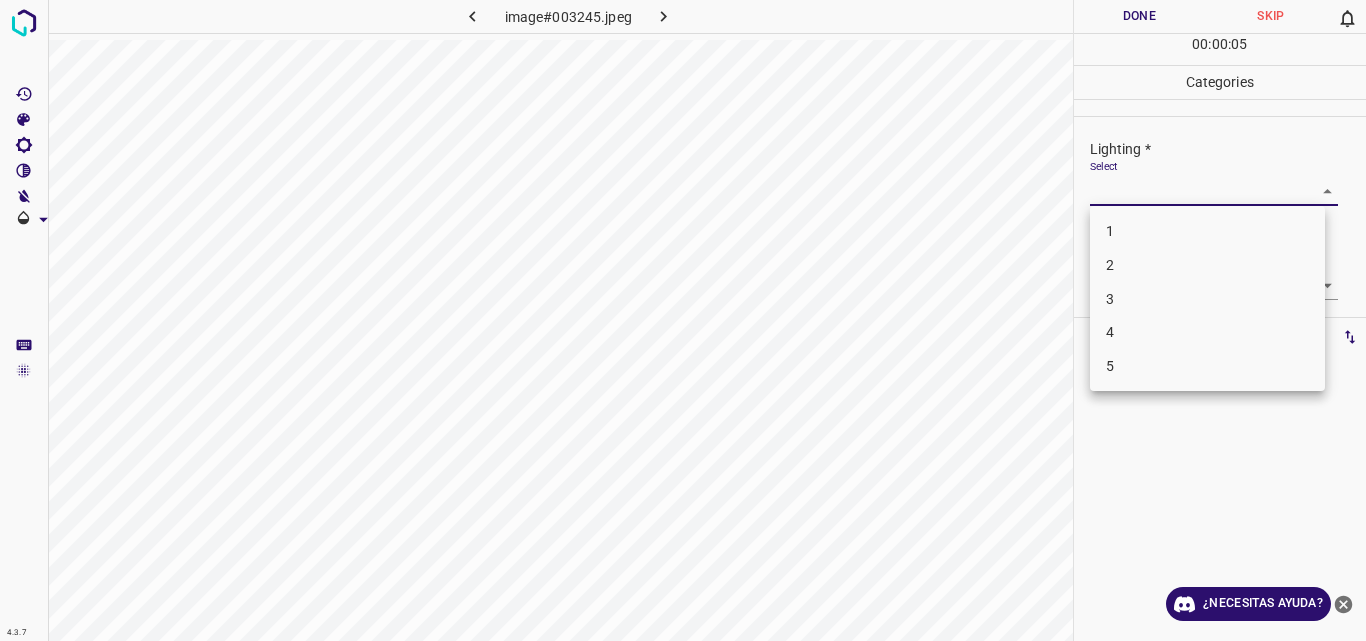 click on "3" at bounding box center (1207, 299) 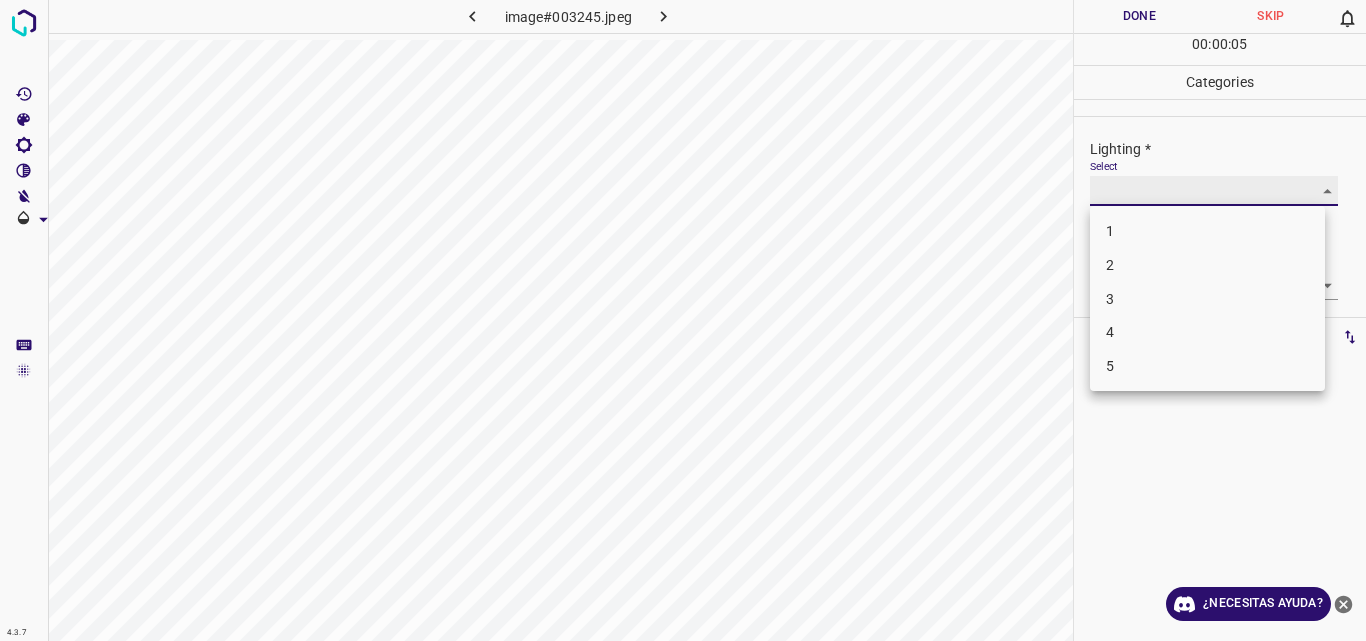 type on "3" 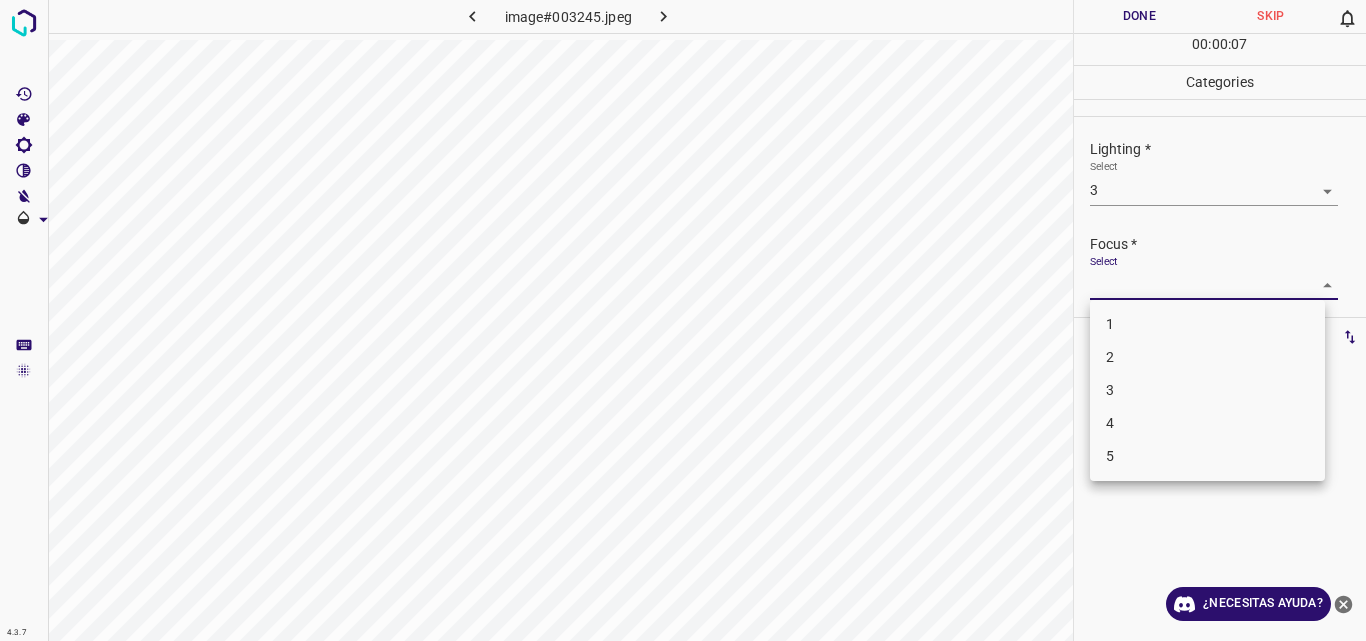 click on "4.3.7 image#003245.jpeg Done Skip 0 00   : 00   : 07   Categories Lighting *  Select 3 3 Focus *  Select ​ Overall *  Select ​ Labels   0 Categories 1 Lighting 2 Focus 3 Overall Tools Space Change between modes (Draw & Edit) I Auto labeling R Restore zoom M Zoom in N Zoom out Delete Delete selecte label Filters Z Restore filters X Saturation filter C Brightness filter V Contrast filter B Gray scale filter General O Download ¿Necesitas ayuda? Original text Rate this translation Your feedback will be used to help improve Google Translate - Texto - Esconder - Borrar 1 2 3 4 5" at bounding box center (683, 320) 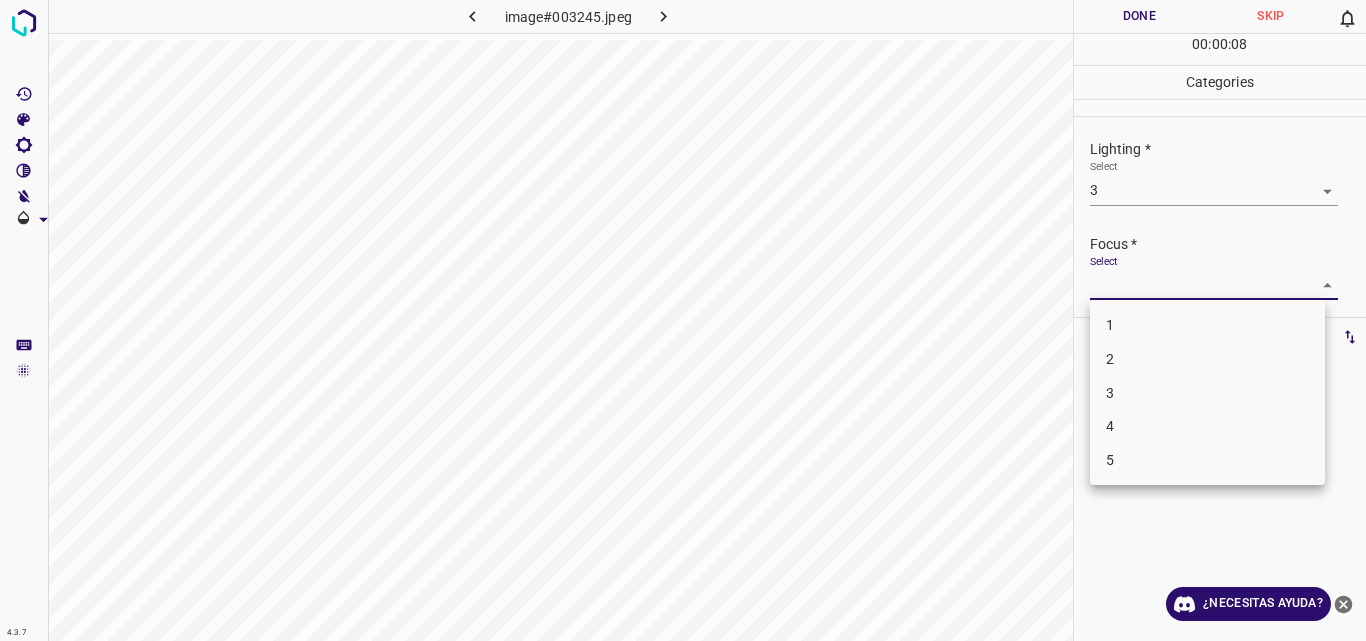 click on "3" at bounding box center (1207, 393) 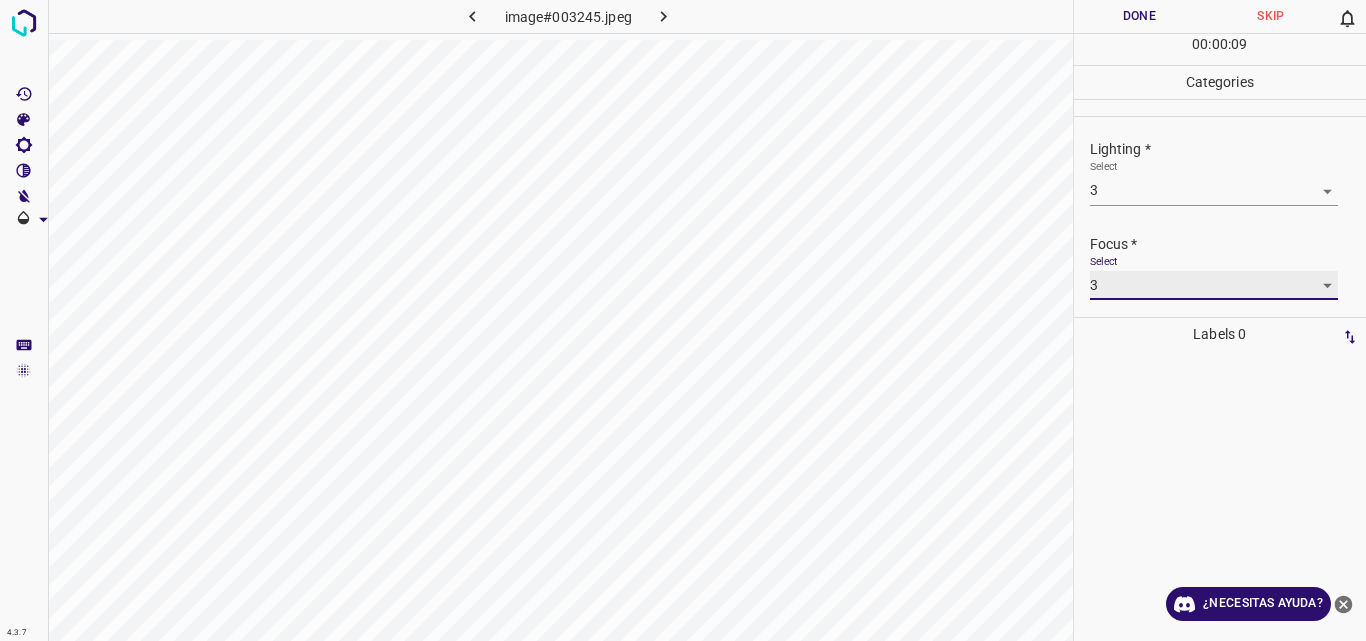 type on "3" 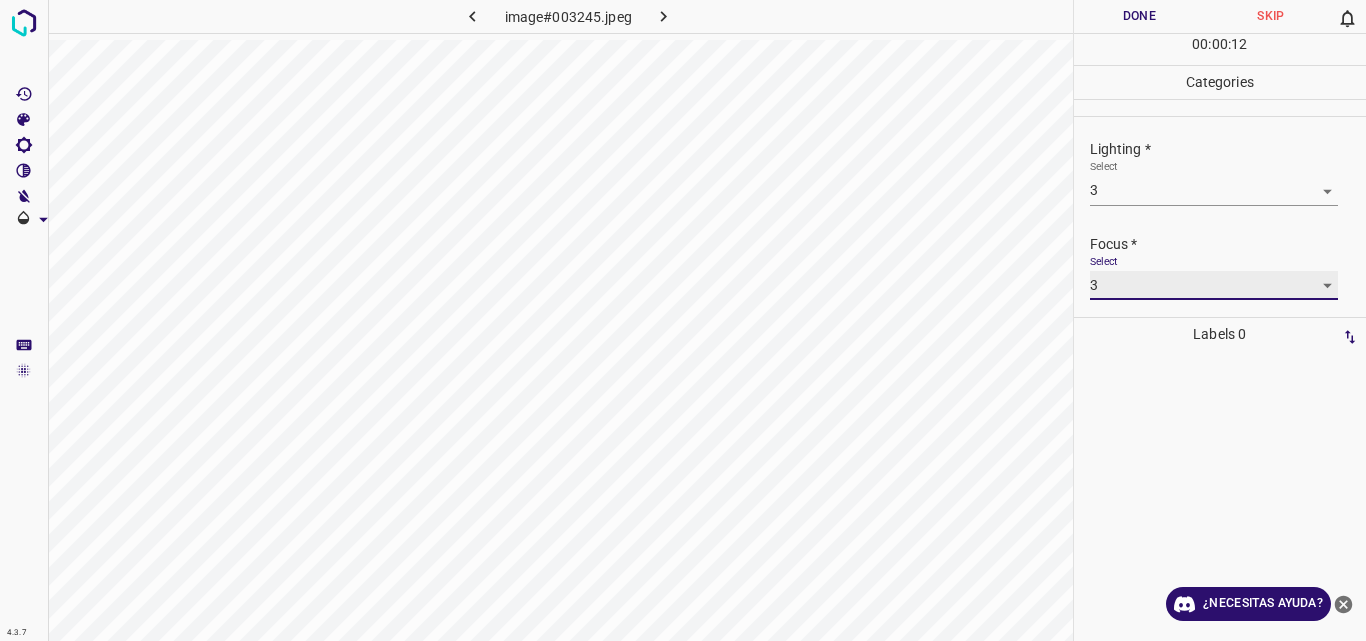 scroll, scrollTop: 98, scrollLeft: 0, axis: vertical 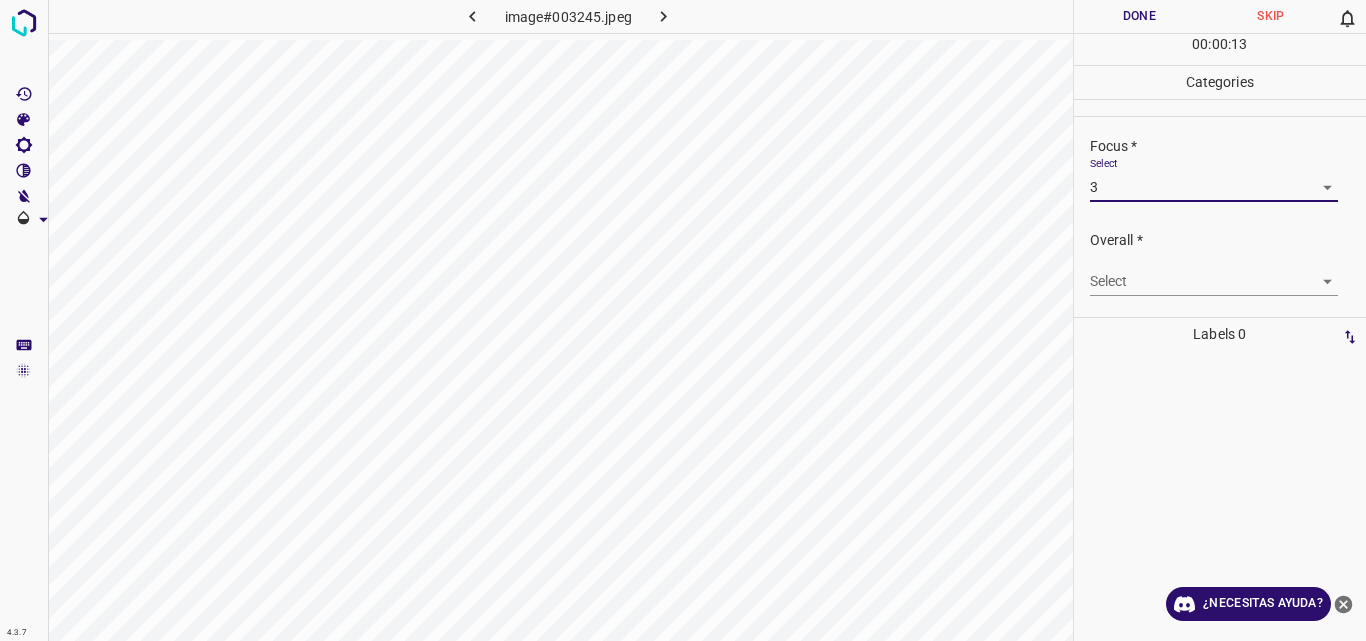 click on "4.3.7 image#003245.jpeg Done Skip 0 00   : 00   : 13   Categories Lighting *  Select 3 3 Focus *  Select 3 3 Overall *  Select ​ Labels   0 Categories 1 Lighting 2 Focus 3 Overall Tools Space Change between modes (Draw & Edit) I Auto labeling R Restore zoom M Zoom in N Zoom out Delete Delete selecte label Filters Z Restore filters X Saturation filter C Brightness filter V Contrast filter B Gray scale filter General O Download ¿Necesitas ayuda? Original text Rate this translation Your feedback will be used to help improve Google Translate - Texto - Esconder - Borrar" at bounding box center [683, 320] 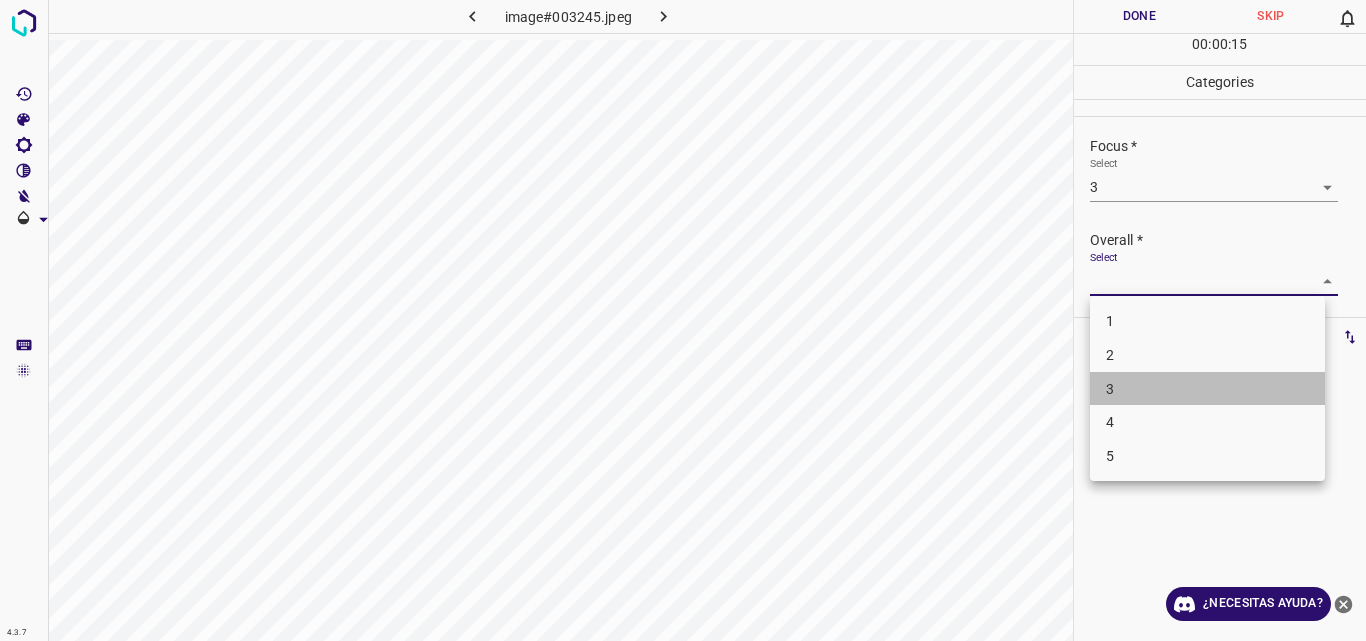 click on "3" at bounding box center (1207, 389) 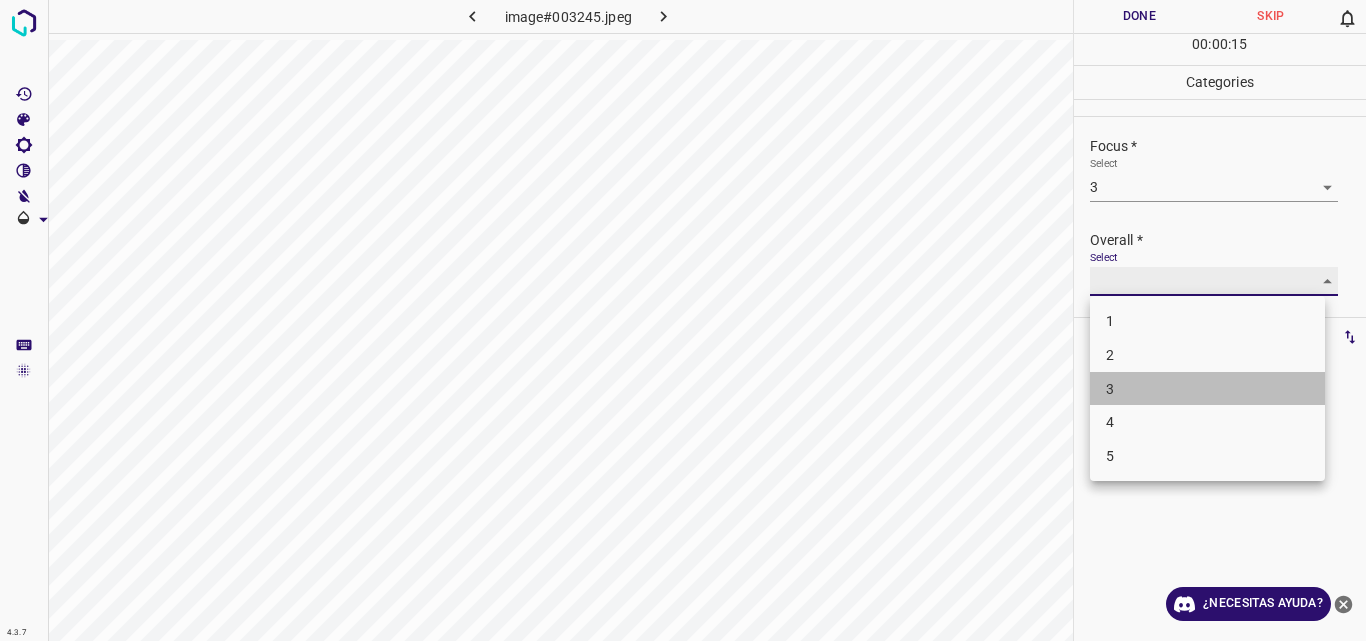type on "3" 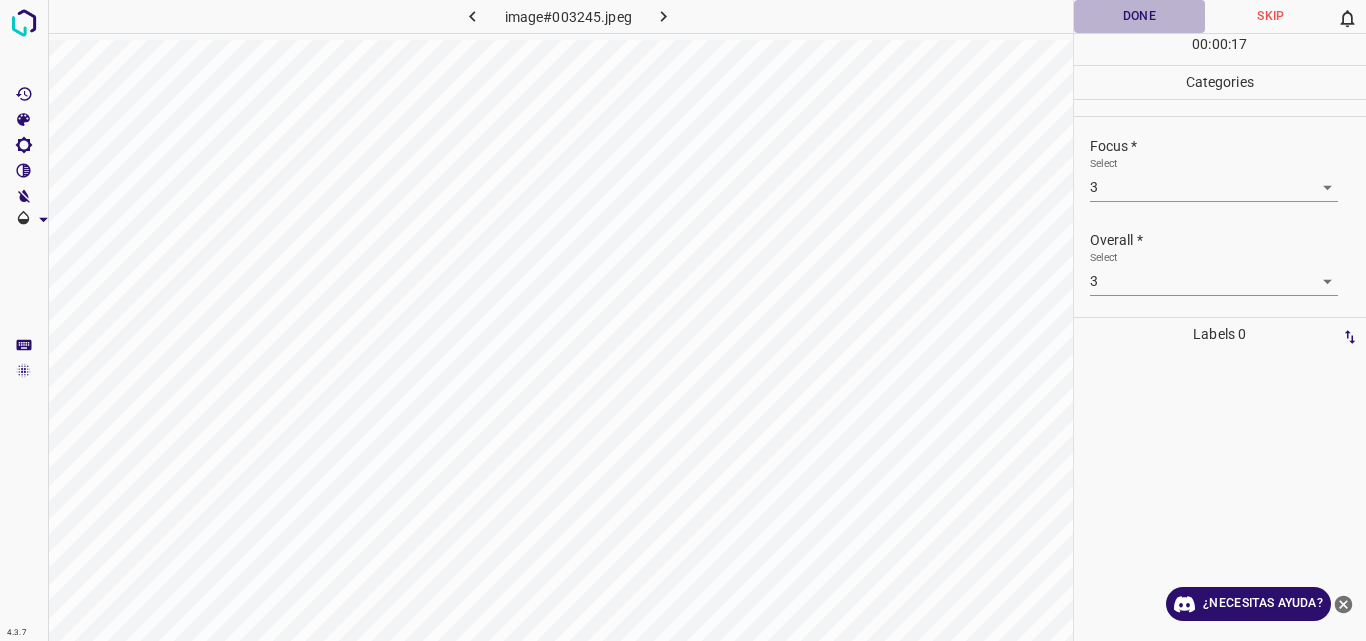 click on "Done" at bounding box center (1140, 16) 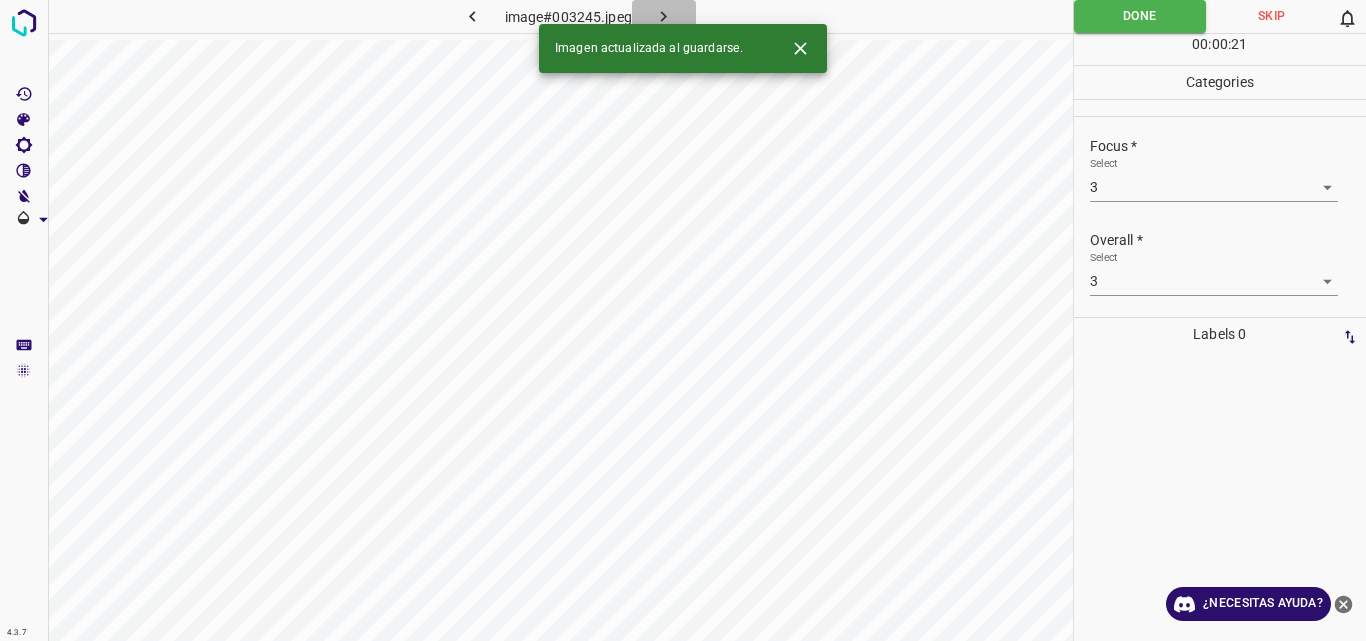 click 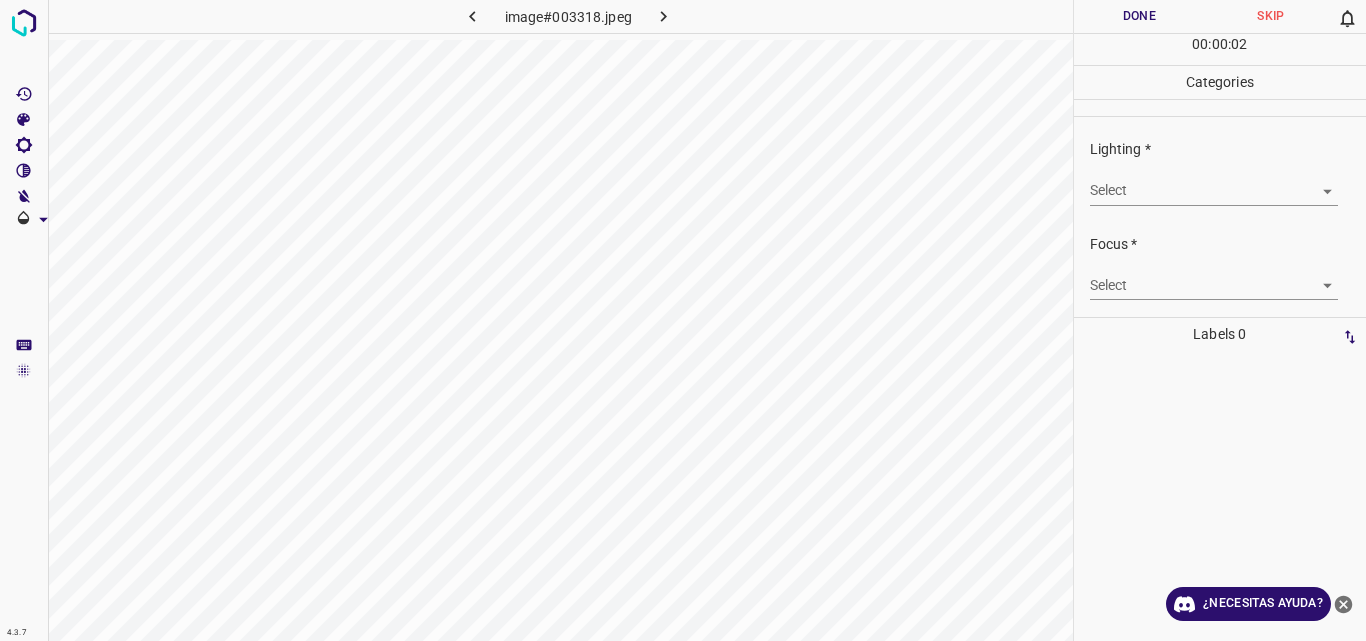 click on "4.3.7 image#003318.jpeg Done Skip 0 00   : 00   : 02   Categories Lighting *  Select ​ Focus *  Select ​ Overall *  Select ​ Labels   0 Categories 1 Lighting 2 Focus 3 Overall Tools Space Change between modes (Draw & Edit) I Auto labeling R Restore zoom M Zoom in N Zoom out Delete Delete selecte label Filters Z Restore filters X Saturation filter C Brightness filter V Contrast filter B Gray scale filter General O Download ¿Necesitas ayuda? Original text Rate this translation Your feedback will be used to help improve Google Translate - Texto - Esconder - Borrar" at bounding box center (683, 320) 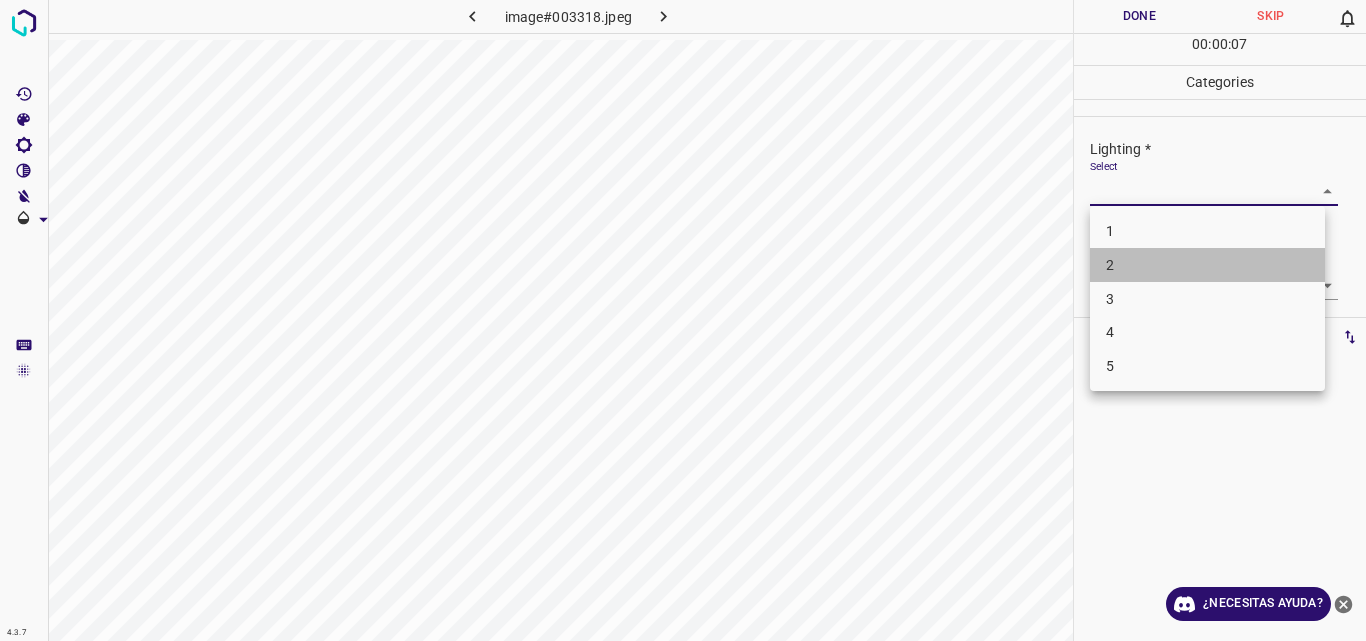 click on "2" at bounding box center [1207, 265] 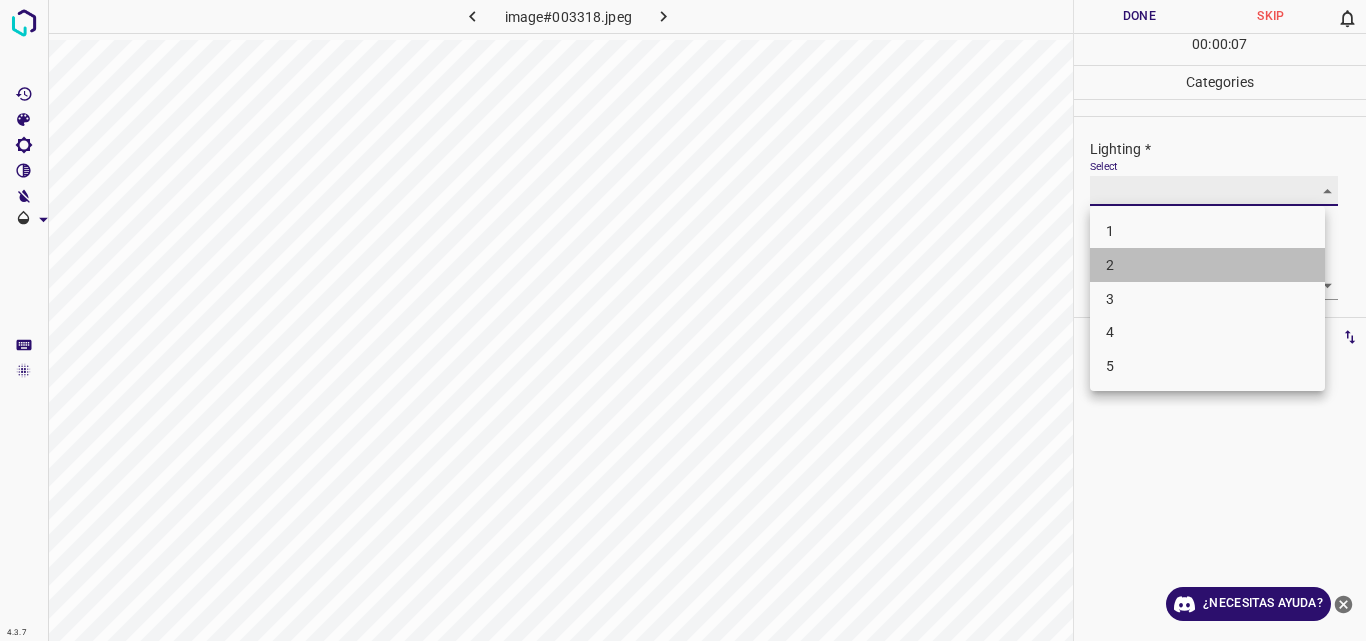 type on "2" 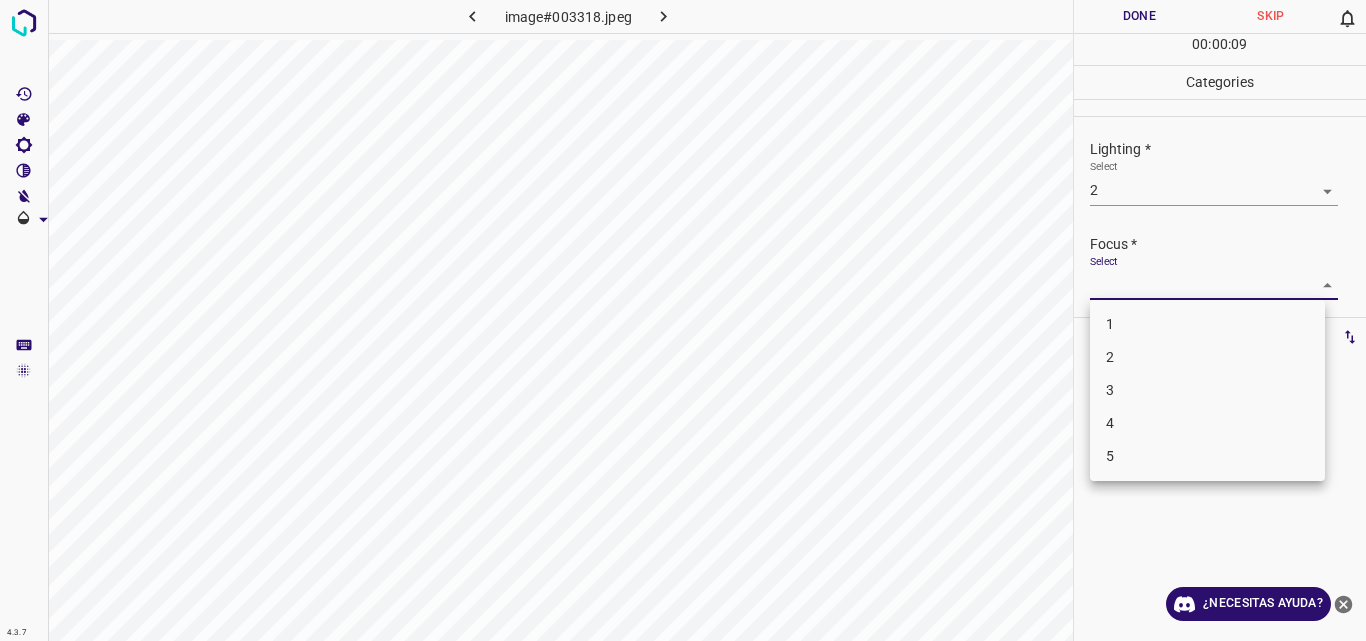 click on "4.3.7 image#003318.jpeg Done Skip 0 00   : 00   : 09   Categories Lighting *  Select 2 2 Focus *  Select ​ Overall *  Select ​ Labels   0 Categories 1 Lighting 2 Focus 3 Overall Tools Space Change between modes (Draw & Edit) I Auto labeling R Restore zoom M Zoom in N Zoom out Delete Delete selecte label Filters Z Restore filters X Saturation filter C Brightness filter V Contrast filter B Gray scale filter General O Download ¿Necesitas ayuda? Original text Rate this translation Your feedback will be used to help improve Google Translate - Texto - Esconder - Borrar 1 2 3 4 5" at bounding box center (683, 320) 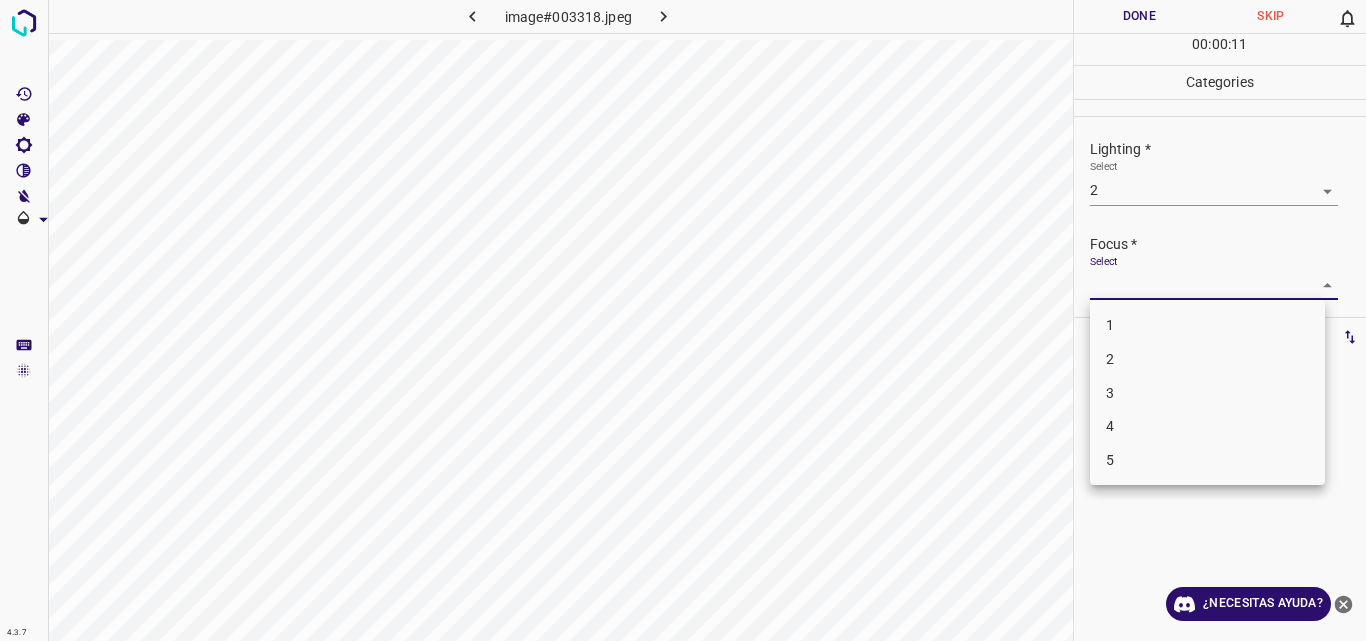 click on "2" at bounding box center (1207, 359) 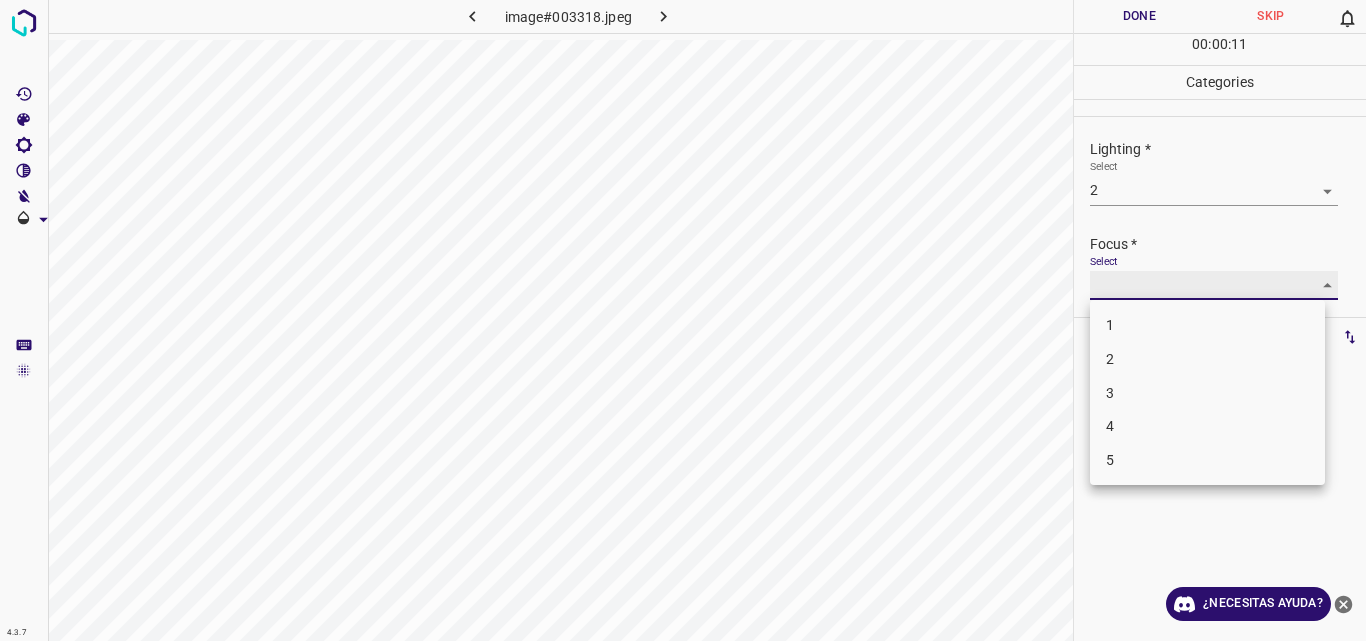 type on "2" 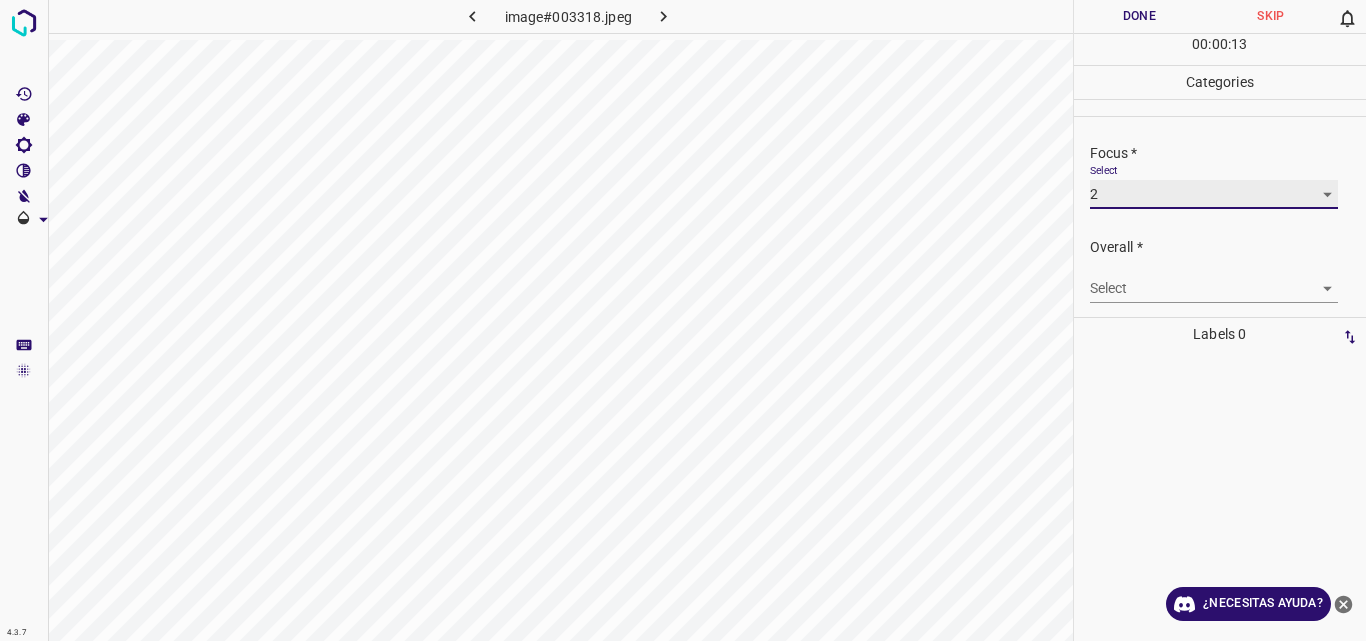 scroll, scrollTop: 98, scrollLeft: 0, axis: vertical 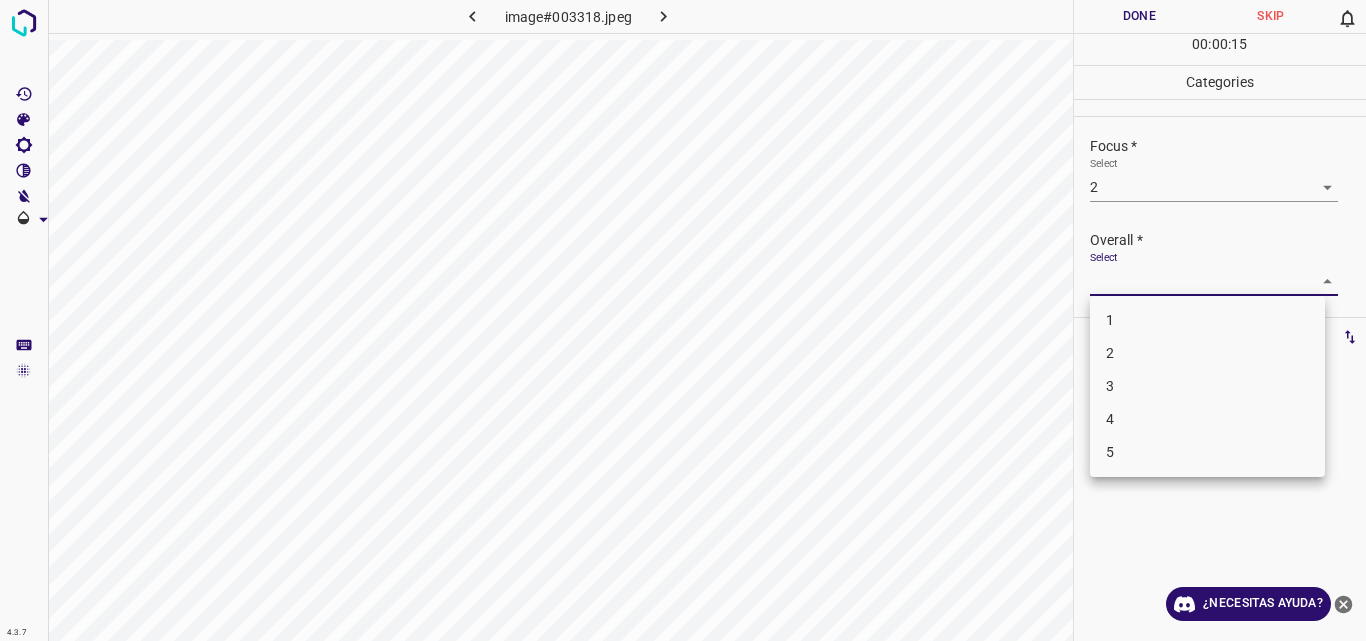 click on "4.3.7 image#003318.jpeg Done Skip 0 00   : 00   : 15   Categories Lighting *  Select 2 2 Focus *  Select 2 2 Overall *  Select ​ Labels   0 Categories 1 Lighting 2 Focus 3 Overall Tools Space Change between modes (Draw & Edit) I Auto labeling R Restore zoom M Zoom in N Zoom out Delete Delete selecte label Filters Z Restore filters X Saturation filter C Brightness filter V Contrast filter B Gray scale filter General O Download ¿Necesitas ayuda? Original text Rate this translation Your feedback will be used to help improve Google Translate - Texto - Esconder - Borrar 1 2 3 4 5" at bounding box center (683, 320) 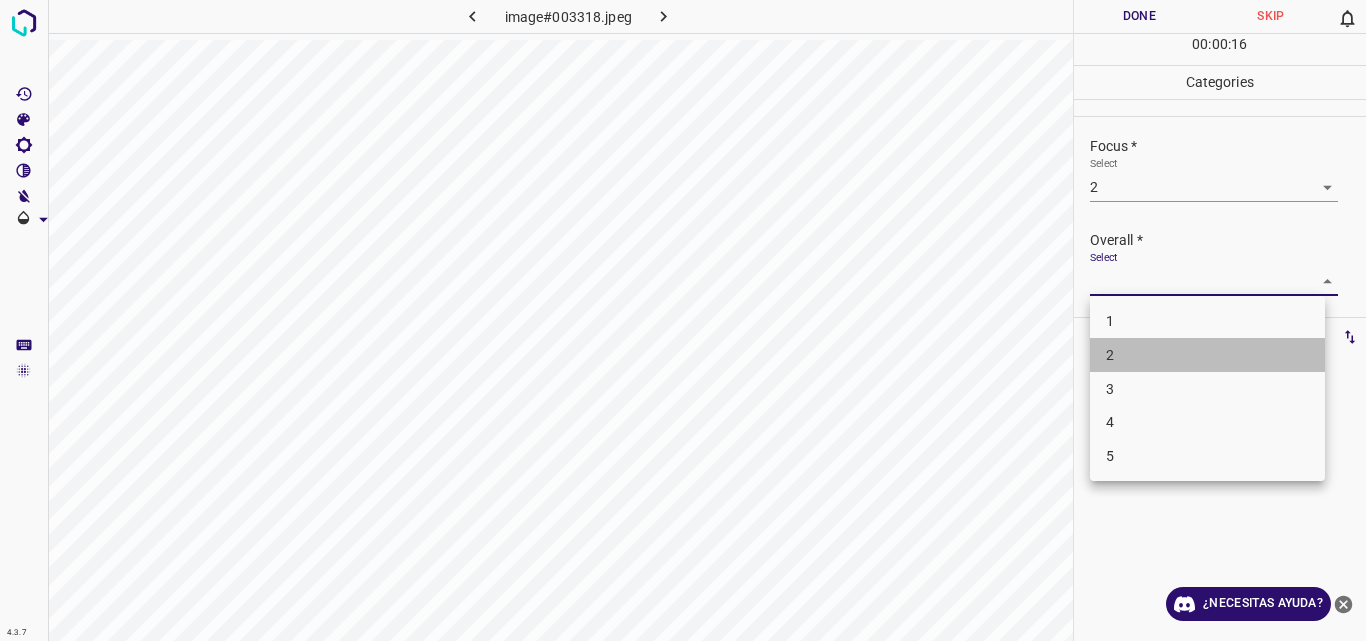 click on "2" at bounding box center [1207, 355] 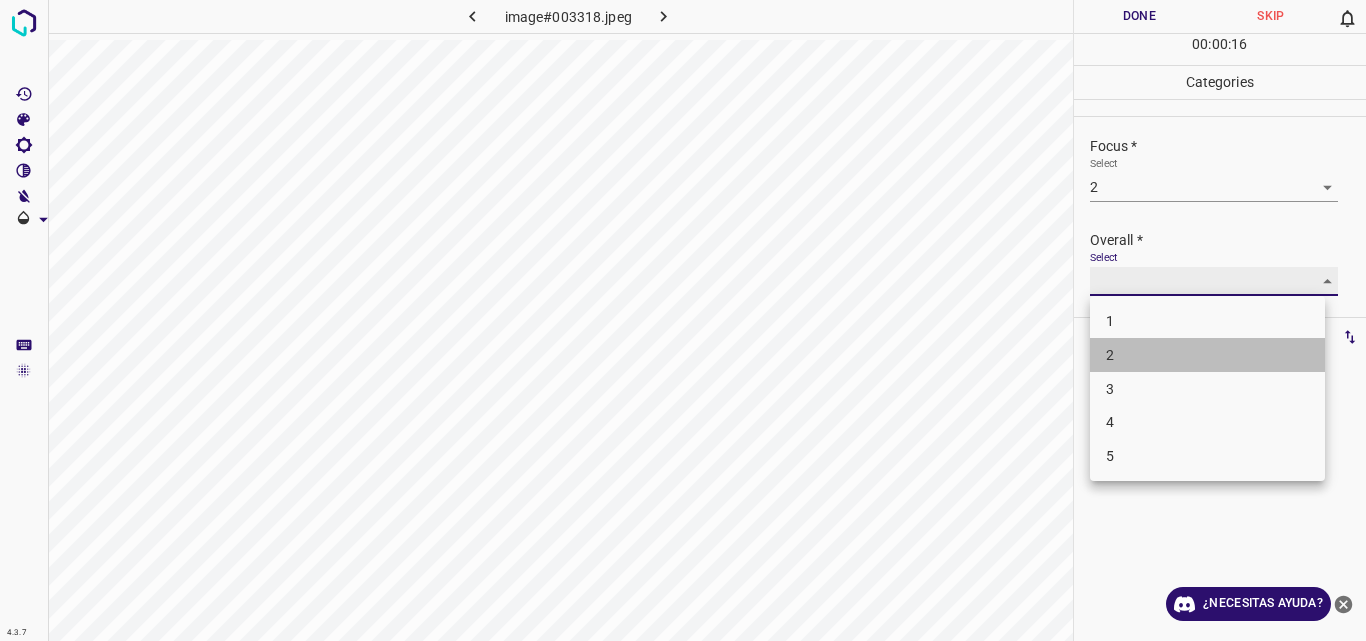 type on "2" 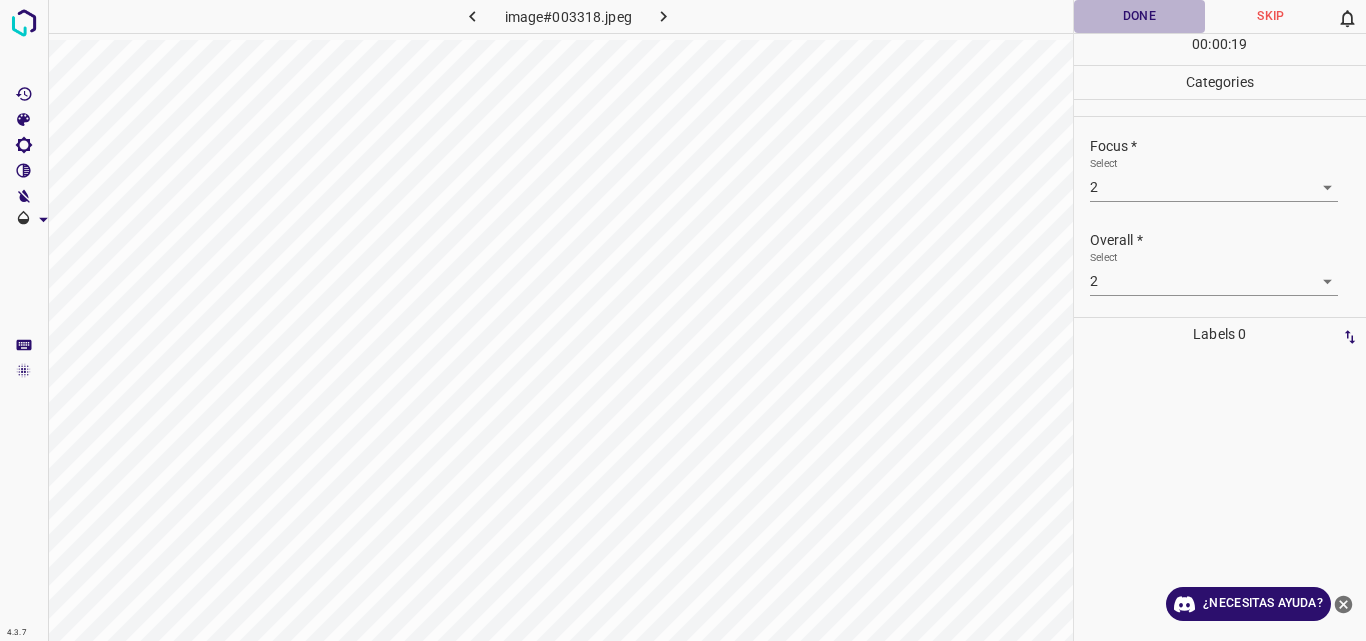 click on "Done" at bounding box center (1140, 16) 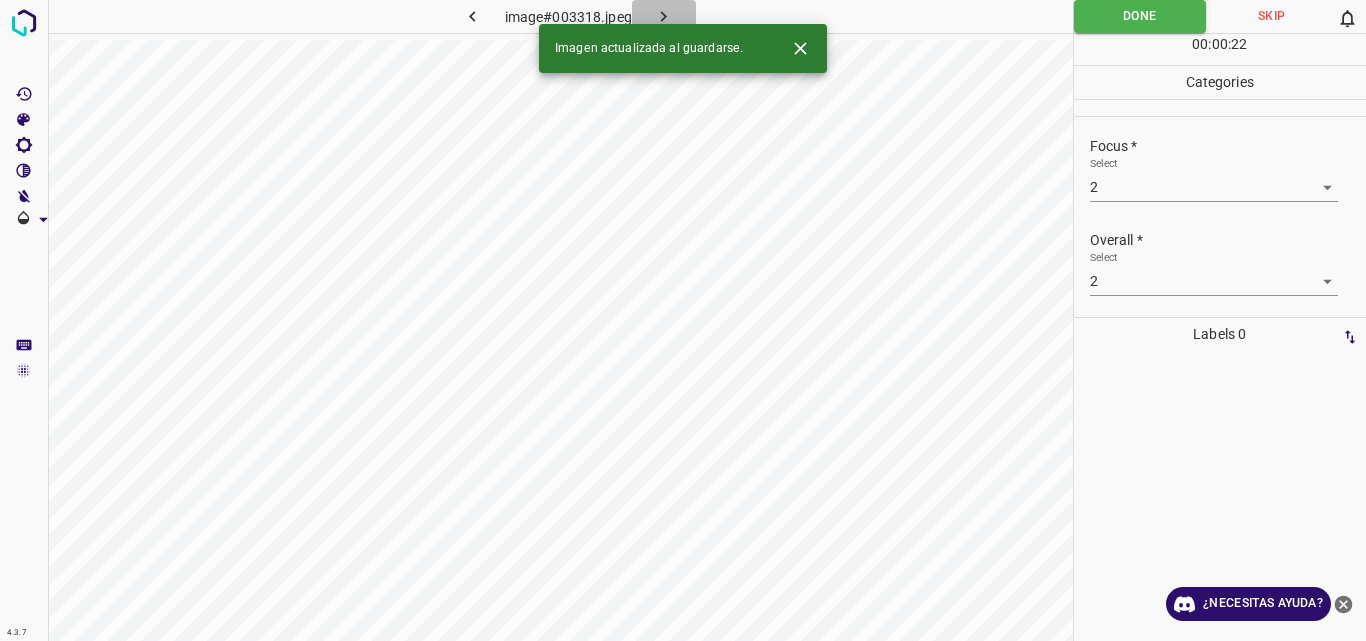 click 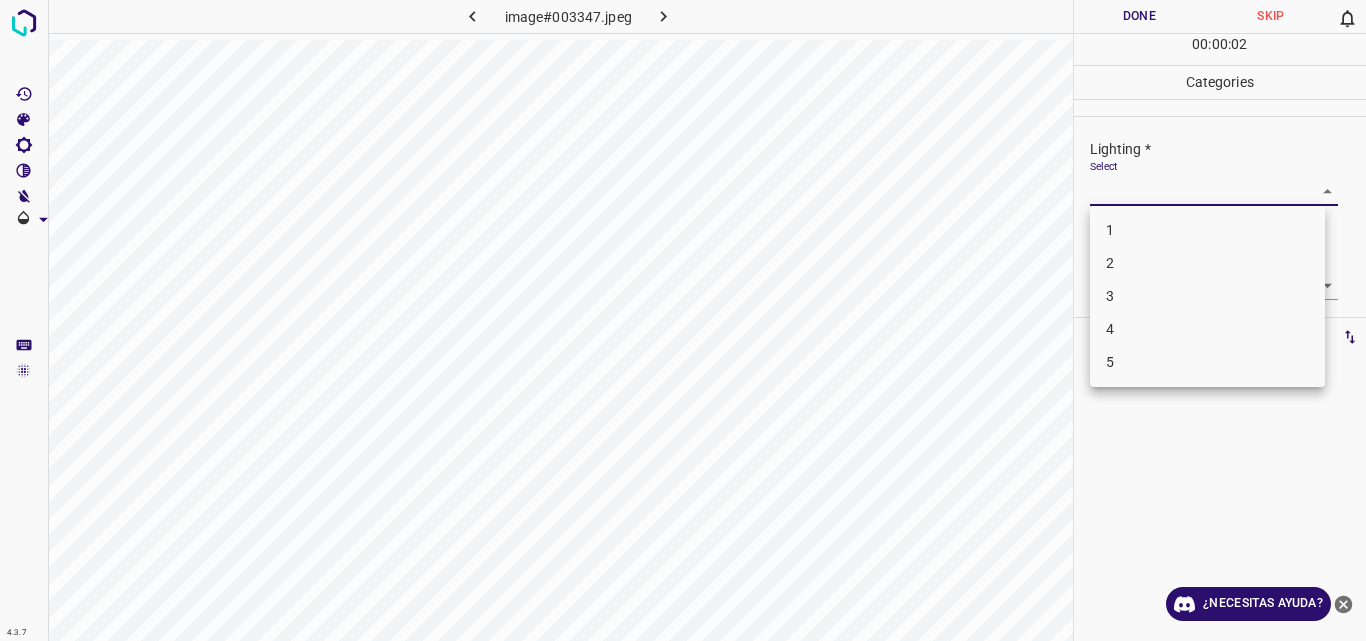 click on "4.3.7 image#003347.jpeg Done Skip 0 00   : 00   : 02   Categories Lighting *  Select ​ Focus *  Select ​ Overall *  Select ​ Labels   0 Categories 1 Lighting 2 Focus 3 Overall Tools Space Change between modes (Draw & Edit) I Auto labeling R Restore zoom M Zoom in N Zoom out Delete Delete selecte label Filters Z Restore filters X Saturation filter C Brightness filter V Contrast filter B Gray scale filter General O Download ¿Necesitas ayuda? Original text Rate this translation Your feedback will be used to help improve Google Translate - Texto - Esconder - Borrar 1 2 3 4 5" at bounding box center [683, 320] 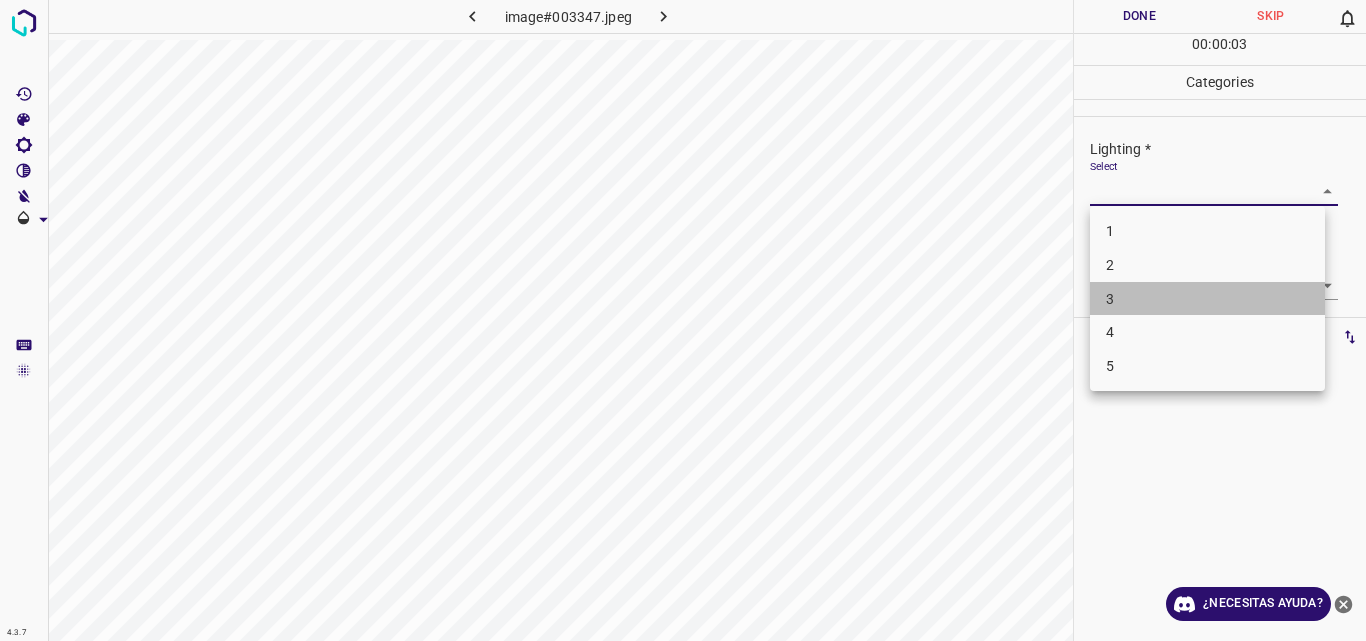click on "3" at bounding box center [1207, 299] 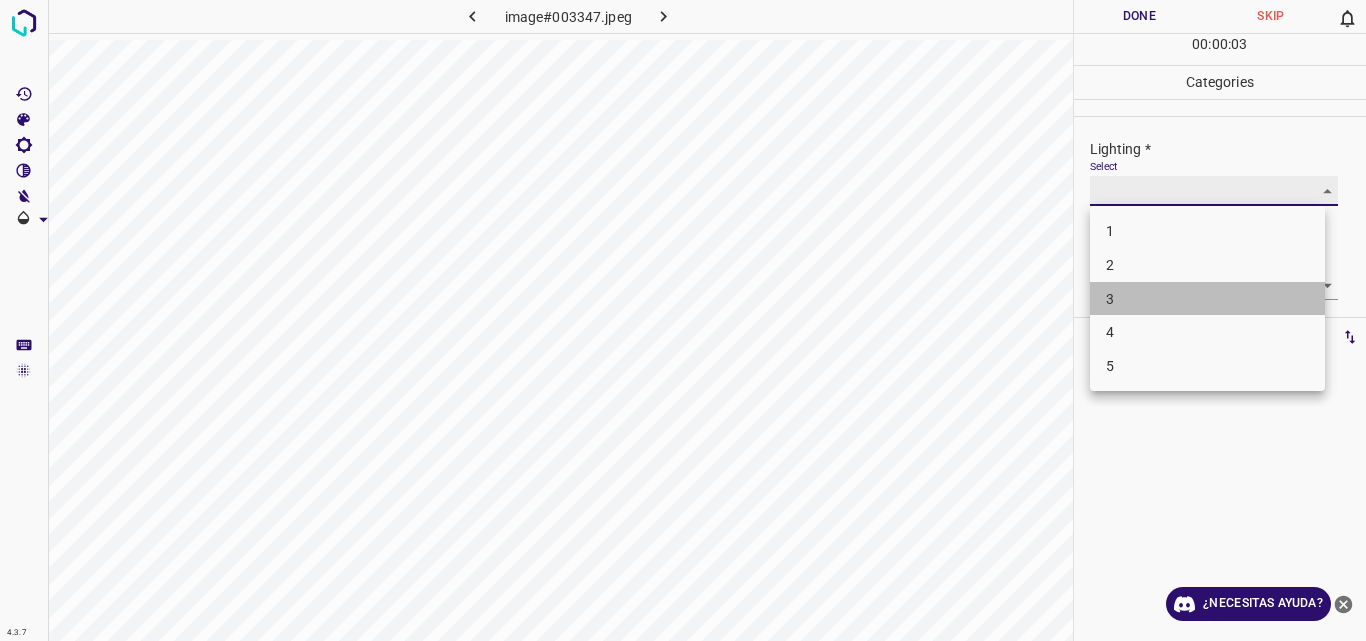 type on "3" 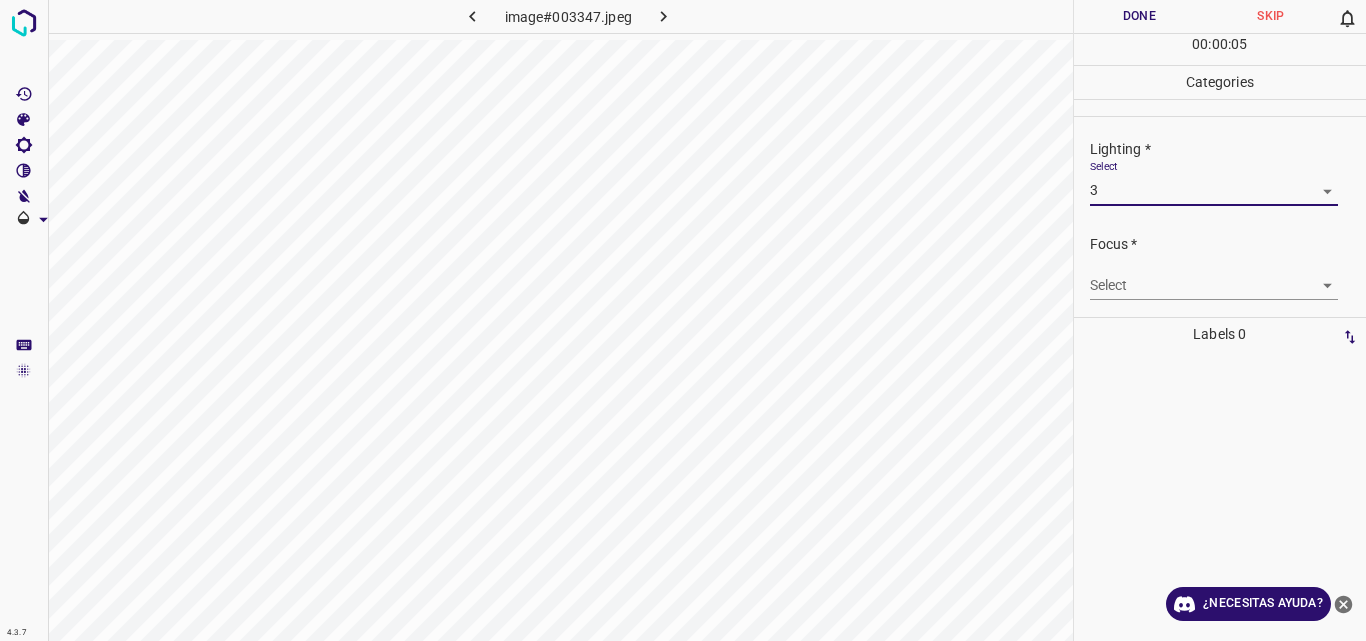 click on "4.3.7 image#003347.jpeg Done Skip 0 00   : 00   : 05   Categories Lighting *  Select 3 3 Focus *  Select ​ Overall *  Select ​ Labels   0 Categories 1 Lighting 2 Focus 3 Overall Tools Space Change between modes (Draw & Edit) I Auto labeling R Restore zoom M Zoom in N Zoom out Delete Delete selecte label Filters Z Restore filters X Saturation filter C Brightness filter V Contrast filter B Gray scale filter General O Download ¿Necesitas ayuda? Original text Rate this translation Your feedback will be used to help improve Google Translate - Texto - Esconder - Borrar" at bounding box center (683, 320) 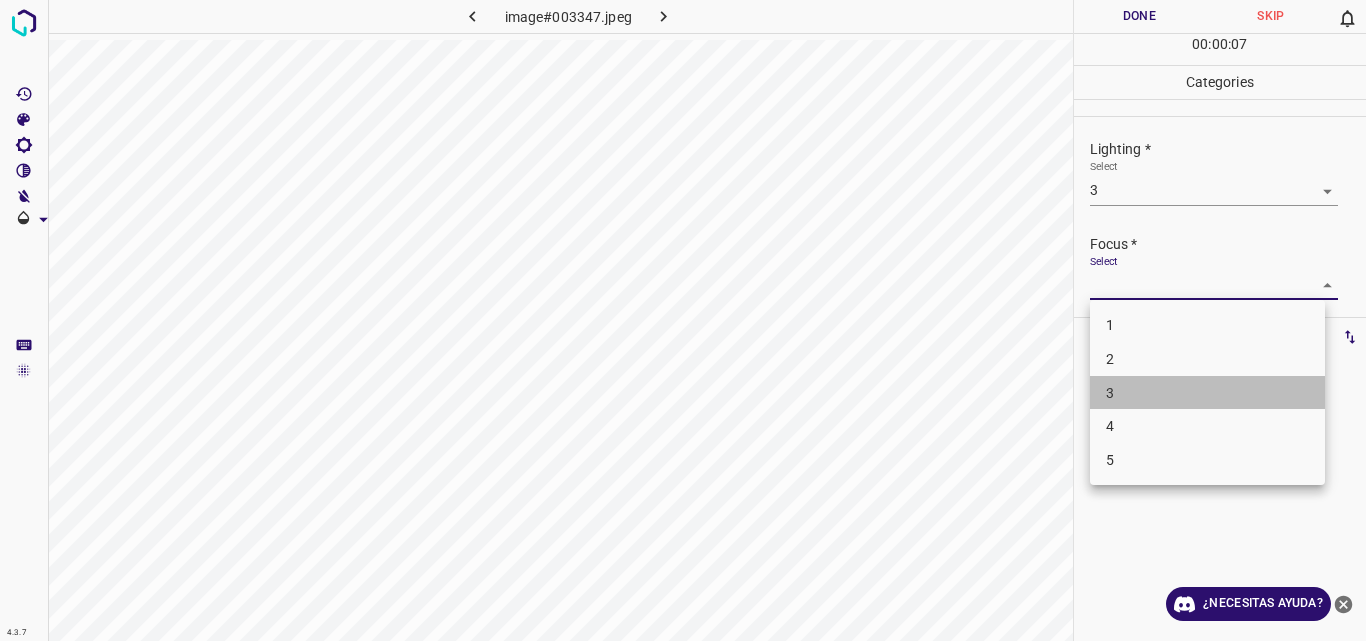 click on "3" at bounding box center [1207, 393] 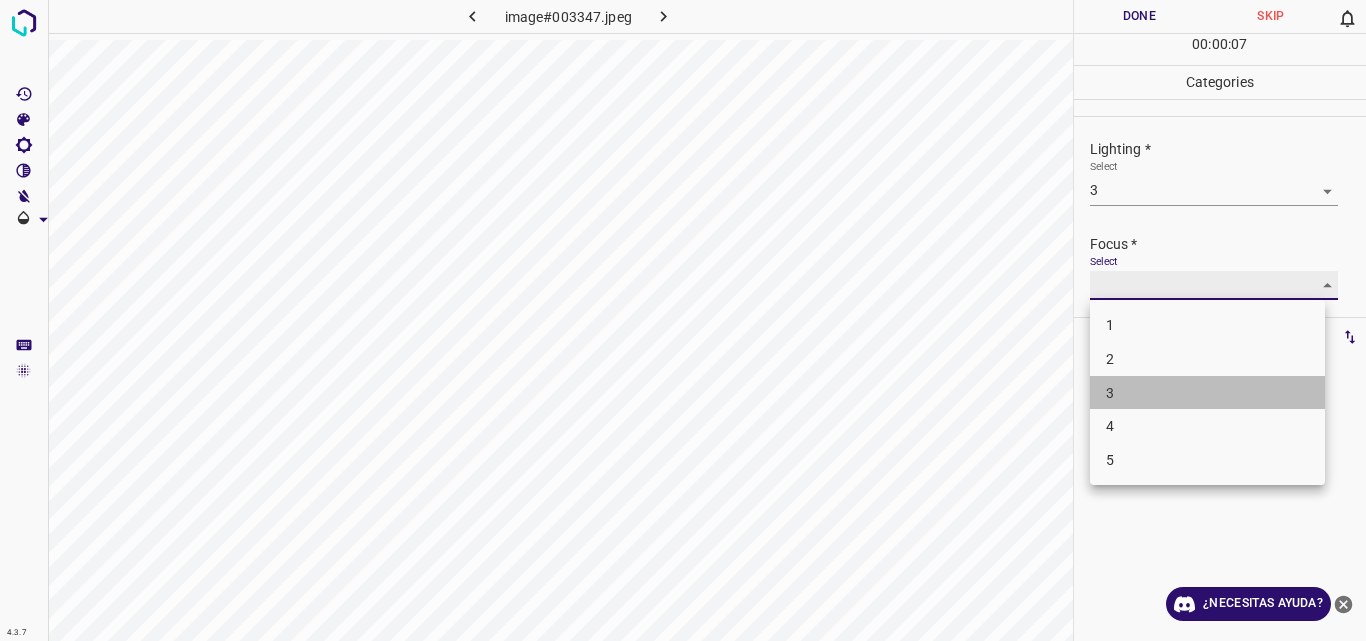type on "3" 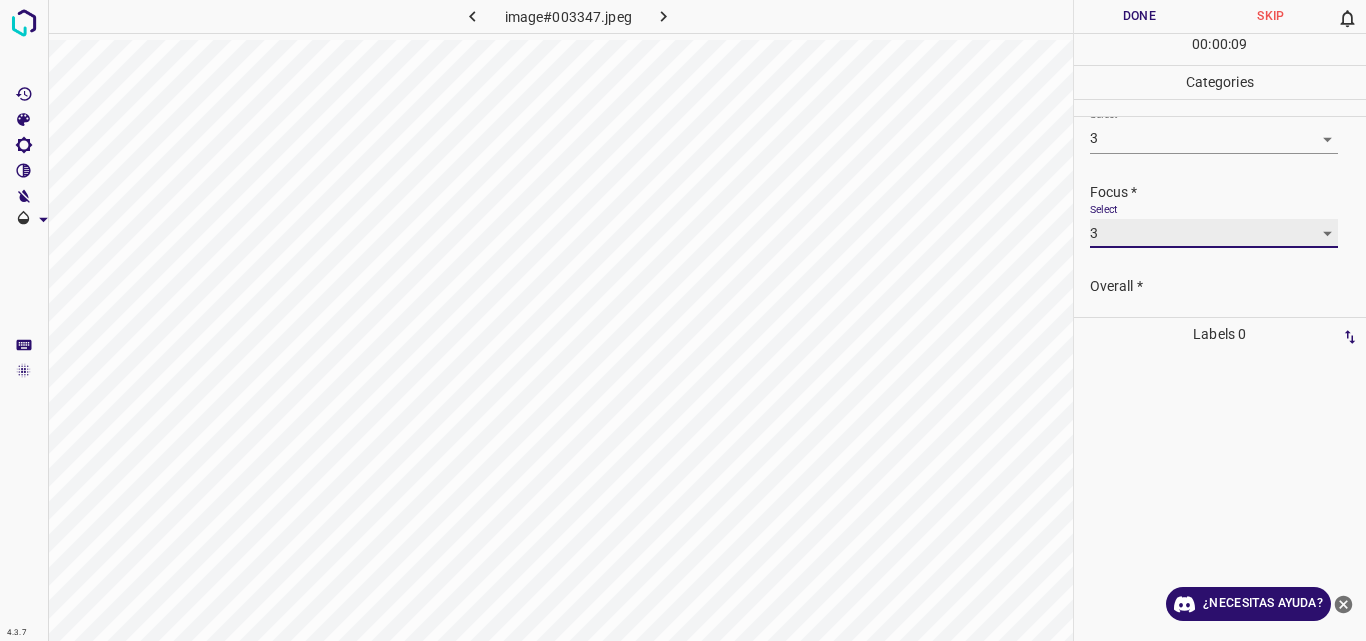 scroll, scrollTop: 98, scrollLeft: 0, axis: vertical 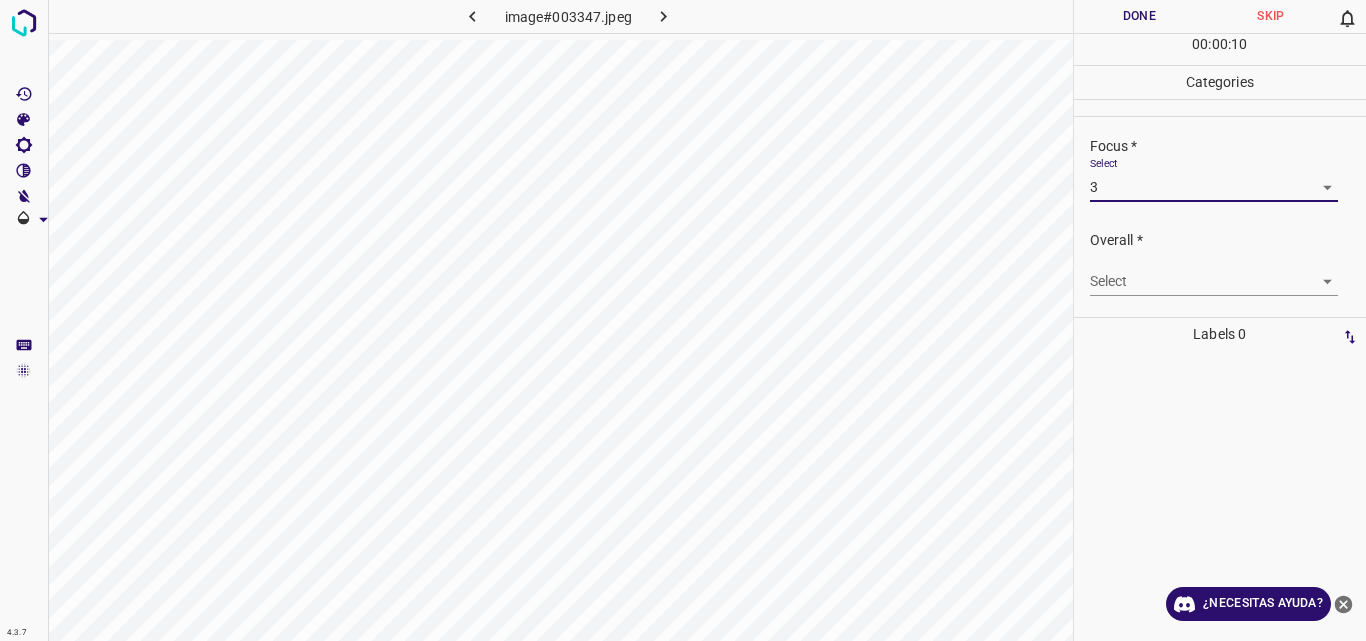 click on "4.3.7 image#003347.jpeg Done Skip 0 00   : 00   : 10   Categories Lighting *  Select 3 3 Focus *  Select 3 3 Overall *  Select ​ Labels   0 Categories 1 Lighting 2 Focus 3 Overall Tools Space Change between modes (Draw & Edit) I Auto labeling R Restore zoom M Zoom in N Zoom out Delete Delete selecte label Filters Z Restore filters X Saturation filter C Brightness filter V Contrast filter B Gray scale filter General O Download ¿Necesitas ayuda? Original text Rate this translation Your feedback will be used to help improve Google Translate - Texto - Esconder - Borrar" at bounding box center (683, 320) 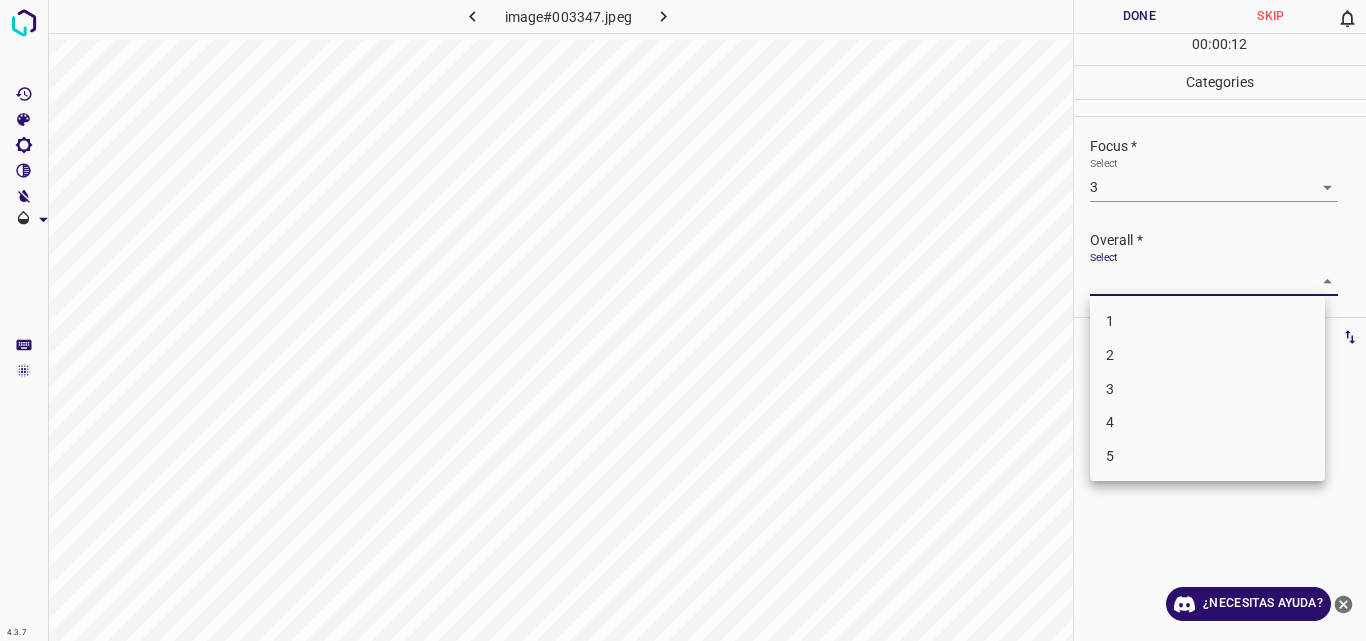 click on "2" at bounding box center [1207, 355] 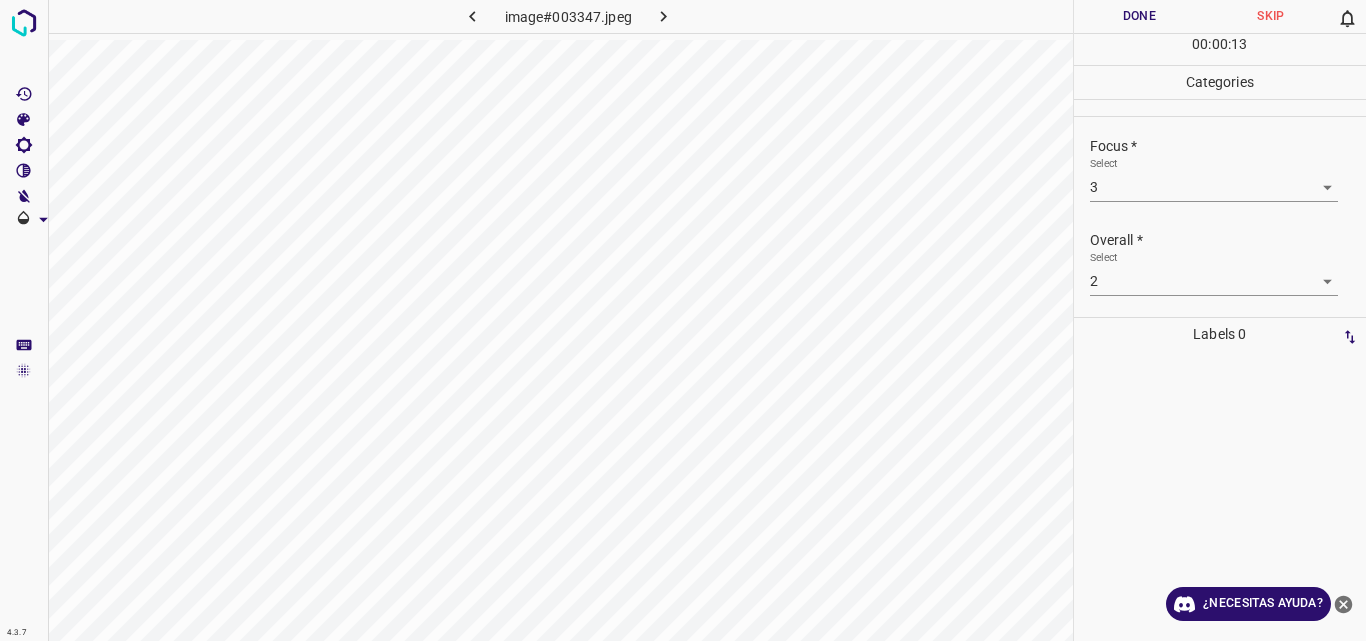 drag, startPoint x: 1247, startPoint y: 370, endPoint x: 1265, endPoint y: 345, distance: 30.805843 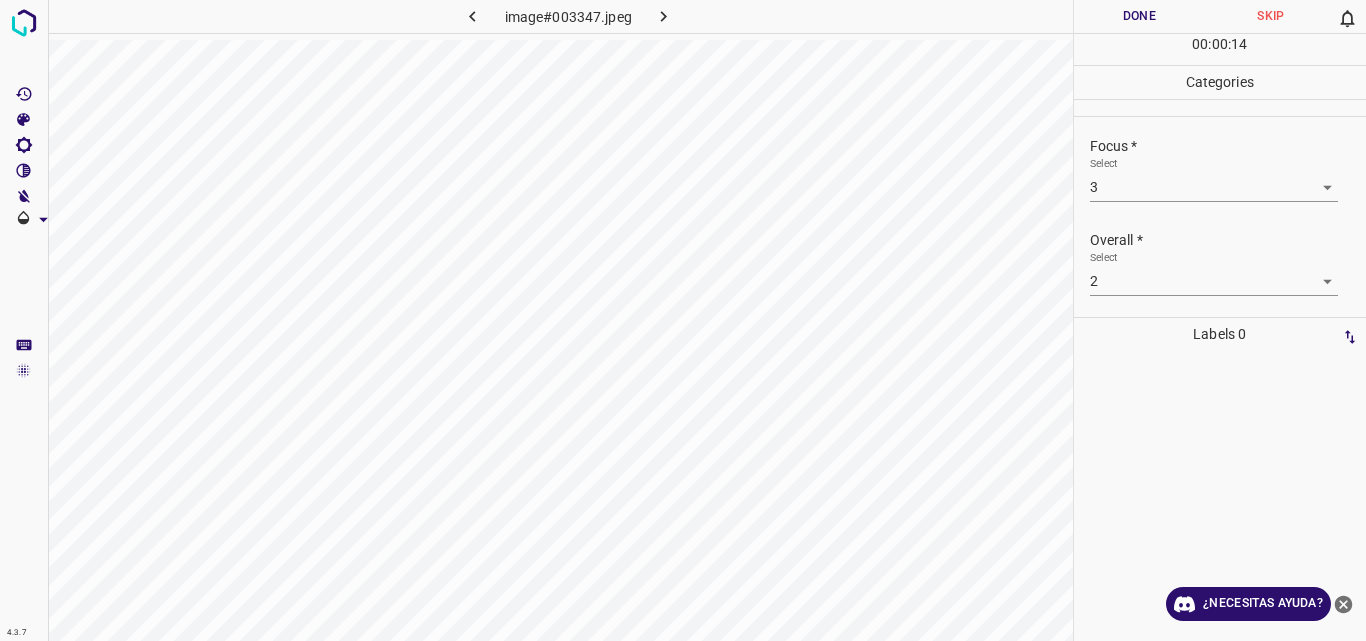 click on "4.3.7 image#003347.jpeg Done Skip 0 00   : 00   : 14   Categories Lighting *  Select 3 3 Focus *  Select 3 3 Overall *  Select 2 2 Labels   0 Categories 1 Lighting 2 Focus 3 Overall Tools Space Change between modes (Draw & Edit) I Auto labeling R Restore zoom M Zoom in N Zoom out Delete Delete selecte label Filters Z Restore filters X Saturation filter C Brightness filter V Contrast filter B Gray scale filter General O Download ¿Necesitas ayuda? Original text Rate this translation Your feedback will be used to help improve Google Translate - Texto - Esconder - Borrar" at bounding box center (683, 320) 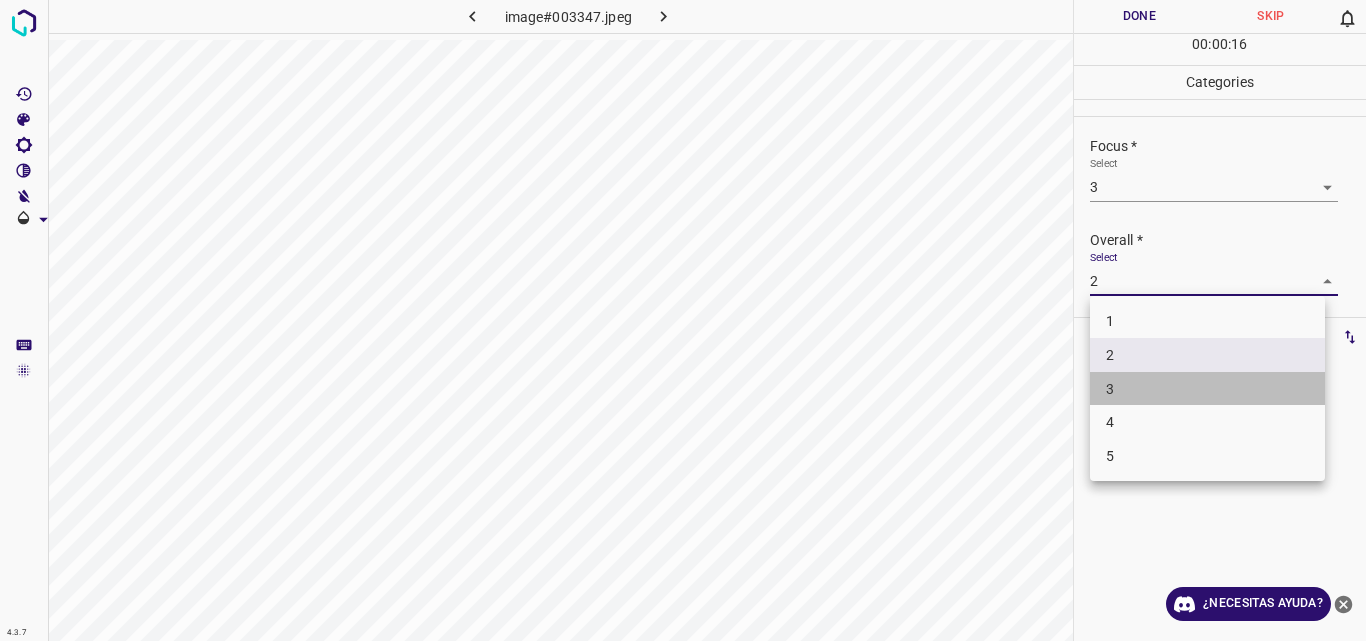 click on "3" at bounding box center [1207, 389] 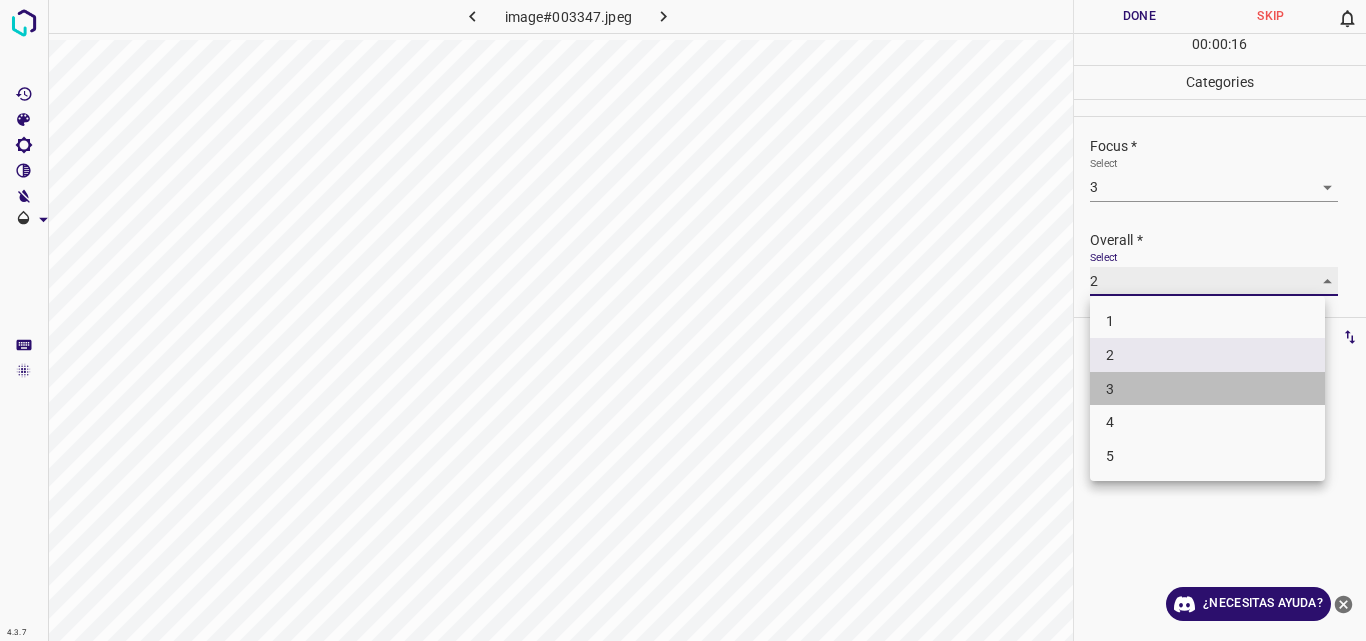 type on "3" 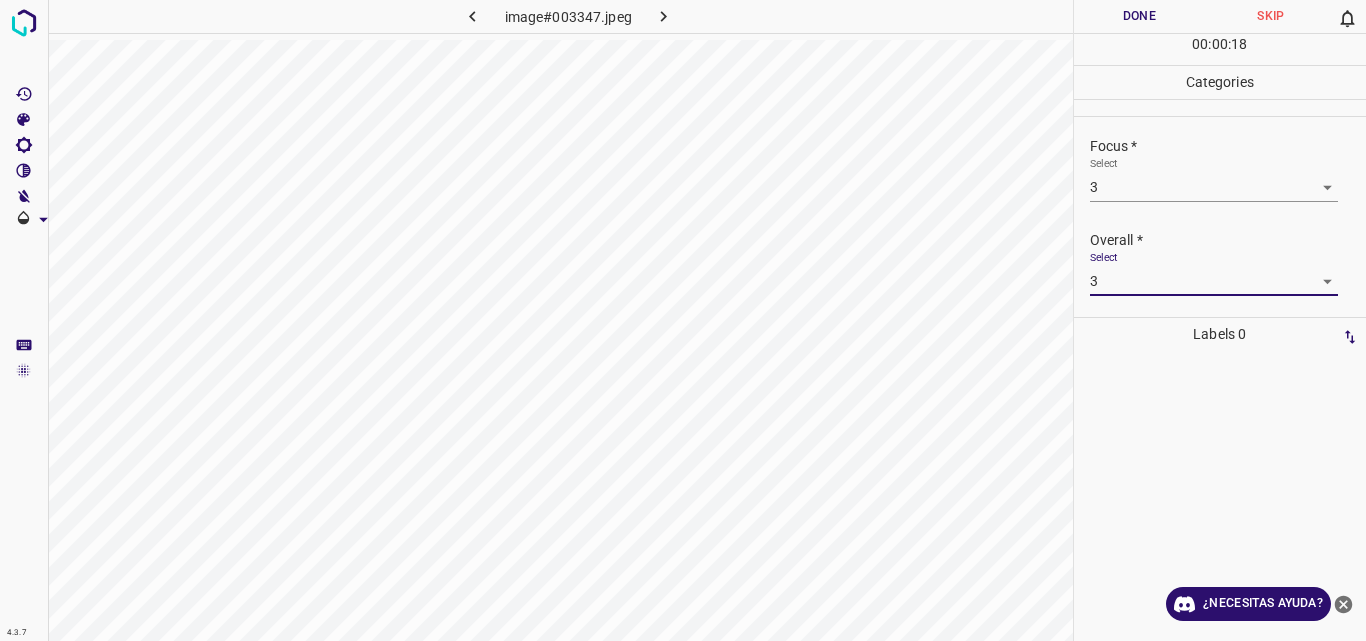 click on "Done" at bounding box center [1140, 16] 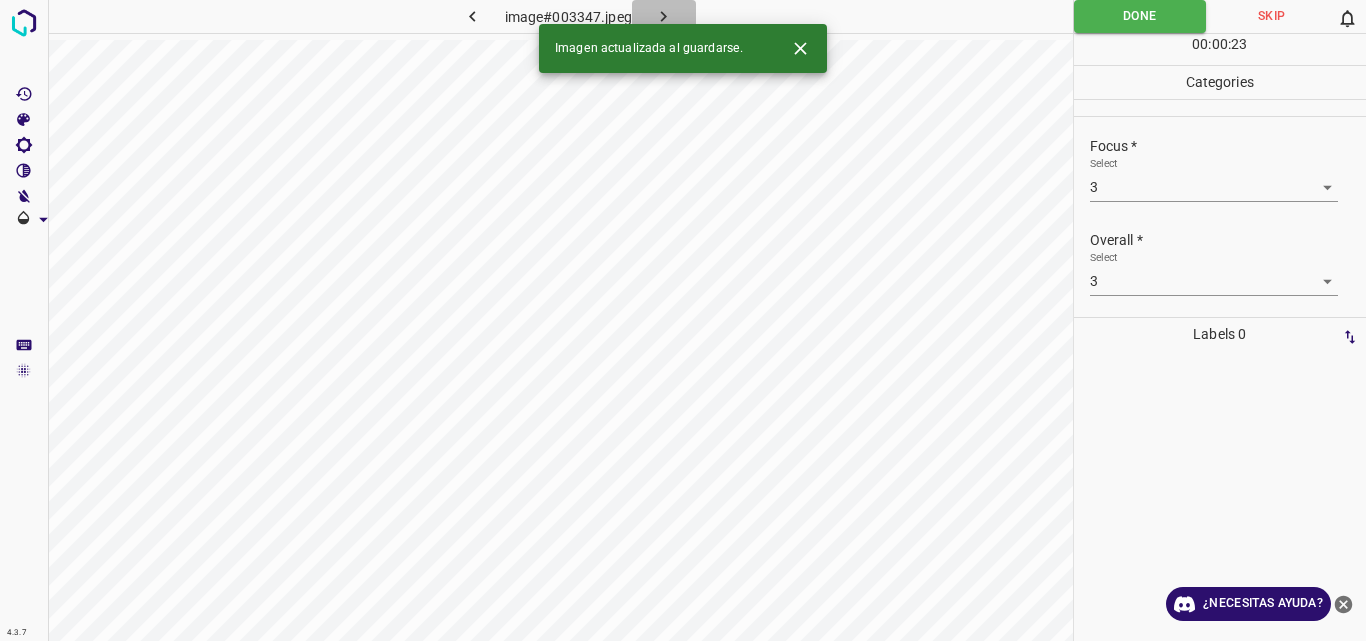 click 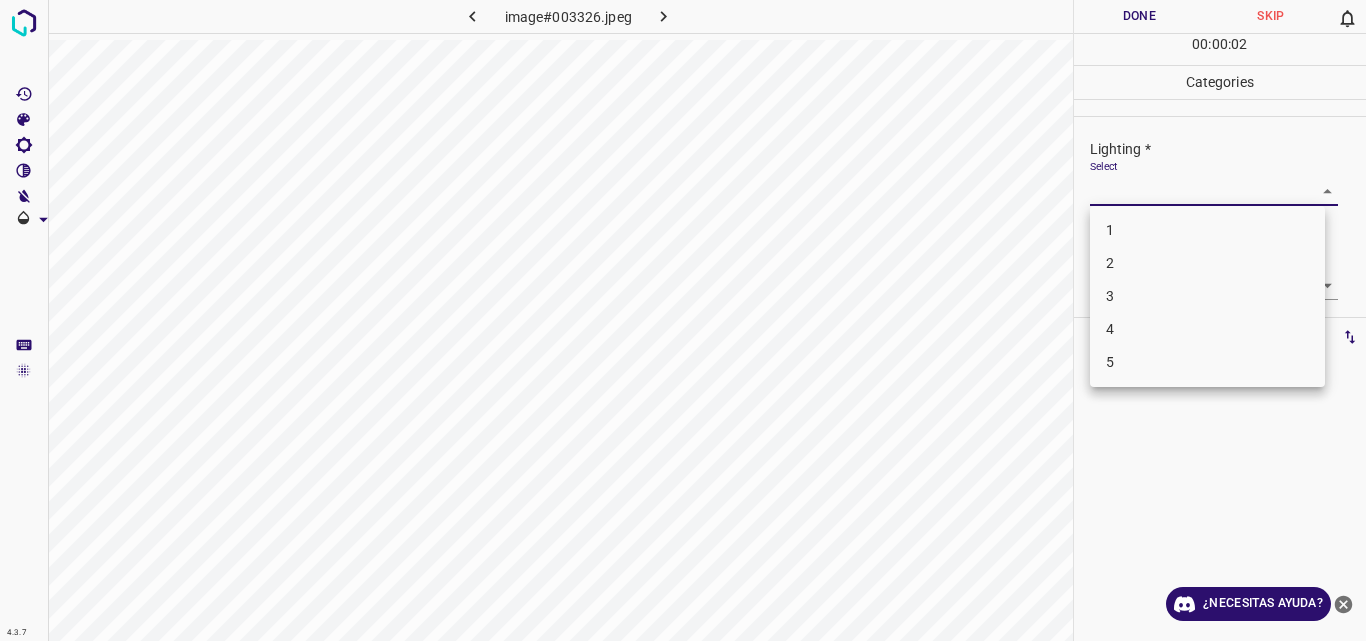 click on "4.3.7 image#003326.jpeg Done Skip 0 00   : 00   : 02   Categories Lighting *  Select ​ Focus *  Select ​ Overall *  Select ​ Labels   0 Categories 1 Lighting 2 Focus 3 Overall Tools Space Change between modes (Draw & Edit) I Auto labeling R Restore zoom M Zoom in N Zoom out Delete Delete selecte label Filters Z Restore filters X Saturation filter C Brightness filter V Contrast filter B Gray scale filter General O Download ¿Necesitas ayuda? Original text Rate this translation Your feedback will be used to help improve Google Translate - Texto - Esconder - Borrar 1 2 3 4 5" at bounding box center [683, 320] 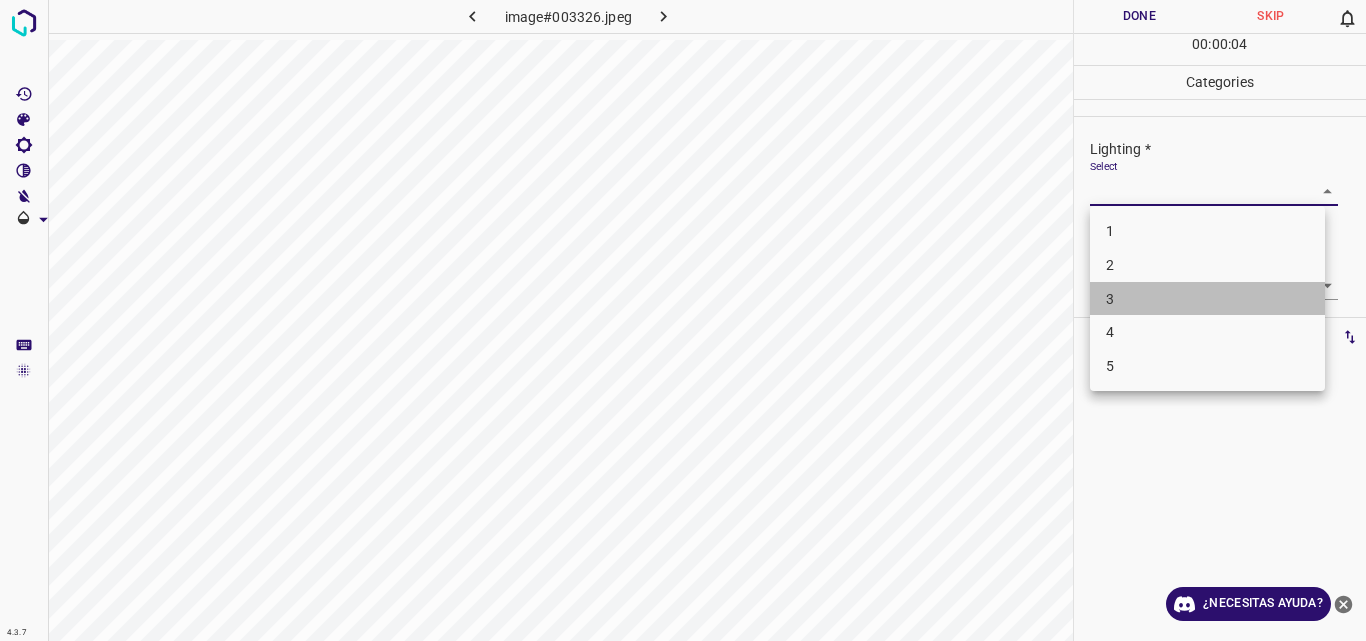 click on "3" at bounding box center [1207, 299] 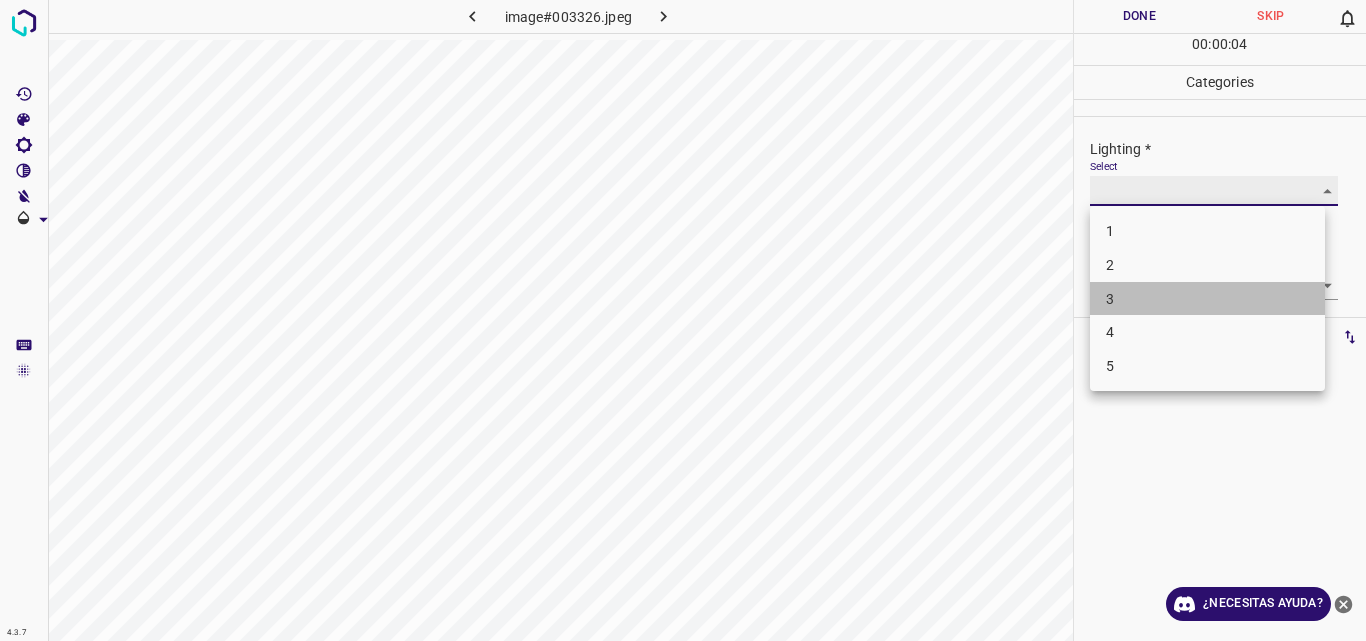 type on "3" 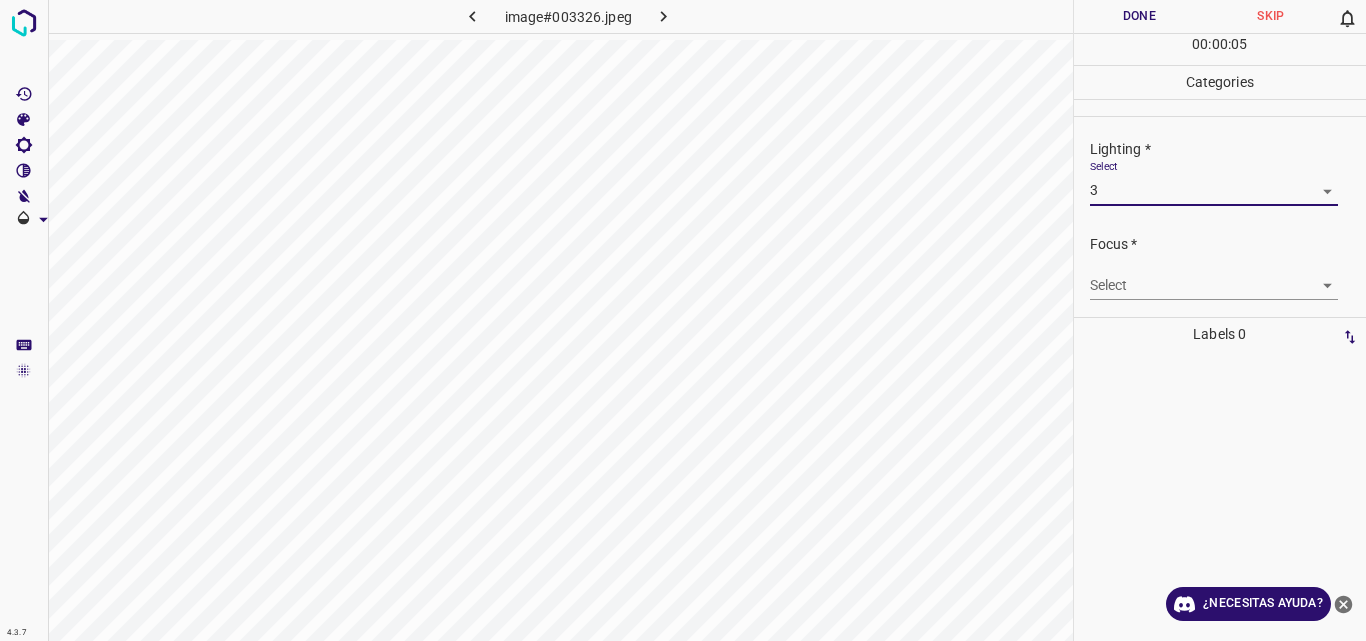 click on "4.3.7 image#003326.jpeg Done Skip 0 00   : 00   : 05   Categories Lighting *  Select 3 3 Focus *  Select ​ Overall *  Select ​ Labels   0 Categories 1 Lighting 2 Focus 3 Overall Tools Space Change between modes (Draw & Edit) I Auto labeling R Restore zoom M Zoom in N Zoom out Delete Delete selecte label Filters Z Restore filters X Saturation filter C Brightness filter V Contrast filter B Gray scale filter General O Download ¿Necesitas ayuda? Original text Rate this translation Your feedback will be used to help improve Google Translate - Texto - Esconder - Borrar" at bounding box center [683, 320] 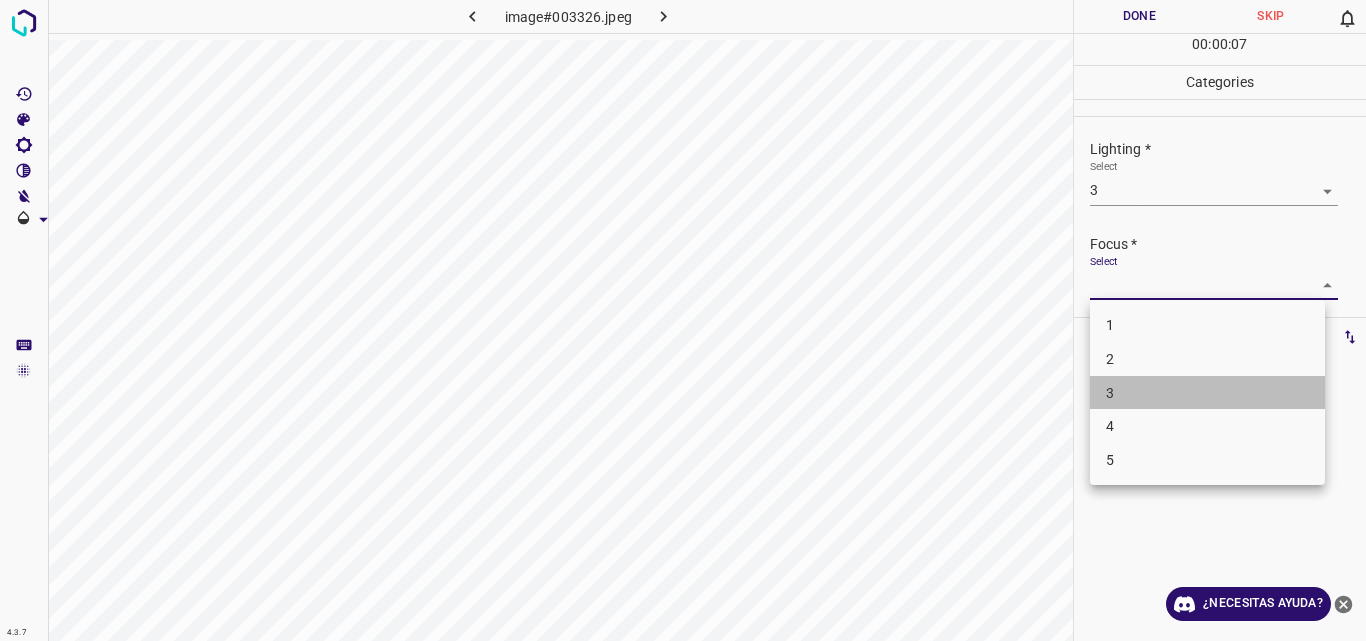 click on "3" at bounding box center [1207, 393] 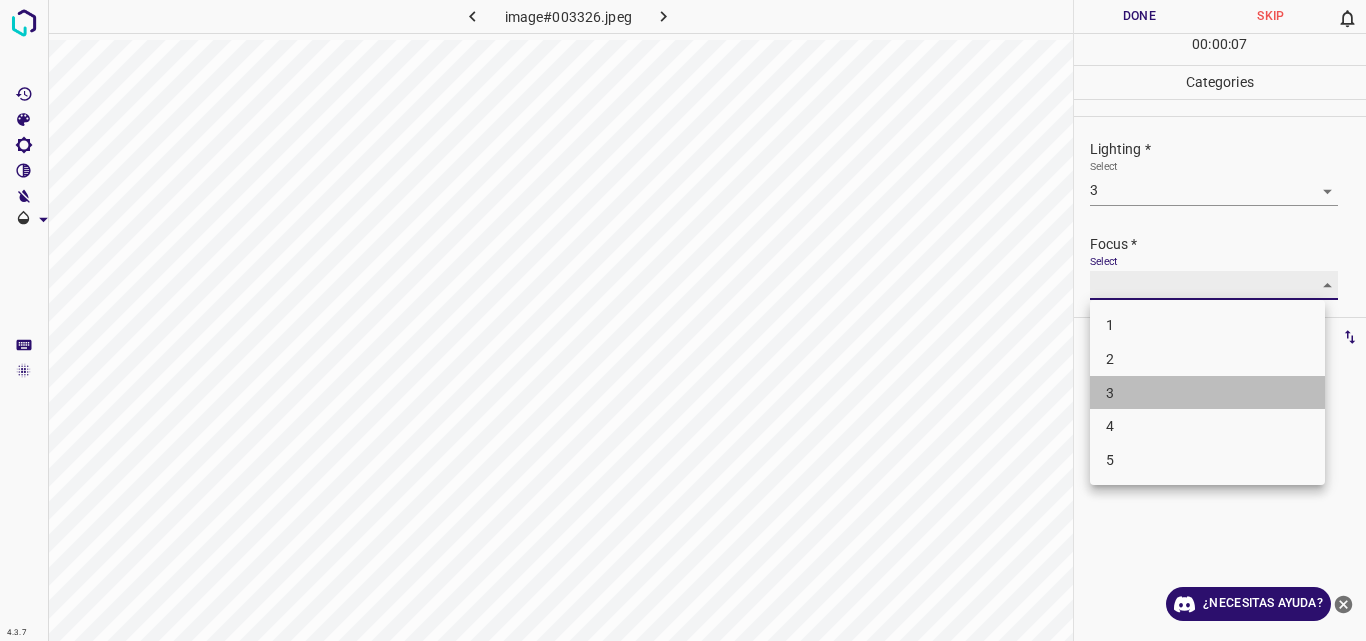 type on "3" 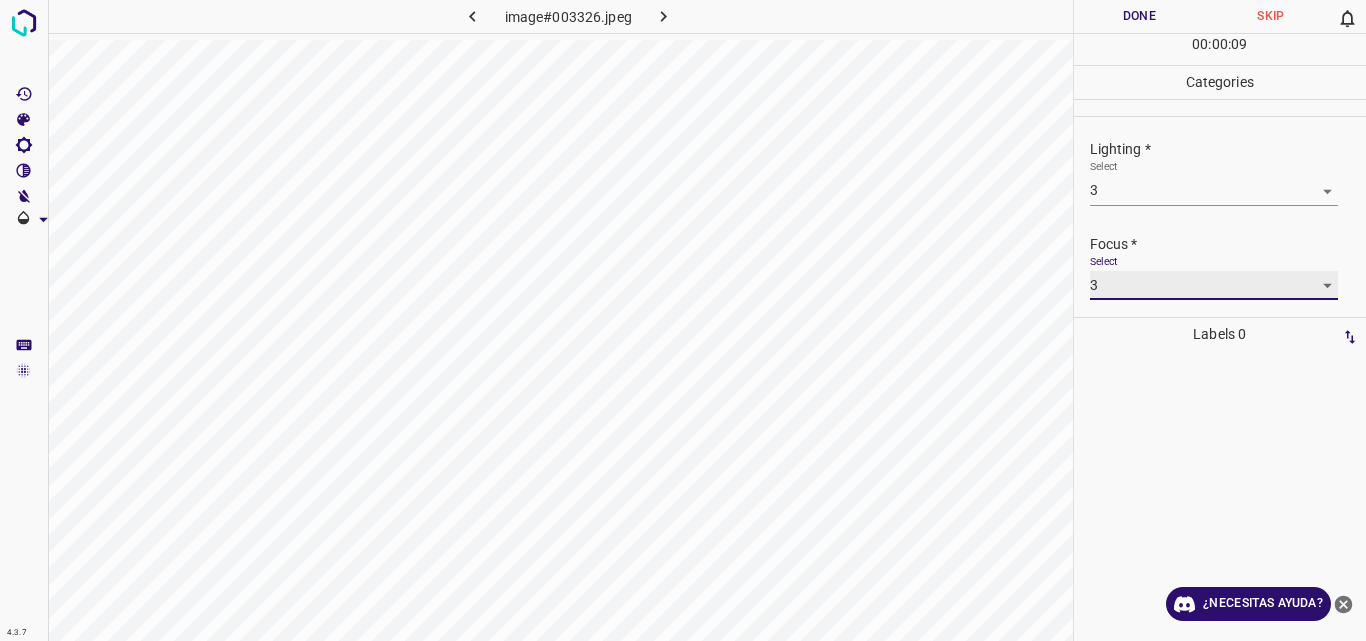 scroll, scrollTop: 98, scrollLeft: 0, axis: vertical 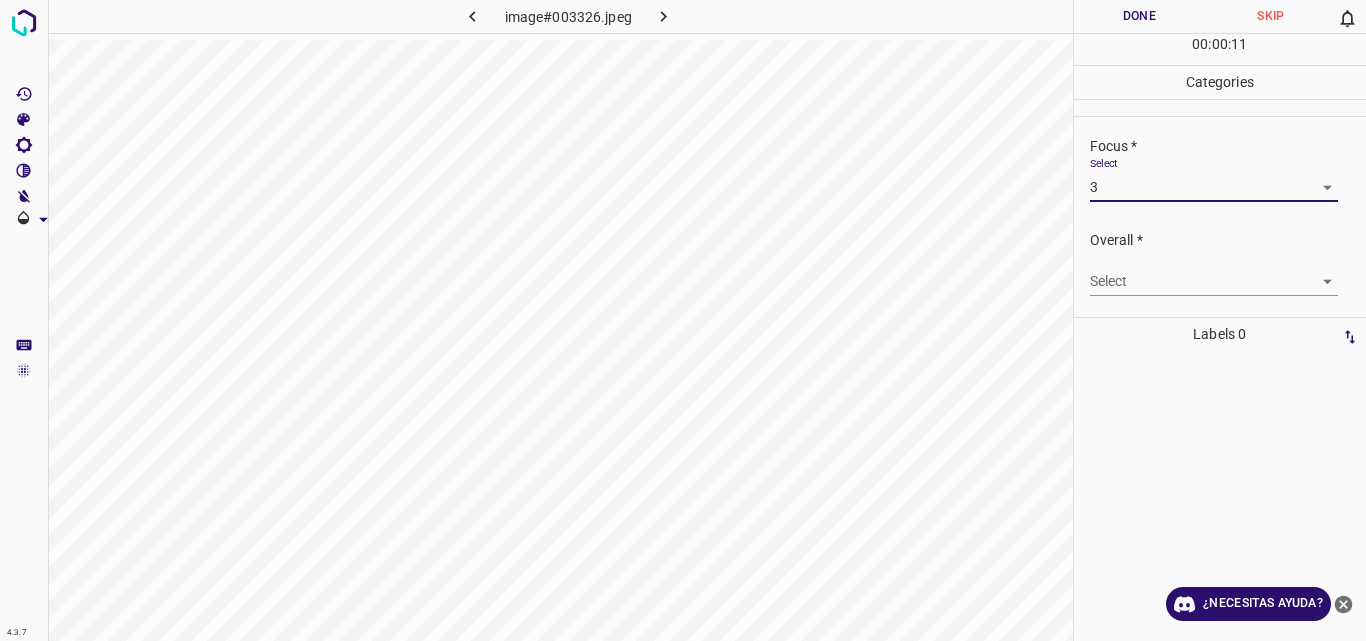 click on "4.3.7 image#003326.jpeg Done Skip 0 00   : 00   : 11   Categories Lighting *  Select 3 3 Focus *  Select 3 3 Overall *  Select ​ Labels   0 Categories 1 Lighting 2 Focus 3 Overall Tools Space Change between modes (Draw & Edit) I Auto labeling R Restore zoom M Zoom in N Zoom out Delete Delete selecte label Filters Z Restore filters X Saturation filter C Brightness filter V Contrast filter B Gray scale filter General O Download ¿Necesitas ayuda? Original text Rate this translation Your feedback will be used to help improve Google Translate - Texto - Esconder - Borrar" at bounding box center [683, 320] 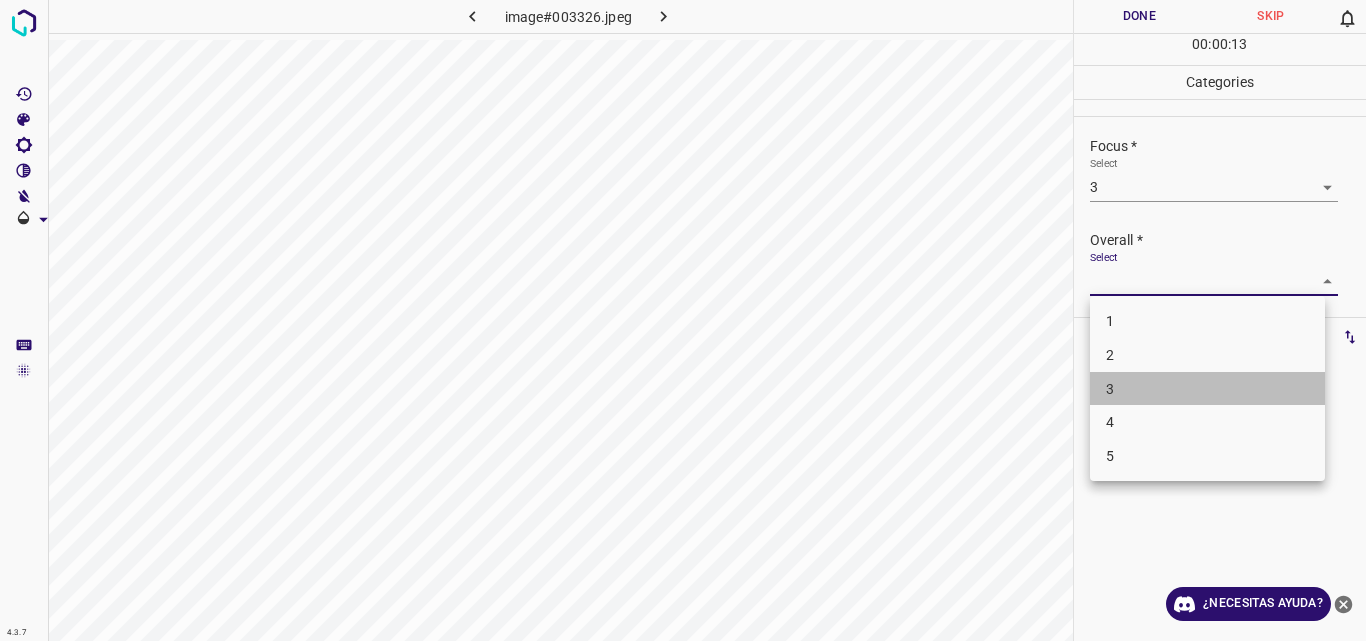 click on "3" at bounding box center (1207, 389) 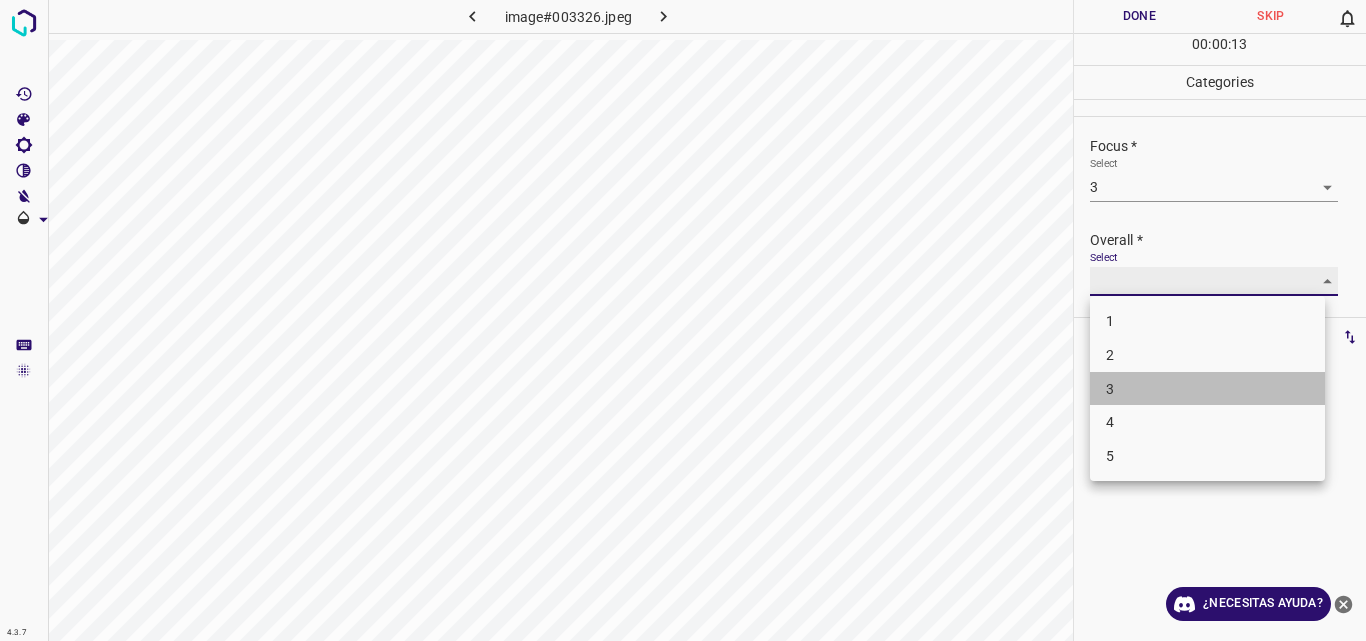 type on "3" 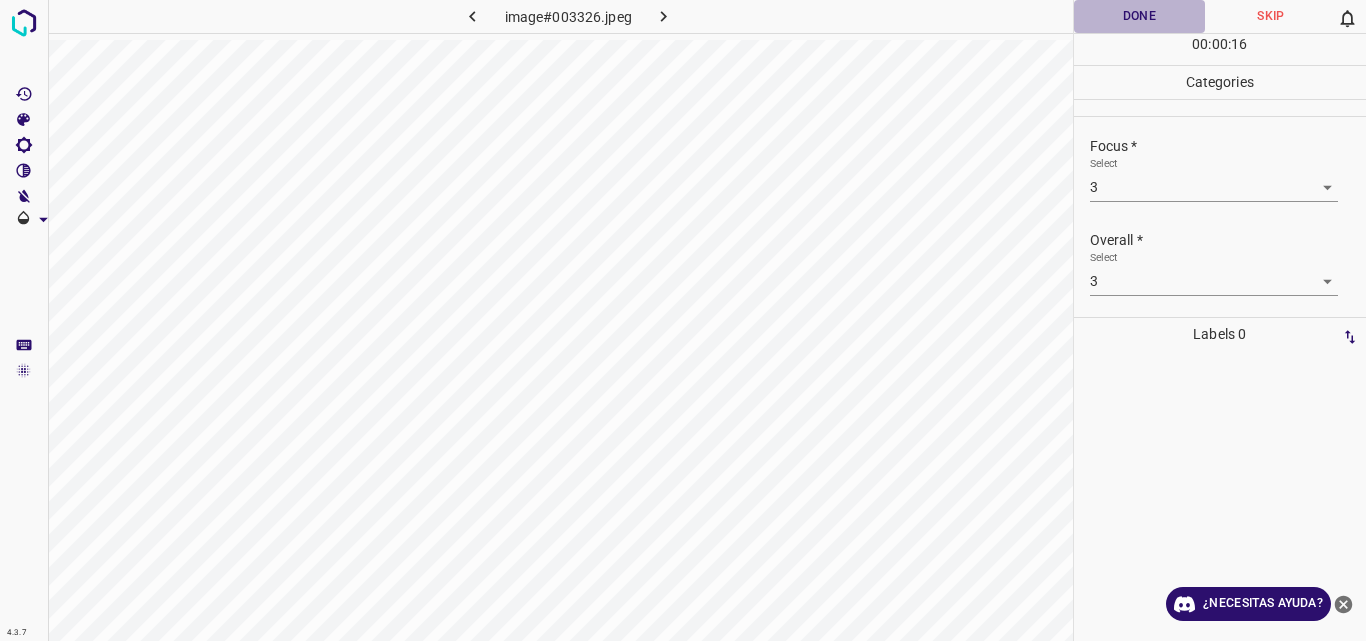 click on "Done" at bounding box center [1140, 16] 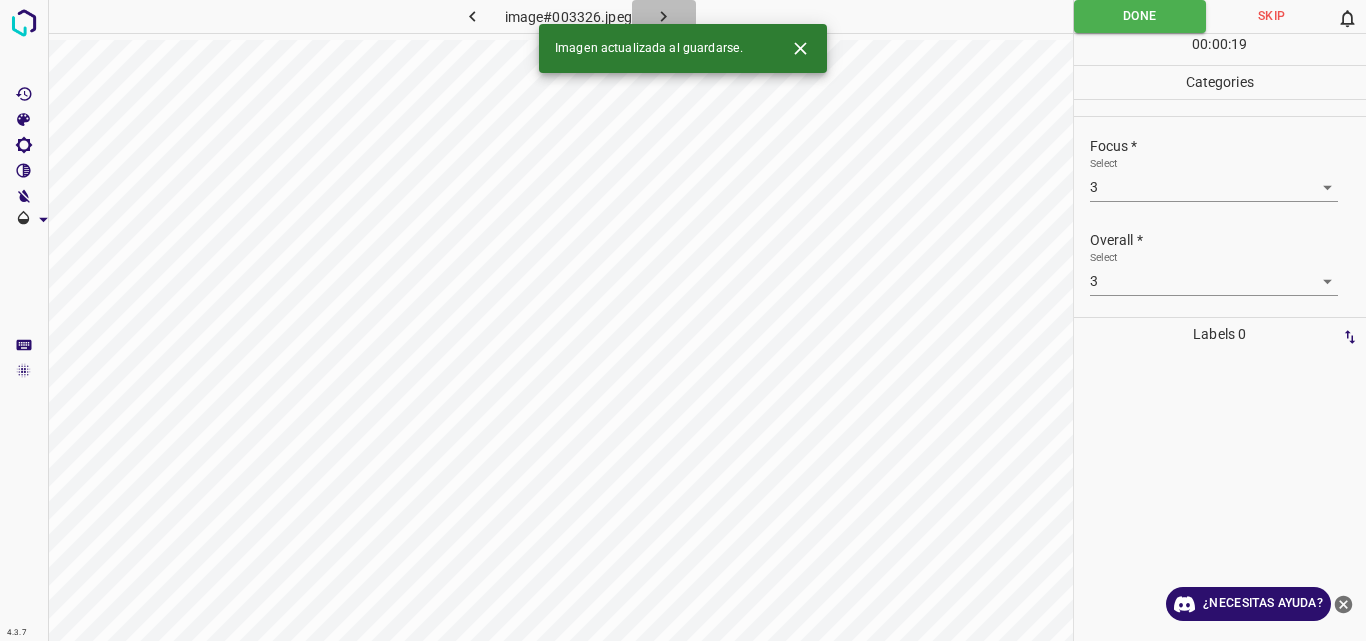 click 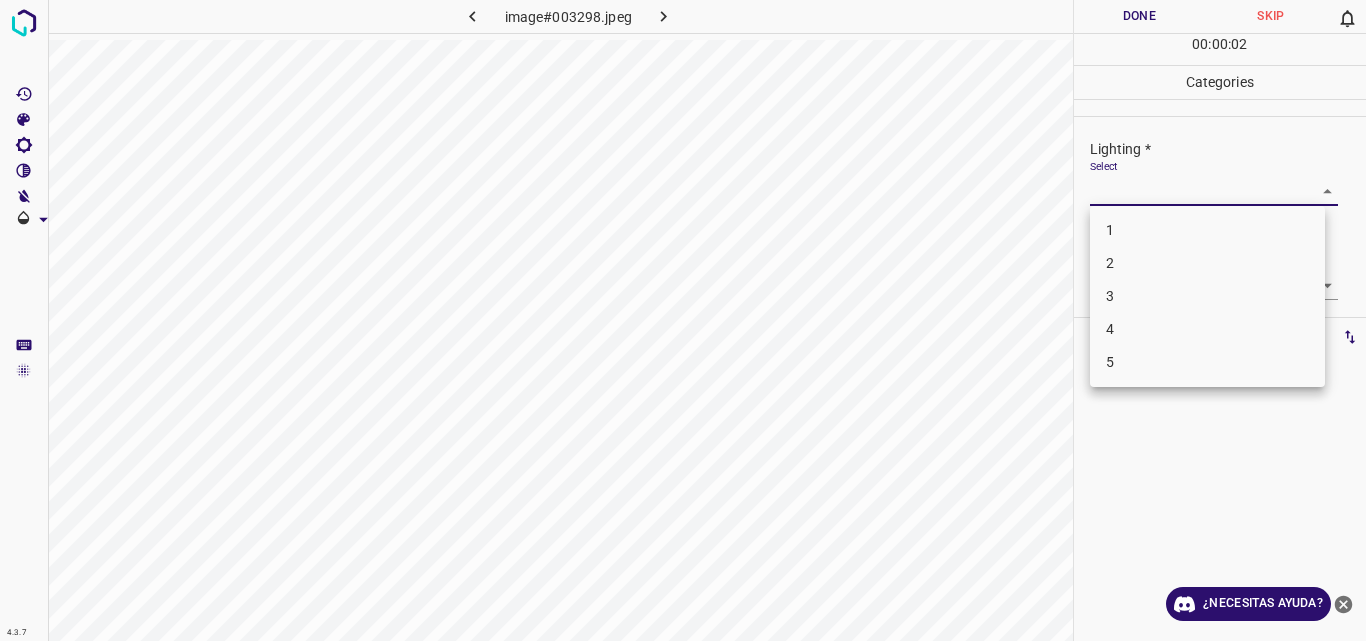 click on "4.3.7 image#003298.jpeg Done Skip 0 00   : 00   : 02   Categories Lighting *  Select ​ Focus *  Select ​ Overall *  Select ​ Labels   0 Categories 1 Lighting 2 Focus 3 Overall Tools Space Change between modes (Draw & Edit) I Auto labeling R Restore zoom M Zoom in N Zoom out Delete Delete selecte label Filters Z Restore filters X Saturation filter C Brightness filter V Contrast filter B Gray scale filter General O Download ¿Necesitas ayuda? Original text Rate this translation Your feedback will be used to help improve Google Translate - Texto - Esconder - Borrar 1 2 3 4 5" at bounding box center [683, 320] 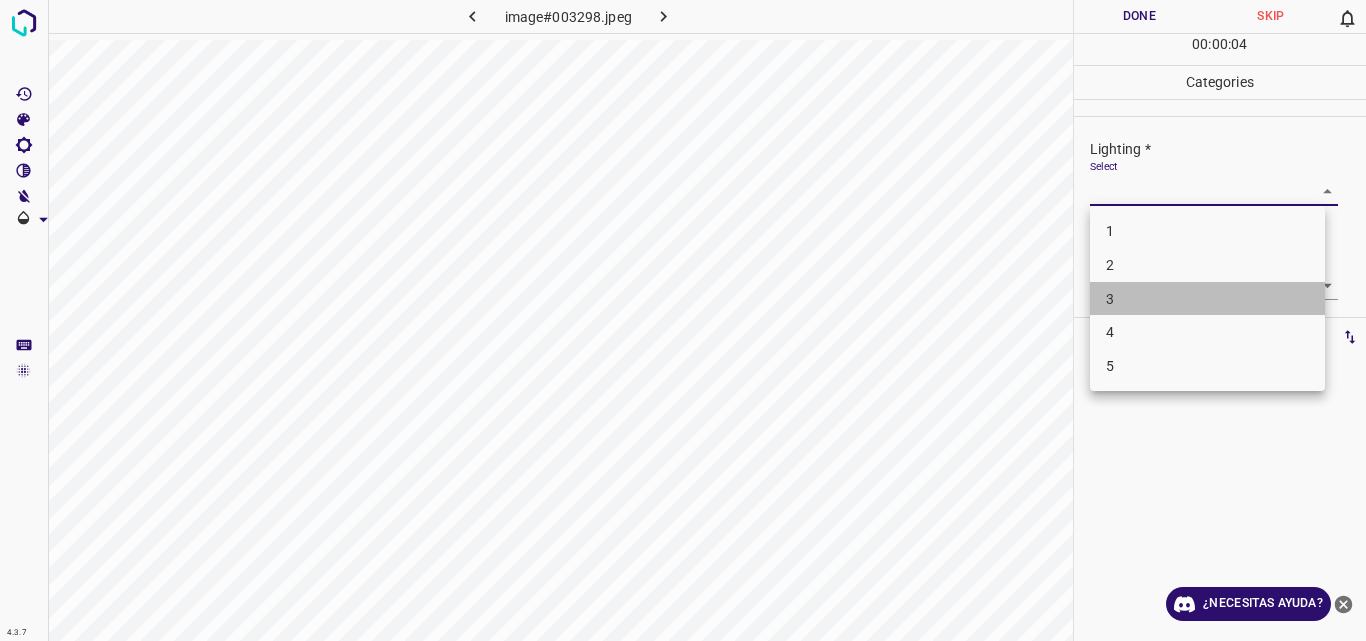 click on "3" at bounding box center (1207, 299) 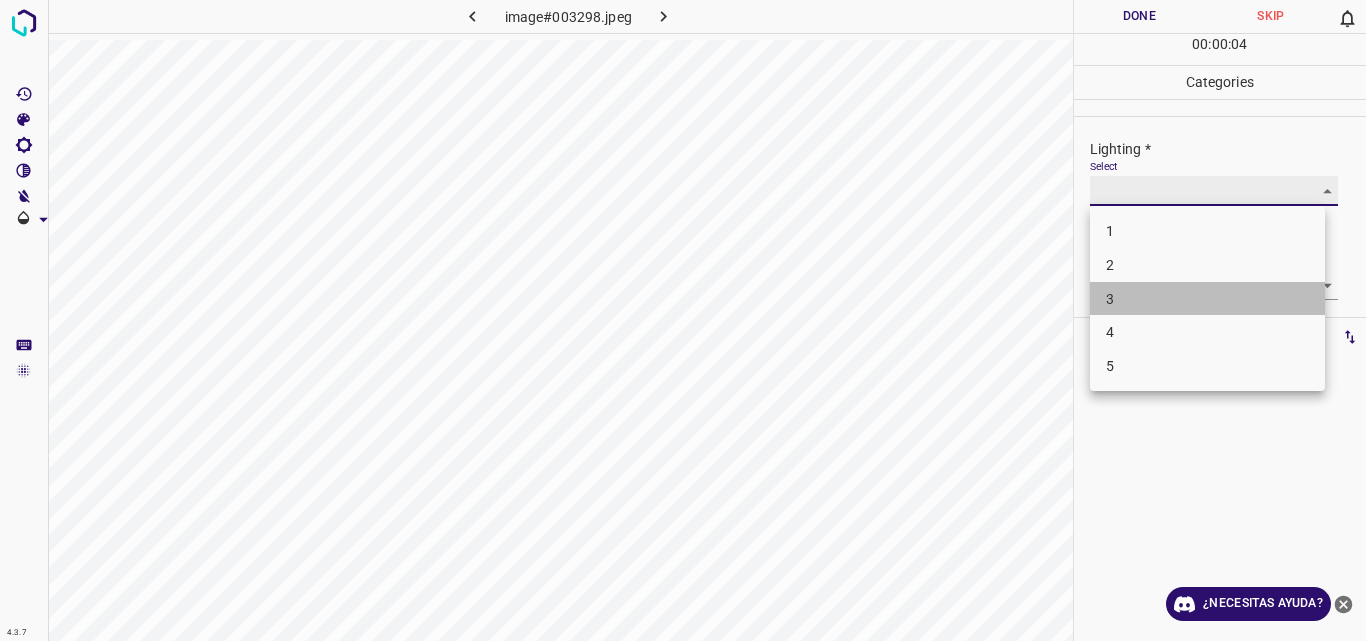 type on "3" 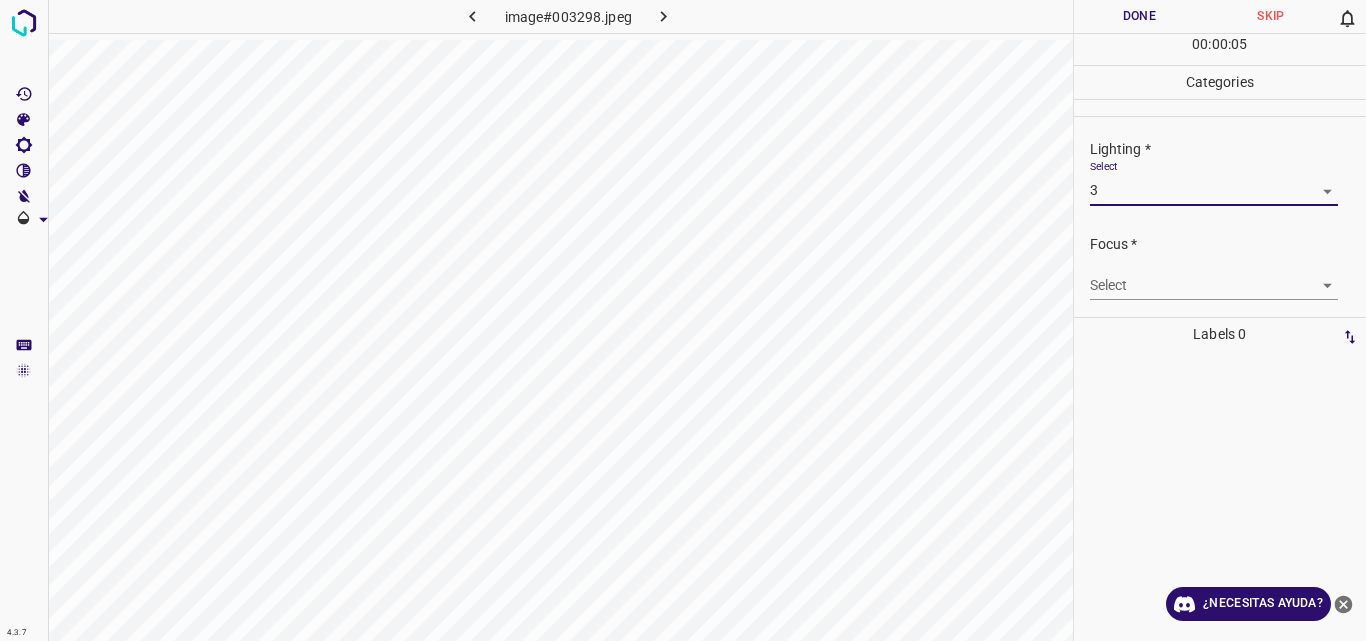 click on "4.3.7 image#003298.jpeg Done Skip 0 00   : 00   : 05   Categories Lighting *  Select 3 3 Focus *  Select ​ Overall *  Select ​ Labels   0 Categories 1 Lighting 2 Focus 3 Overall Tools Space Change between modes (Draw & Edit) I Auto labeling R Restore zoom M Zoom in N Zoom out Delete Delete selecte label Filters Z Restore filters X Saturation filter C Brightness filter V Contrast filter B Gray scale filter General O Download ¿Necesitas ayuda? Original text Rate this translation Your feedback will be used to help improve Google Translate - Texto - Esconder - Borrar" at bounding box center [683, 320] 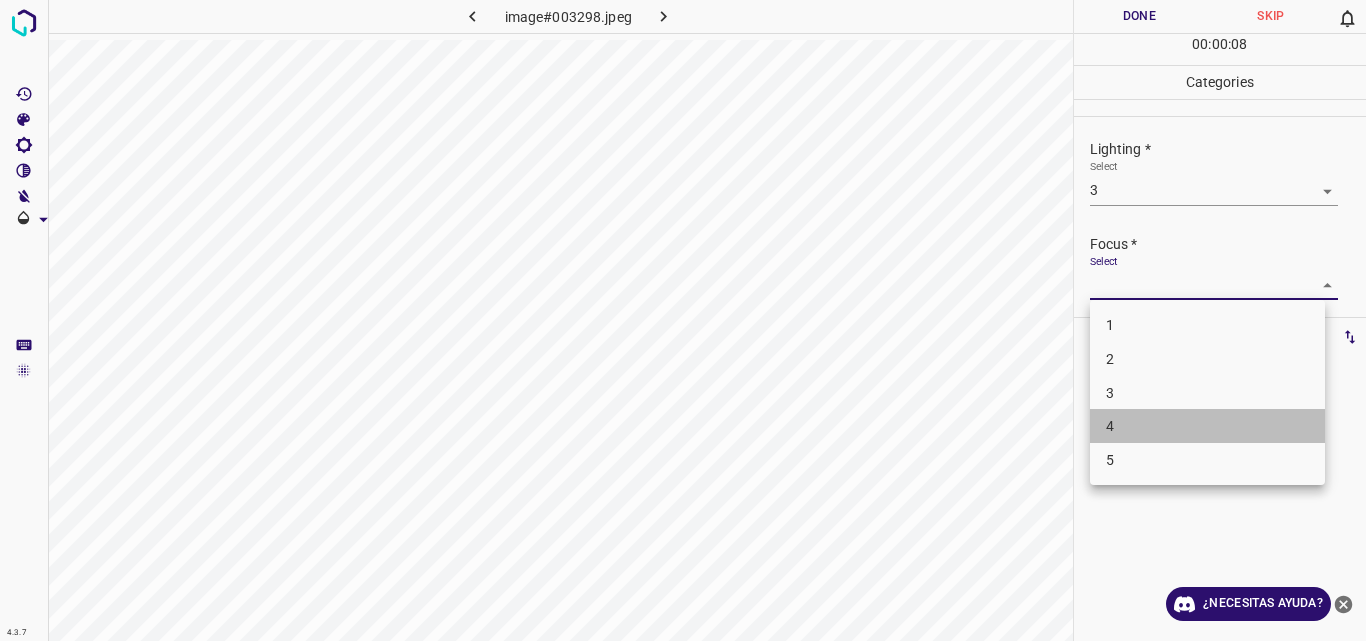 click on "4" at bounding box center [1207, 426] 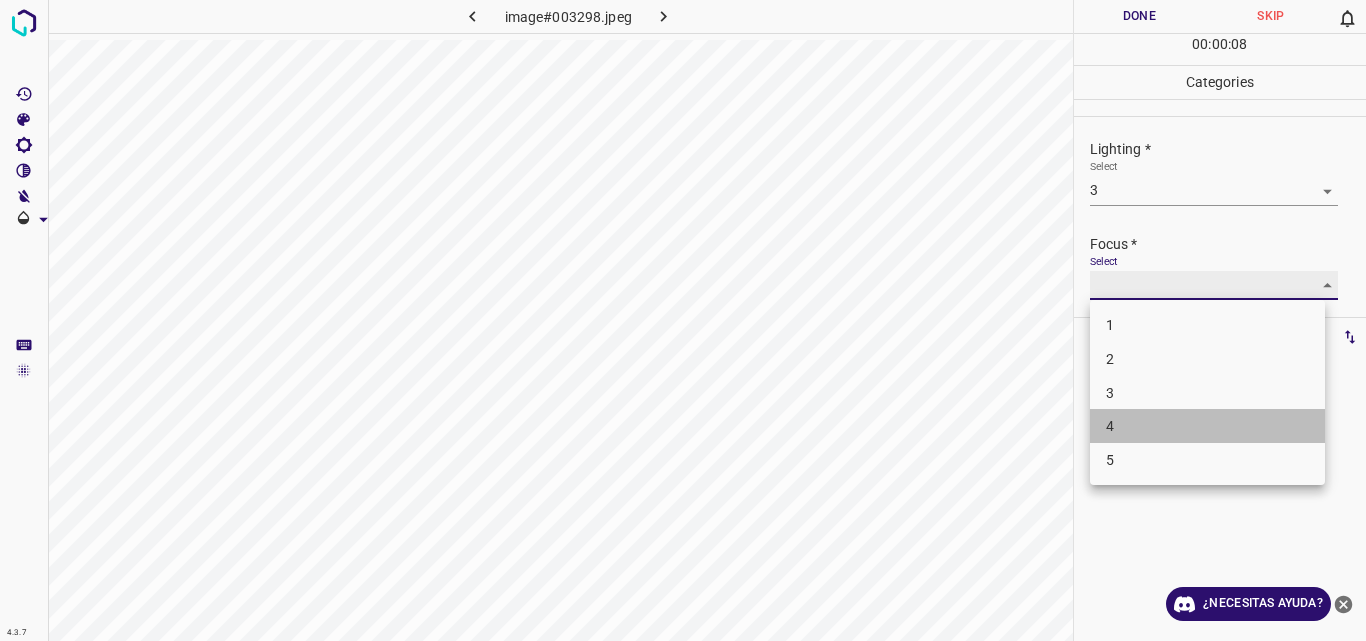 type on "4" 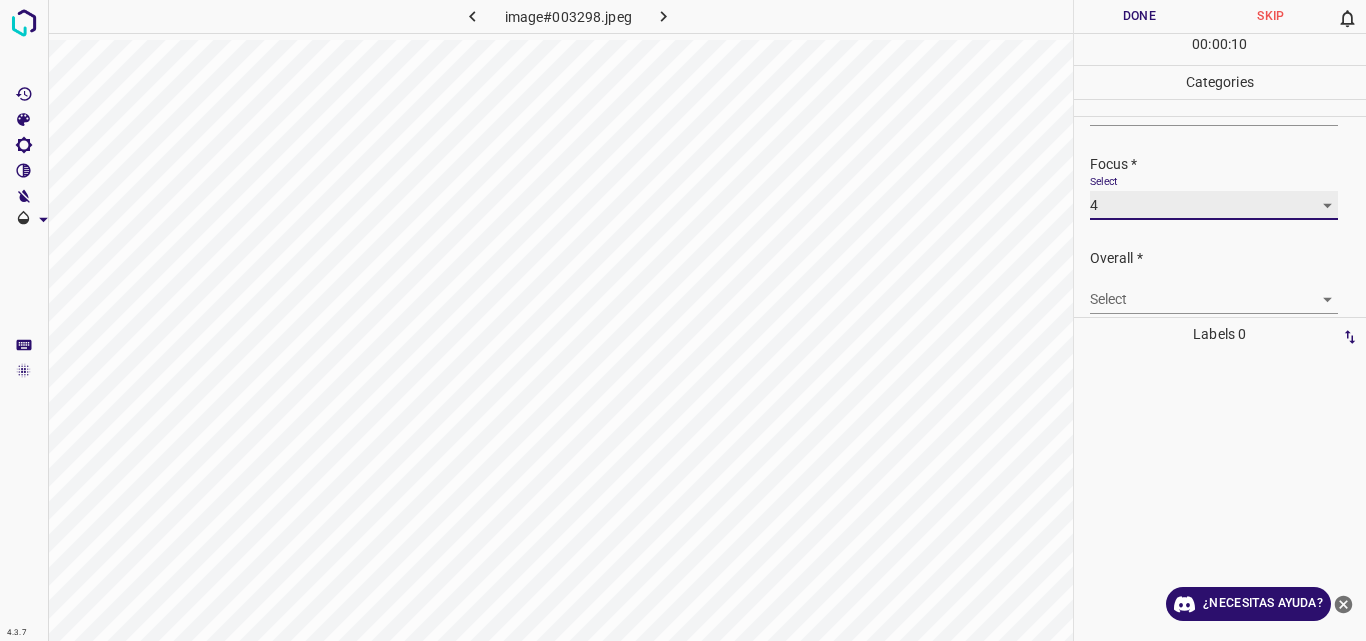 scroll, scrollTop: 98, scrollLeft: 0, axis: vertical 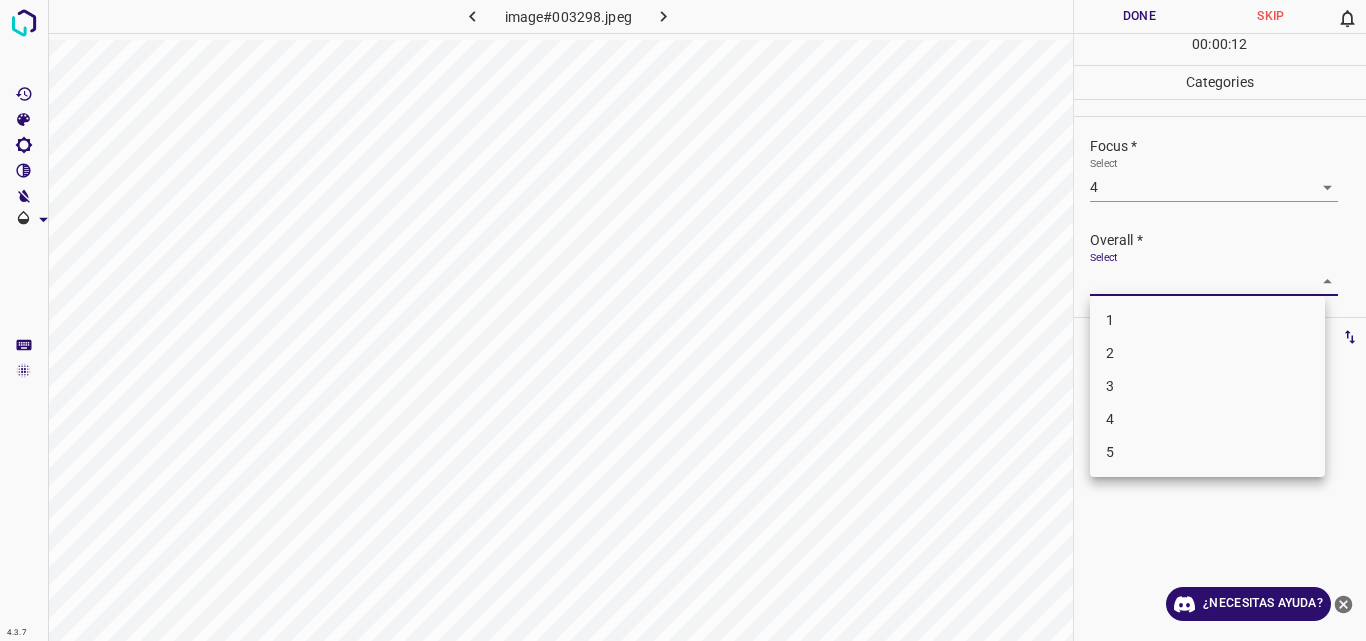 click on "4.3.7 image#003298.jpeg Done Skip 0 00   : 00   : 12   Categories Lighting *  Select 3 3 Focus *  Select 4 4 Overall *  Select ​ Labels   0 Categories 1 Lighting 2 Focus 3 Overall Tools Space Change between modes (Draw & Edit) I Auto labeling R Restore zoom M Zoom in N Zoom out Delete Delete selecte label Filters Z Restore filters X Saturation filter C Brightness filter V Contrast filter B Gray scale filter General O Download ¿Necesitas ayuda? Original text Rate this translation Your feedback will be used to help improve Google Translate - Texto - Esconder - Borrar 1 2 3 4 5" at bounding box center [683, 320] 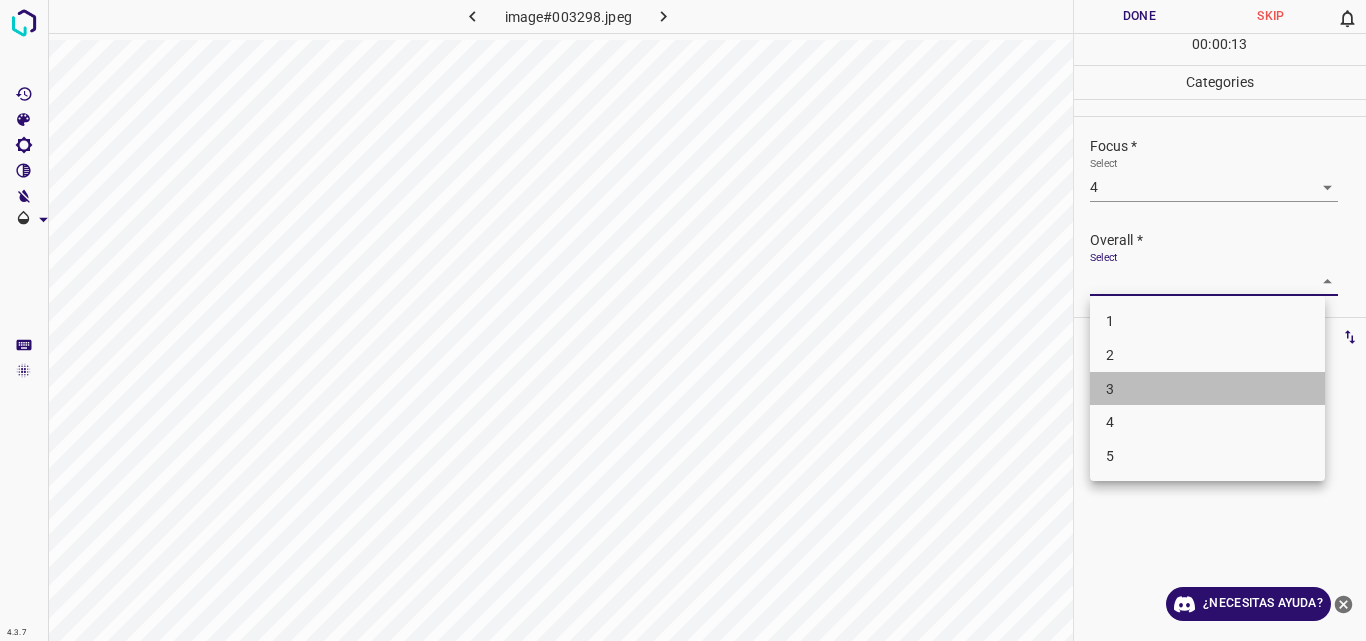click on "3" at bounding box center [1207, 389] 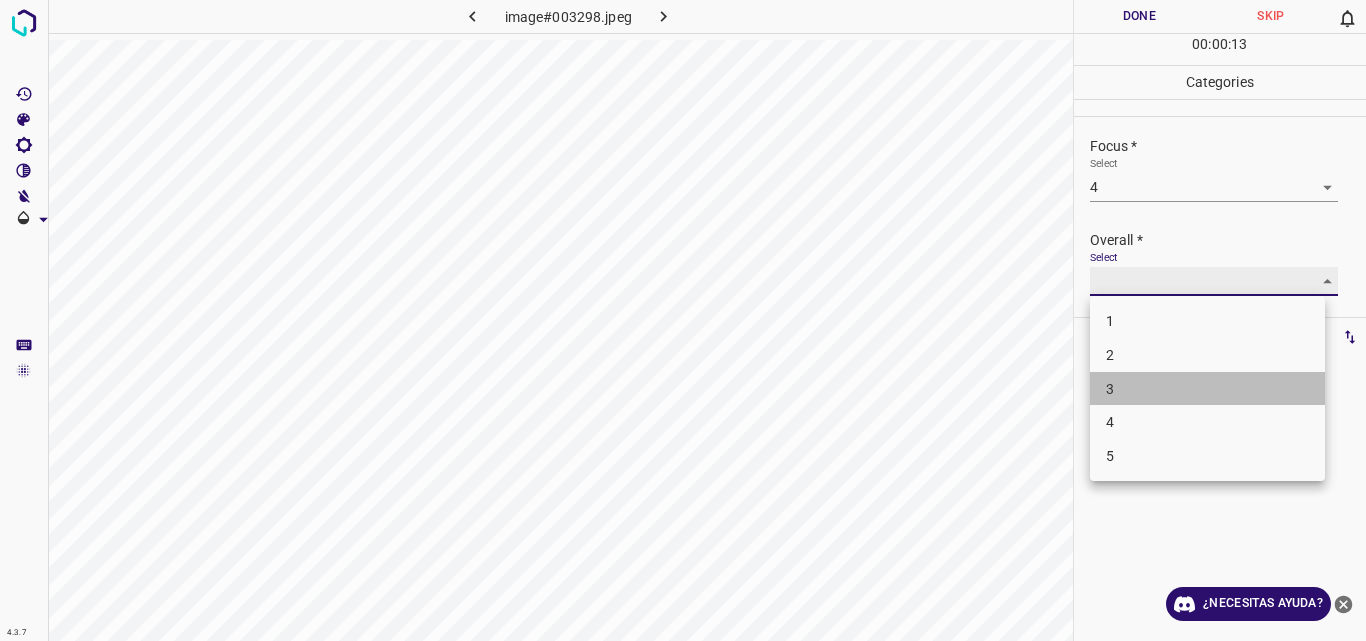 type on "3" 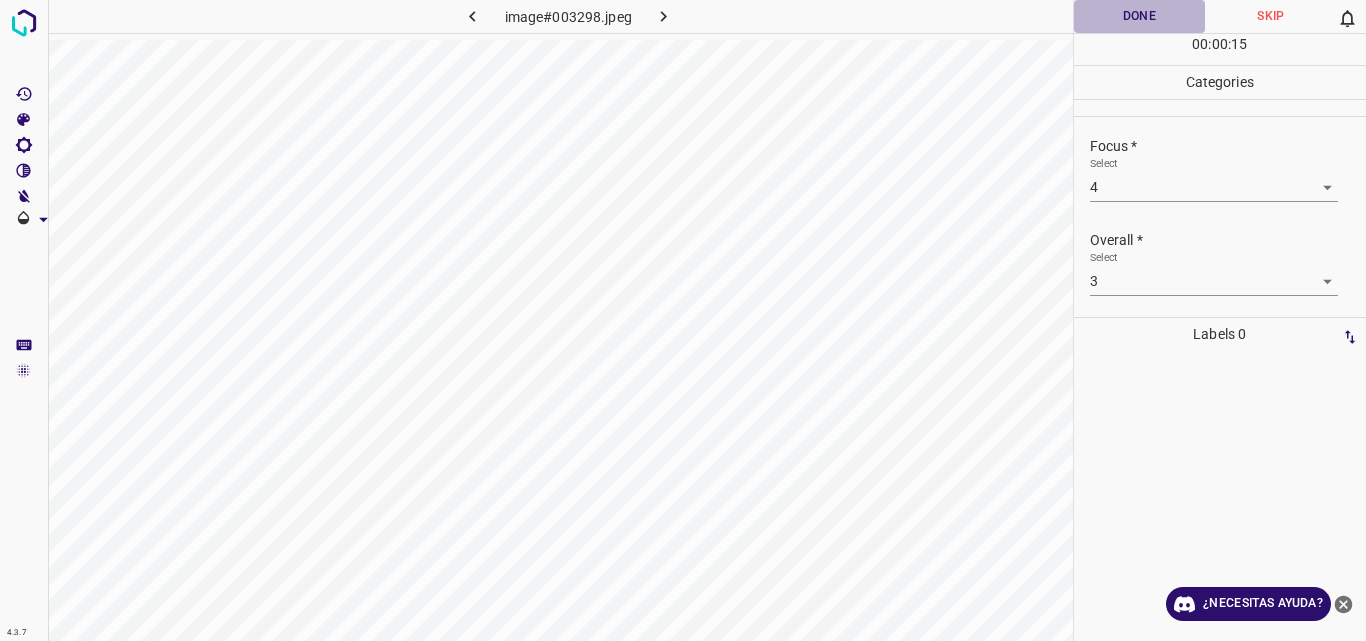 click on "Done" at bounding box center (1140, 16) 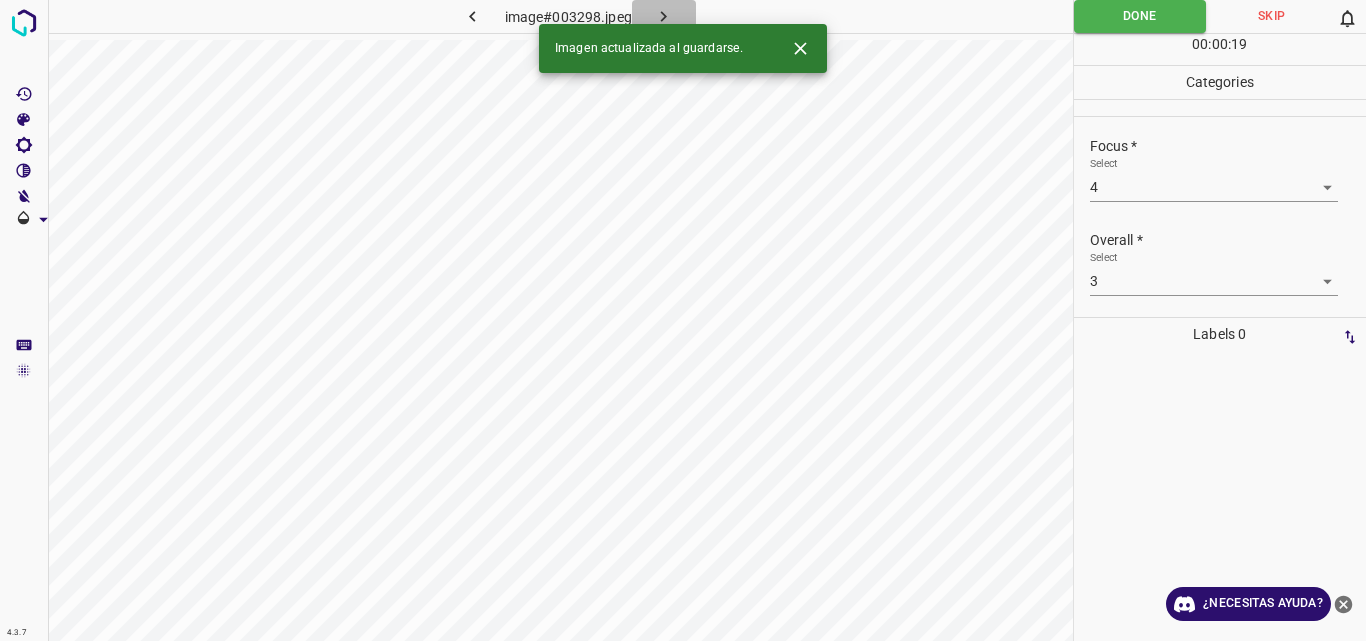 click 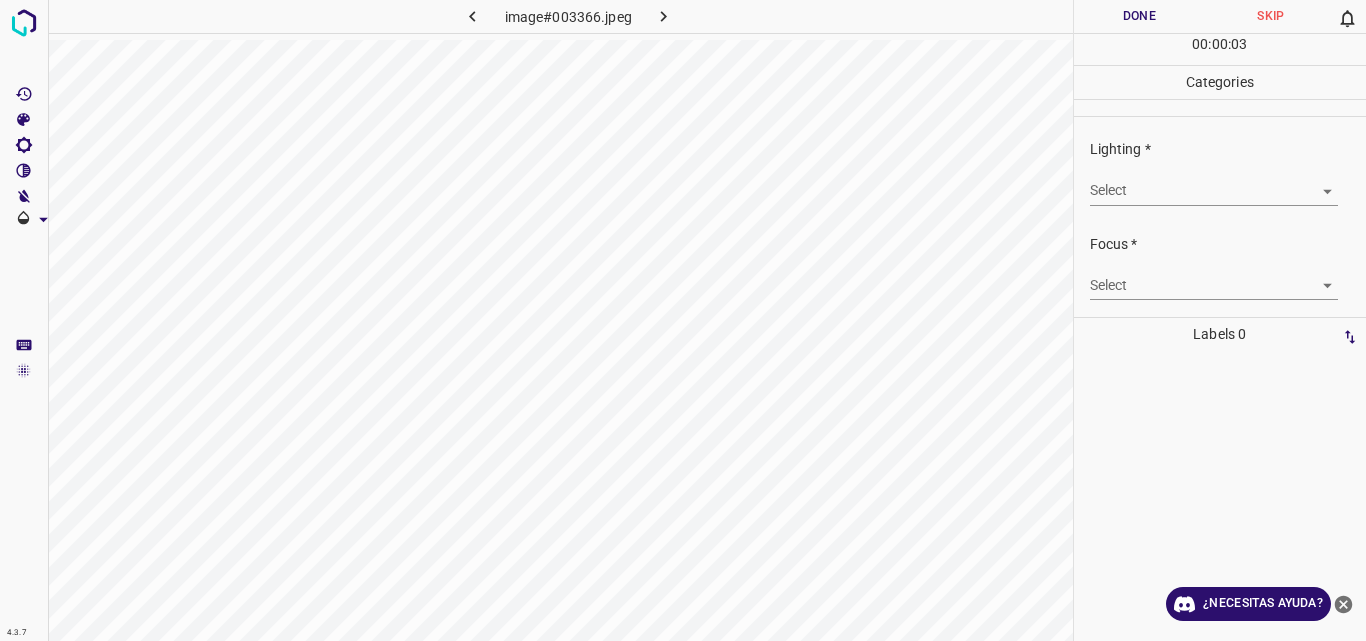 click on "4.3.7 image#003366.jpeg Done Skip 0 00   : 00   : 03   Categories Lighting *  Select ​ Focus *  Select ​ Overall *  Select ​ Labels   0 Categories 1 Lighting 2 Focus 3 Overall Tools Space Change between modes (Draw & Edit) I Auto labeling R Restore zoom M Zoom in N Zoom out Delete Delete selecte label Filters Z Restore filters X Saturation filter C Brightness filter V Contrast filter B Gray scale filter General O Download ¿Necesitas ayuda? Original text Rate this translation Your feedback will be used to help improve Google Translate - Texto - Esconder - Borrar" at bounding box center [683, 320] 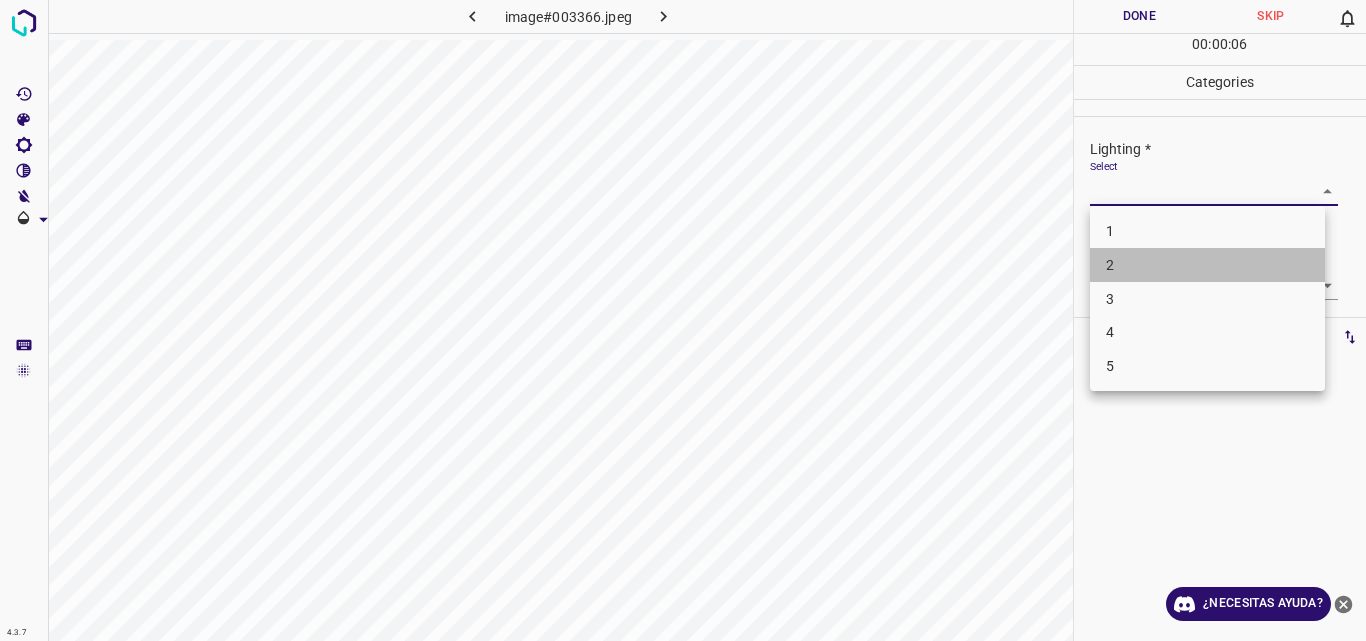 click on "2" at bounding box center (1207, 265) 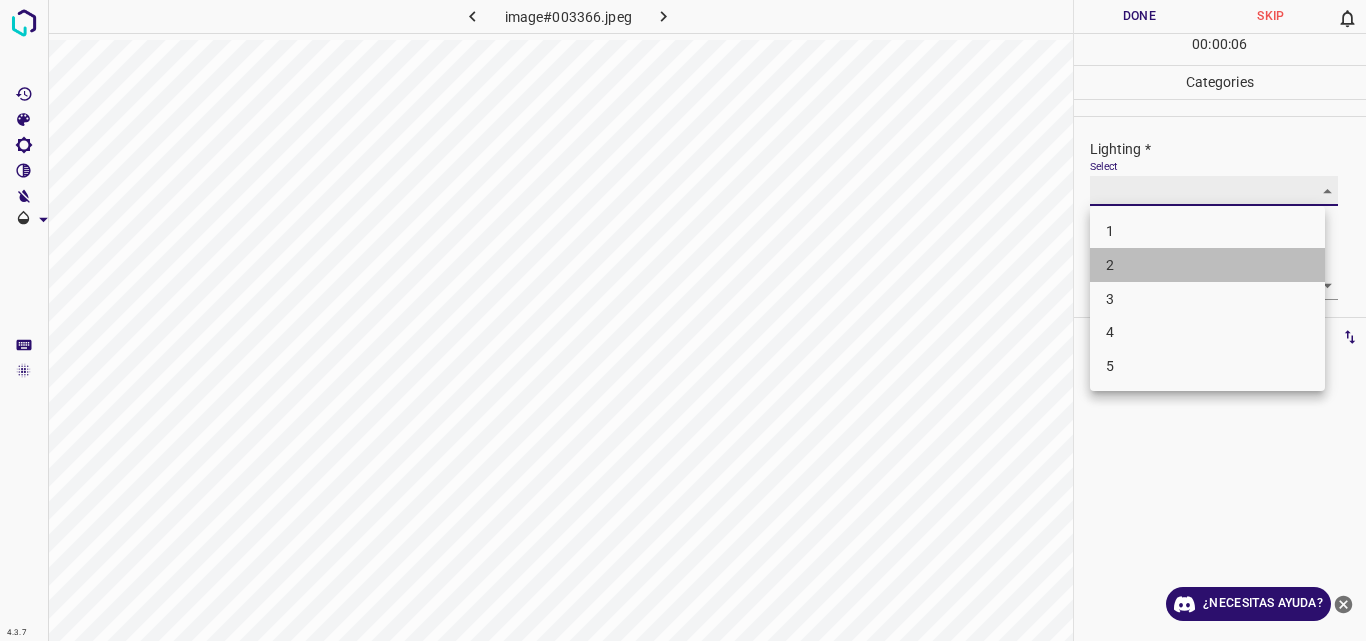 type on "2" 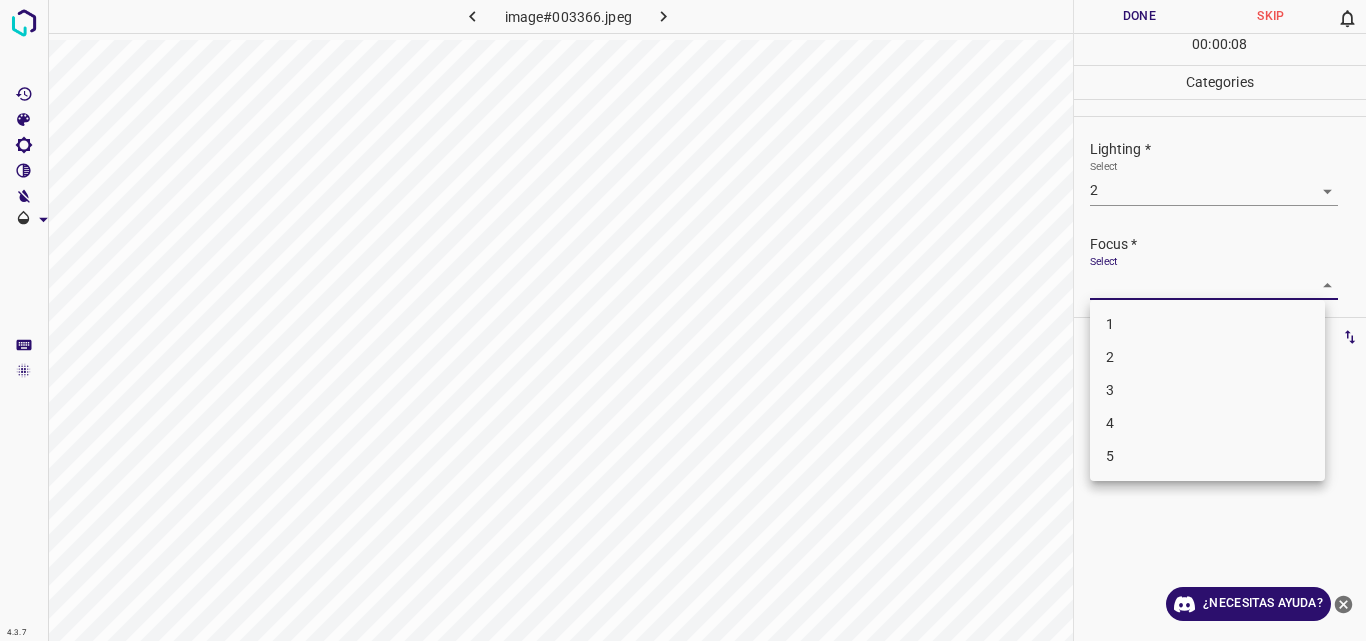 click on "4.3.7 image#003366.jpeg Done Skip 0 00   : 00   : 08   Categories Lighting *  Select 2 2 Focus *  Select ​ Overall *  Select ​ Labels   0 Categories 1 Lighting 2 Focus 3 Overall Tools Space Change between modes (Draw & Edit) I Auto labeling R Restore zoom M Zoom in N Zoom out Delete Delete selecte label Filters Z Restore filters X Saturation filter C Brightness filter V Contrast filter B Gray scale filter General O Download ¿Necesitas ayuda? Original text Rate this translation Your feedback will be used to help improve Google Translate - Texto - Esconder - Borrar 1 2 3 4 5" at bounding box center (683, 320) 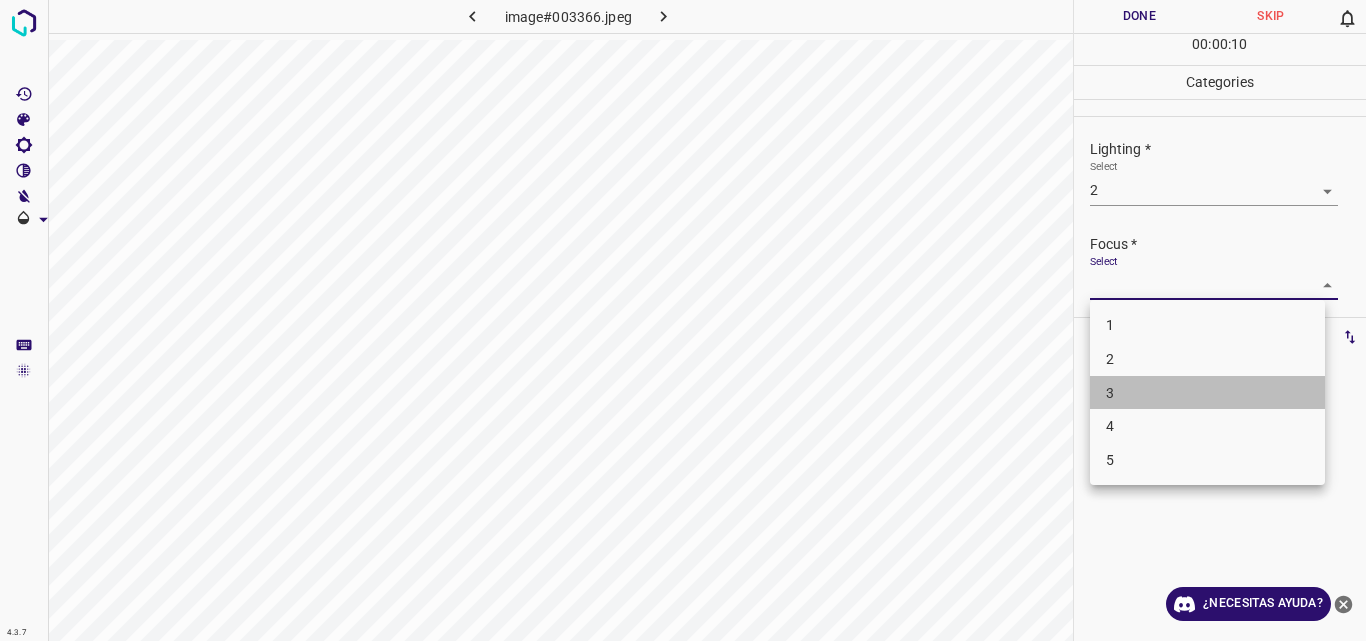click on "3" at bounding box center (1207, 393) 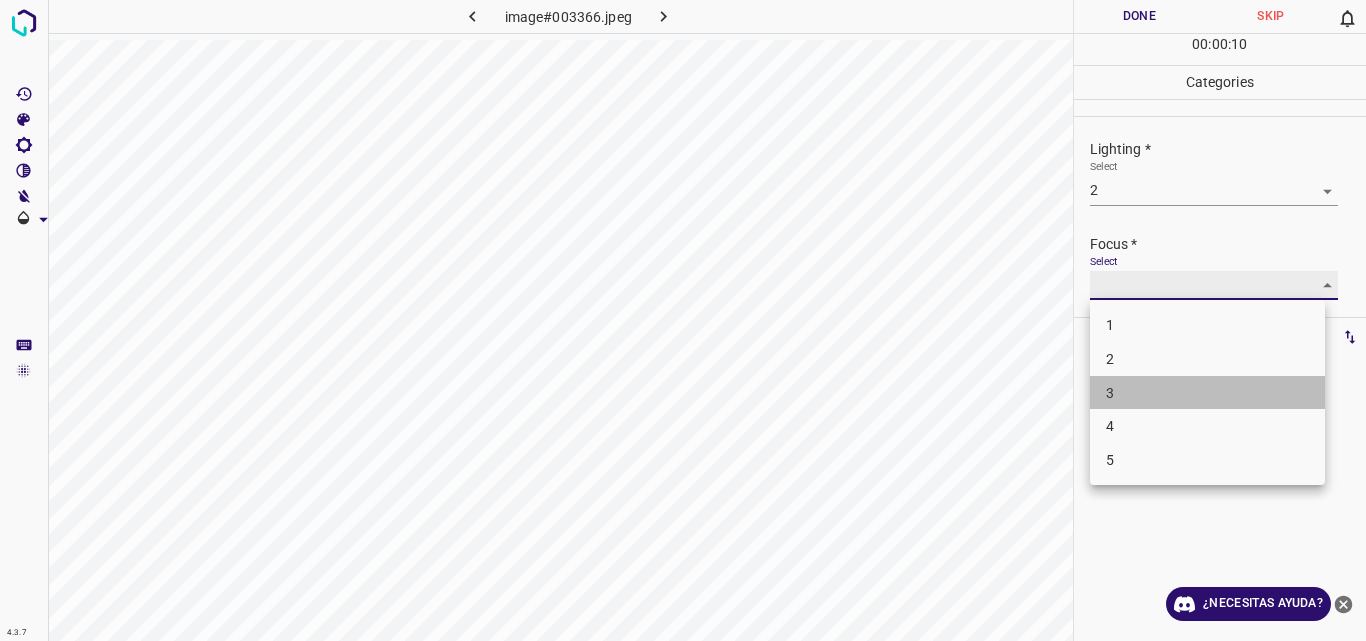 type on "3" 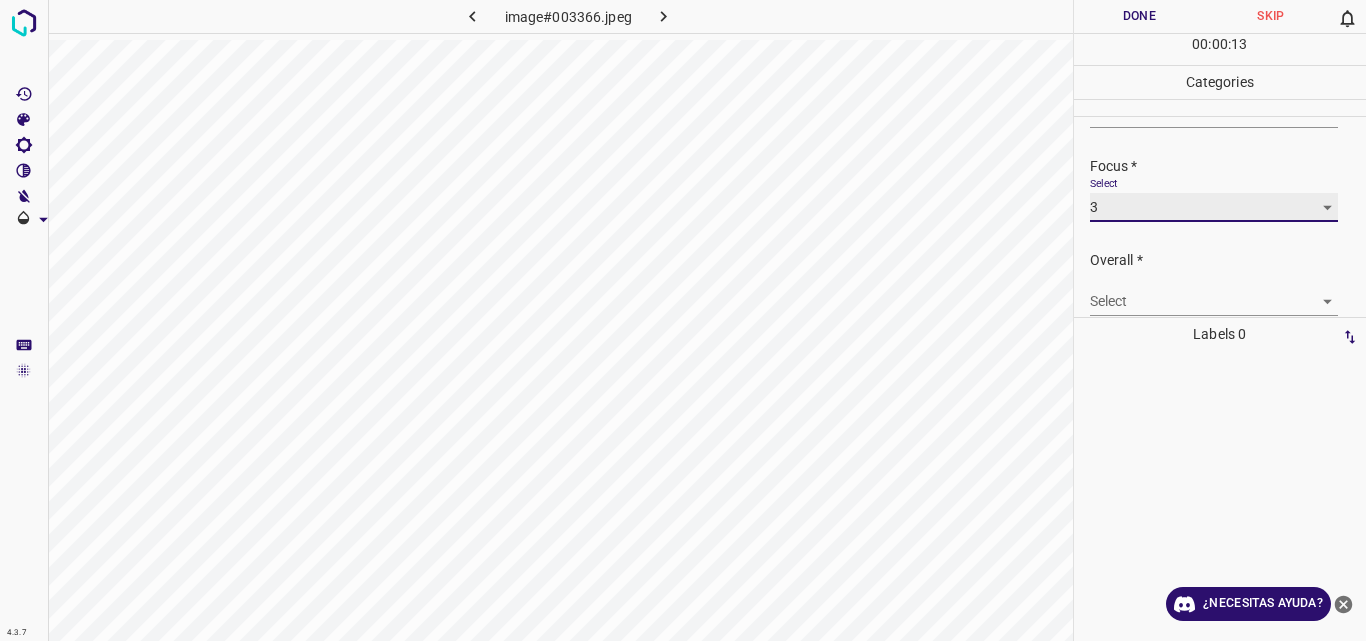 scroll, scrollTop: 98, scrollLeft: 0, axis: vertical 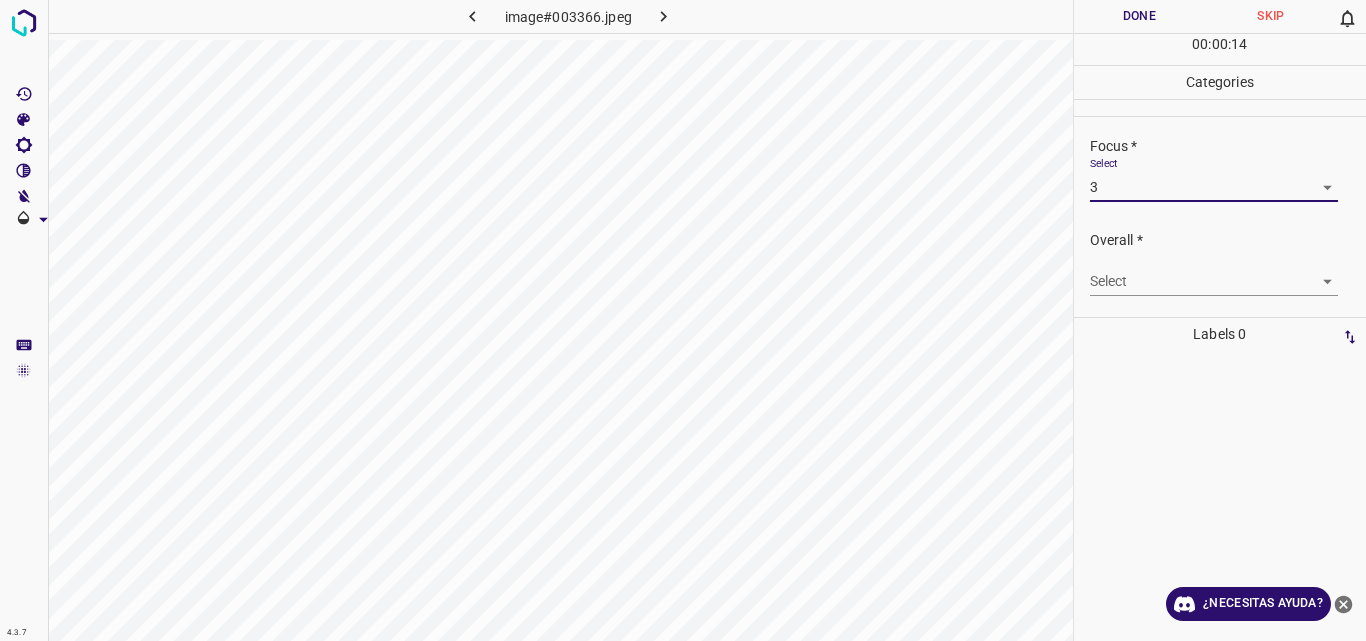 click on "4.3.7 image#003366.jpeg Done Skip 0 00   : 00   : 14   Categories Lighting *  Select 2 2 Focus *  Select 3 3 Overall *  Select ​ Labels   0 Categories 1 Lighting 2 Focus 3 Overall Tools Space Change between modes (Draw & Edit) I Auto labeling R Restore zoom M Zoom in N Zoom out Delete Delete selecte label Filters Z Restore filters X Saturation filter C Brightness filter V Contrast filter B Gray scale filter General O Download ¿Necesitas ayuda? Original text Rate this translation Your feedback will be used to help improve Google Translate - Texto - Esconder - Borrar" at bounding box center [683, 320] 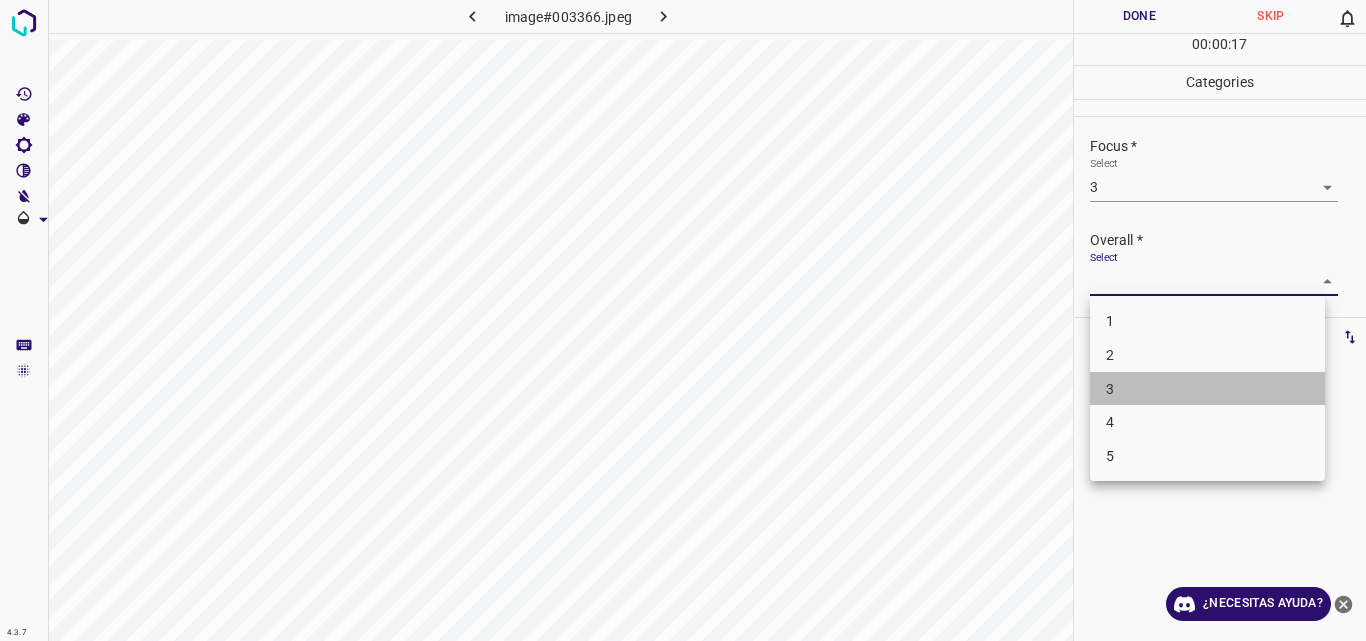 click on "3" at bounding box center (1207, 389) 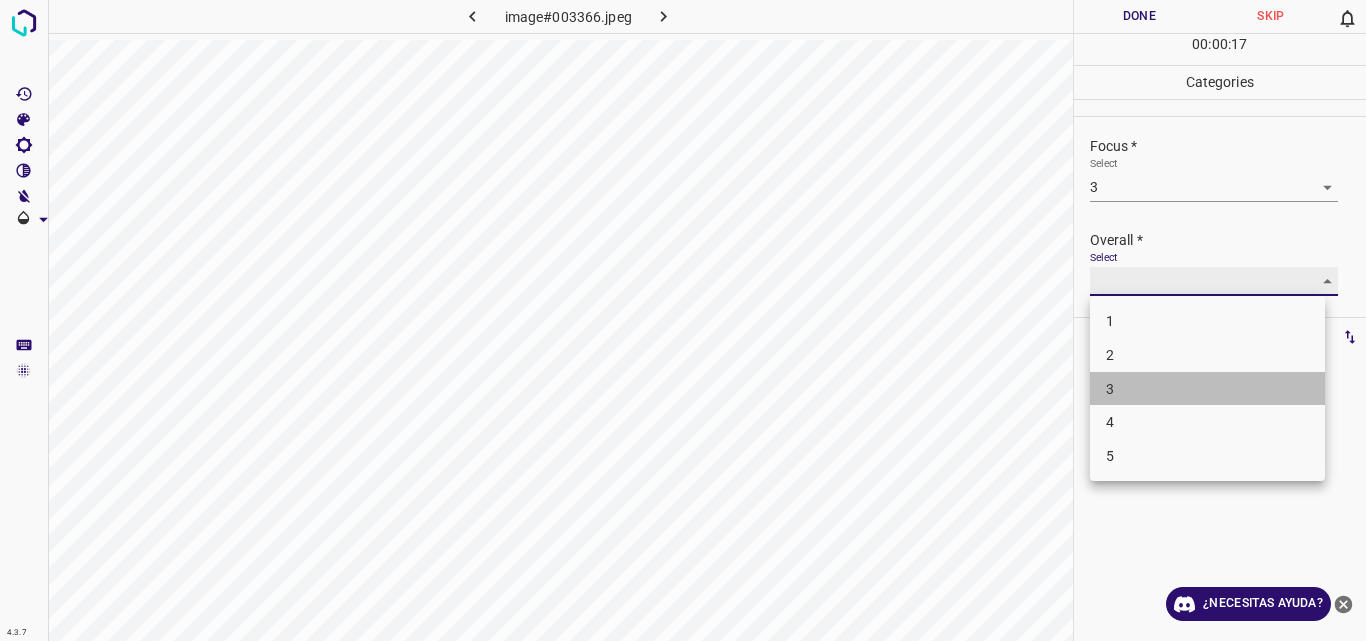 type on "3" 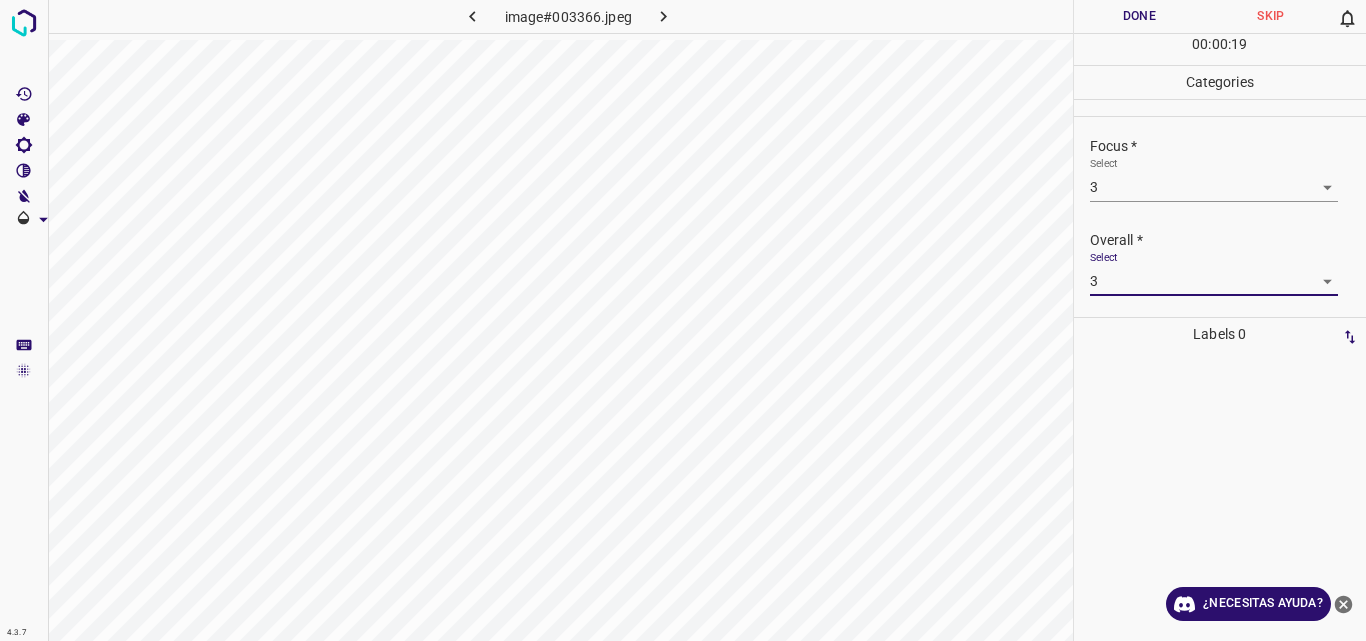 click on "Done" at bounding box center [1140, 16] 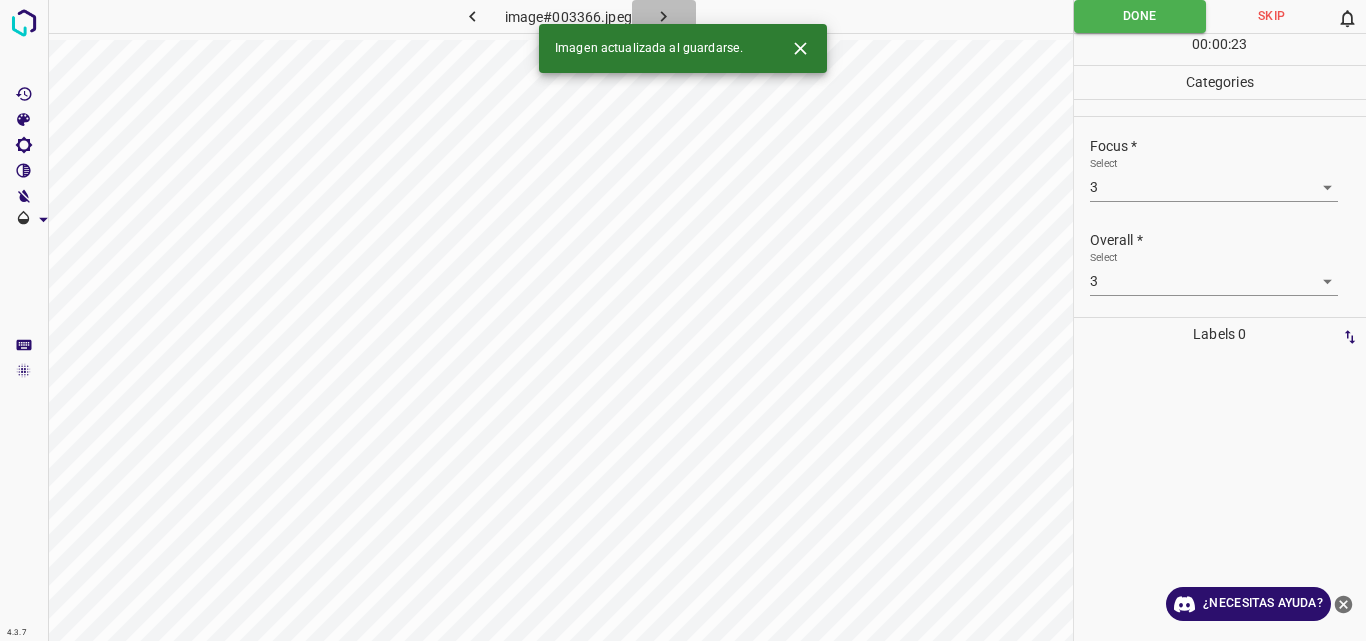 click 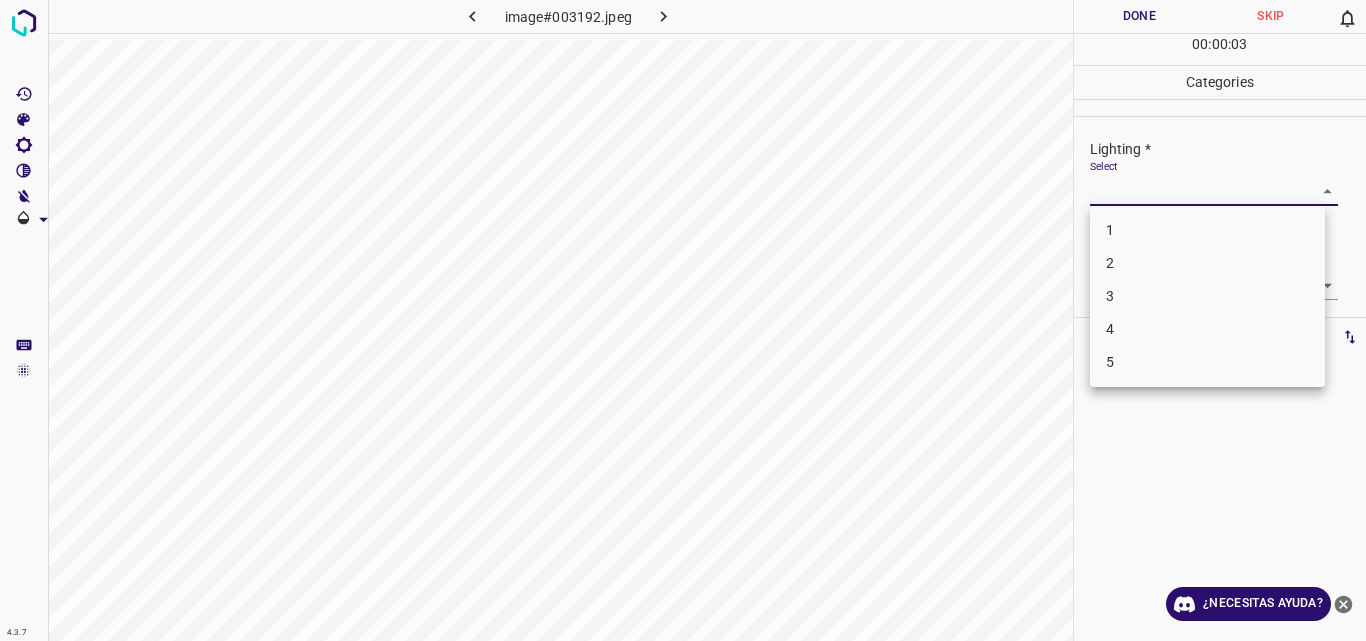 click on "4.3.7 image#003192.jpeg Done Skip 0 00   : 00   : 03   Categories Lighting *  Select ​ Focus *  Select ​ Overall *  Select ​ Labels   0 Categories 1 Lighting 2 Focus 3 Overall Tools Space Change between modes (Draw & Edit) I Auto labeling R Restore zoom M Zoom in N Zoom out Delete Delete selecte label Filters Z Restore filters X Saturation filter C Brightness filter V Contrast filter B Gray scale filter General O Download ¿Necesitas ayuda? Original text Rate this translation Your feedback will be used to help improve Google Translate - Texto - Esconder - Borrar 1 2 3 4 5" at bounding box center (683, 320) 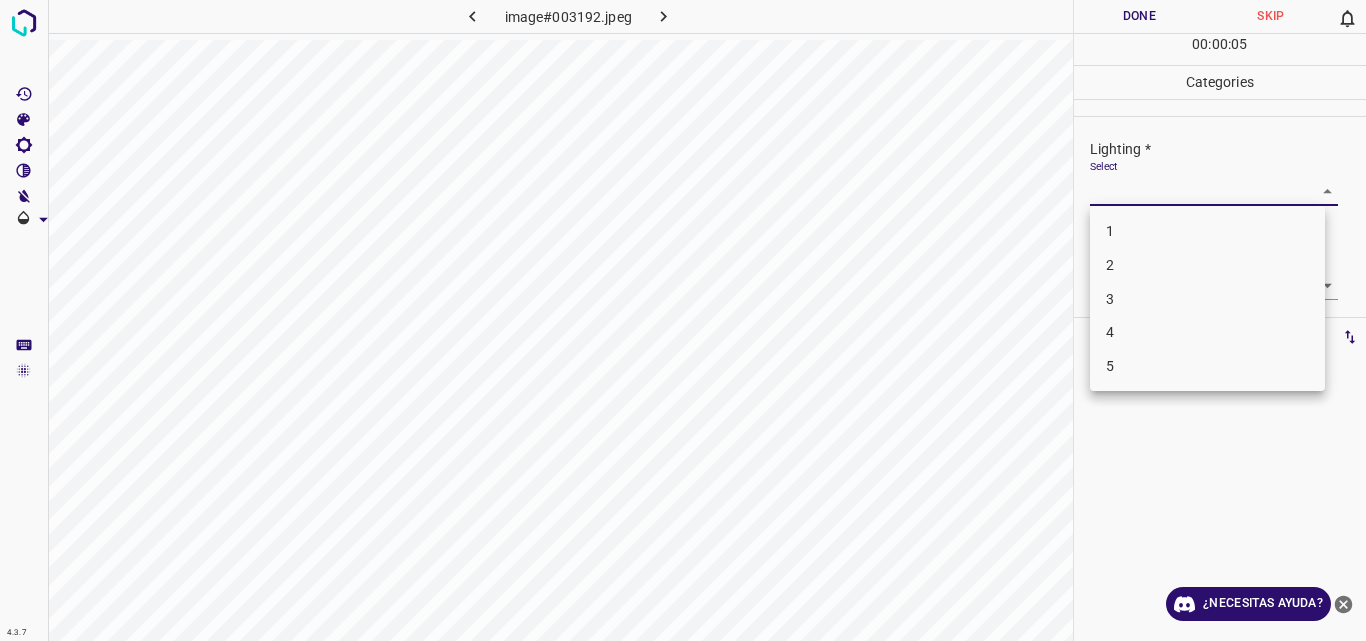 click on "3" at bounding box center (1207, 299) 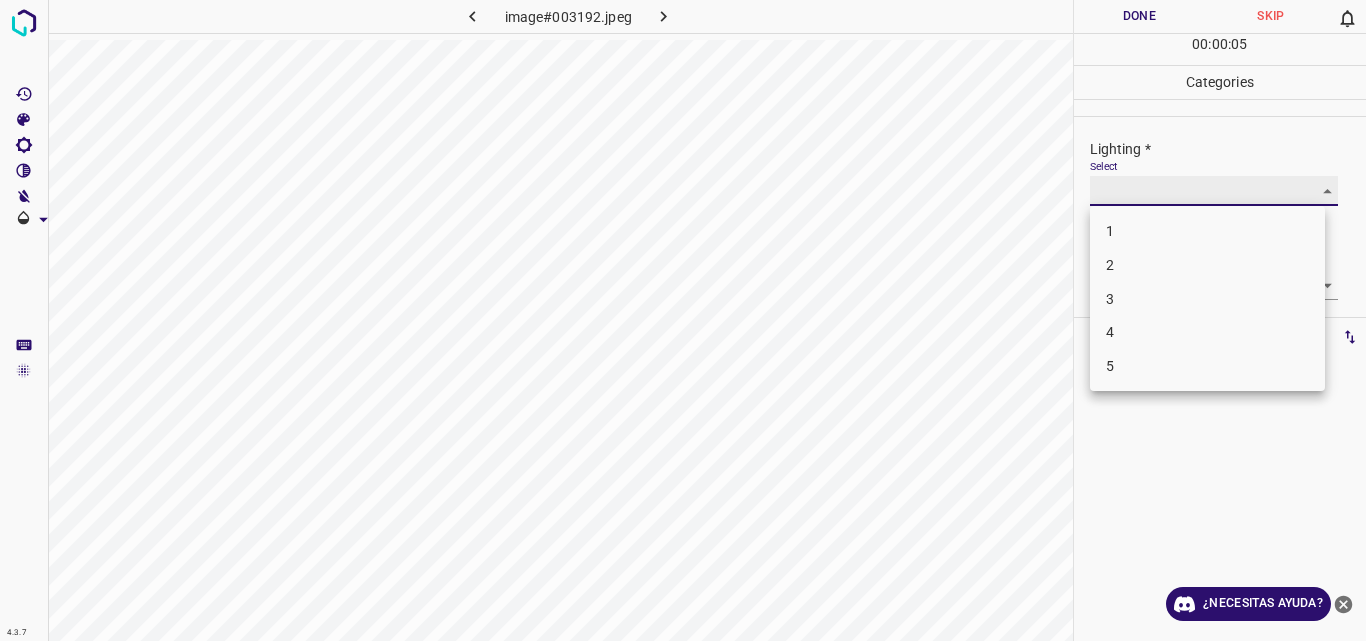 type on "3" 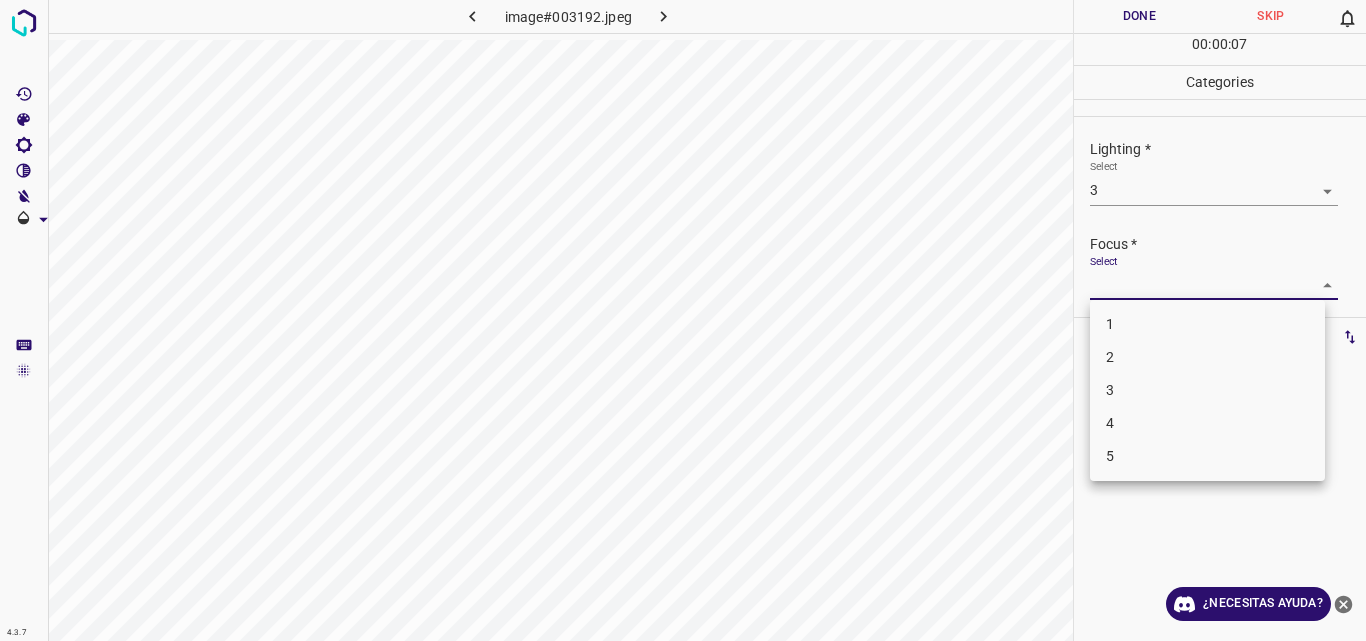 click on "4.3.7 image#003192.jpeg Done Skip 0 00   : 00   : 07   Categories Lighting *  Select 3 3 Focus *  Select ​ Overall *  Select ​ Labels   0 Categories 1 Lighting 2 Focus 3 Overall Tools Space Change between modes (Draw & Edit) I Auto labeling R Restore zoom M Zoom in N Zoom out Delete Delete selecte label Filters Z Restore filters X Saturation filter C Brightness filter V Contrast filter B Gray scale filter General O Download ¿Necesitas ayuda? Original text Rate this translation Your feedback will be used to help improve Google Translate - Texto - Esconder - Borrar 1 2 3 4 5" at bounding box center (683, 320) 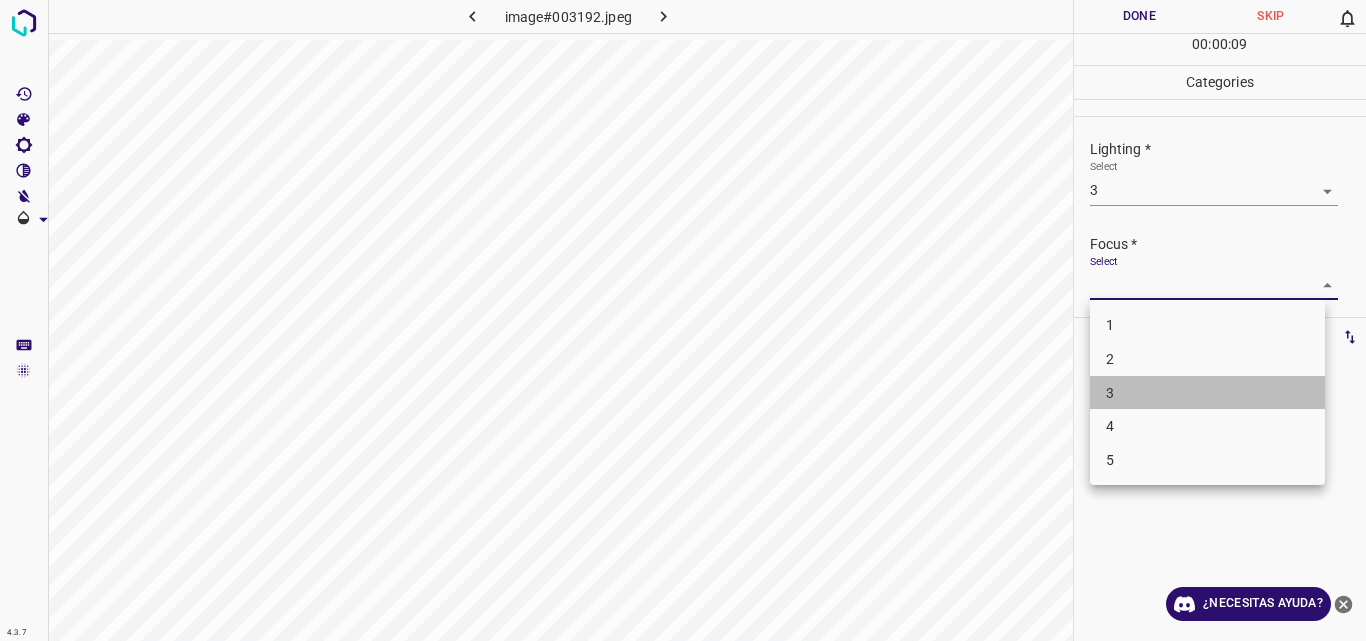 click on "3" at bounding box center (1207, 393) 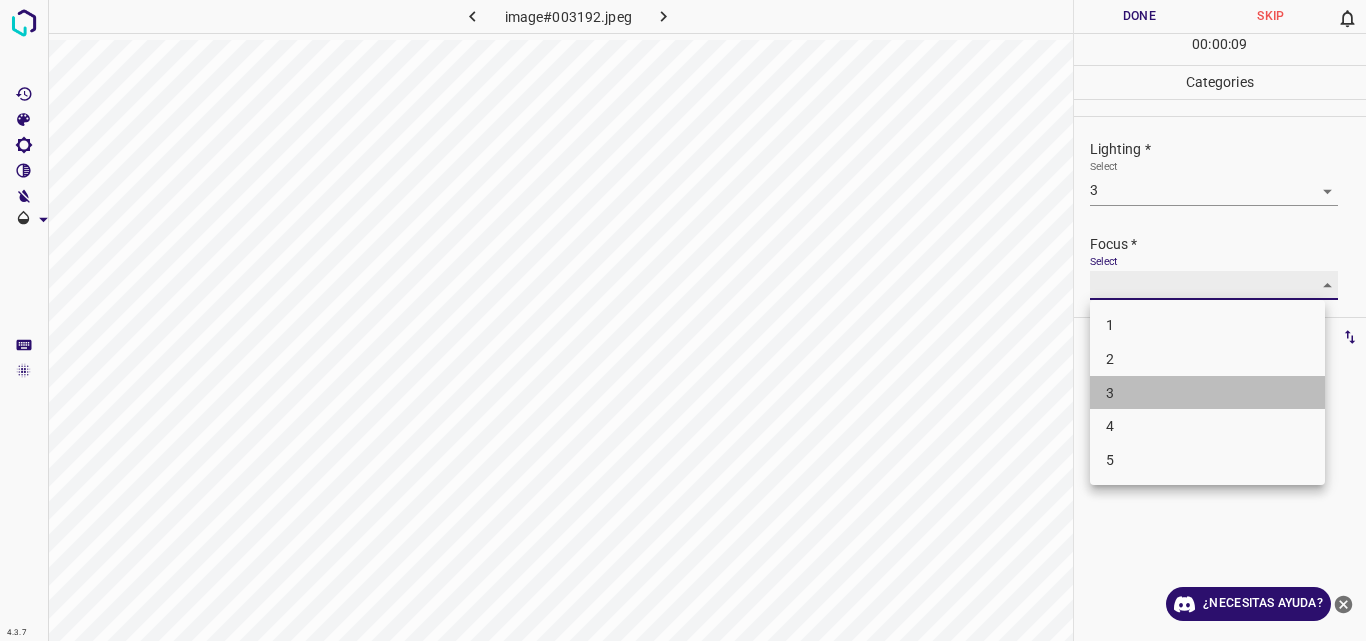 type on "3" 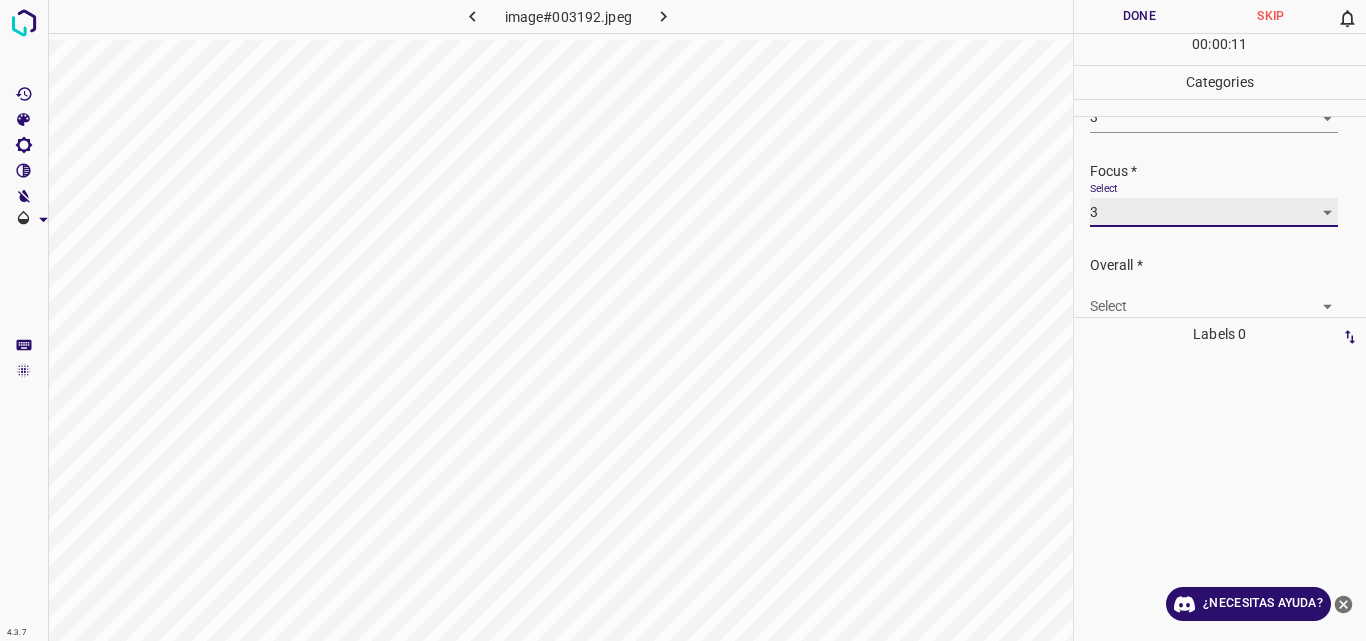 scroll, scrollTop: 93, scrollLeft: 0, axis: vertical 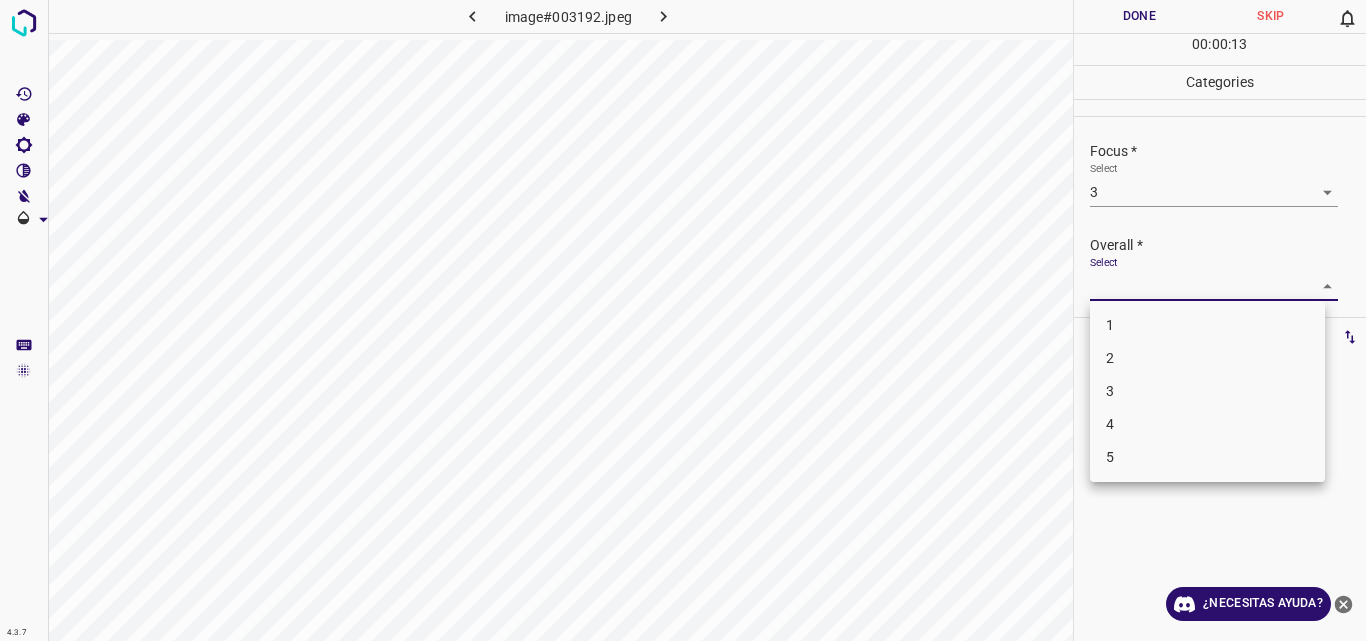 click on "4.3.7 image#003192.jpeg Done Skip 0 00   : 00   : 13   Categories Lighting *  Select 3 3 Focus *  Select 3 3 Overall *  Select ​ Labels   0 Categories 1 Lighting 2 Focus 3 Overall Tools Space Change between modes (Draw & Edit) I Auto labeling R Restore zoom M Zoom in N Zoom out Delete Delete selecte label Filters Z Restore filters X Saturation filter C Brightness filter V Contrast filter B Gray scale filter General O Download ¿Necesitas ayuda? Original text Rate this translation Your feedback will be used to help improve Google Translate - Texto - Esconder - Borrar 1 2 3 4 5" at bounding box center [683, 320] 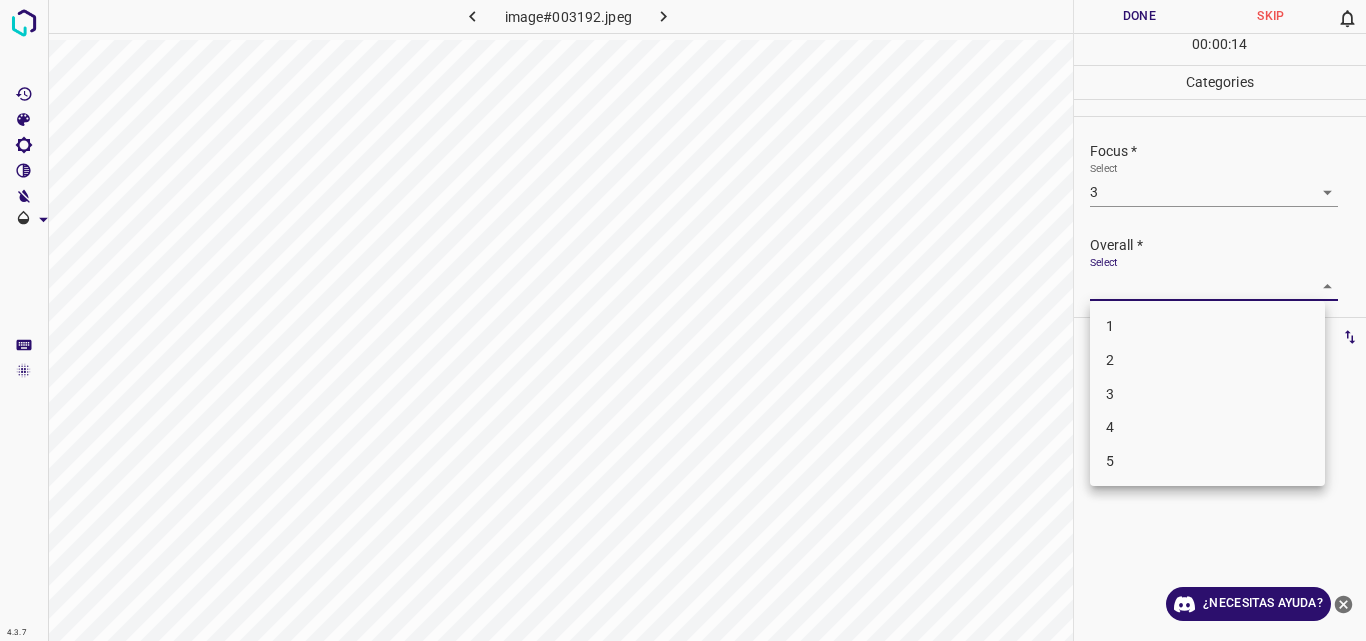 click on "3" at bounding box center [1207, 394] 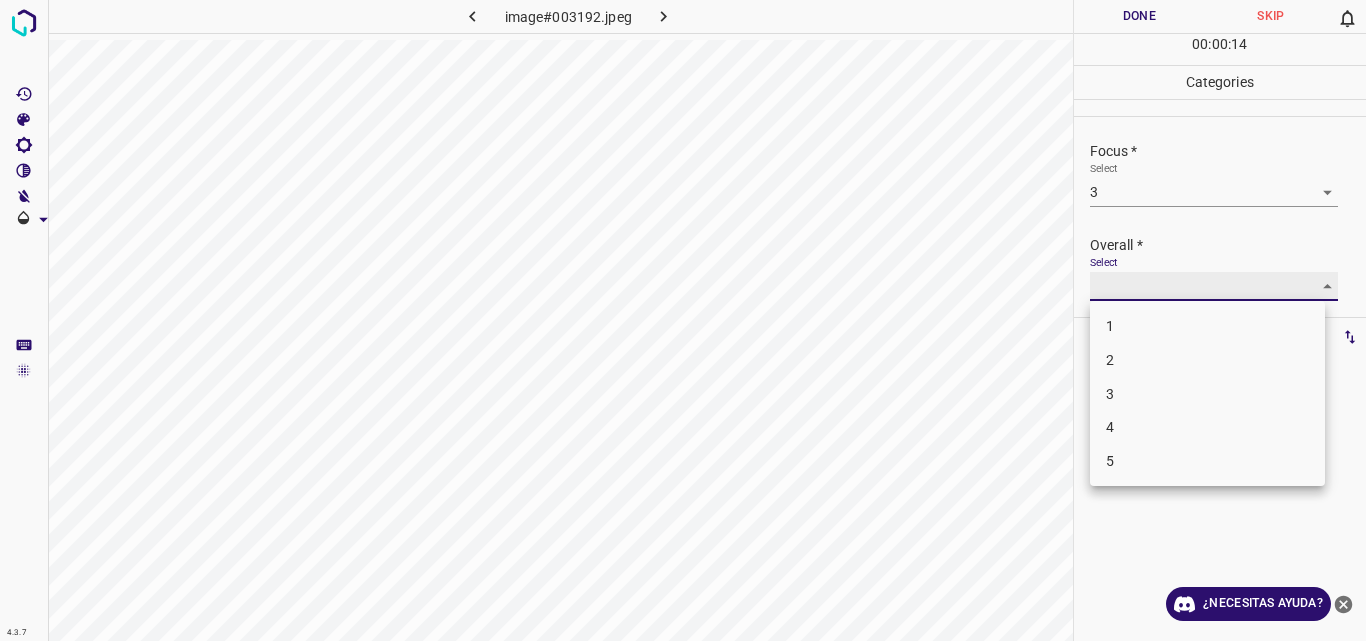type on "3" 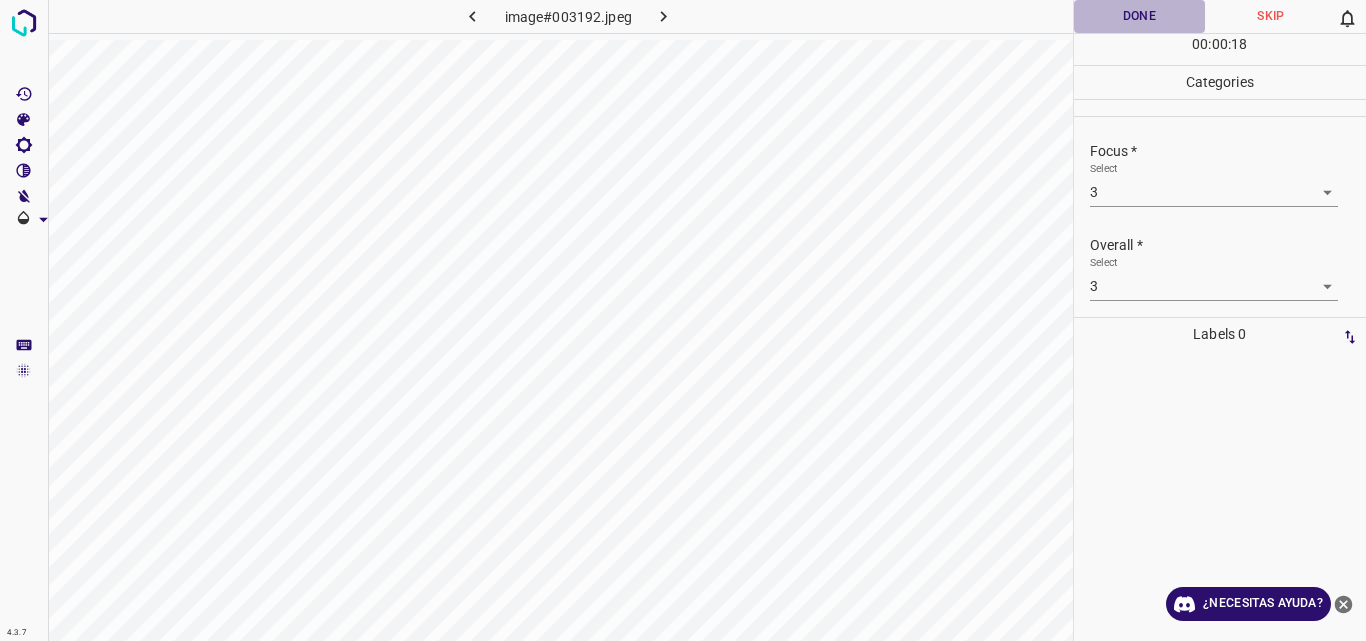 click on "Done" at bounding box center [1140, 16] 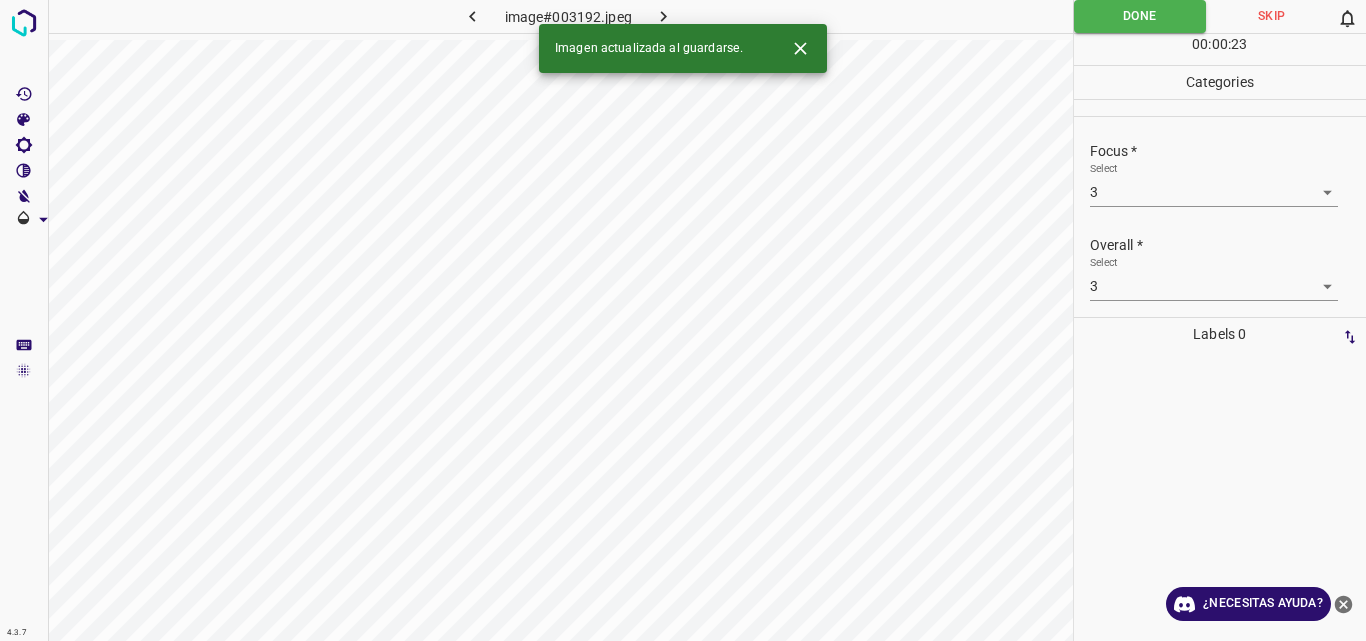 click 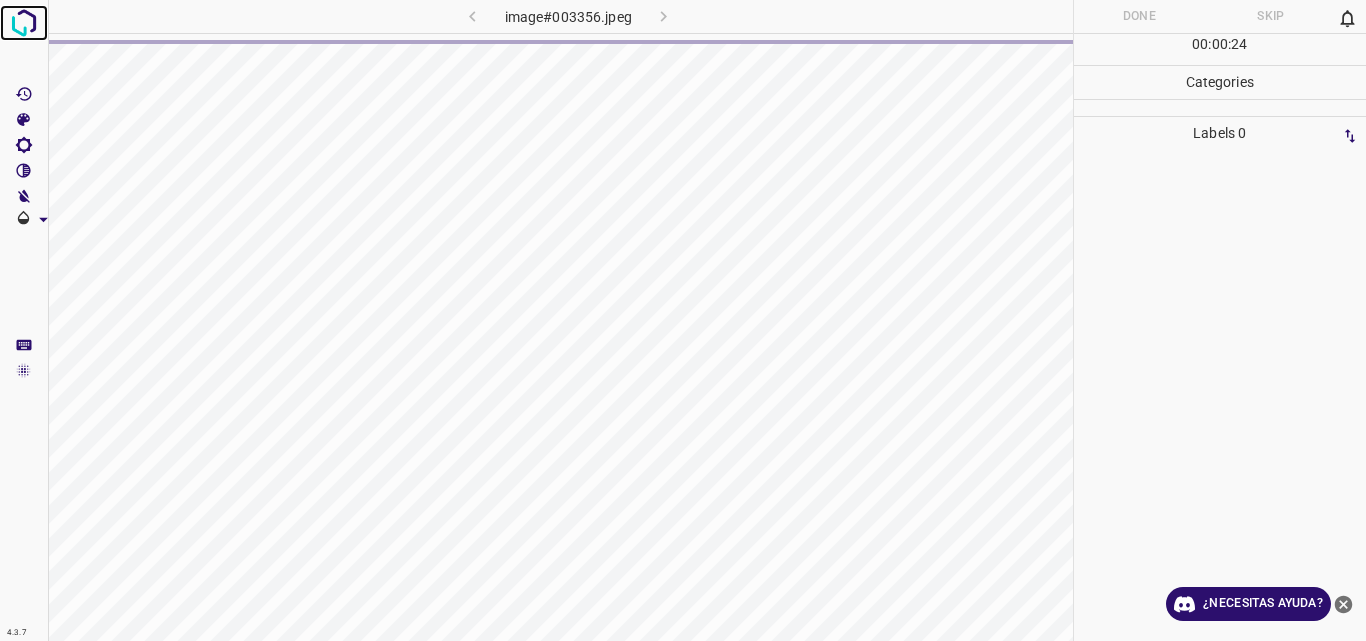 click at bounding box center (24, 23) 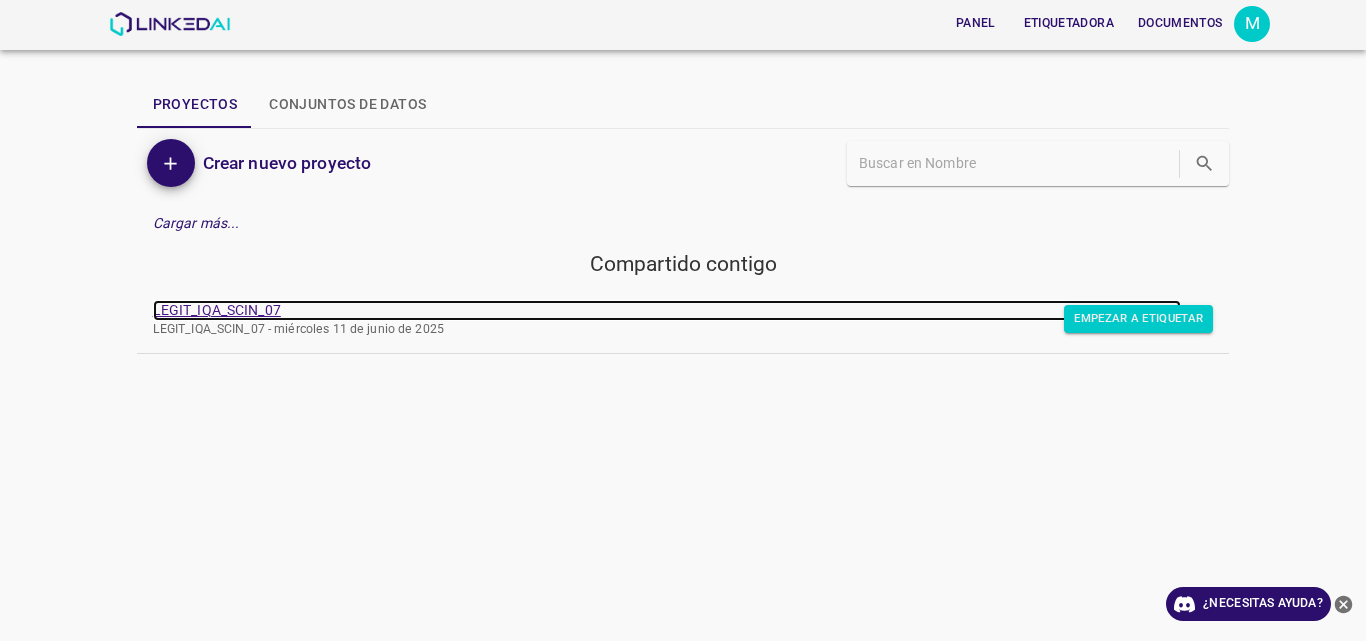 click on "LEGIT_IQA_SCIN_07" at bounding box center (217, 310) 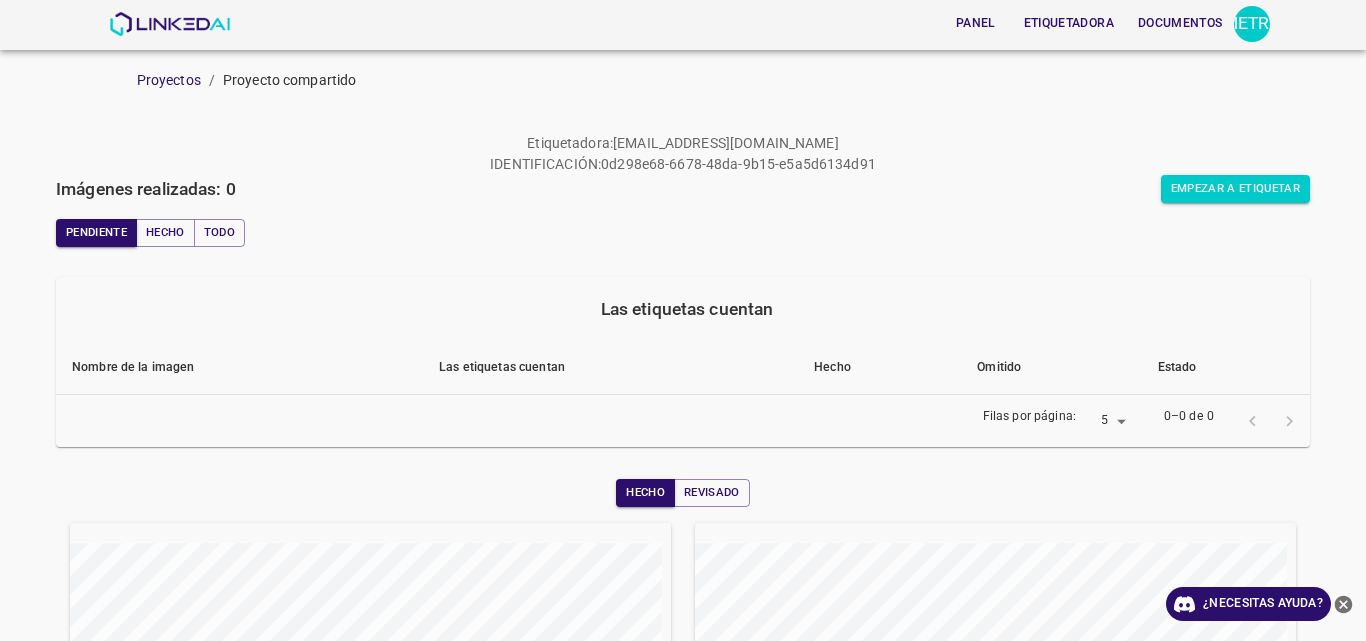 scroll, scrollTop: 0, scrollLeft: 0, axis: both 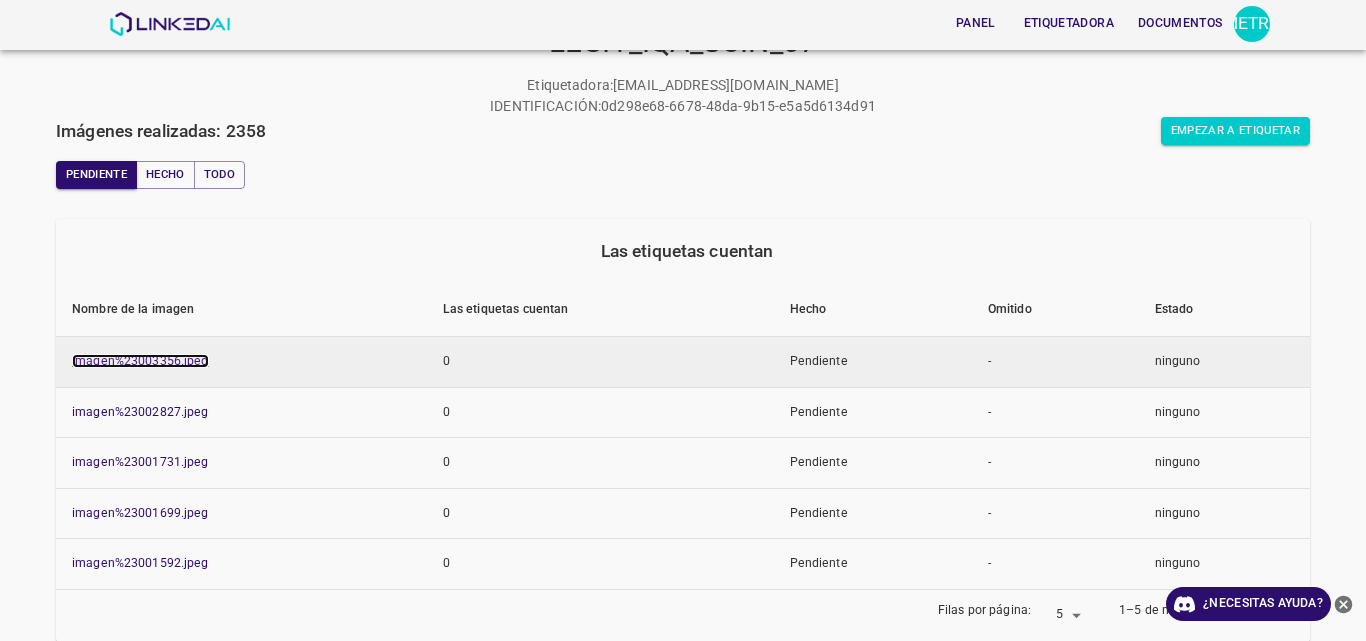 click on "imagen%23003356.jpeg" at bounding box center (140, 361) 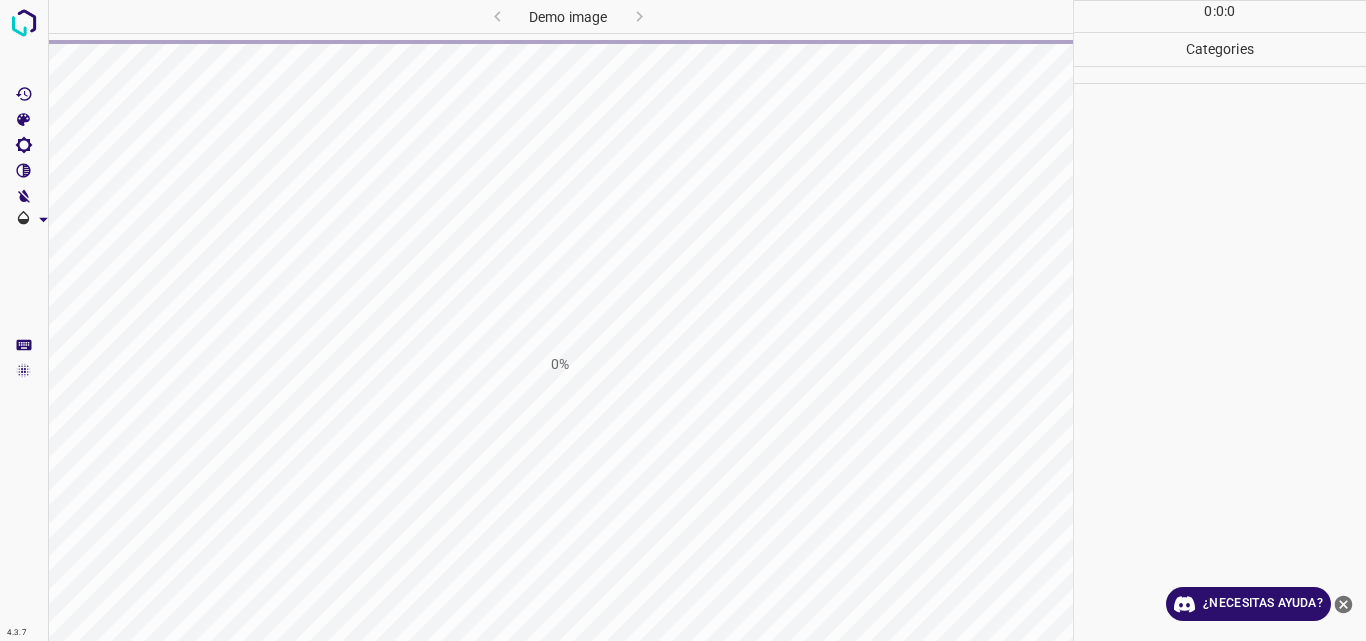 scroll, scrollTop: 0, scrollLeft: 0, axis: both 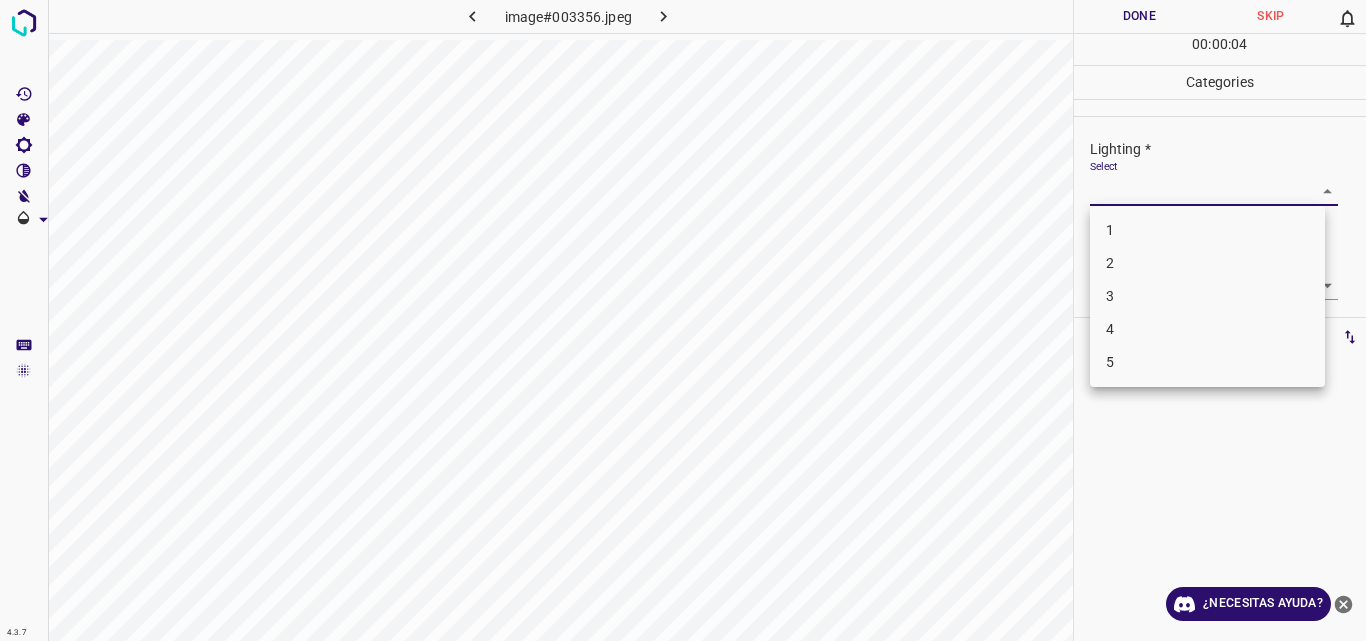 click on "4.3.7 image#003356.jpeg Done Skip 0 00   : 00   : 04   Categories Lighting *  Select ​ Focus *  Select ​ Overall *  Select ​ Labels   0 Categories 1 Lighting 2 Focus 3 Overall Tools Space Change between modes (Draw & Edit) I Auto labeling R Restore zoom M Zoom in N Zoom out Delete Delete selecte label Filters Z Restore filters X Saturation filter C Brightness filter V Contrast filter B Gray scale filter General O Download ¿Necesitas ayuda? Original text Rate this translation Your feedback will be used to help improve Google Translate - Texto - Esconder - Borrar 1 2 3 4 5" at bounding box center (683, 320) 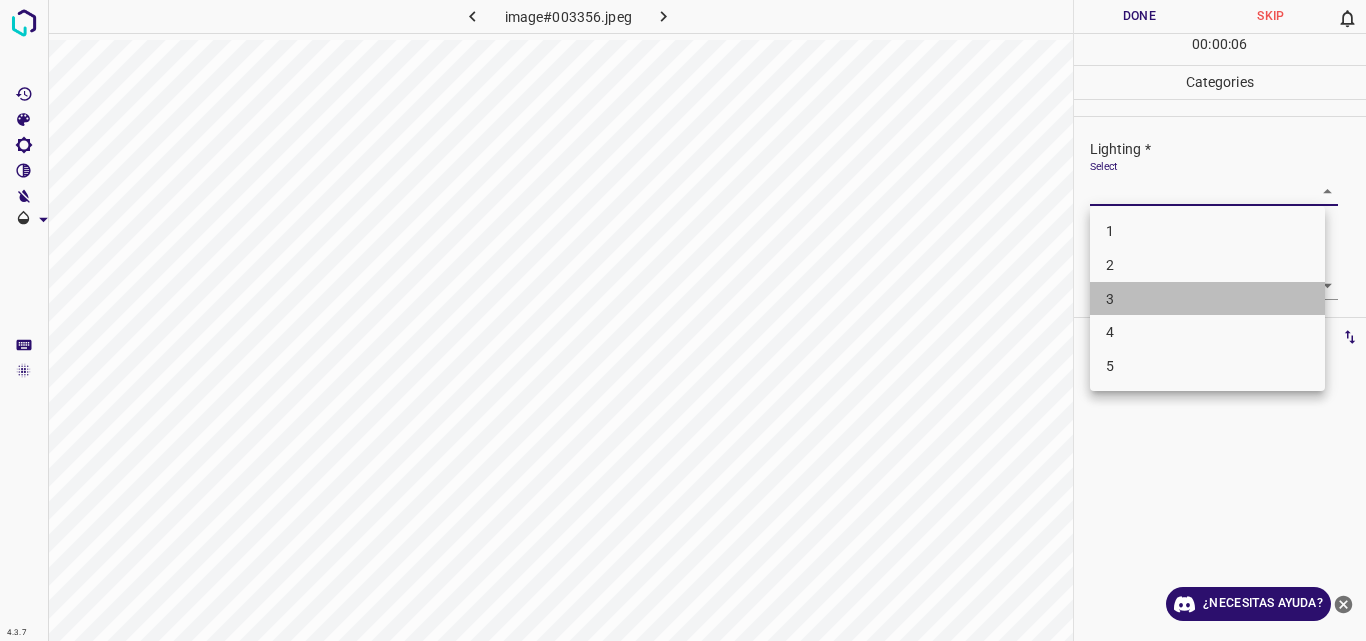 click on "3" at bounding box center (1207, 299) 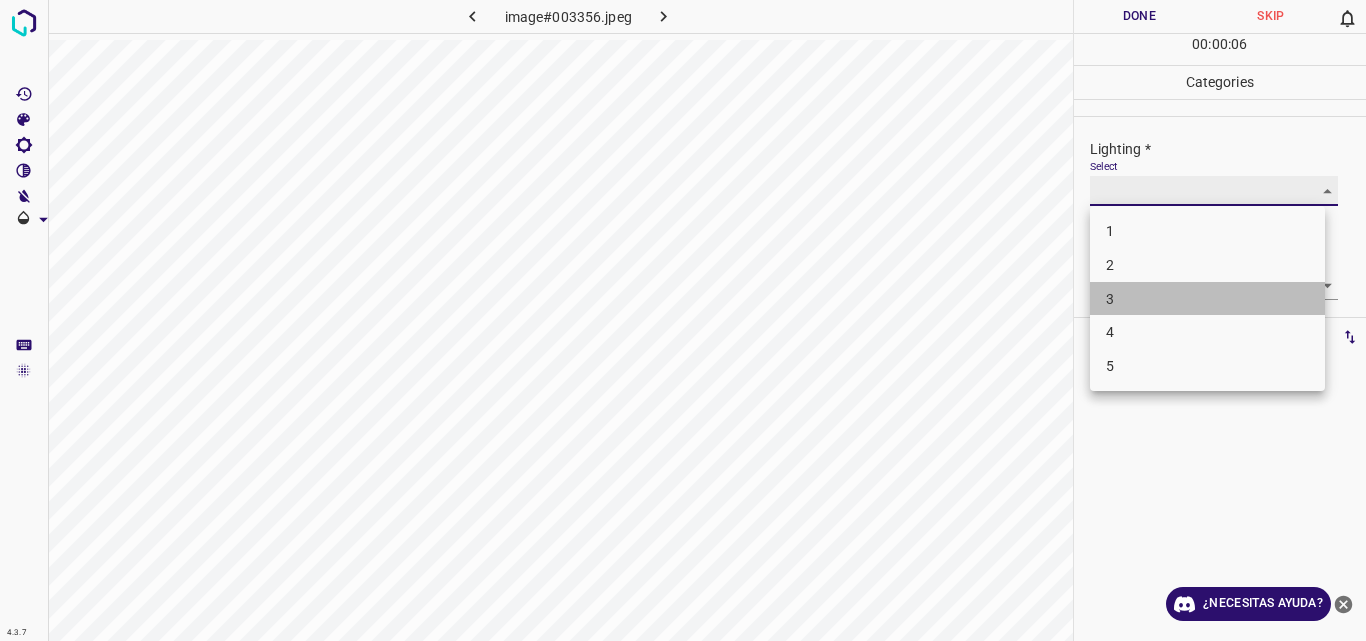 type on "3" 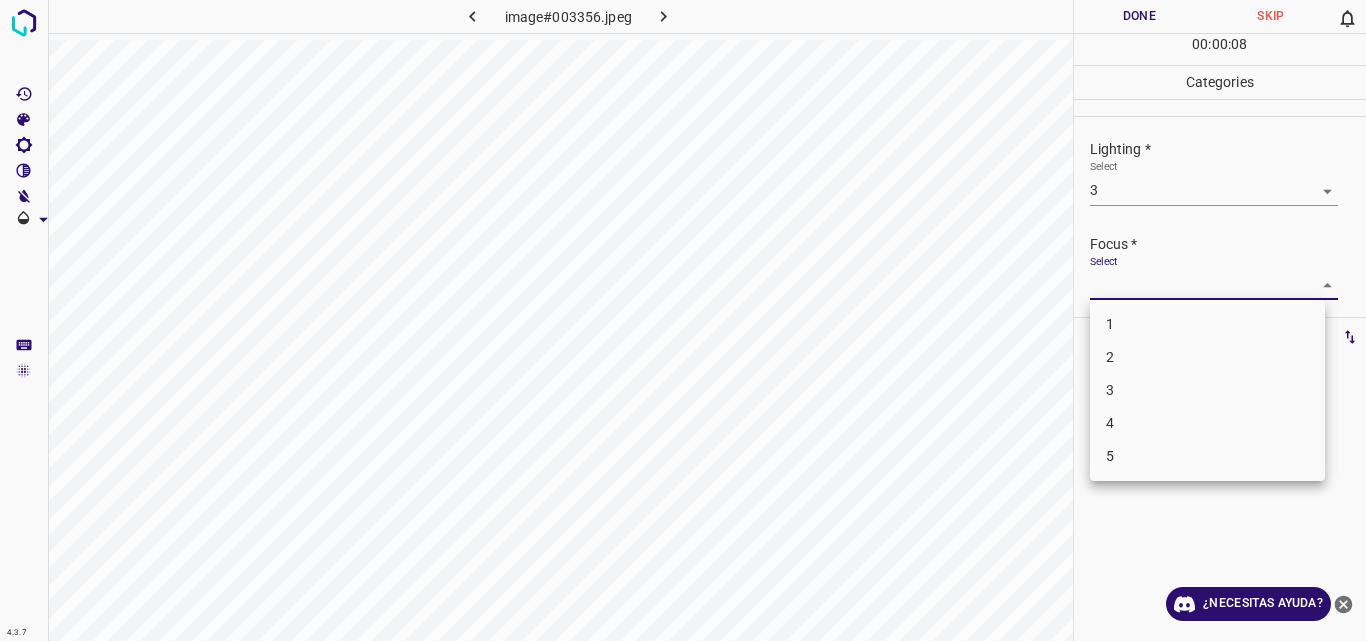 click on "4.3.7 image#003356.jpeg Done Skip 0 00   : 00   : 08   Categories Lighting *  Select 3 3 Focus *  Select ​ Overall *  Select ​ Labels   0 Categories 1 Lighting 2 Focus 3 Overall Tools Space Change between modes (Draw & Edit) I Auto labeling R Restore zoom M Zoom in N Zoom out Delete Delete selecte label Filters Z Restore filters X Saturation filter C Brightness filter V Contrast filter B Gray scale filter General O Download ¿Necesitas ayuda? Original text Rate this translation Your feedback will be used to help improve Google Translate - Texto - Esconder - Borrar 1 2 3 4 5" at bounding box center [683, 320] 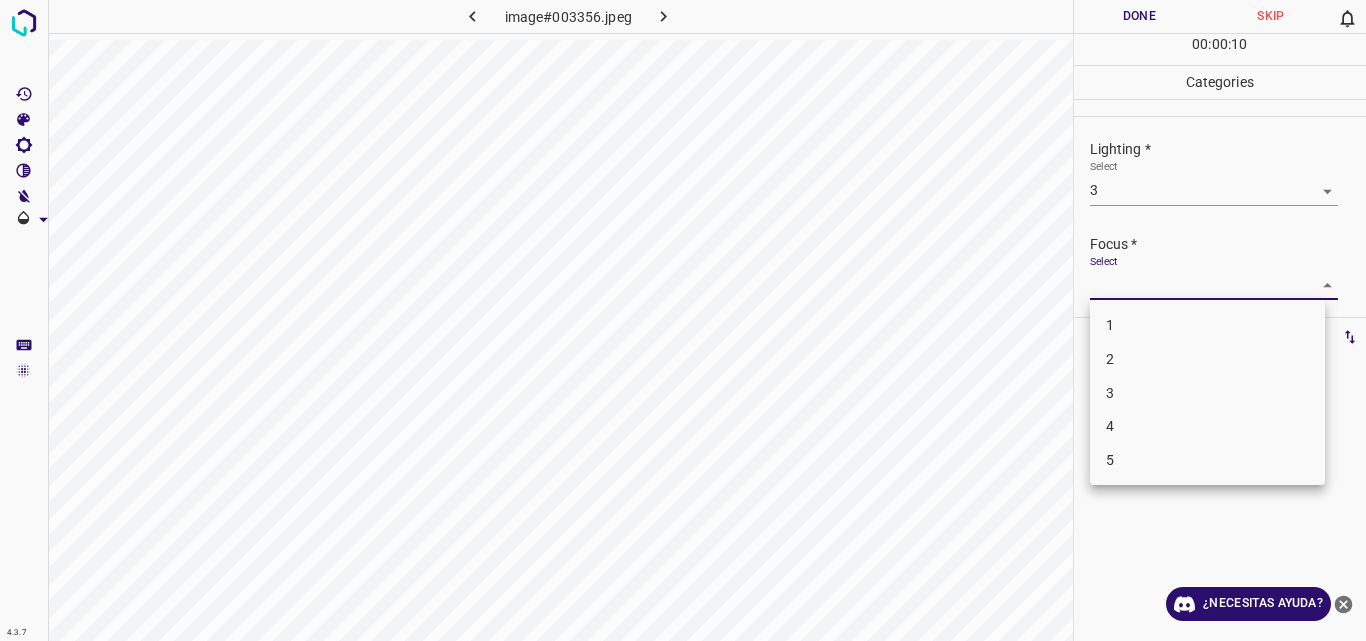click on "3" at bounding box center (1207, 393) 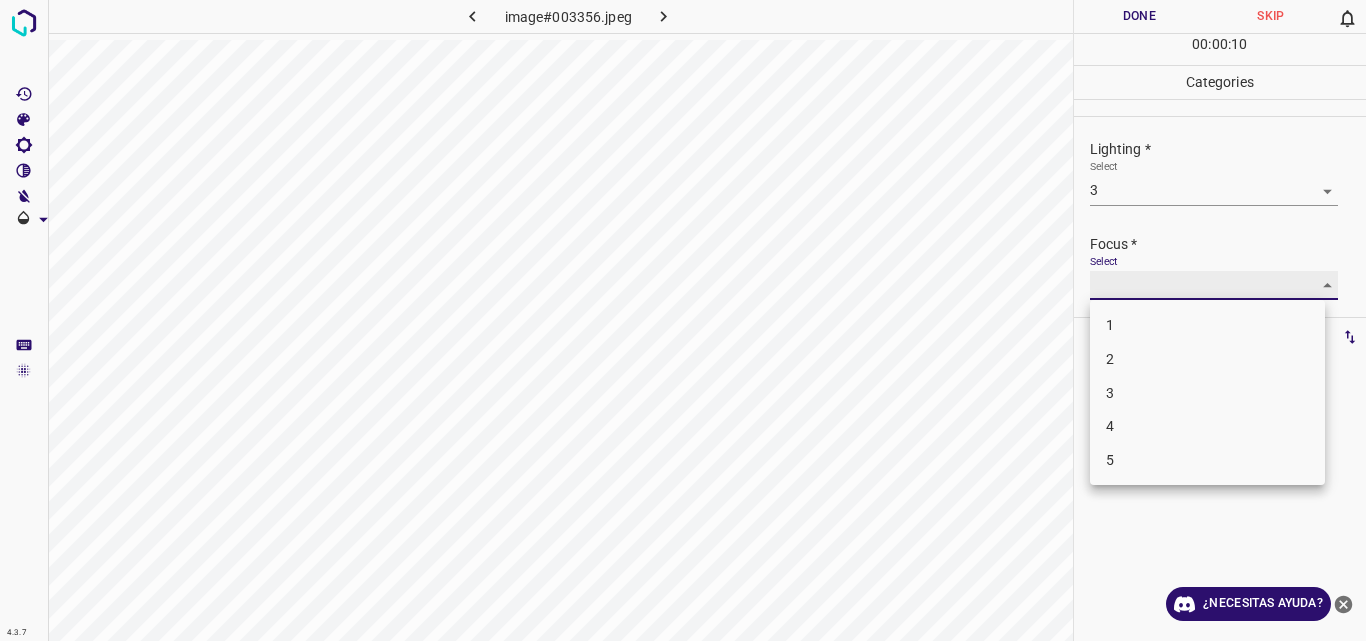 type on "3" 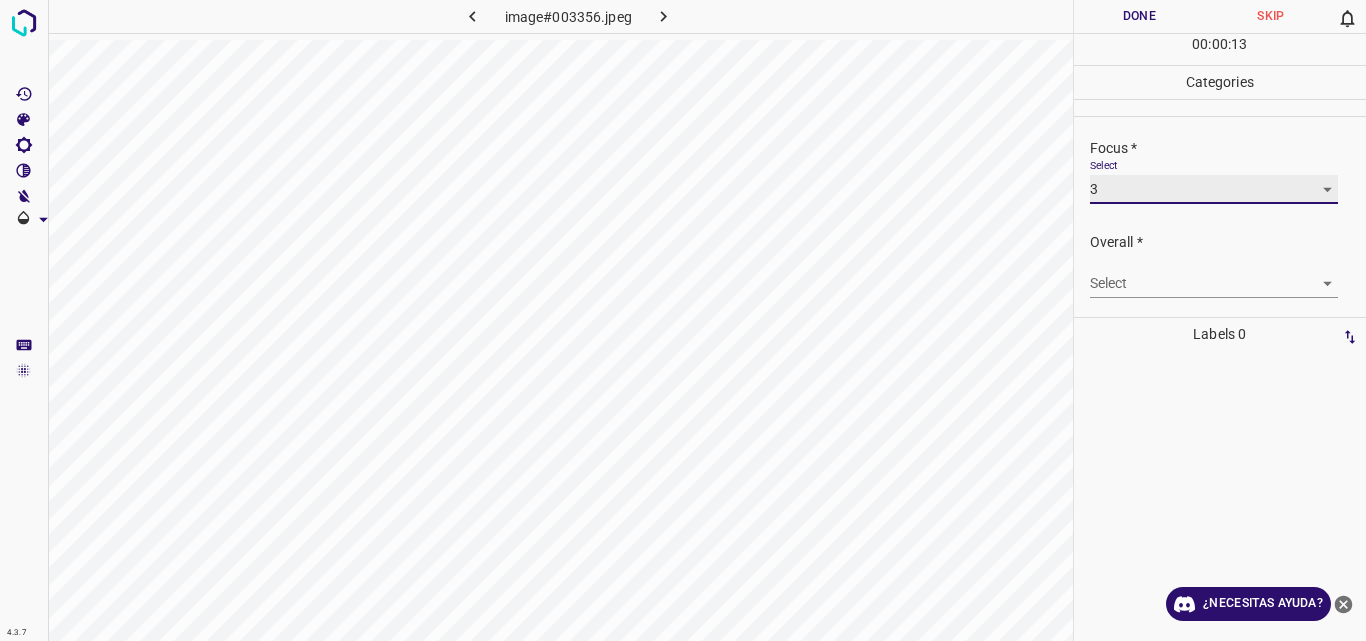 scroll, scrollTop: 98, scrollLeft: 0, axis: vertical 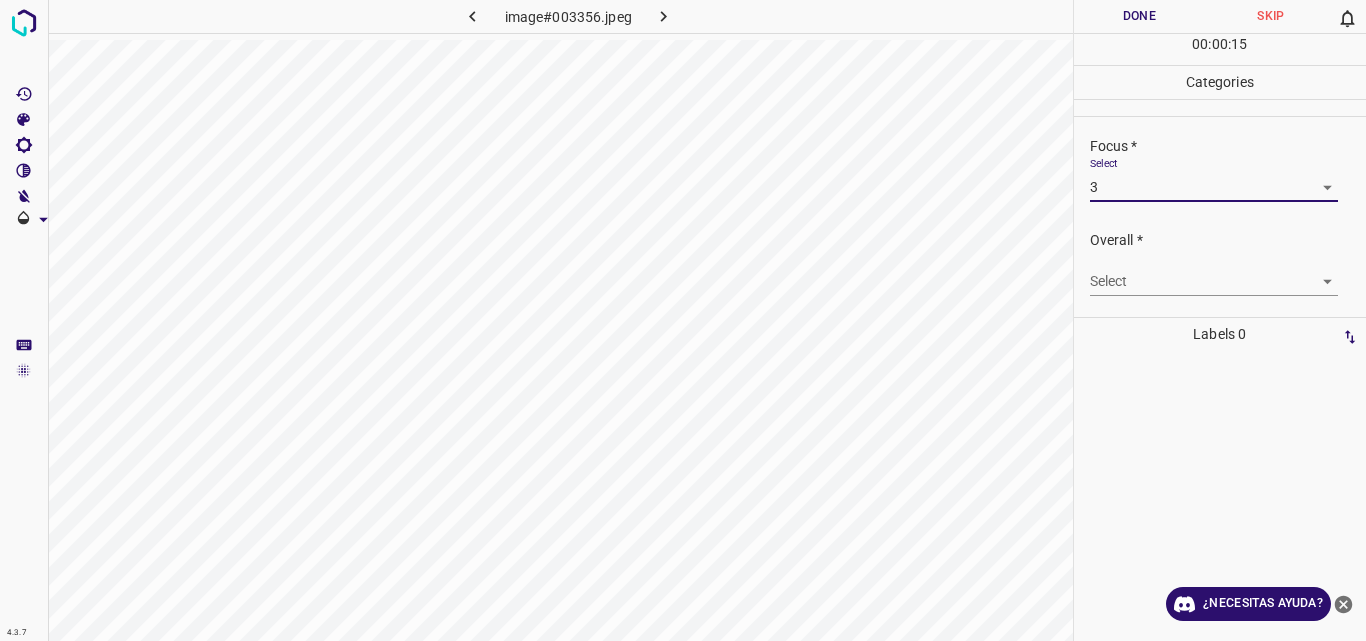 click on "4.3.7 image#003356.jpeg Done Skip 0 00   : 00   : 15   Categories Lighting *  Select 3 3 Focus *  Select 3 3 Overall *  Select ​ Labels   0 Categories 1 Lighting 2 Focus 3 Overall Tools Space Change between modes (Draw & Edit) I Auto labeling R Restore zoom M Zoom in N Zoom out Delete Delete selecte label Filters Z Restore filters X Saturation filter C Brightness filter V Contrast filter B Gray scale filter General O Download ¿Necesitas ayuda? Original text Rate this translation Your feedback will be used to help improve Google Translate - Texto - Esconder - Borrar" at bounding box center (683, 320) 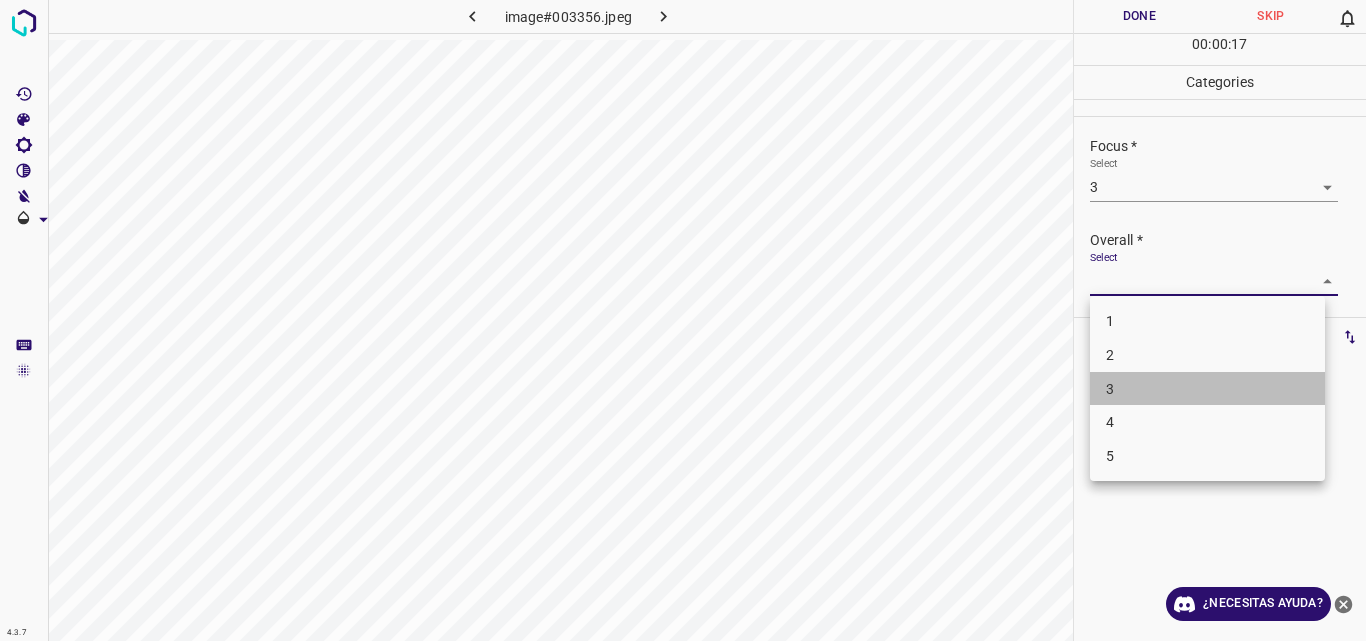 click on "3" at bounding box center (1207, 389) 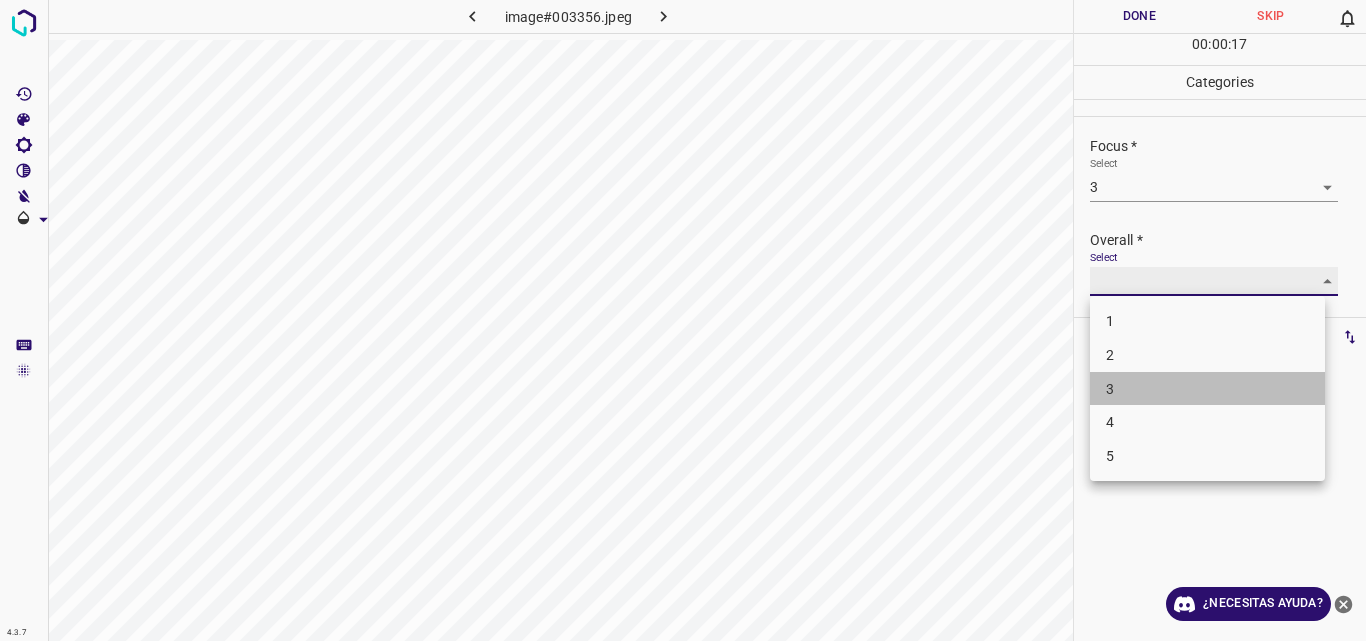 type on "3" 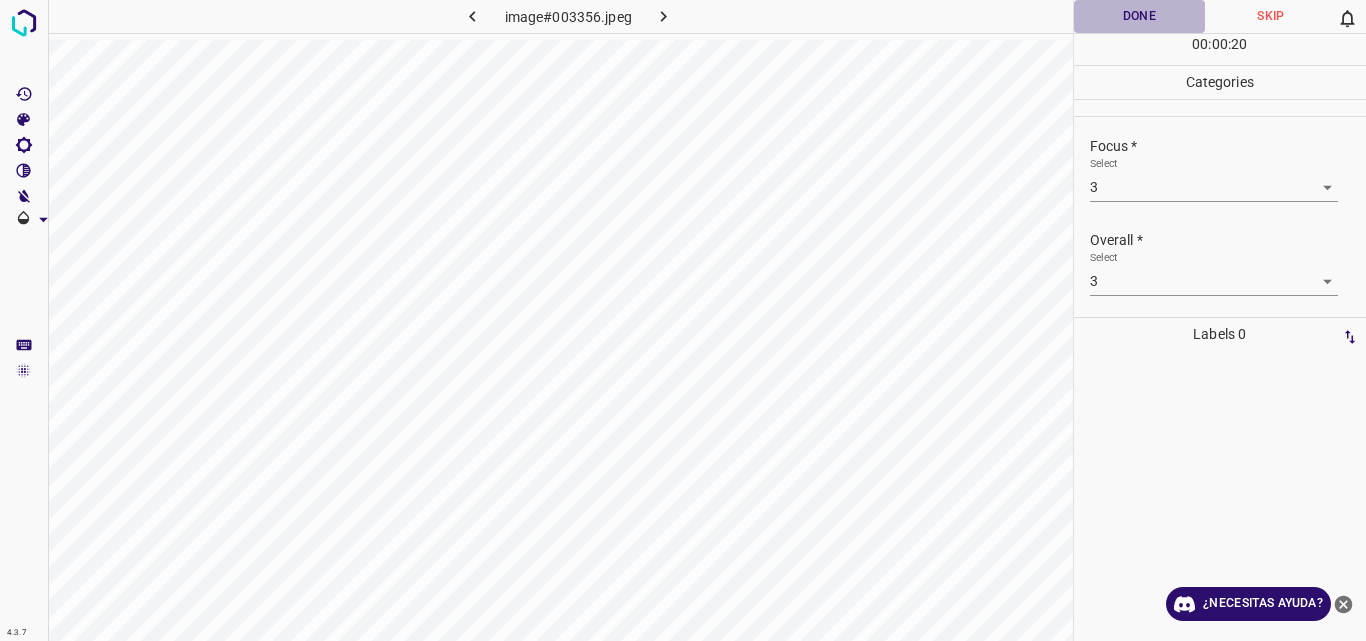 click on "Done" at bounding box center (1140, 16) 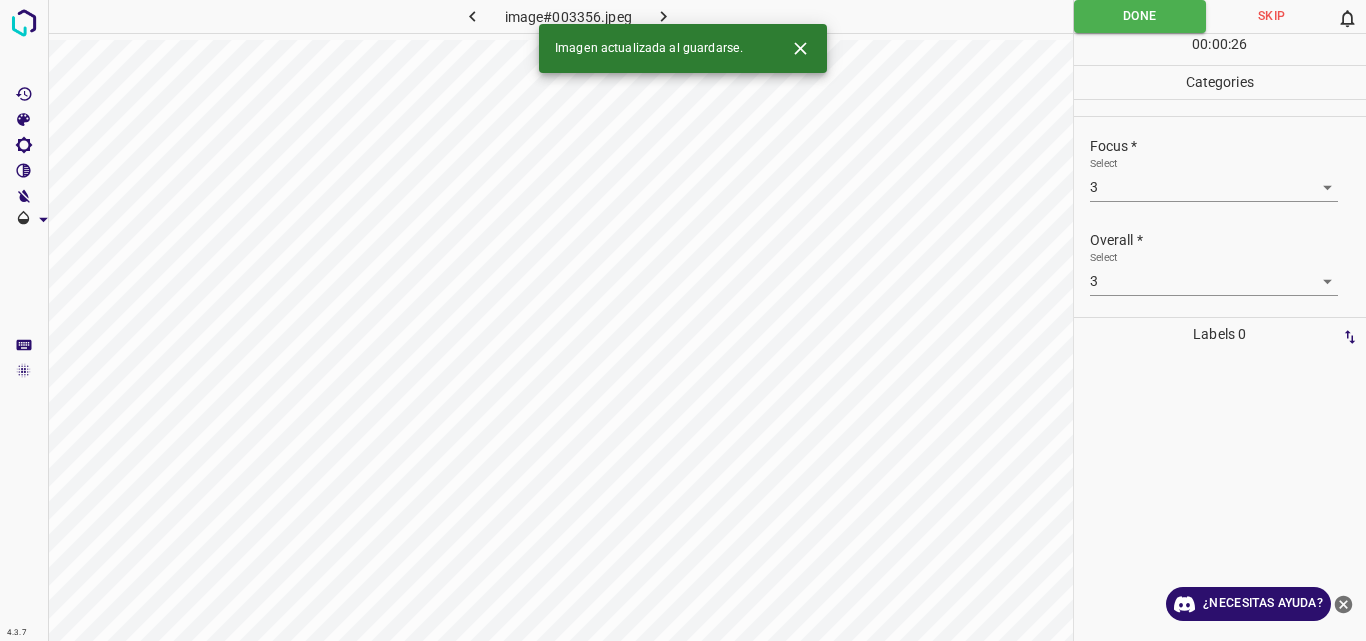 click 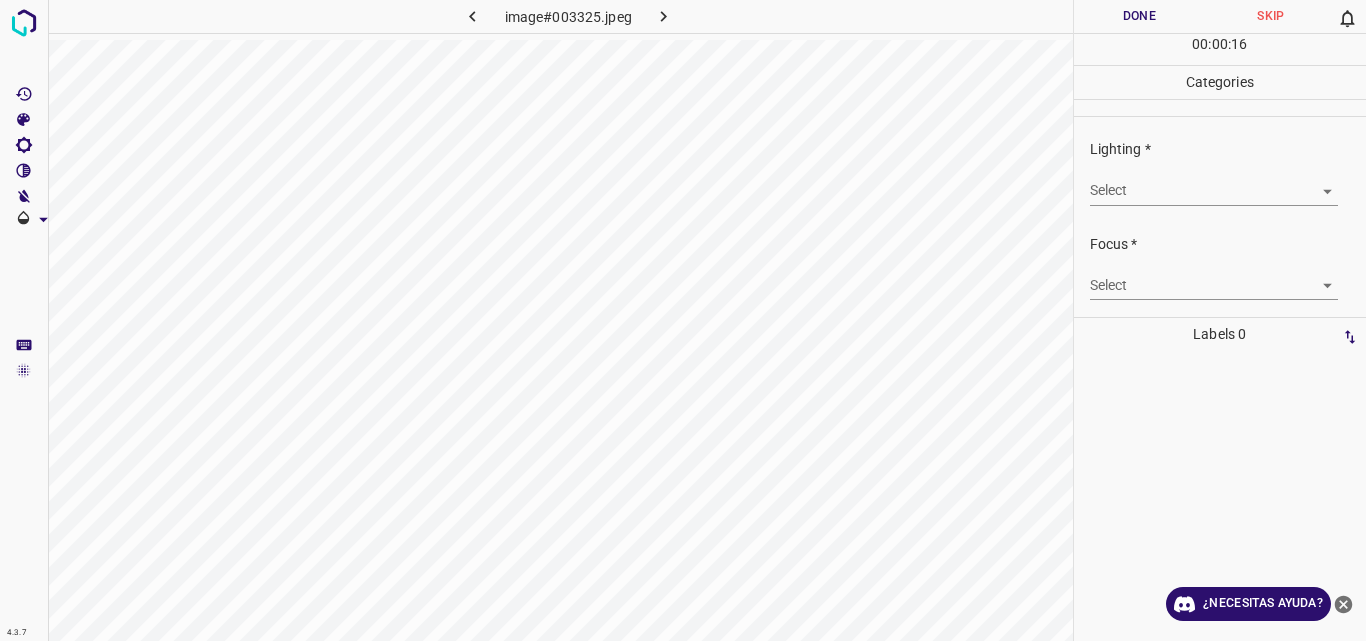 click on "4.3.7 image#003325.jpeg Done Skip 0 00   : 00   : 16   Categories Lighting *  Select ​ Focus *  Select ​ Overall *  Select ​ Labels   0 Categories 1 Lighting 2 Focus 3 Overall Tools Space Change between modes (Draw & Edit) I Auto labeling R Restore zoom M Zoom in N Zoom out Delete Delete selecte label Filters Z Restore filters X Saturation filter C Brightness filter V Contrast filter B Gray scale filter General O Download ¿Necesitas ayuda? Original text Rate this translation Your feedback will be used to help improve Google Translate - Texto - Esconder - Borrar" at bounding box center (683, 320) 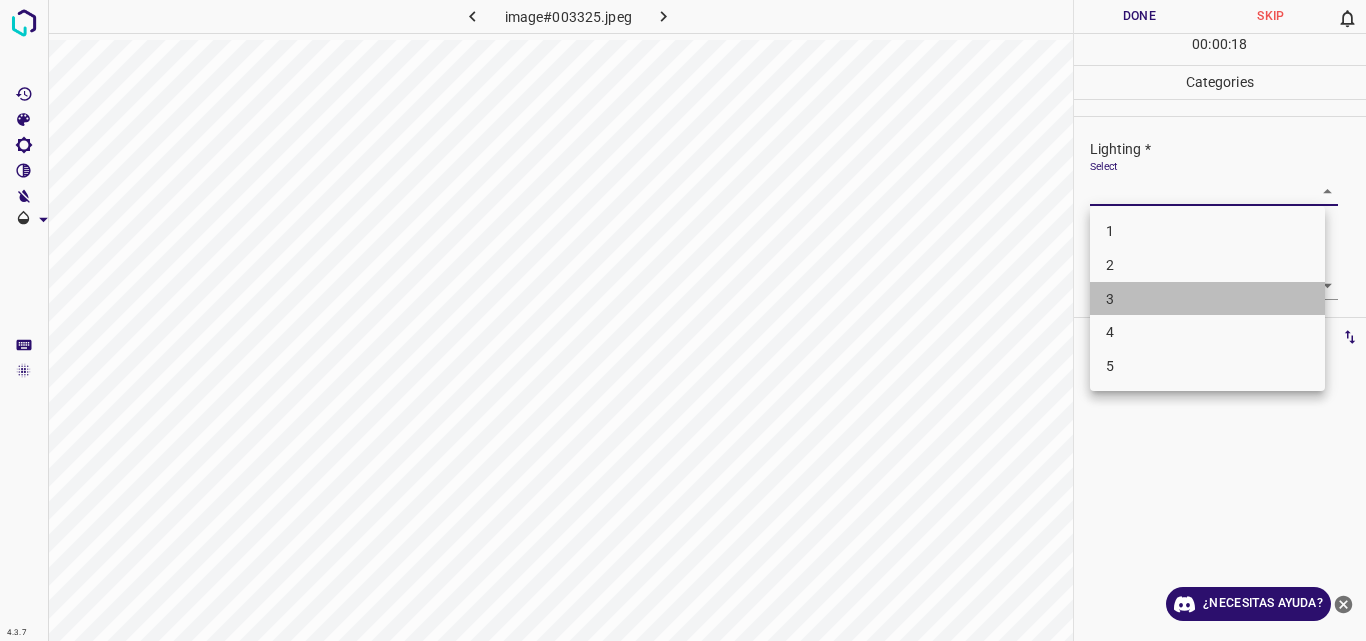 click on "3" at bounding box center [1207, 299] 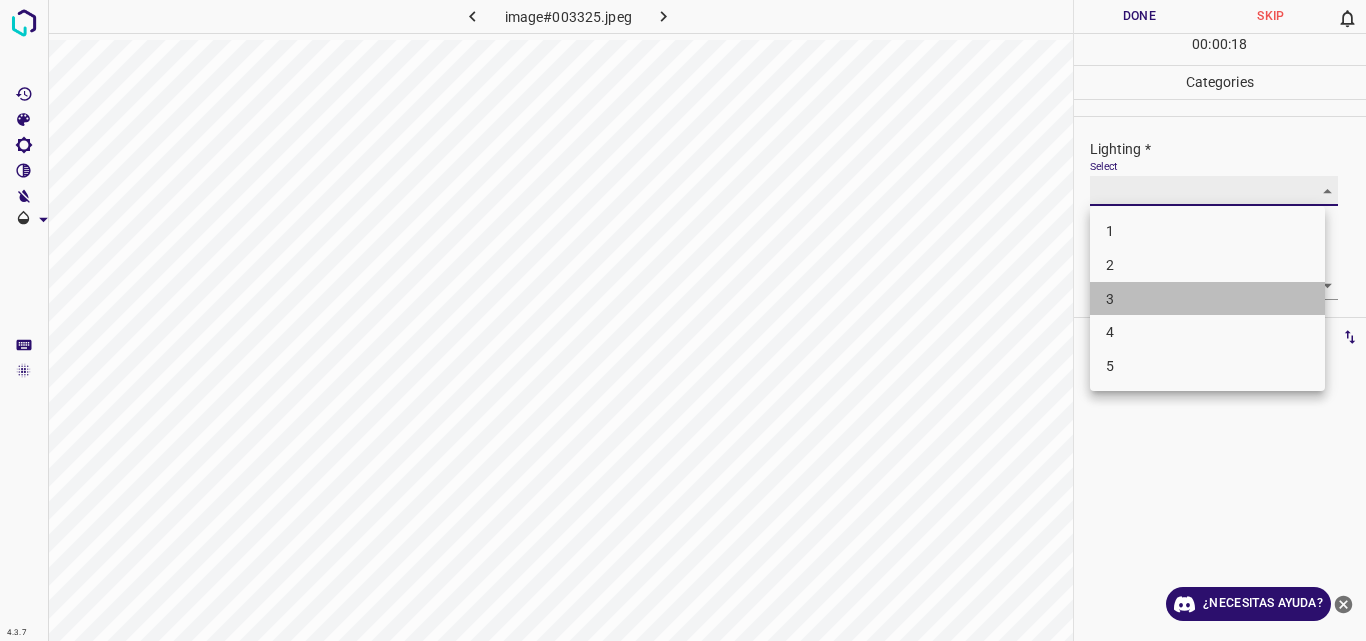 type on "3" 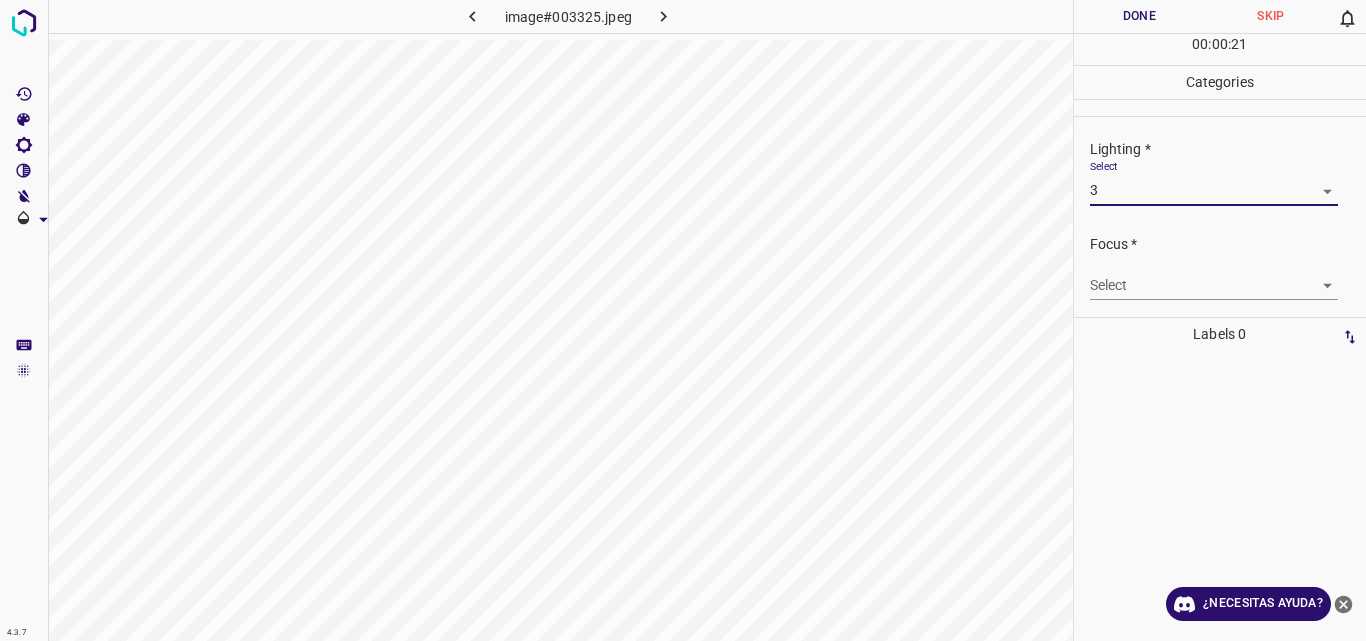 click on "4.3.7 image#003325.jpeg Done Skip 0 00   : 00   : 21   Categories Lighting *  Select 3 3 Focus *  Select ​ Overall *  Select ​ Labels   0 Categories 1 Lighting 2 Focus 3 Overall Tools Space Change between modes (Draw & Edit) I Auto labeling R Restore zoom M Zoom in N Zoom out Delete Delete selecte label Filters Z Restore filters X Saturation filter C Brightness filter V Contrast filter B Gray scale filter General O Download ¿Necesitas ayuda? Original text Rate this translation Your feedback will be used to help improve Google Translate - Texto - Esconder - Borrar" at bounding box center (683, 320) 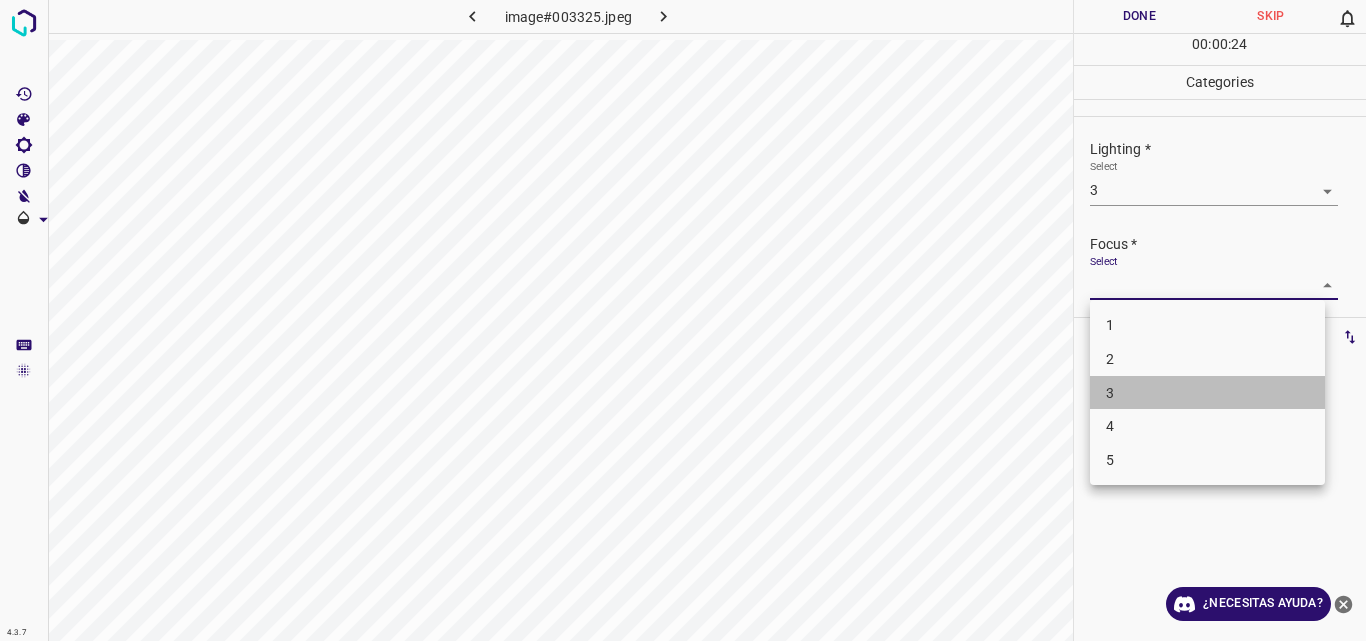 click on "3" at bounding box center [1207, 393] 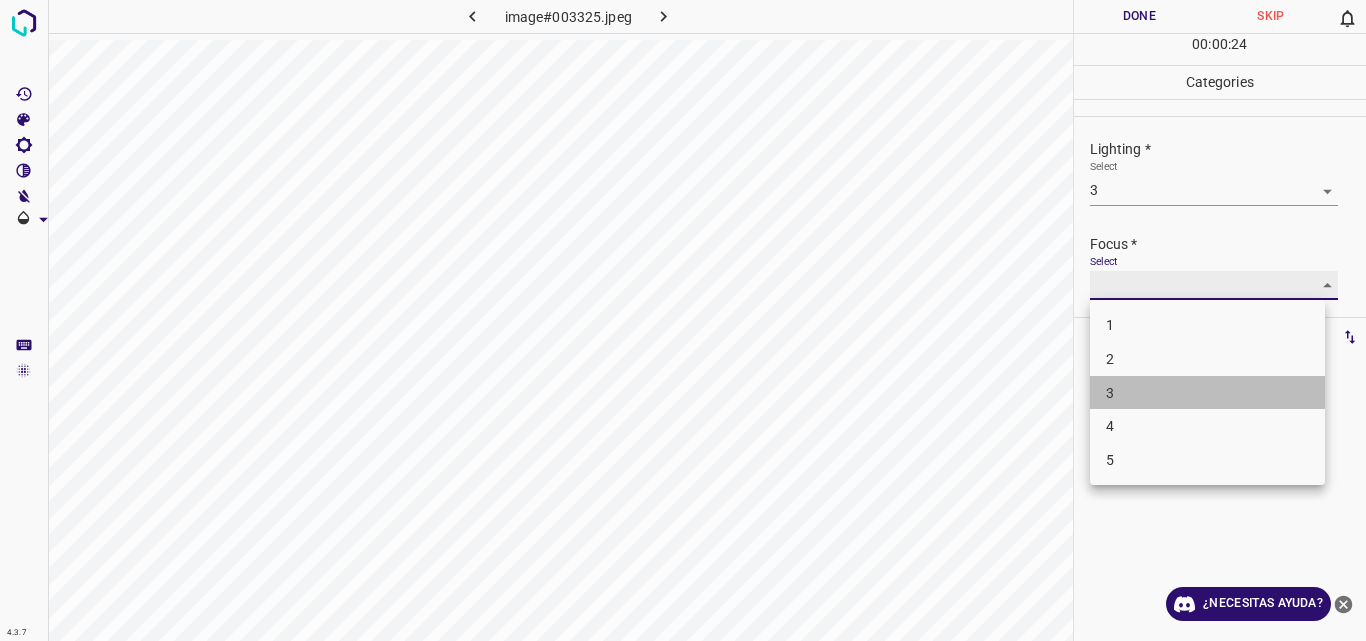 type on "3" 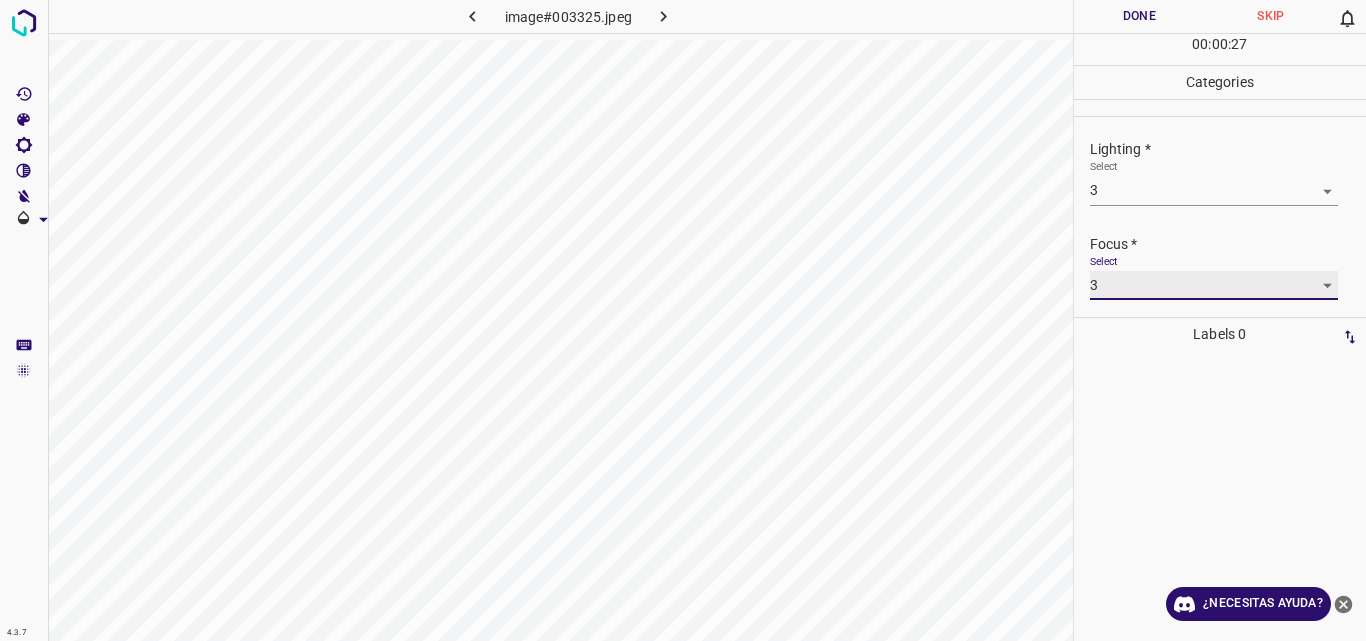 scroll, scrollTop: 98, scrollLeft: 0, axis: vertical 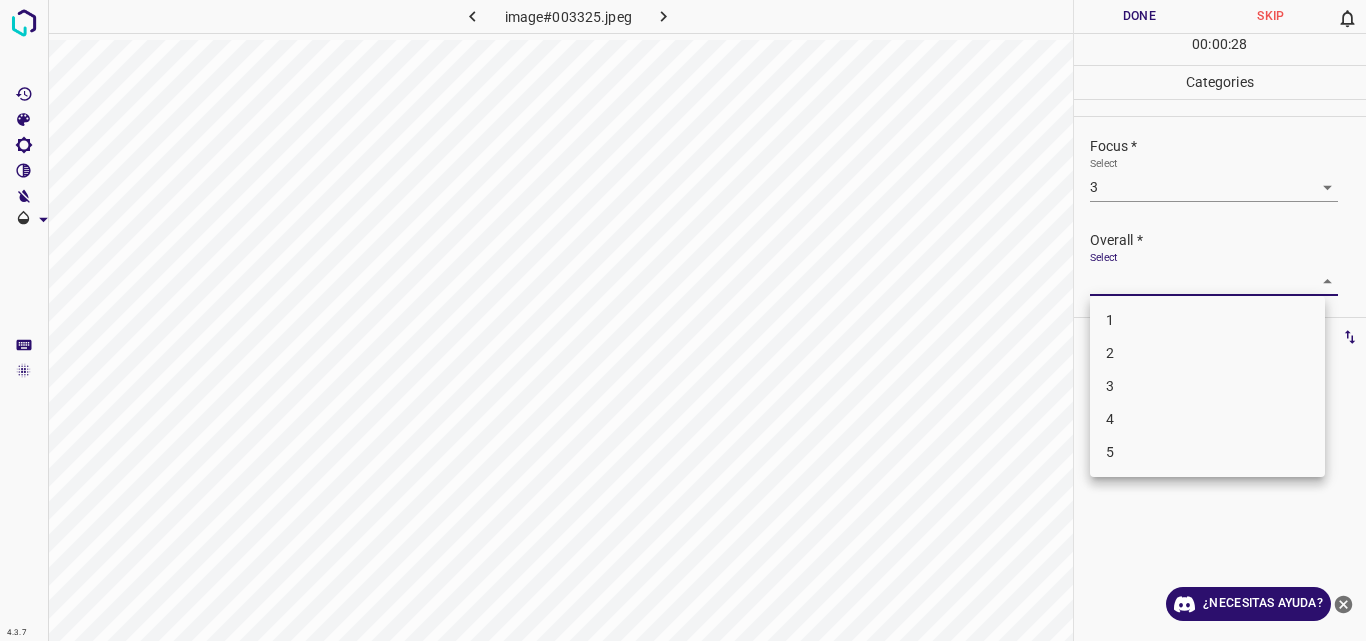 click on "4.3.7 image#003325.jpeg Done Skip 0 00   : 00   : 28   Categories Lighting *  Select 3 3 Focus *  Select 3 3 Overall *  Select ​ Labels   0 Categories 1 Lighting 2 Focus 3 Overall Tools Space Change between modes (Draw & Edit) I Auto labeling R Restore zoom M Zoom in N Zoom out Delete Delete selecte label Filters Z Restore filters X Saturation filter C Brightness filter V Contrast filter B Gray scale filter General O Download ¿Necesitas ayuda? Original text Rate this translation Your feedback will be used to help improve Google Translate - Texto - Esconder - Borrar 1 2 3 4 5" at bounding box center (683, 320) 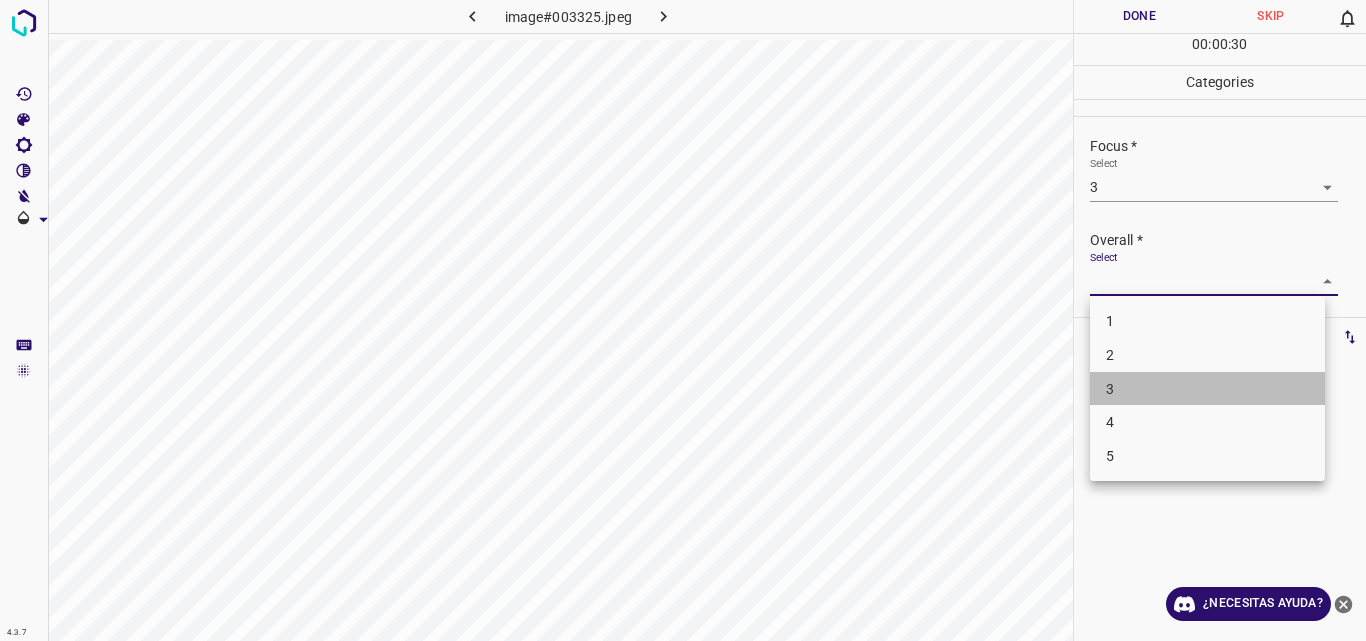 click on "3" at bounding box center (1207, 389) 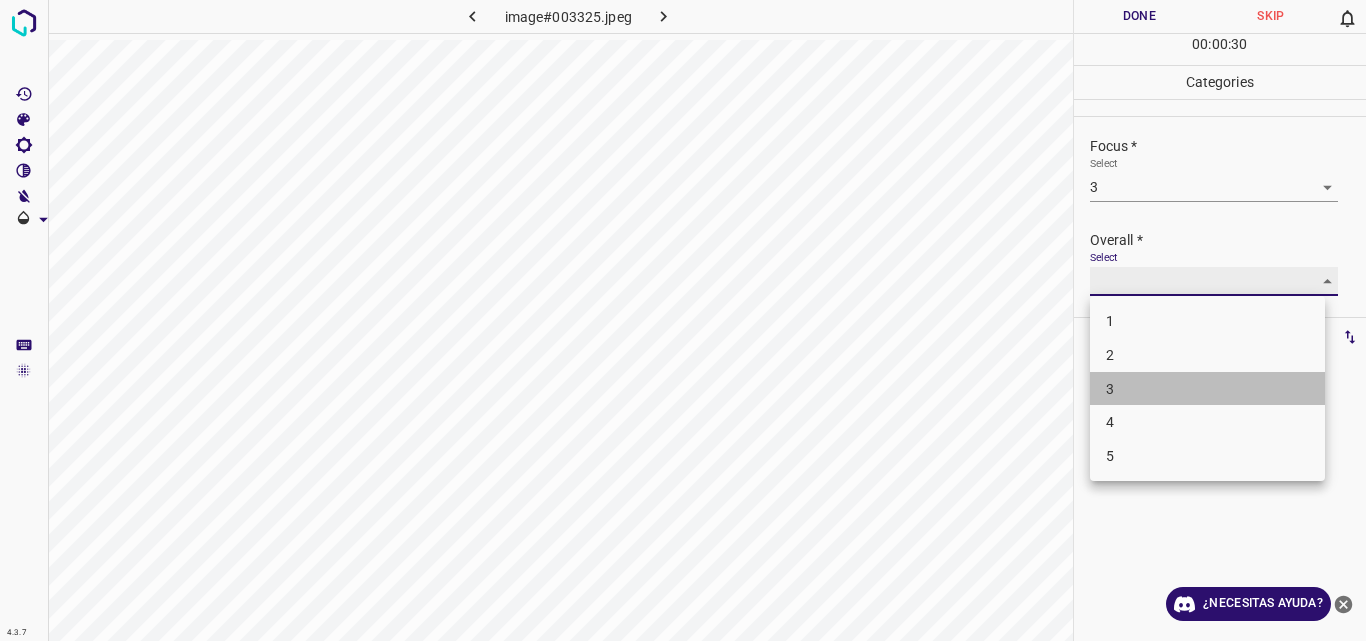 type on "3" 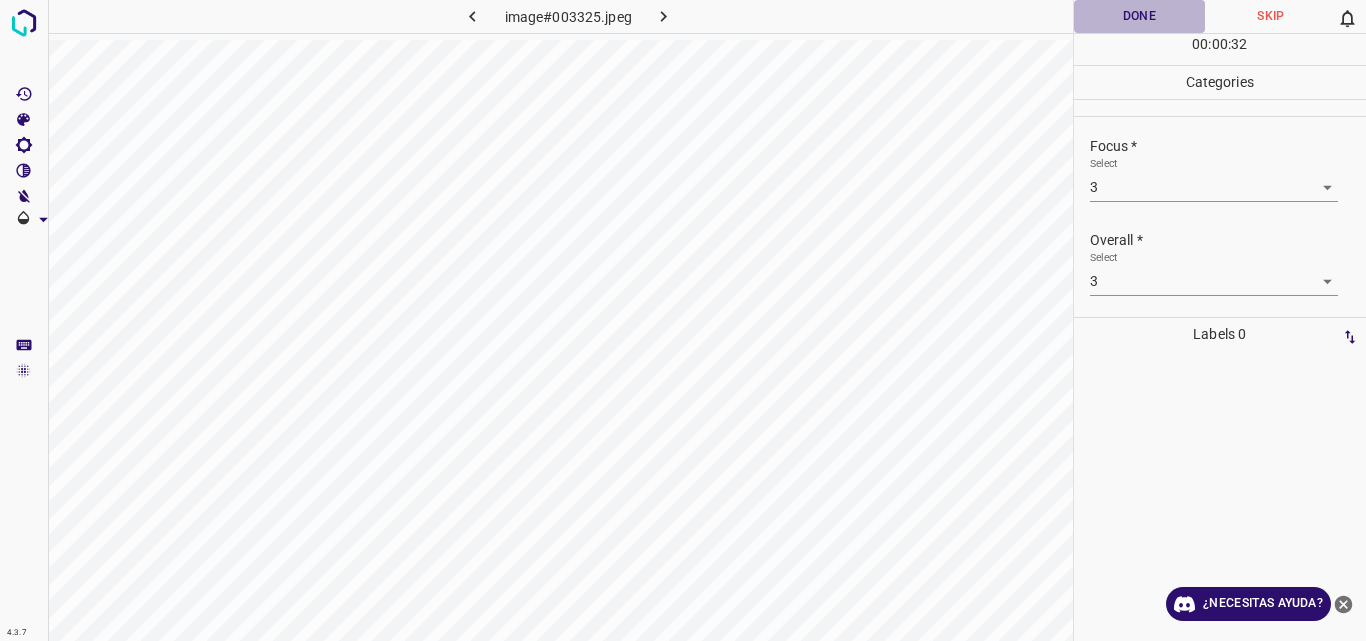 click on "Done" at bounding box center (1140, 16) 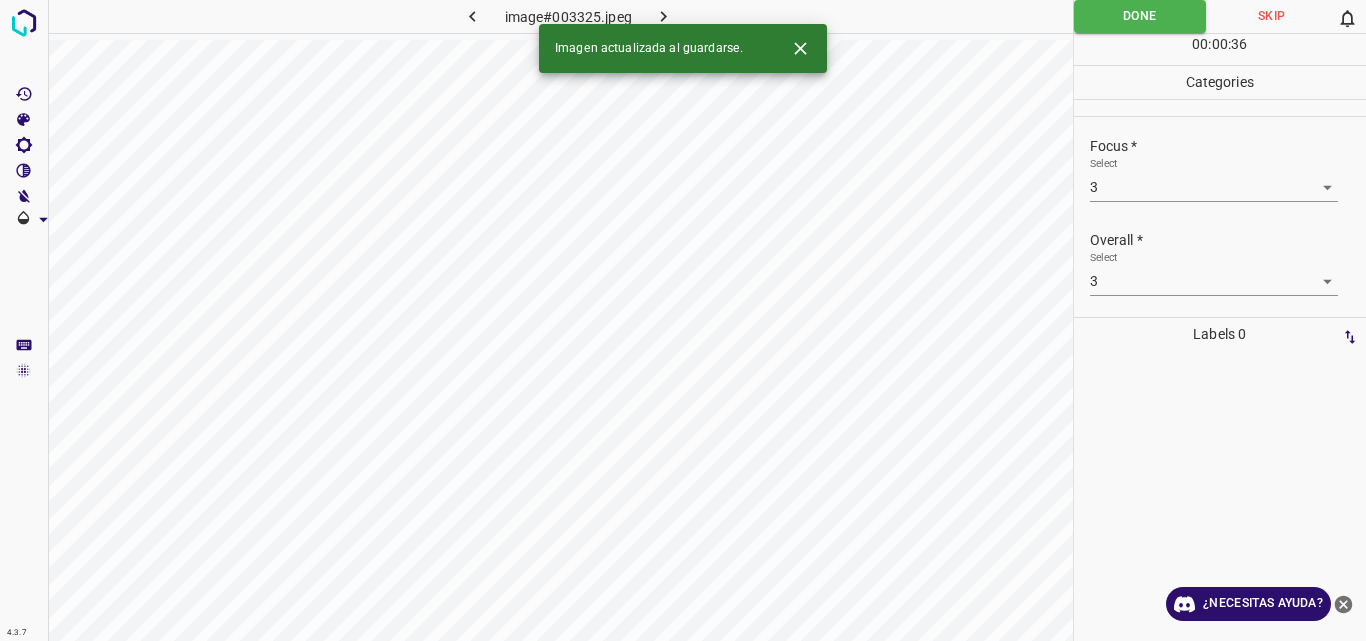 click on "Imagen actualizada al guardarse." at bounding box center [649, 48] 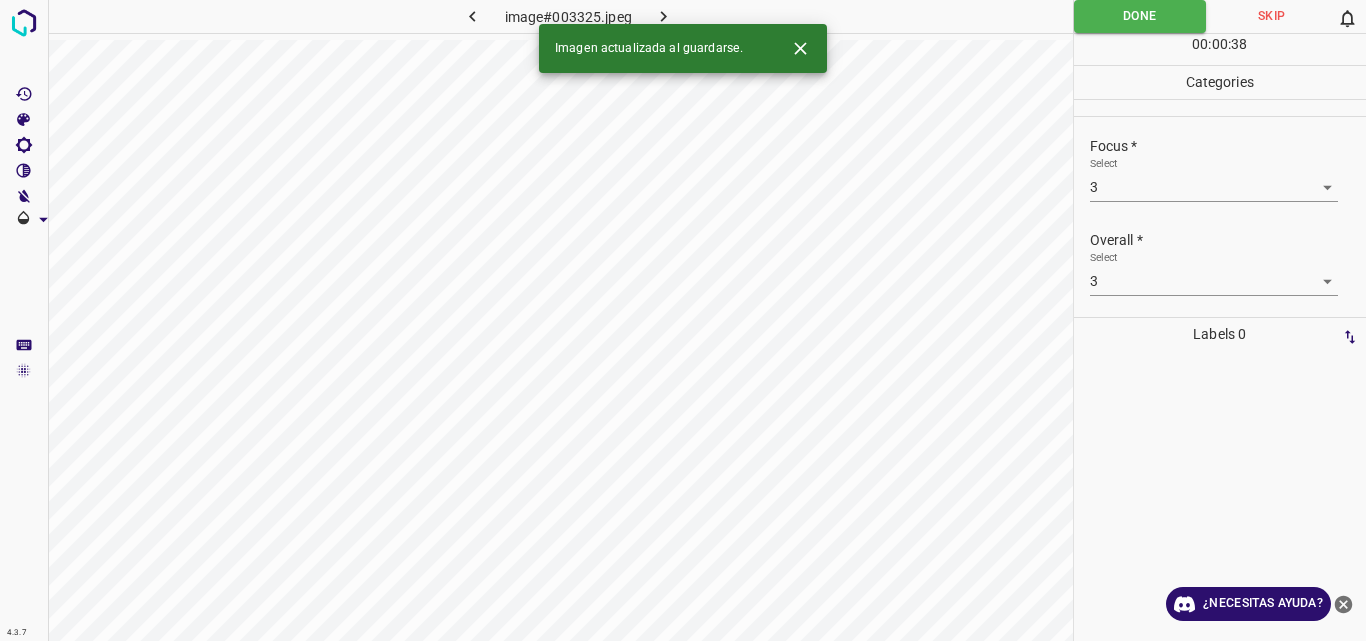 click 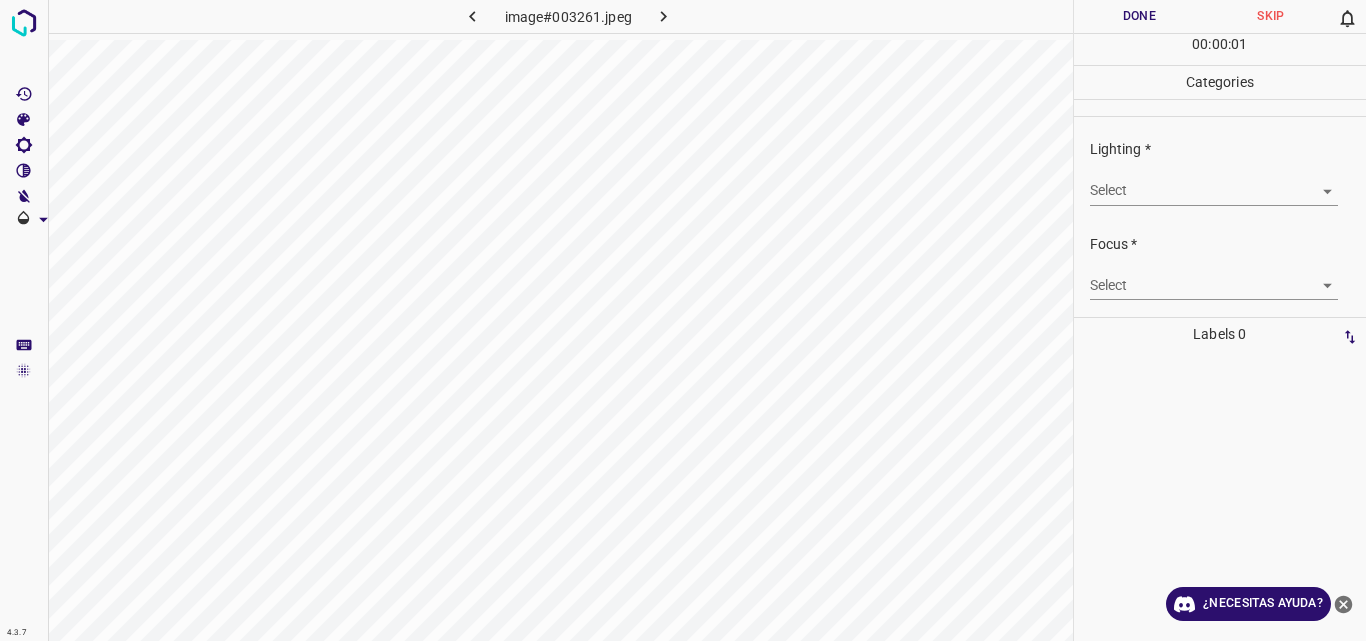 click on "4.3.7 image#003261.jpeg Done Skip 0 00   : 00   : 01   Categories Lighting *  Select ​ Focus *  Select ​ Overall *  Select ​ Labels   0 Categories 1 Lighting 2 Focus 3 Overall Tools Space Change between modes (Draw & Edit) I Auto labeling R Restore zoom M Zoom in N Zoom out Delete Delete selecte label Filters Z Restore filters X Saturation filter C Brightness filter V Contrast filter B Gray scale filter General O Download ¿Necesitas ayuda? Original text Rate this translation Your feedback will be used to help improve Google Translate - Texto - Esconder - Borrar" at bounding box center [683, 320] 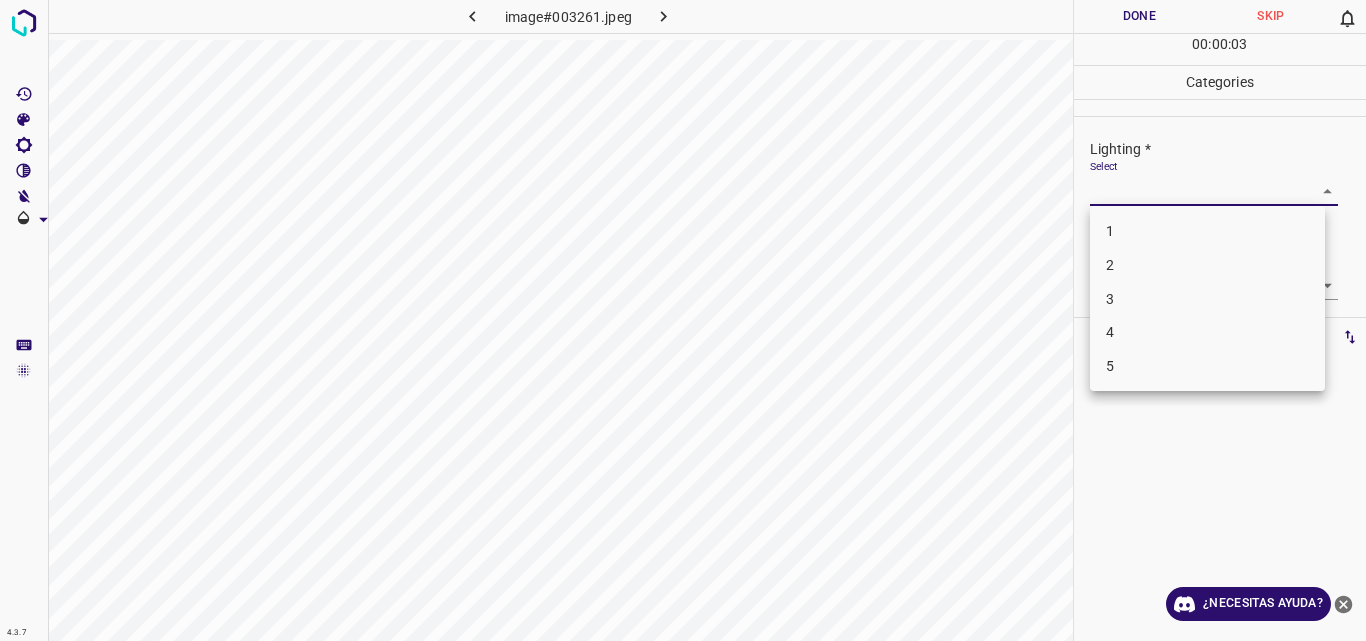 click on "3" at bounding box center [1207, 299] 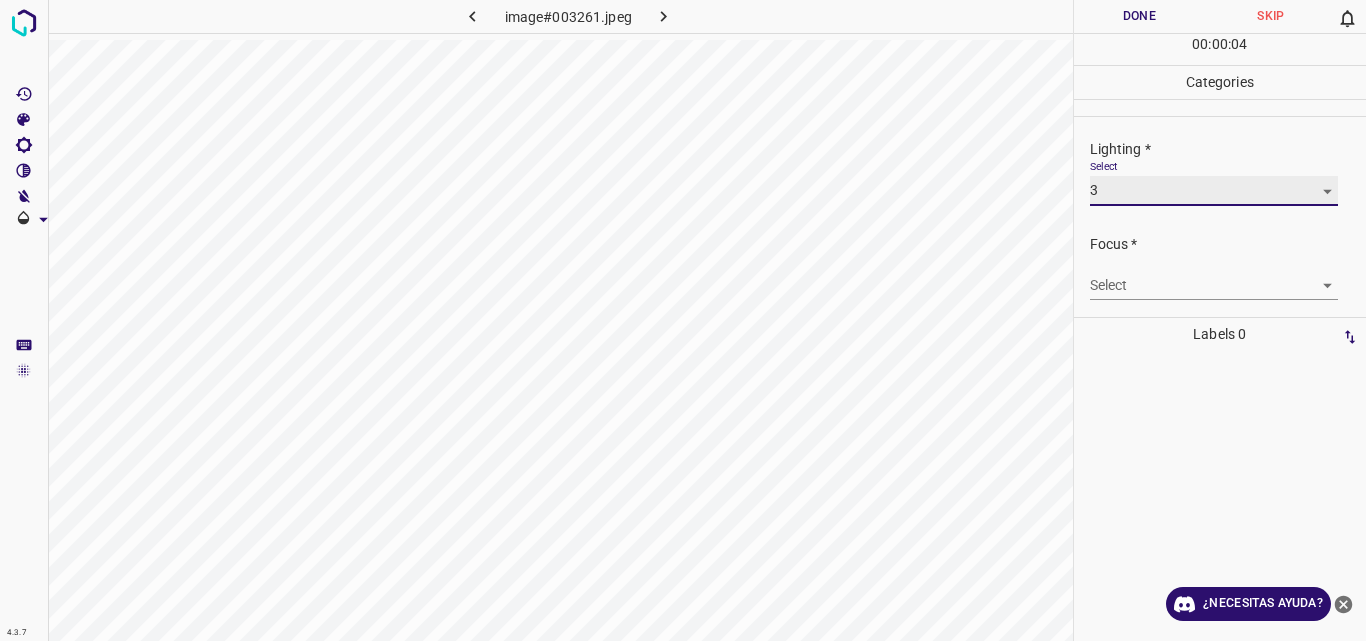type on "3" 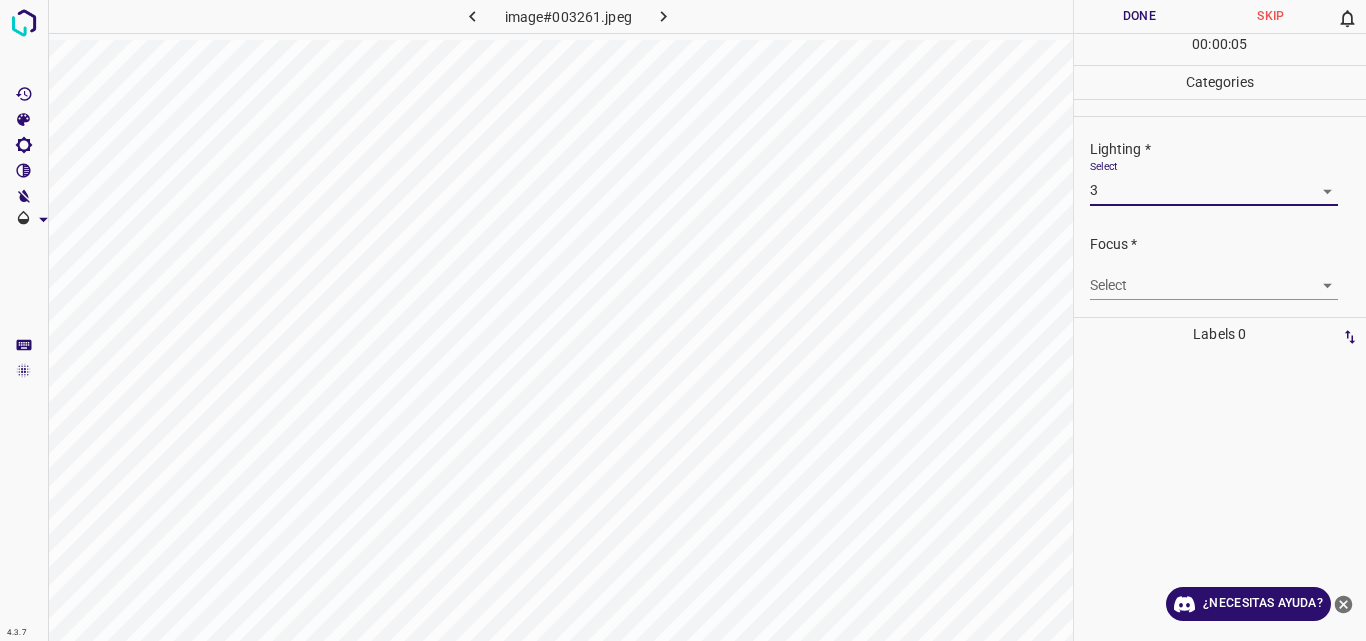 click on "4.3.7 image#003261.jpeg Done Skip 0 00   : 00   : 05   Categories Lighting *  Select 3 3 Focus *  Select ​ Overall *  Select ​ Labels   0 Categories 1 Lighting 2 Focus 3 Overall Tools Space Change between modes (Draw & Edit) I Auto labeling R Restore zoom M Zoom in N Zoom out Delete Delete selecte label Filters Z Restore filters X Saturation filter C Brightness filter V Contrast filter B Gray scale filter General O Download ¿Necesitas ayuda? Original text Rate this translation Your feedback will be used to help improve Google Translate - Texto - Esconder - Borrar" at bounding box center [683, 320] 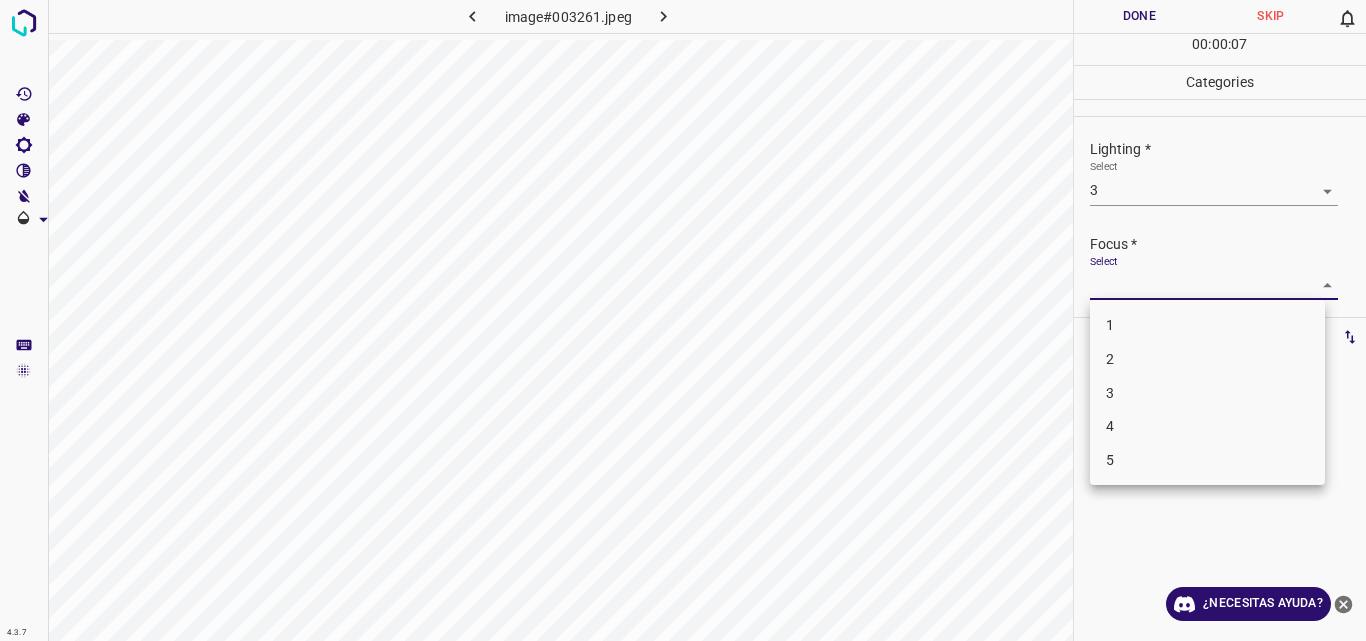 click on "3" at bounding box center [1207, 393] 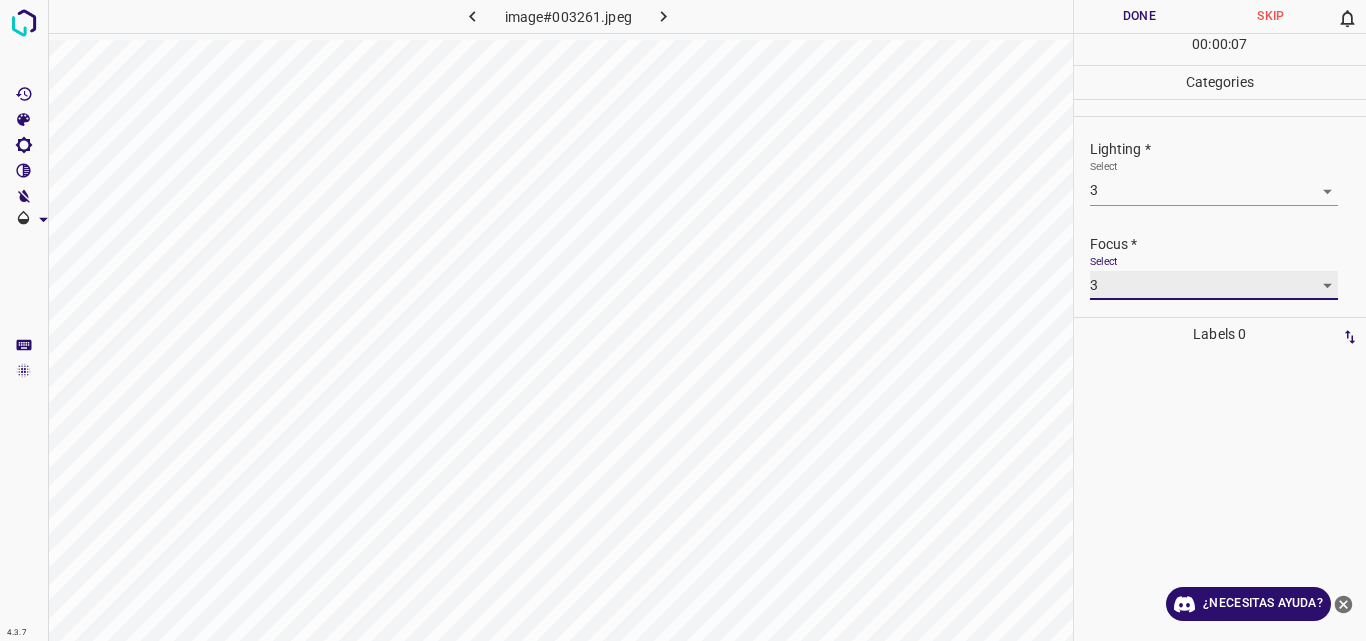 type on "3" 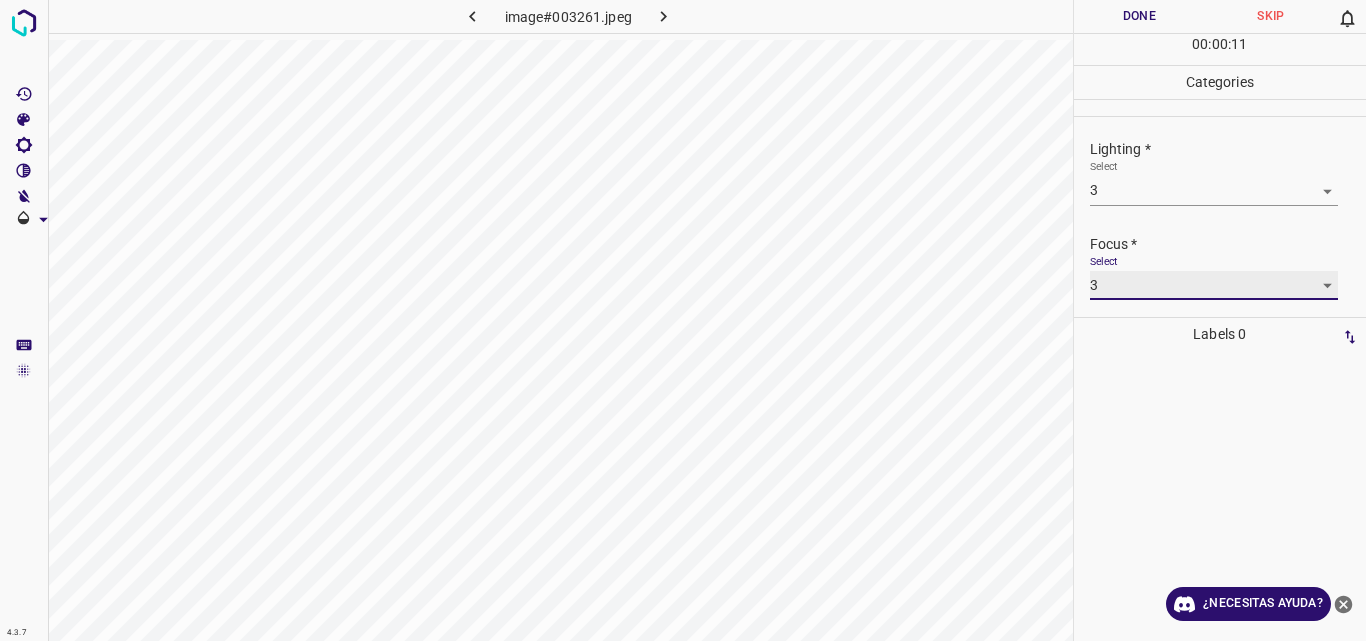 scroll, scrollTop: 98, scrollLeft: 0, axis: vertical 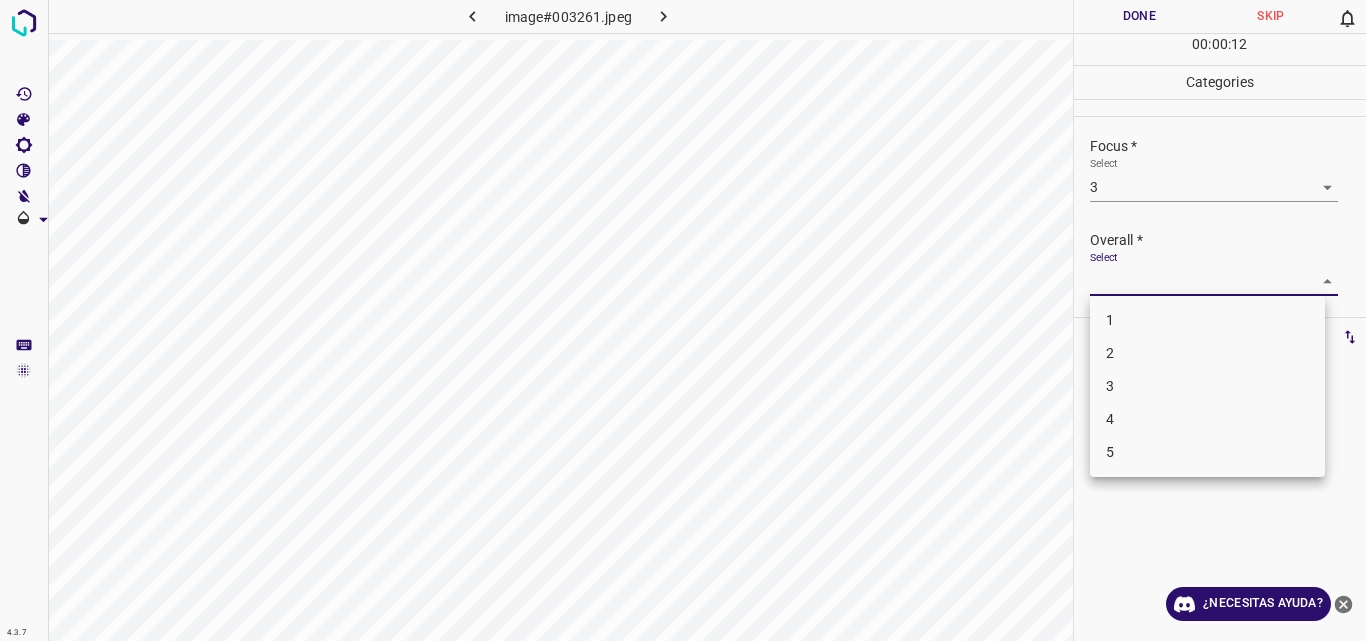 click on "4.3.7 image#003261.jpeg Done Skip 0 00   : 00   : 12   Categories Lighting *  Select 3 3 Focus *  Select 3 3 Overall *  Select ​ Labels   0 Categories 1 Lighting 2 Focus 3 Overall Tools Space Change between modes (Draw & Edit) I Auto labeling R Restore zoom M Zoom in N Zoom out Delete Delete selecte label Filters Z Restore filters X Saturation filter C Brightness filter V Contrast filter B Gray scale filter General O Download ¿Necesitas ayuda? Original text Rate this translation Your feedback will be used to help improve Google Translate - Texto - Esconder - Borrar 1 2 3 4 5" at bounding box center [683, 320] 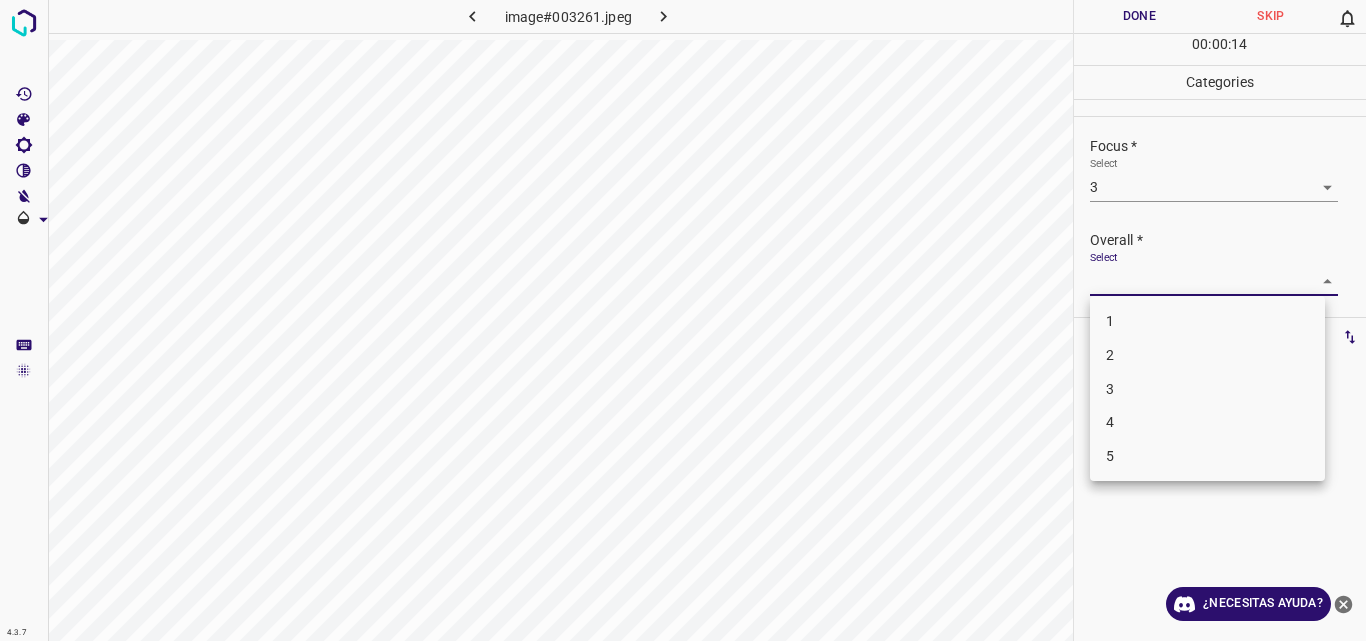 click on "3" at bounding box center (1207, 389) 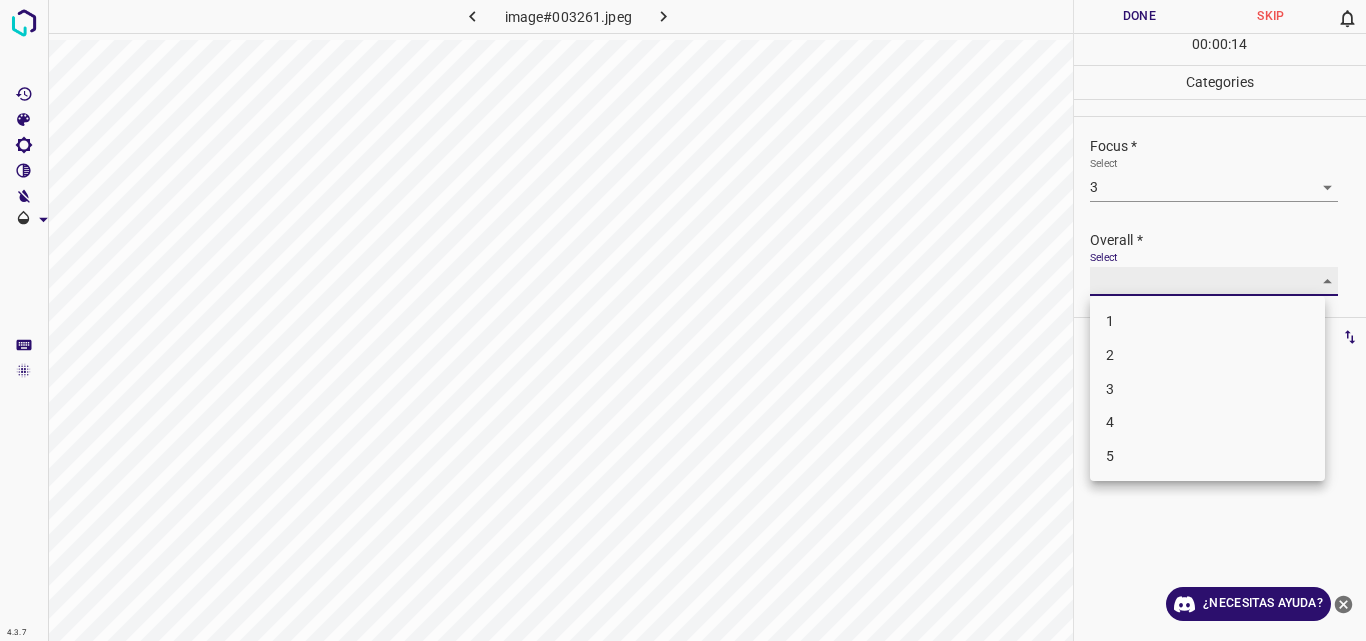 type on "3" 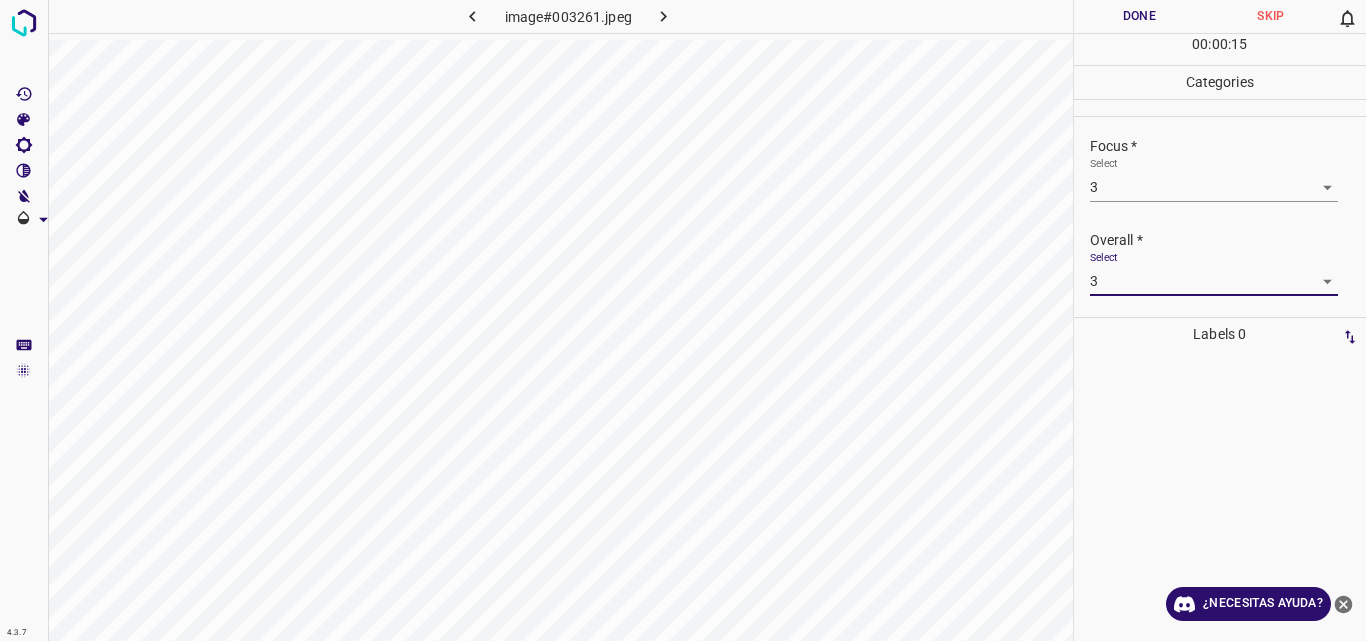 click on "Done" at bounding box center (1140, 16) 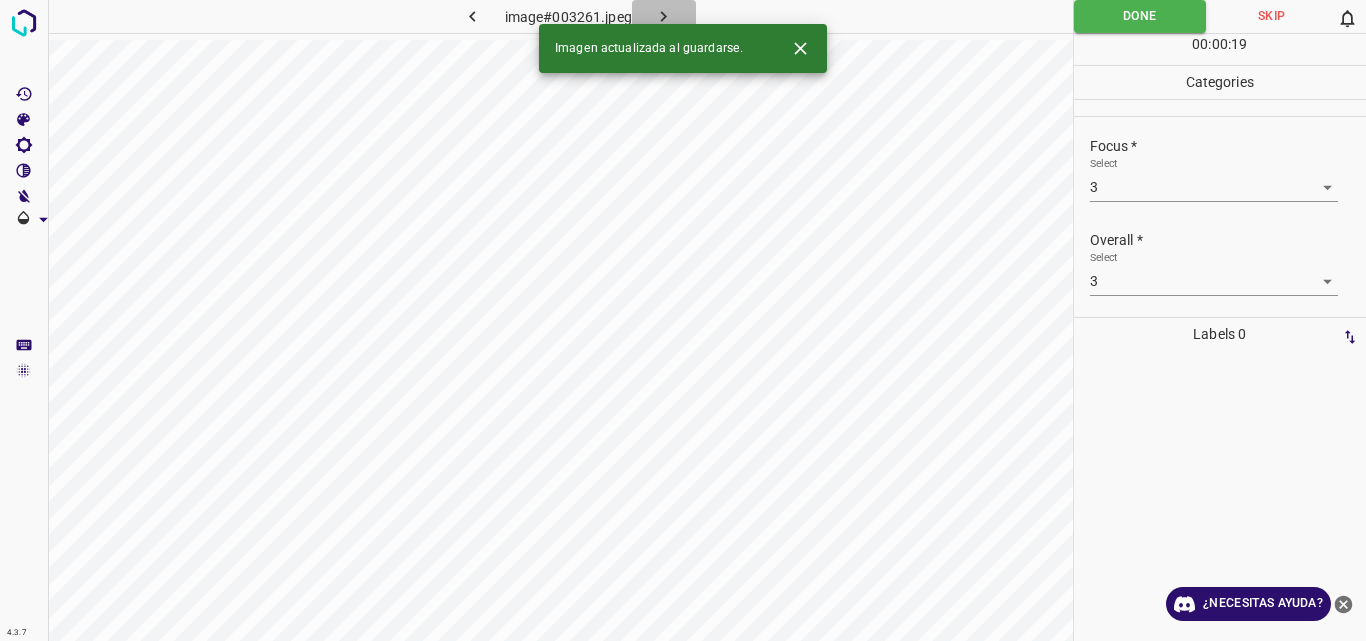 click 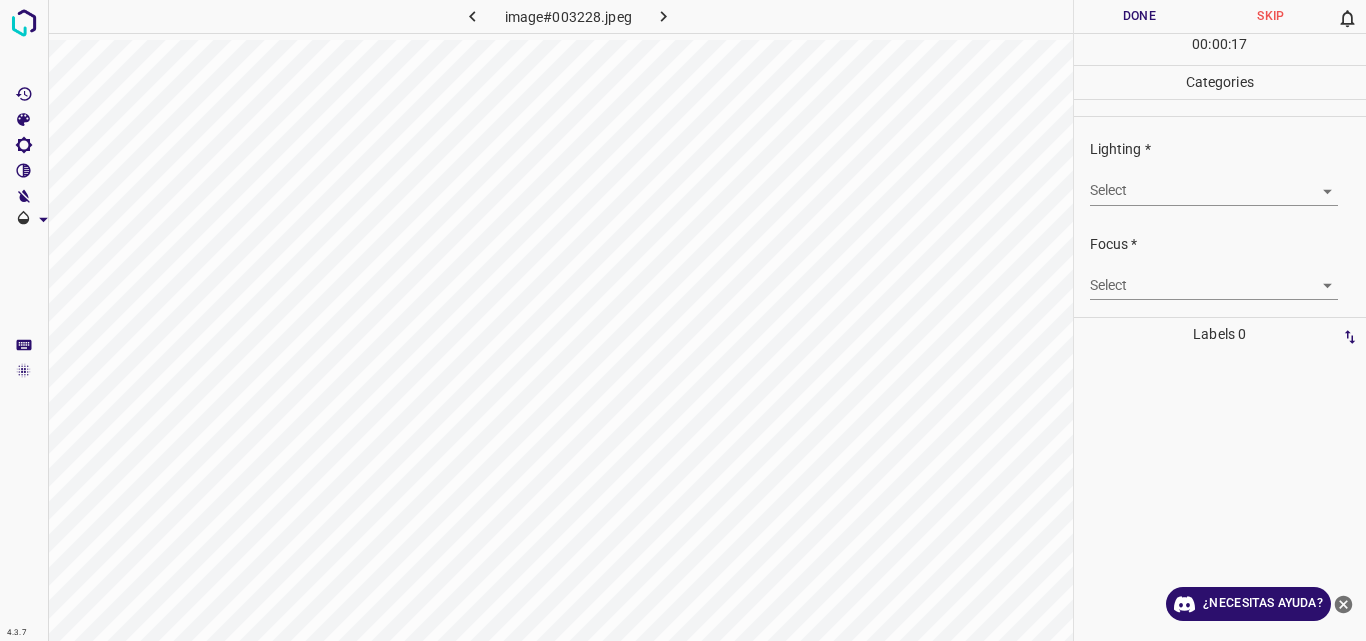 click on "4.3.7 image#003228.jpeg Done Skip 0 00   : 00   : 17   Categories Lighting *  Select ​ Focus *  Select ​ Overall *  Select ​ Labels   0 Categories 1 Lighting 2 Focus 3 Overall Tools Space Change between modes (Draw & Edit) I Auto labeling R Restore zoom M Zoom in N Zoom out Delete Delete selecte label Filters Z Restore filters X Saturation filter C Brightness filter V Contrast filter B Gray scale filter General O Download ¿Necesitas ayuda? Original text Rate this translation Your feedback will be used to help improve Google Translate - Texto - Esconder - Borrar" at bounding box center (683, 320) 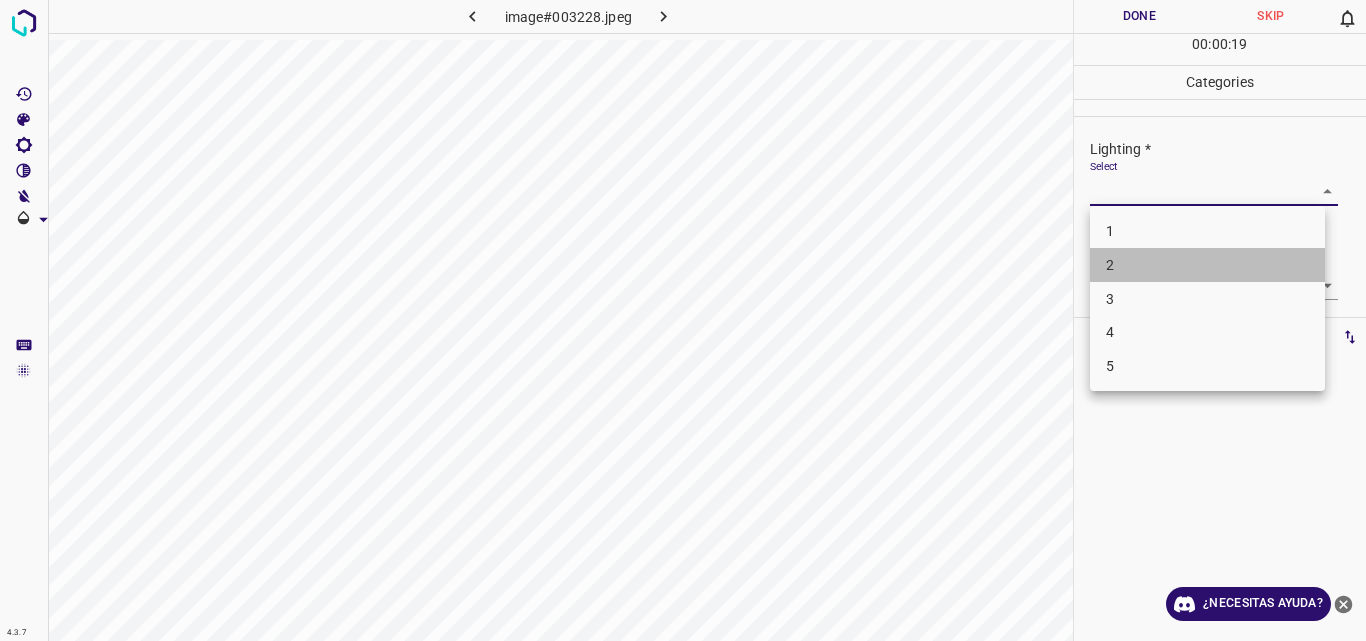 click on "2" at bounding box center [1207, 265] 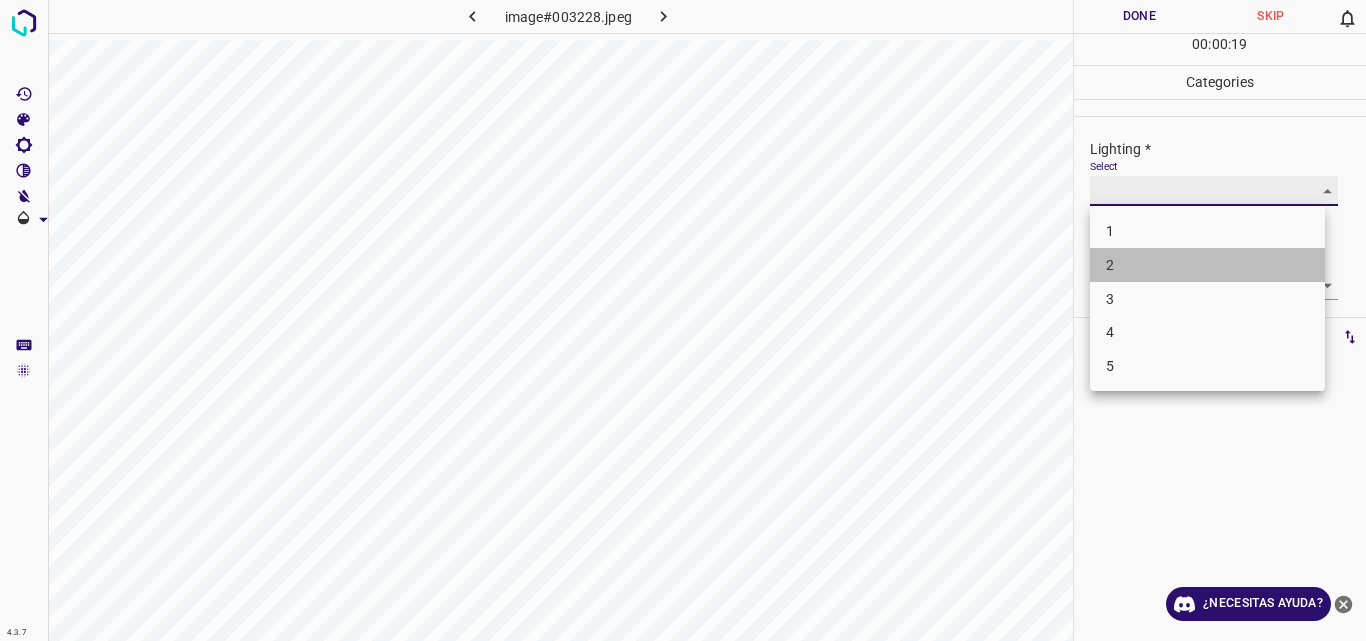 type on "2" 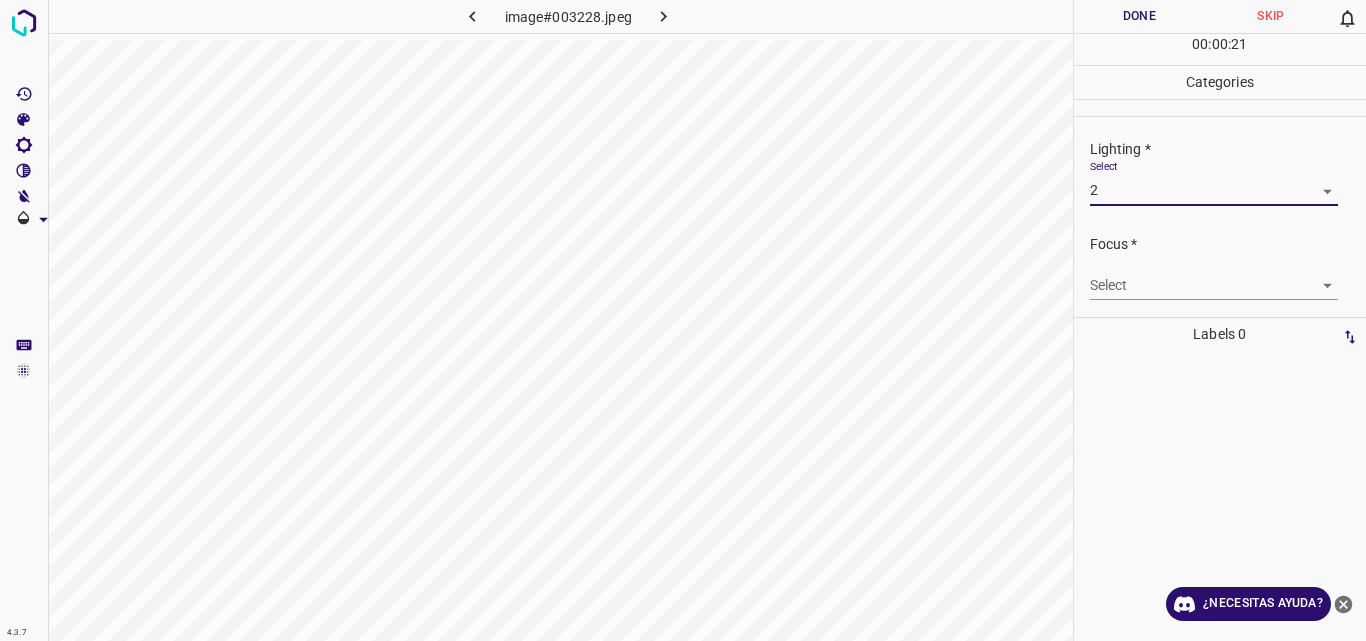 click on "4.3.7 image#003228.jpeg Done Skip 0 00   : 00   : 21   Categories Lighting *  Select 2 2 Focus *  Select ​ Overall *  Select ​ Labels   0 Categories 1 Lighting 2 Focus 3 Overall Tools Space Change between modes (Draw & Edit) I Auto labeling R Restore zoom M Zoom in N Zoom out Delete Delete selecte label Filters Z Restore filters X Saturation filter C Brightness filter V Contrast filter B Gray scale filter General O Download ¿Necesitas ayuda? Original text Rate this translation Your feedback will be used to help improve Google Translate - Texto - Esconder - Borrar" at bounding box center [683, 320] 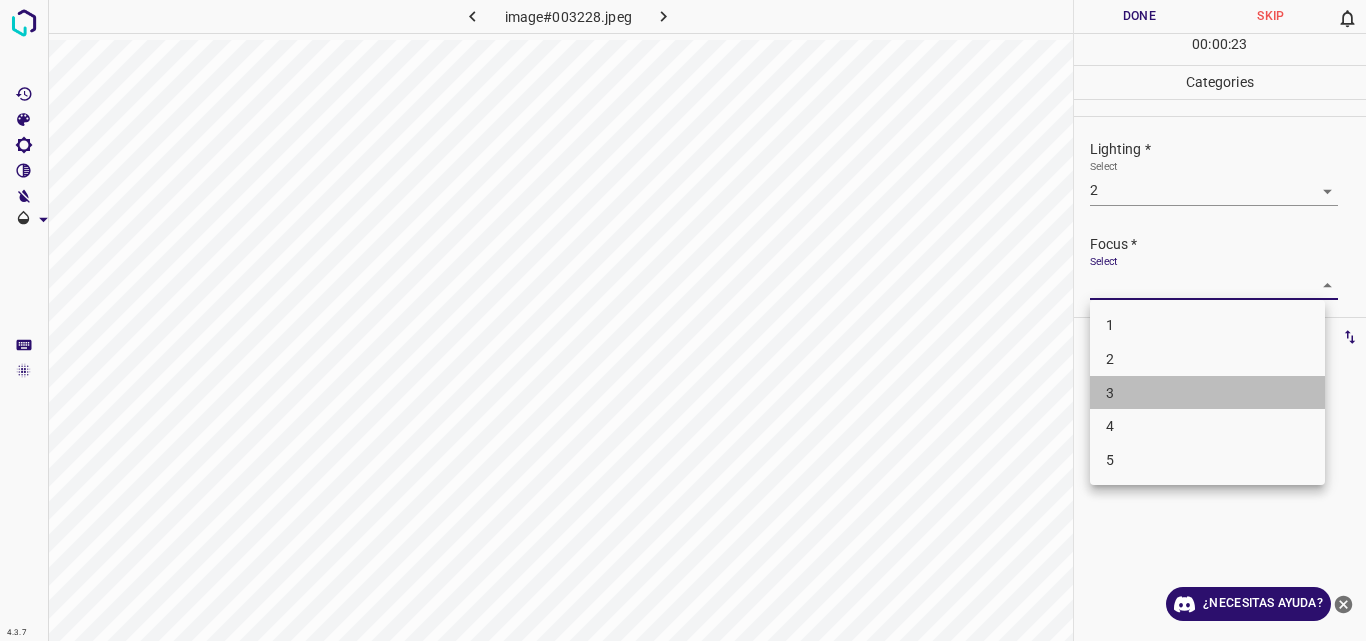 click on "3" at bounding box center [1207, 393] 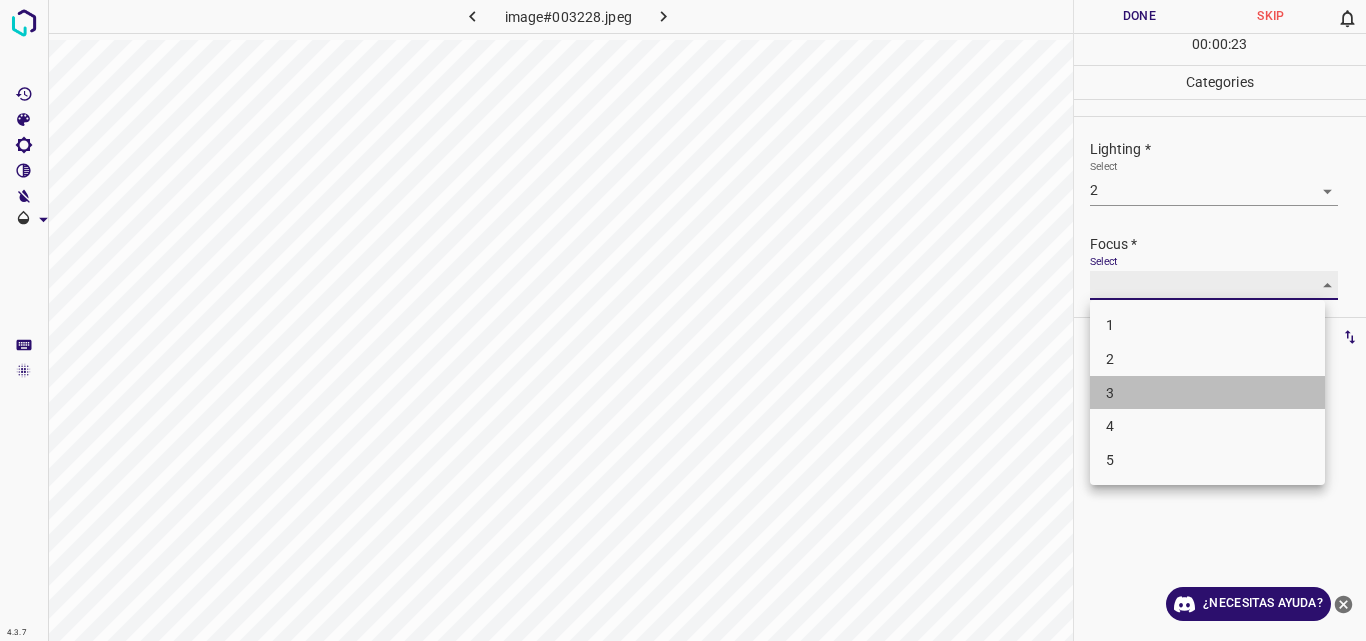 type on "3" 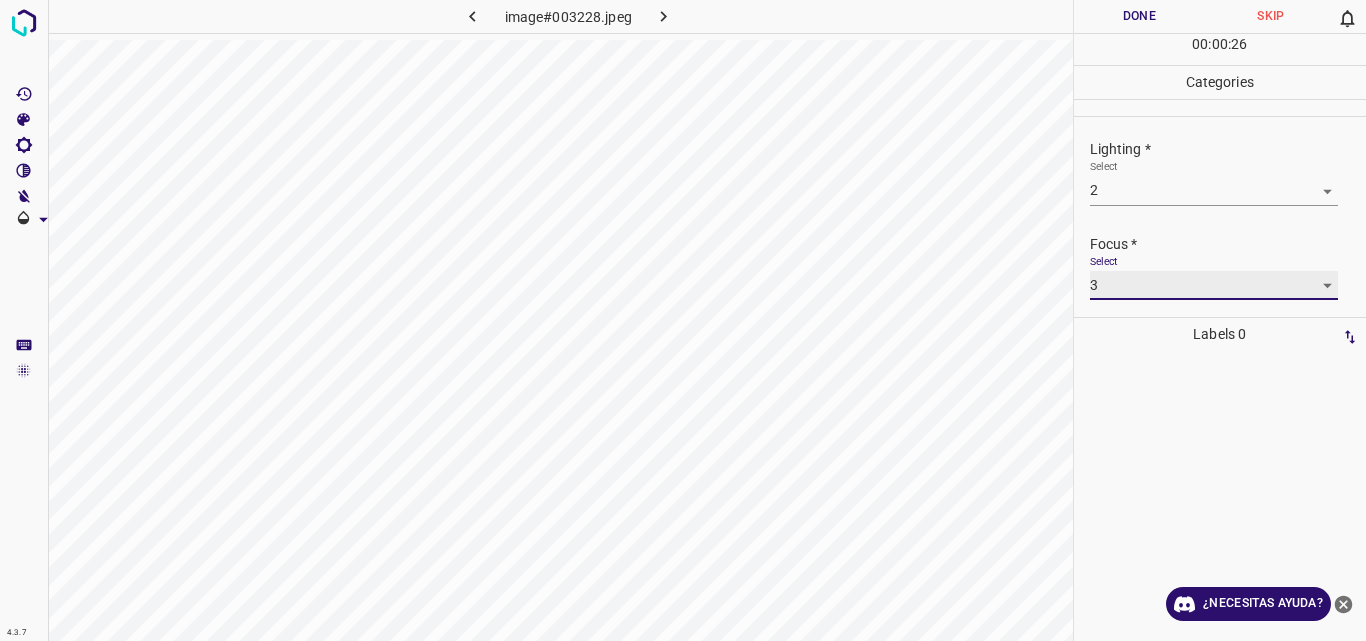scroll, scrollTop: 98, scrollLeft: 0, axis: vertical 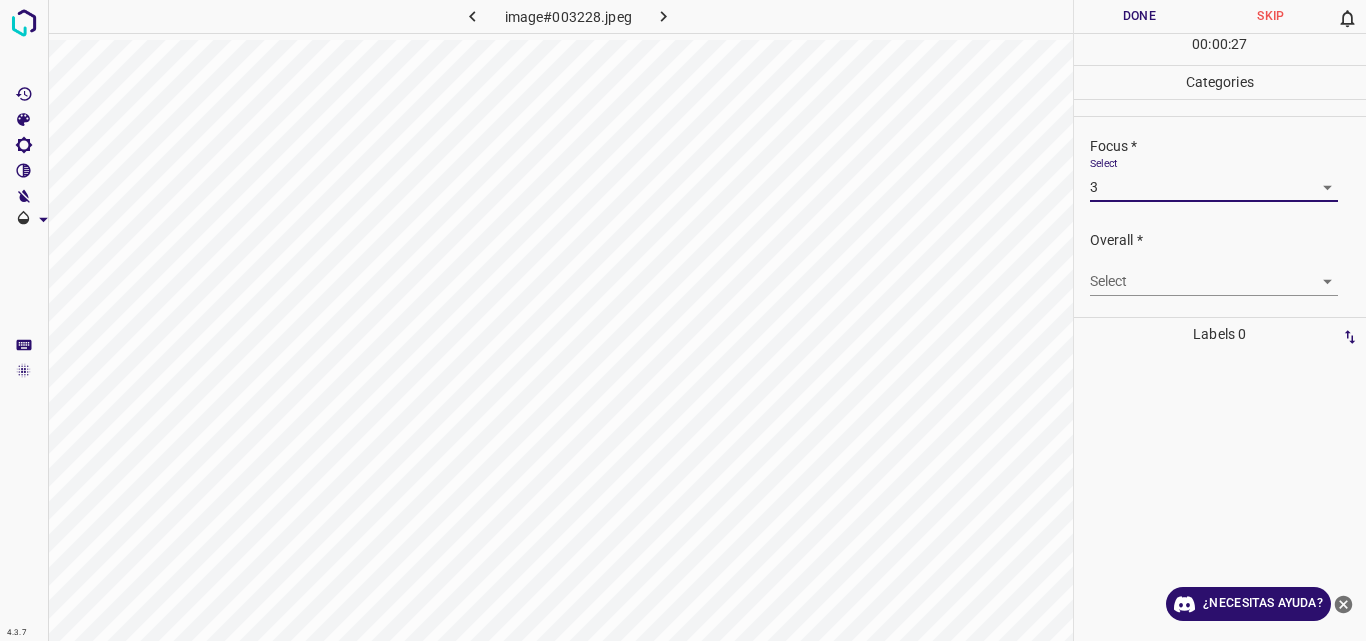click on "4.3.7 image#003228.jpeg Done Skip 0 00   : 00   : 27   Categories Lighting *  Select 2 2 Focus *  Select 3 3 Overall *  Select ​ Labels   0 Categories 1 Lighting 2 Focus 3 Overall Tools Space Change between modes (Draw & Edit) I Auto labeling R Restore zoom M Zoom in N Zoom out Delete Delete selecte label Filters Z Restore filters X Saturation filter C Brightness filter V Contrast filter B Gray scale filter General O Download ¿Necesitas ayuda? Original text Rate this translation Your feedback will be used to help improve Google Translate - Texto - Esconder - Borrar" at bounding box center [683, 320] 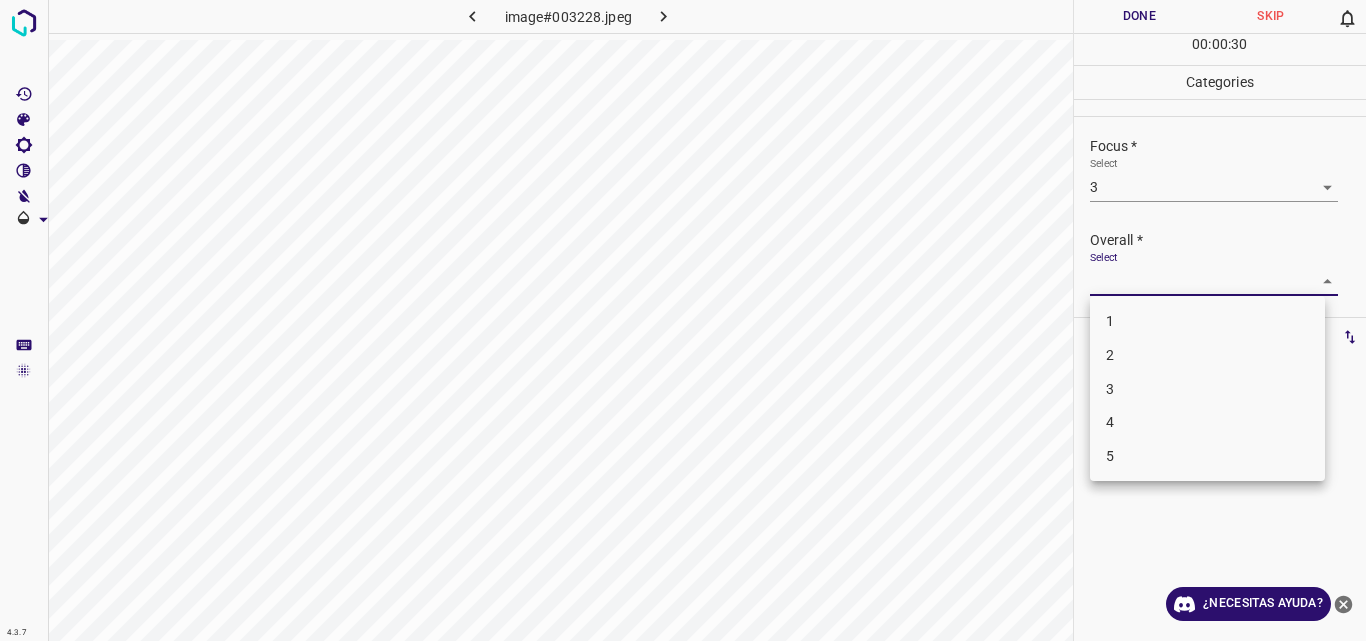 click on "3" at bounding box center [1207, 389] 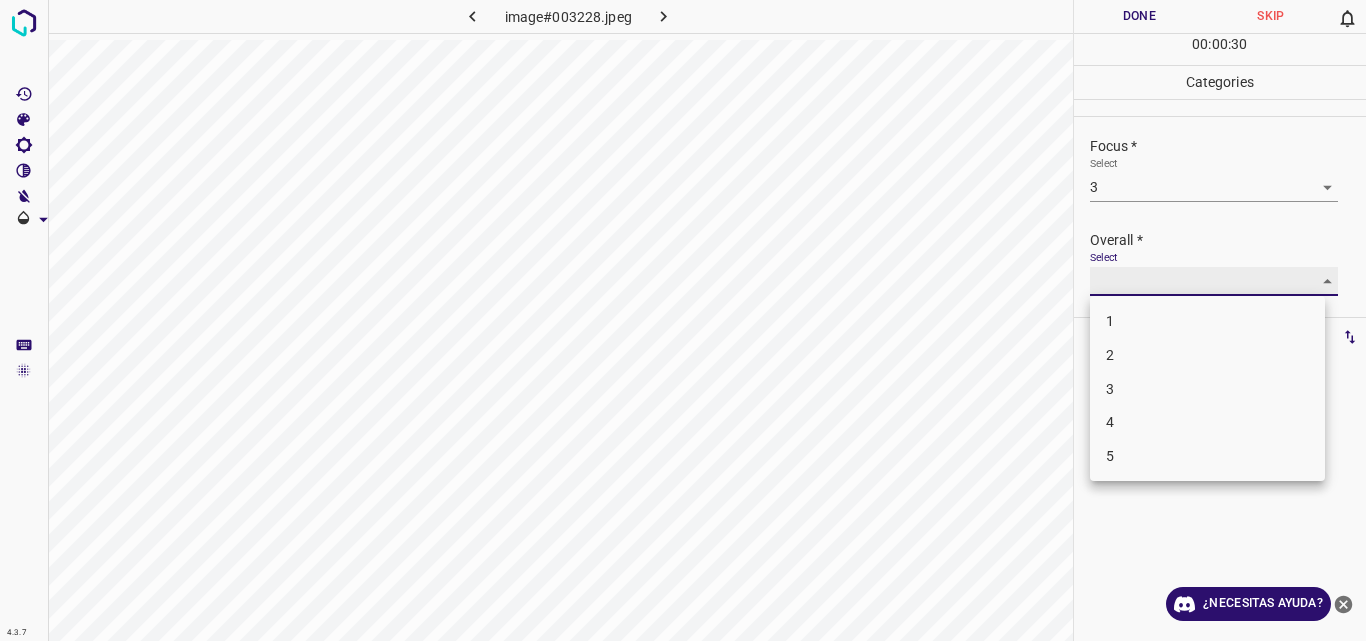 type on "3" 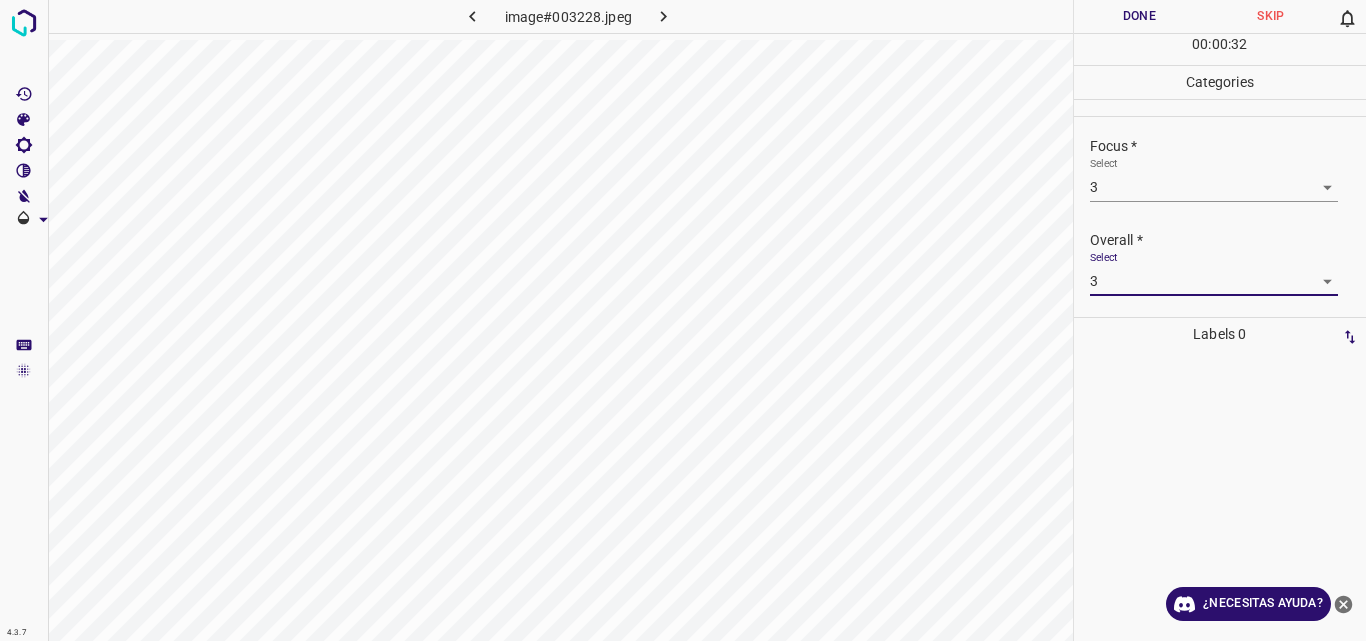 click on "Done" at bounding box center (1140, 16) 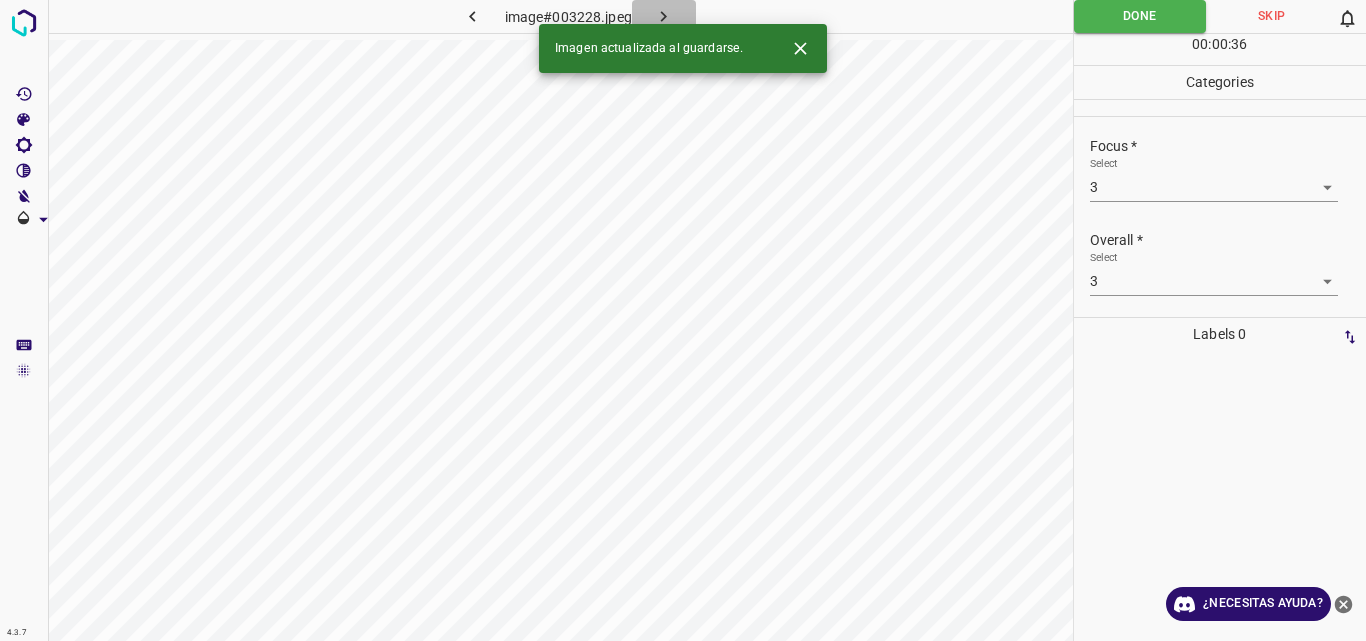 click 